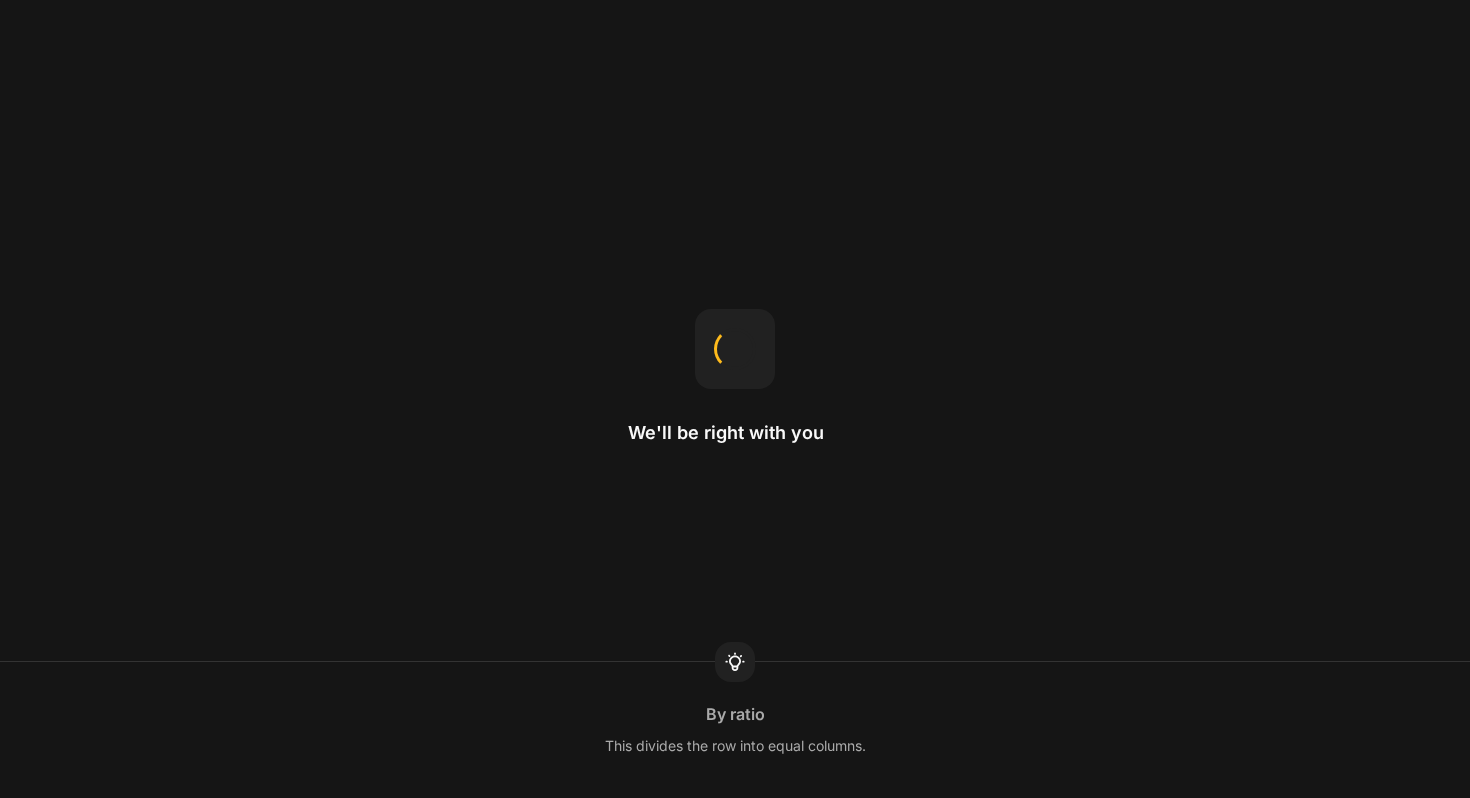 scroll, scrollTop: 0, scrollLeft: 0, axis: both 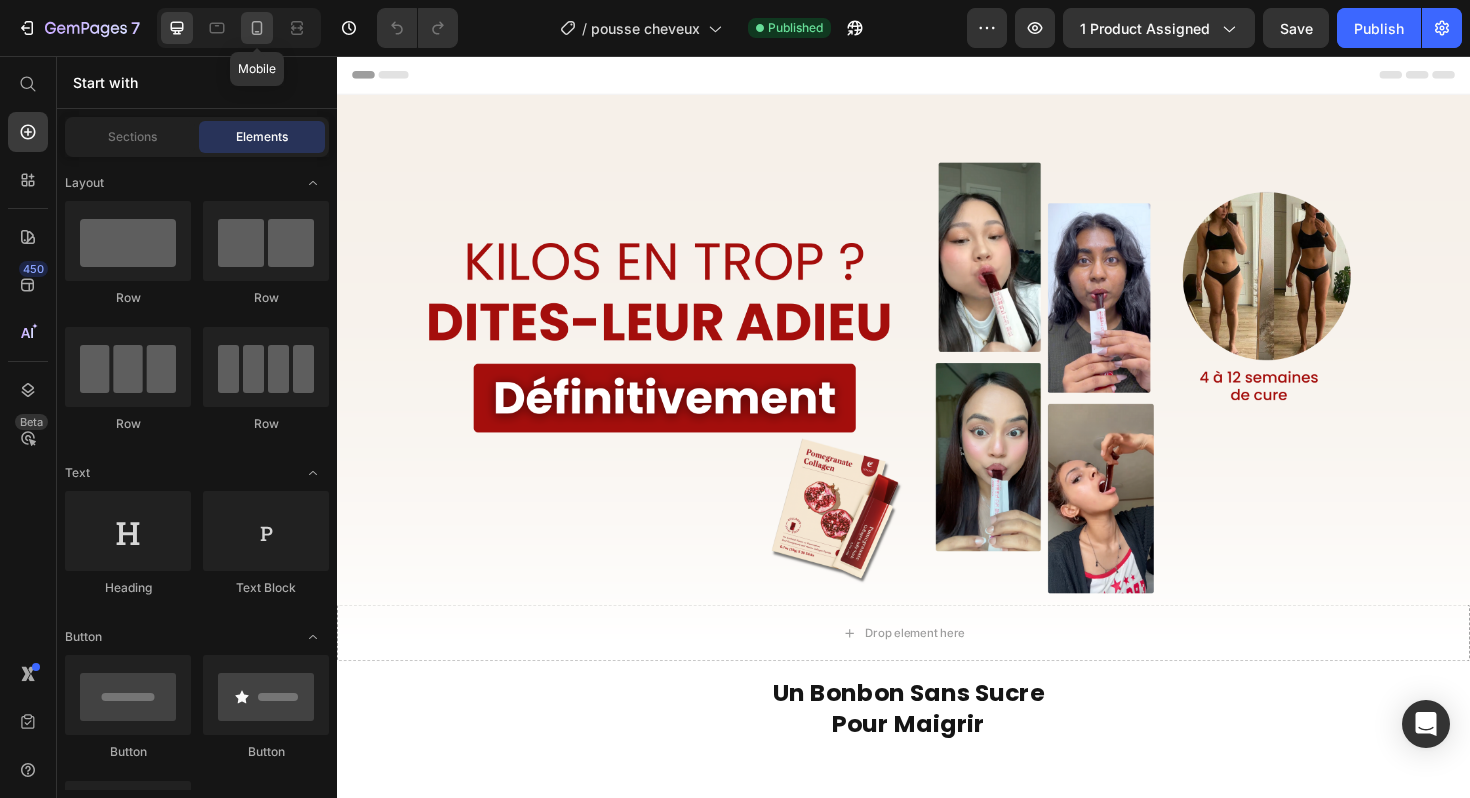 click 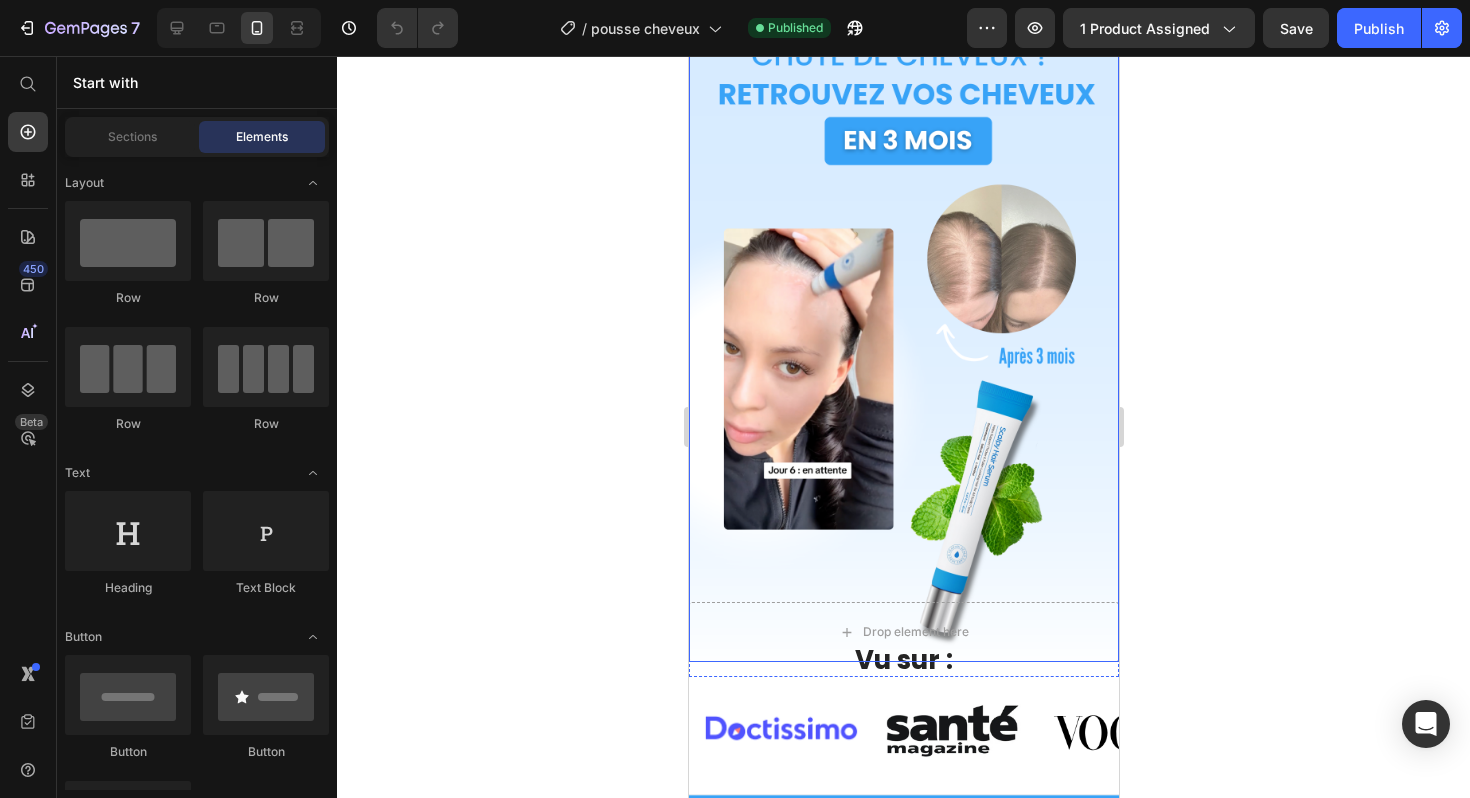scroll, scrollTop: 93, scrollLeft: 0, axis: vertical 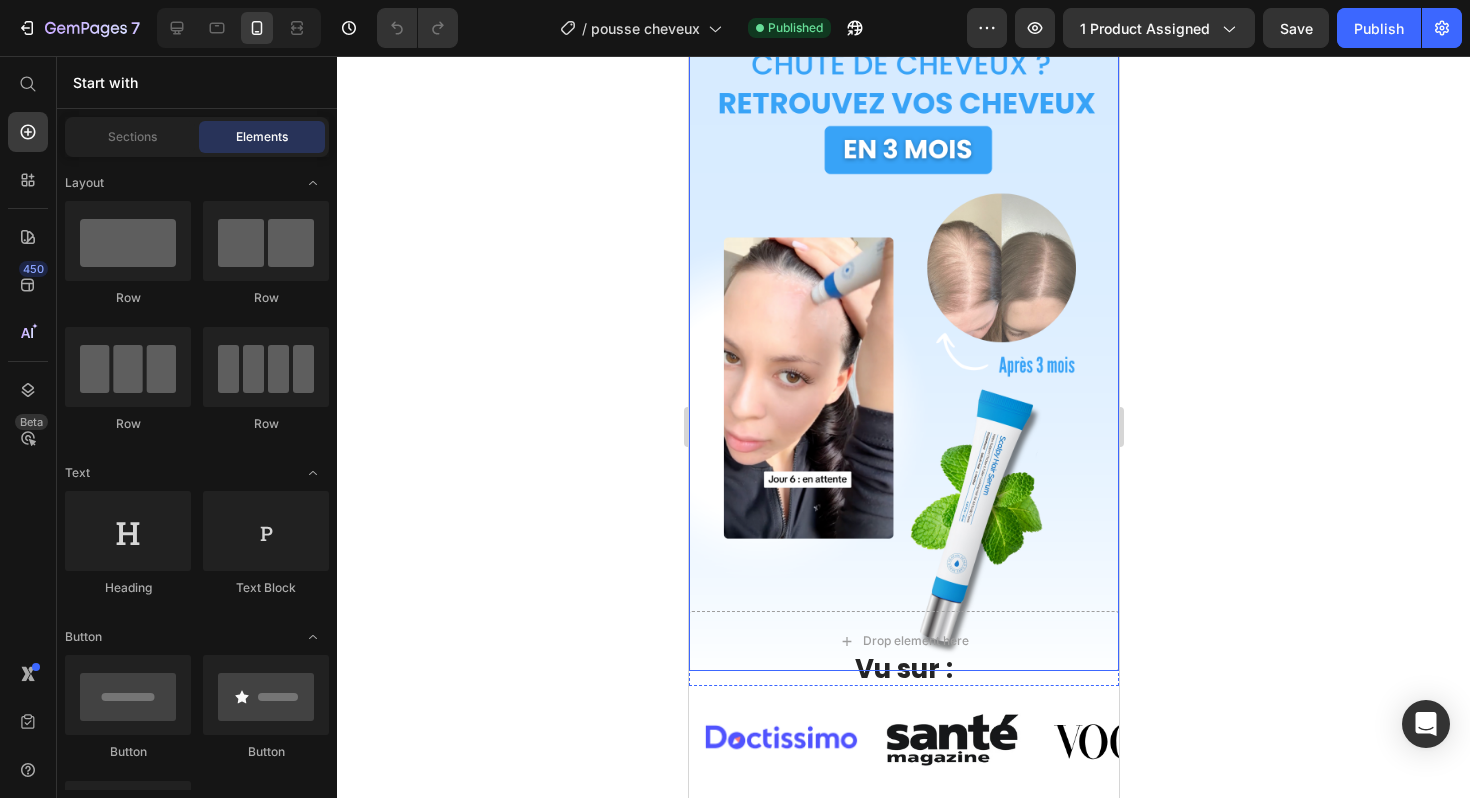 click 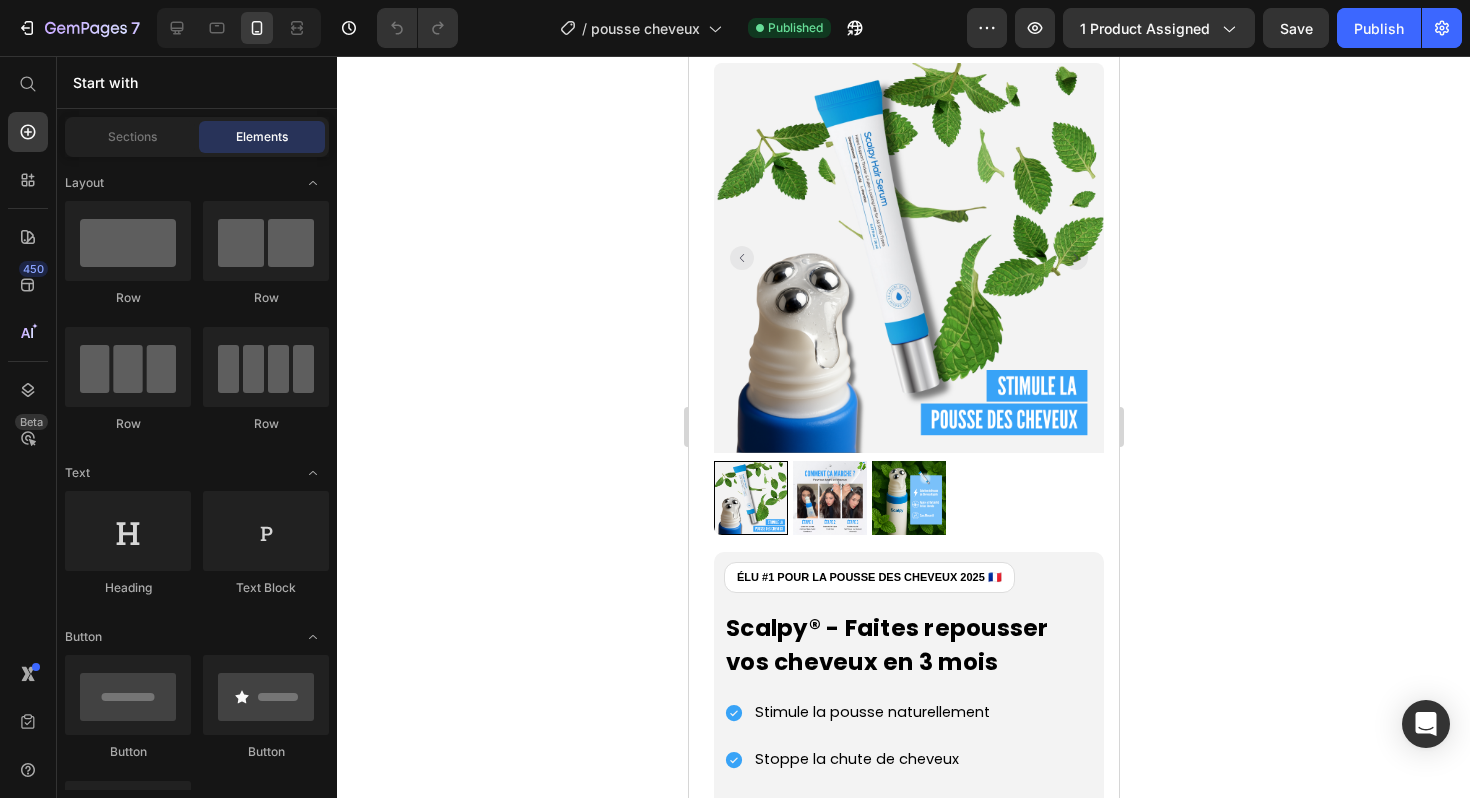 scroll, scrollTop: 1711, scrollLeft: 0, axis: vertical 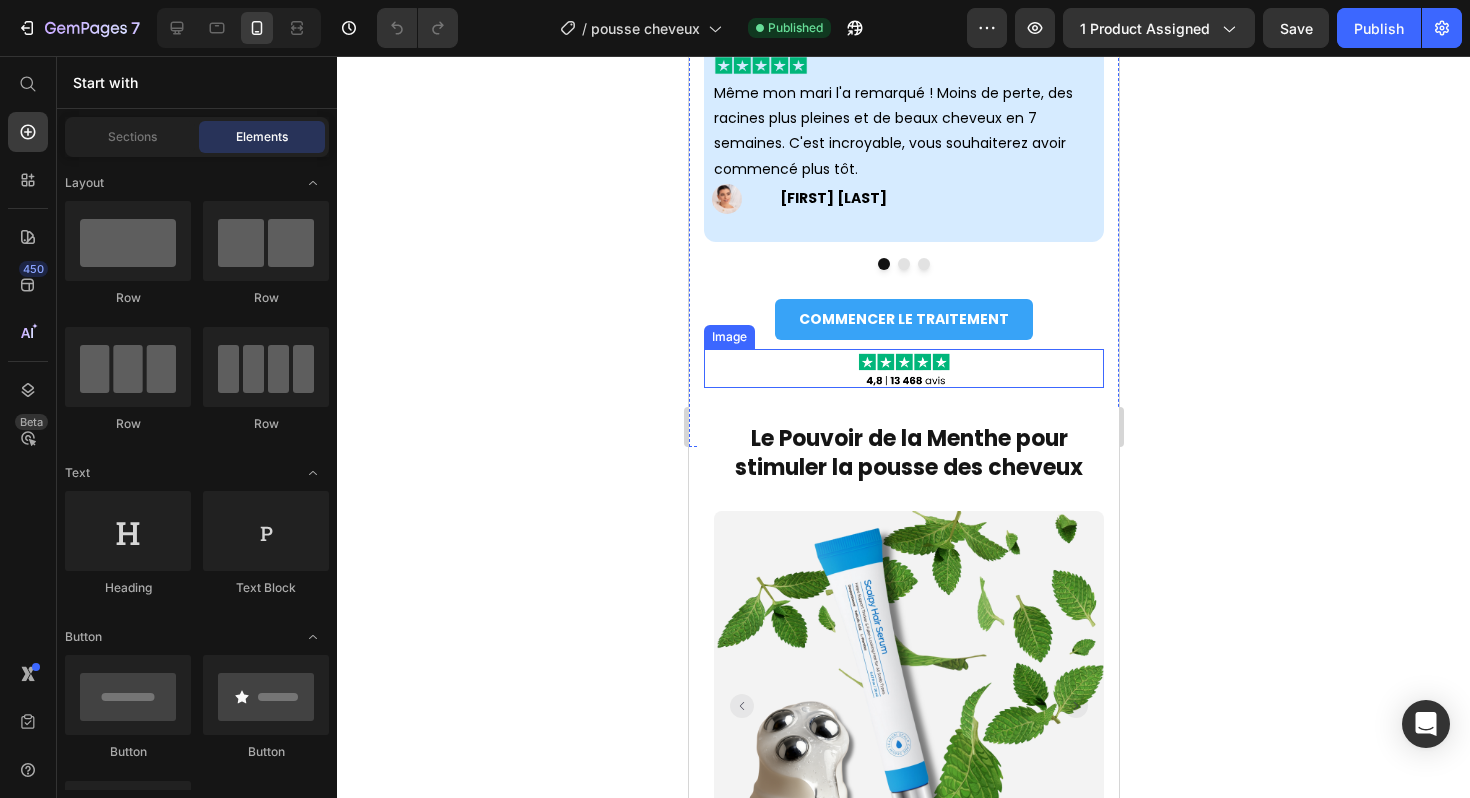 click at bounding box center [903, 368] 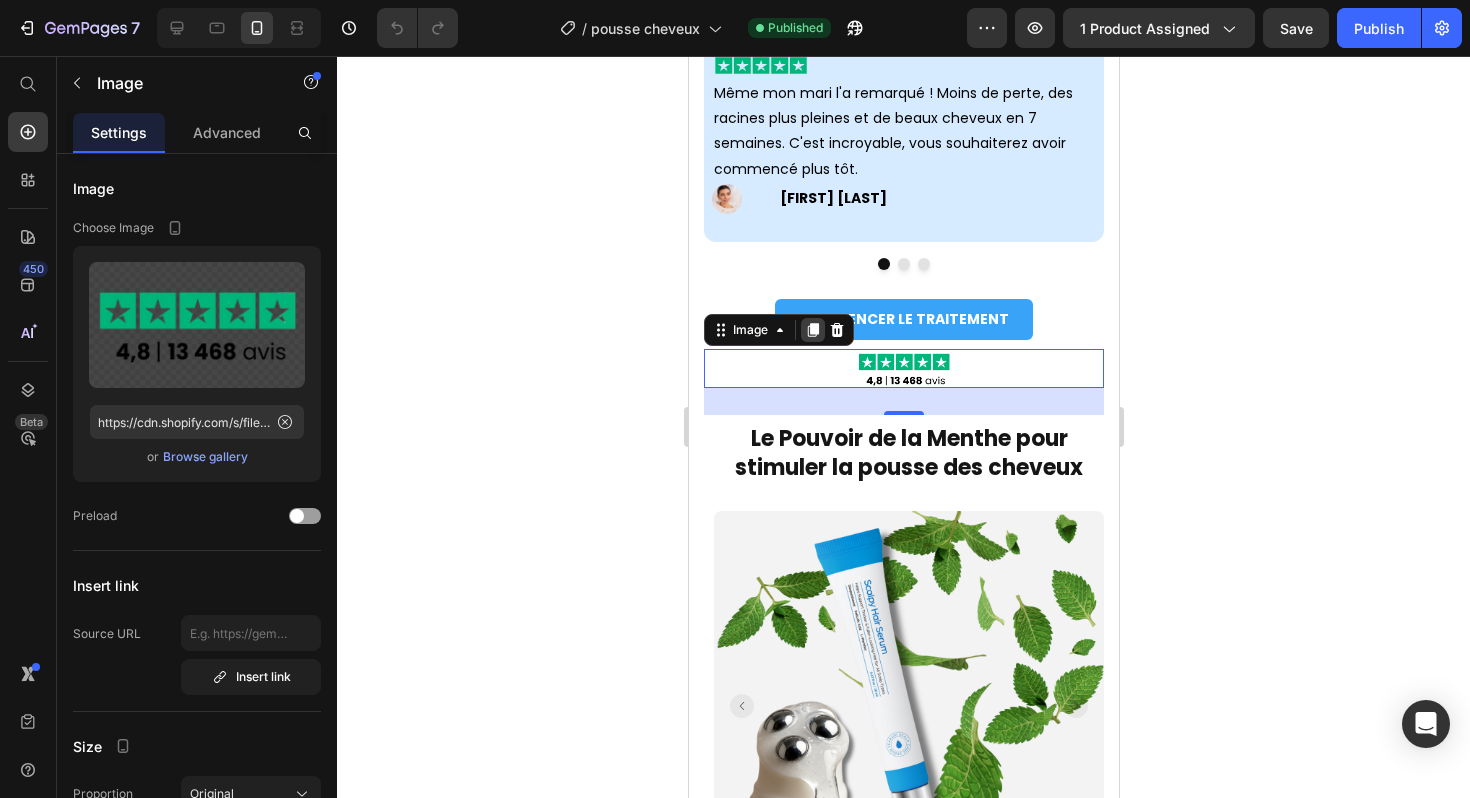 click 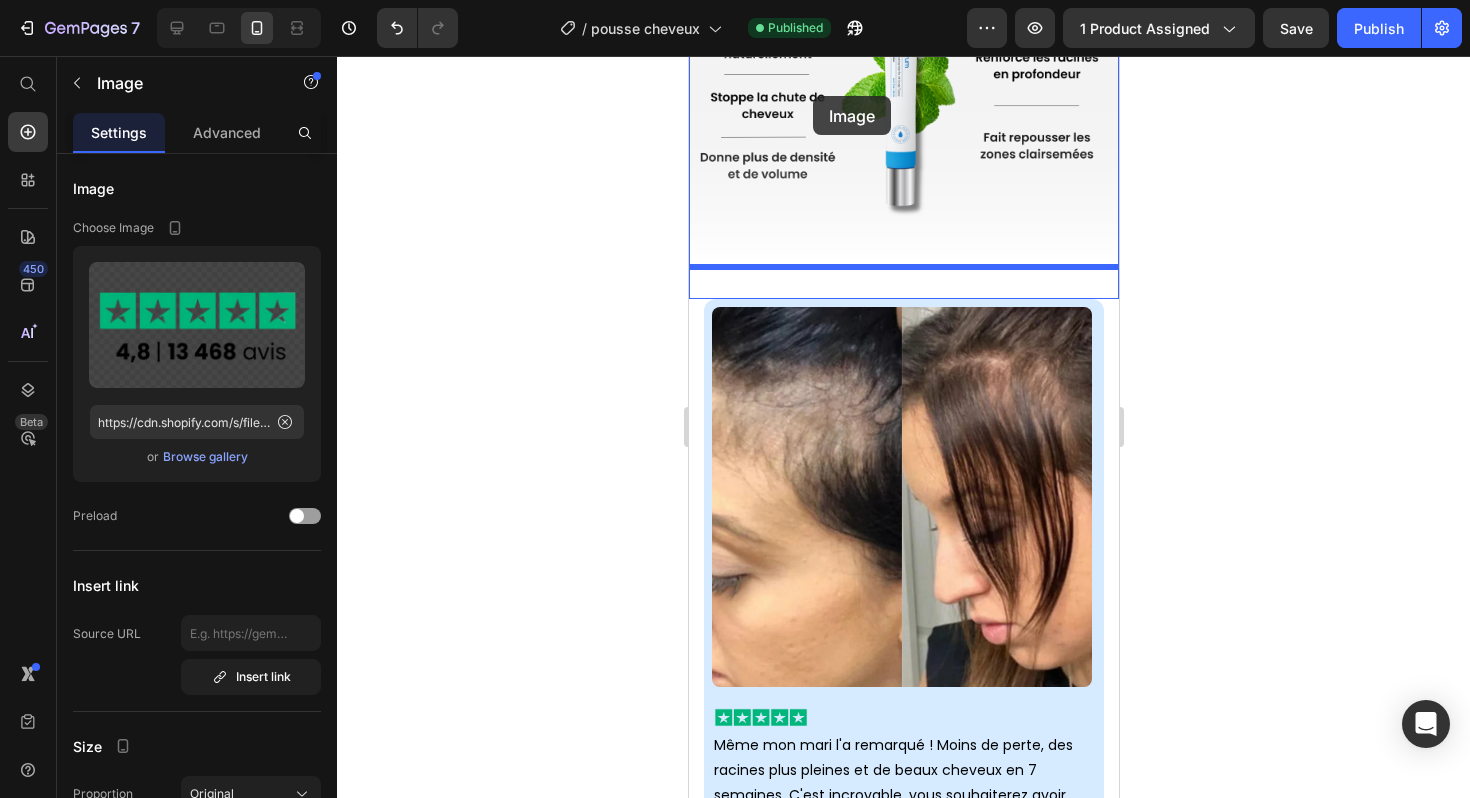 scroll, scrollTop: 1003, scrollLeft: 0, axis: vertical 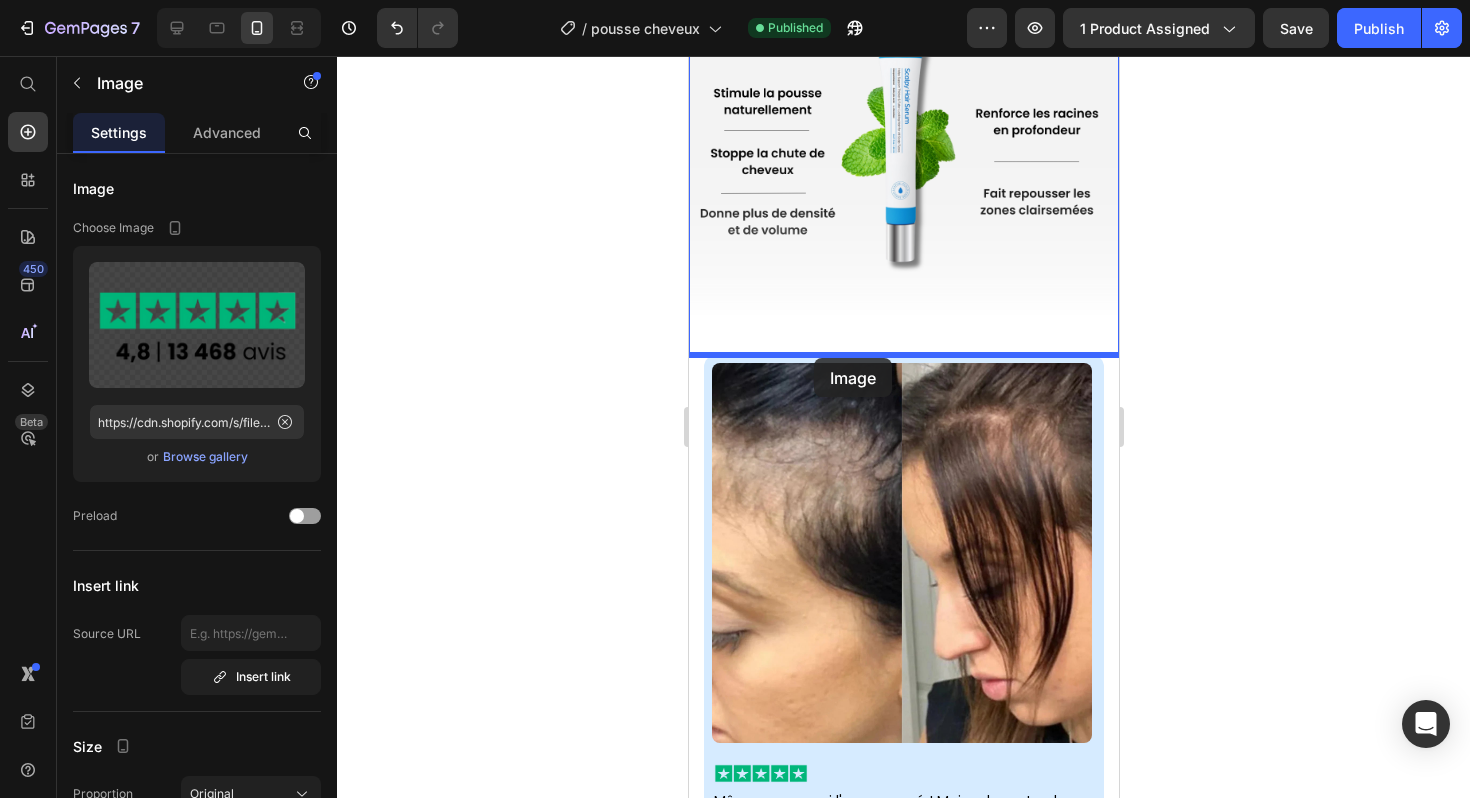 drag, startPoint x: 759, startPoint y: 402, endPoint x: 813, endPoint y: 358, distance: 69.656296 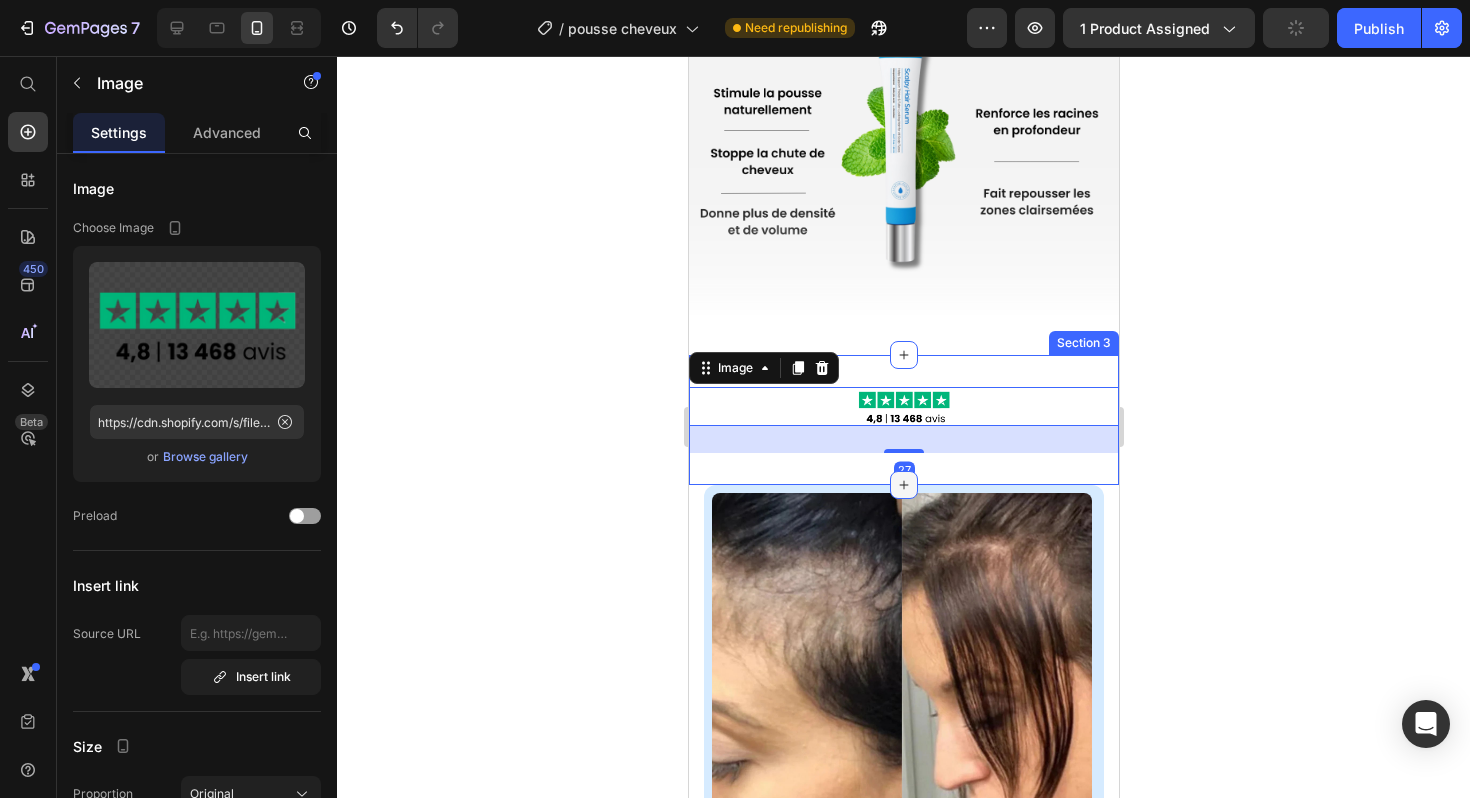 click at bounding box center (903, 485) 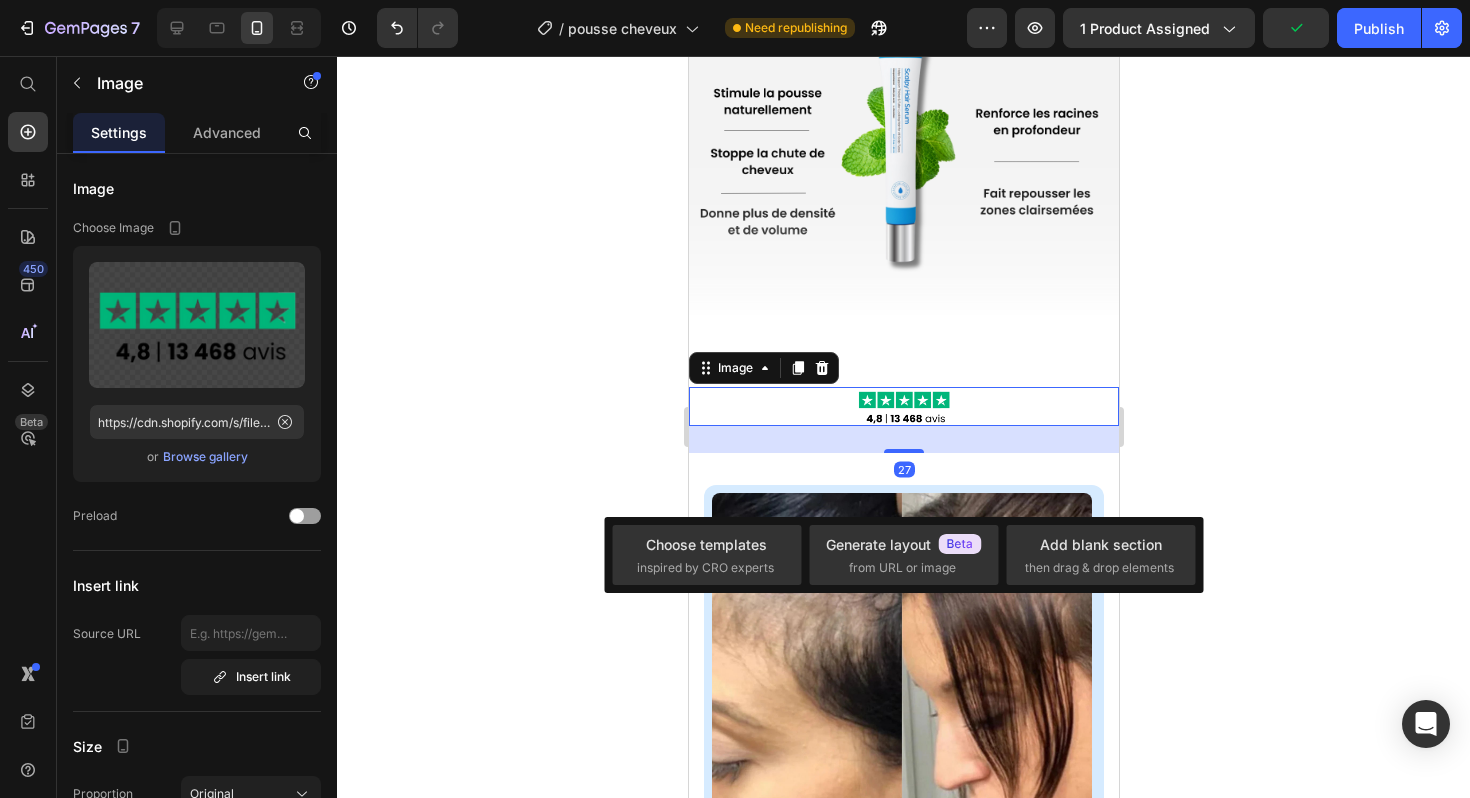 click on "27" at bounding box center [903, 439] 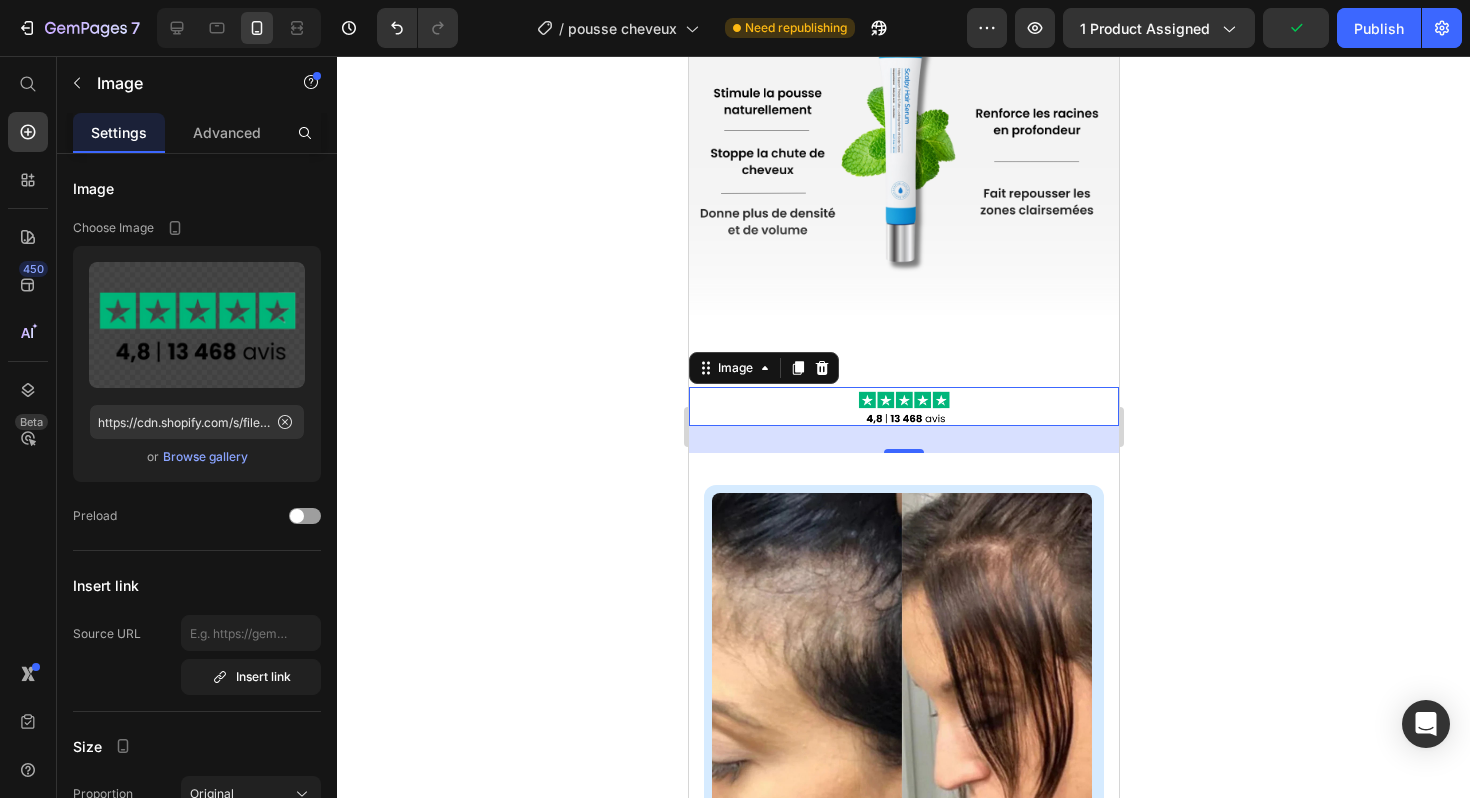 click on "27" at bounding box center (903, 439) 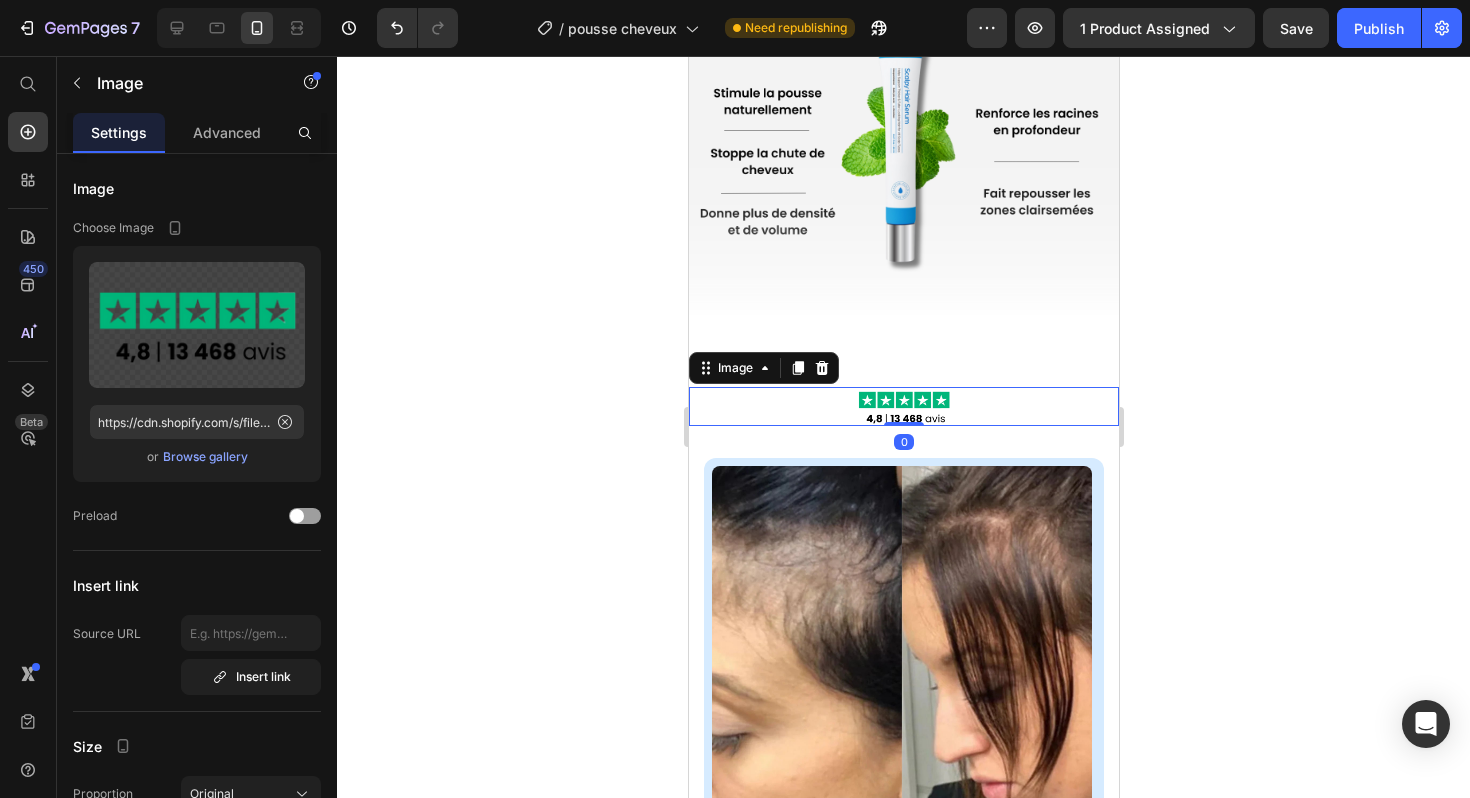 drag, startPoint x: 908, startPoint y: 447, endPoint x: 908, endPoint y: 416, distance: 31 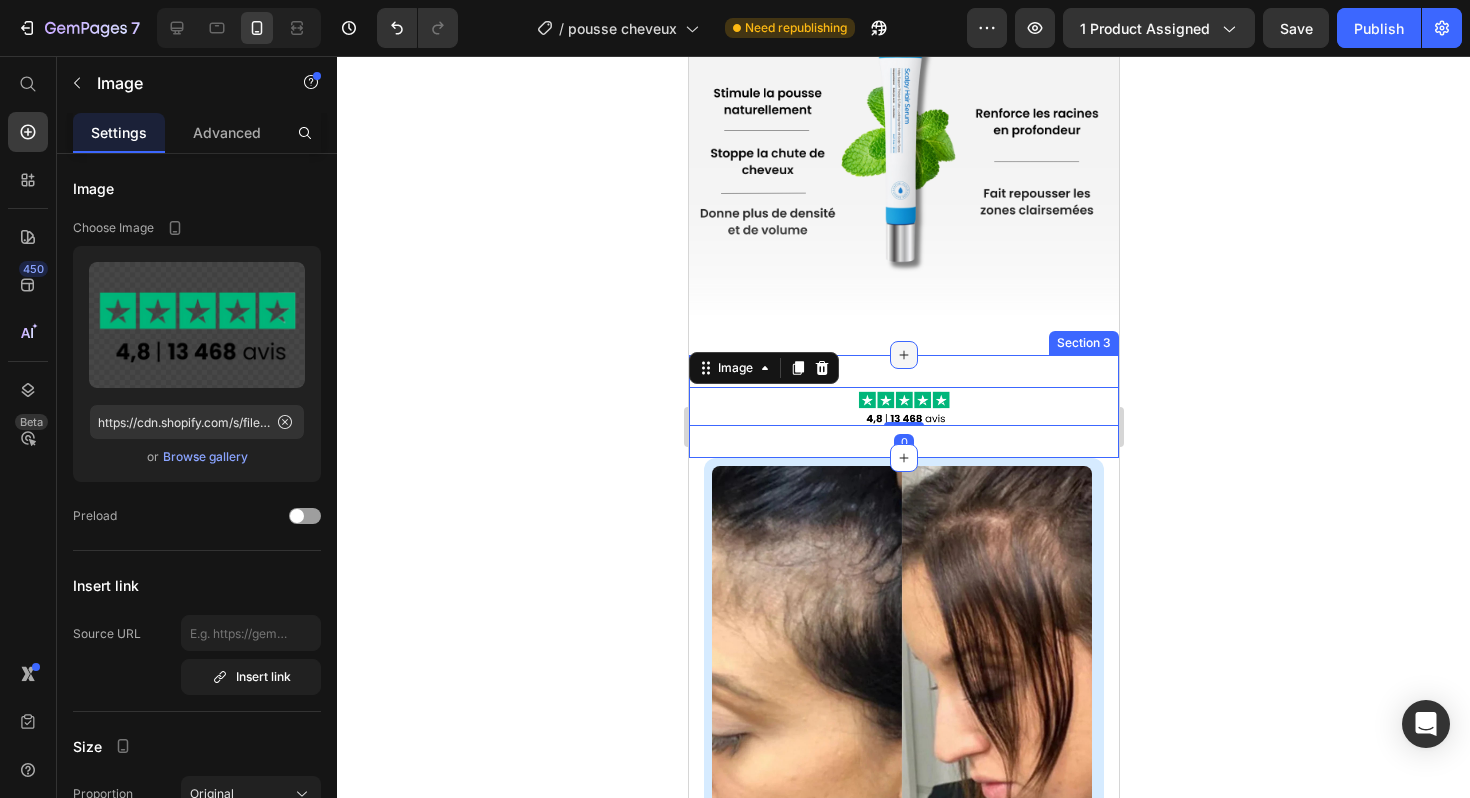 click at bounding box center (903, 355) 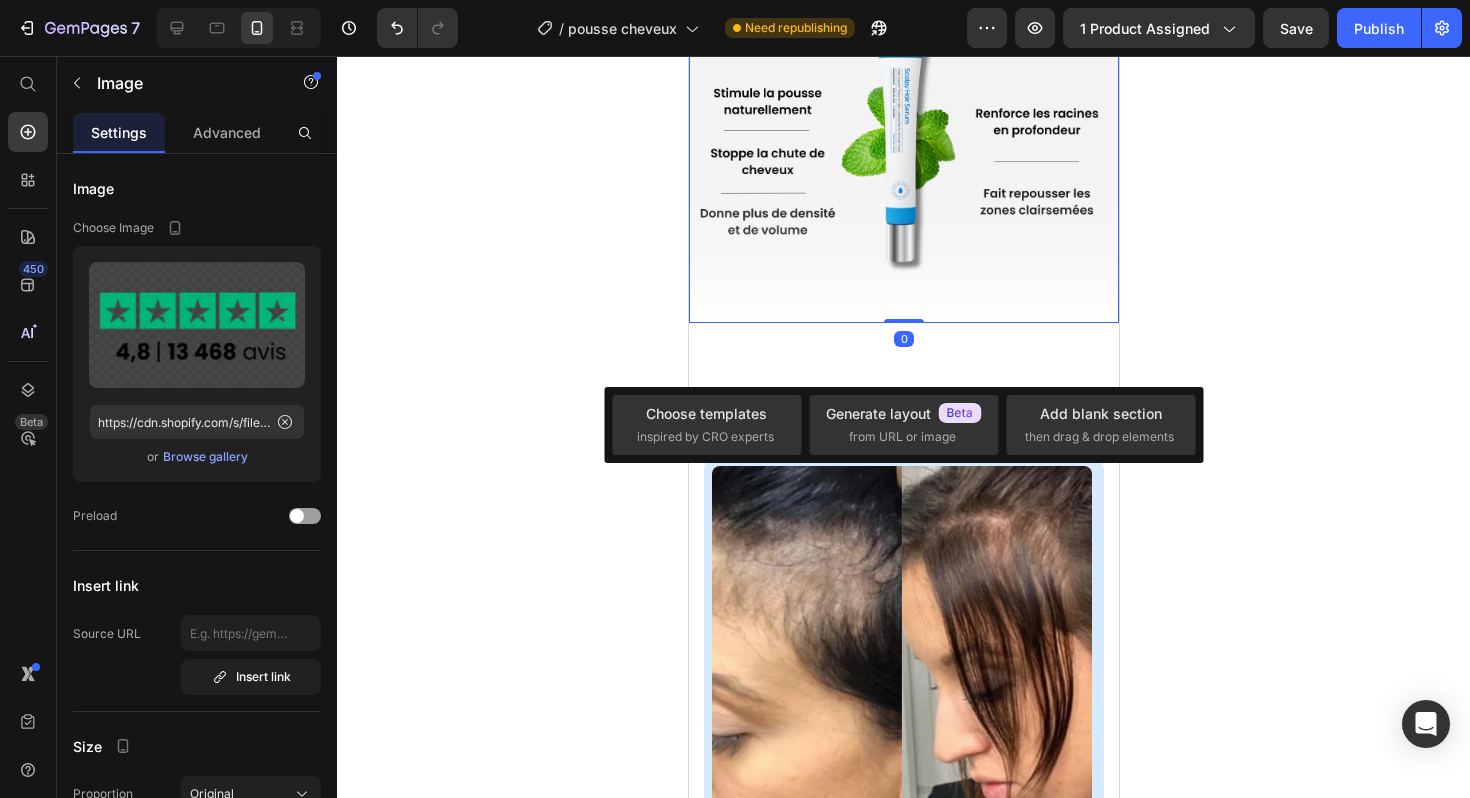 click at bounding box center [903, 108] 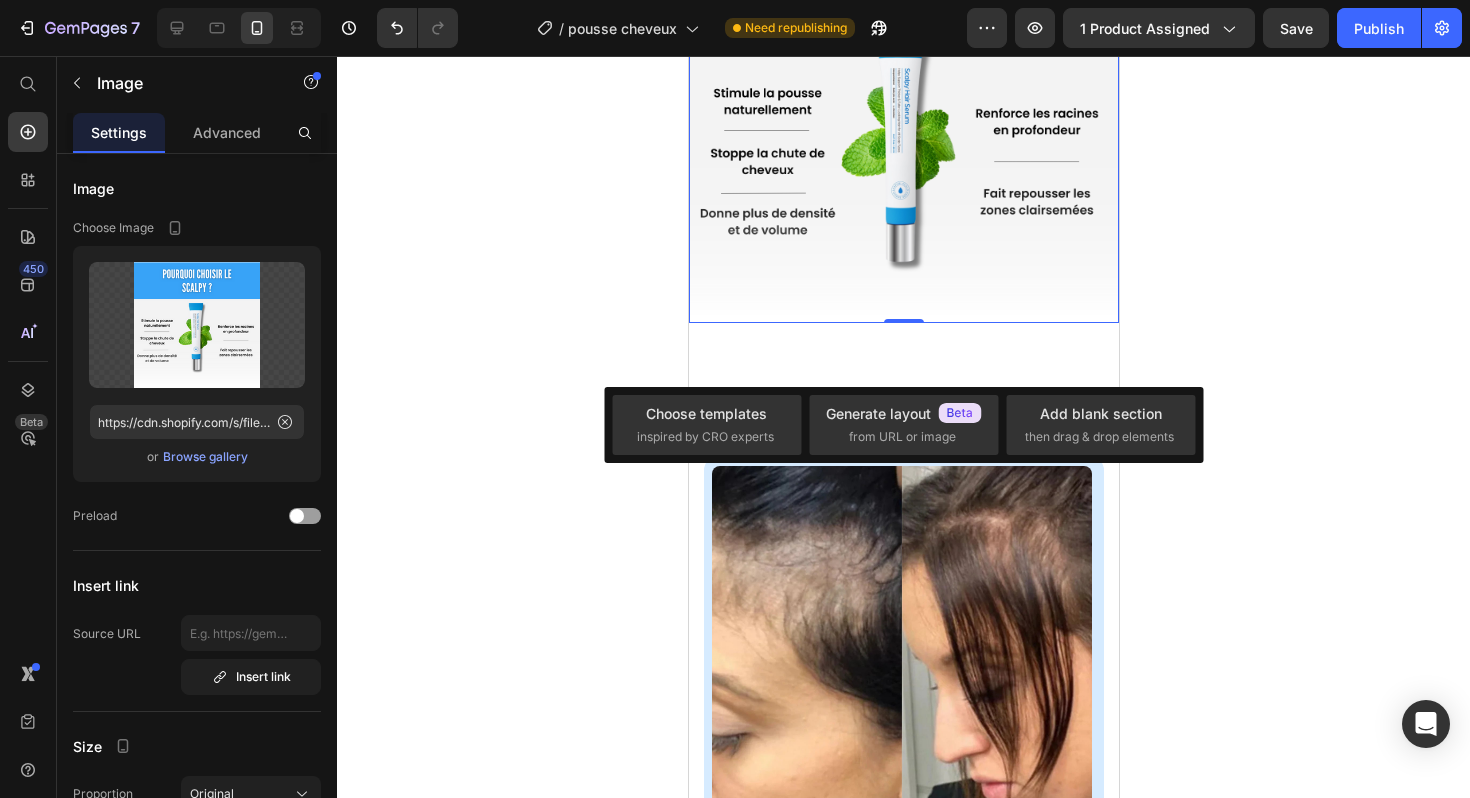 click 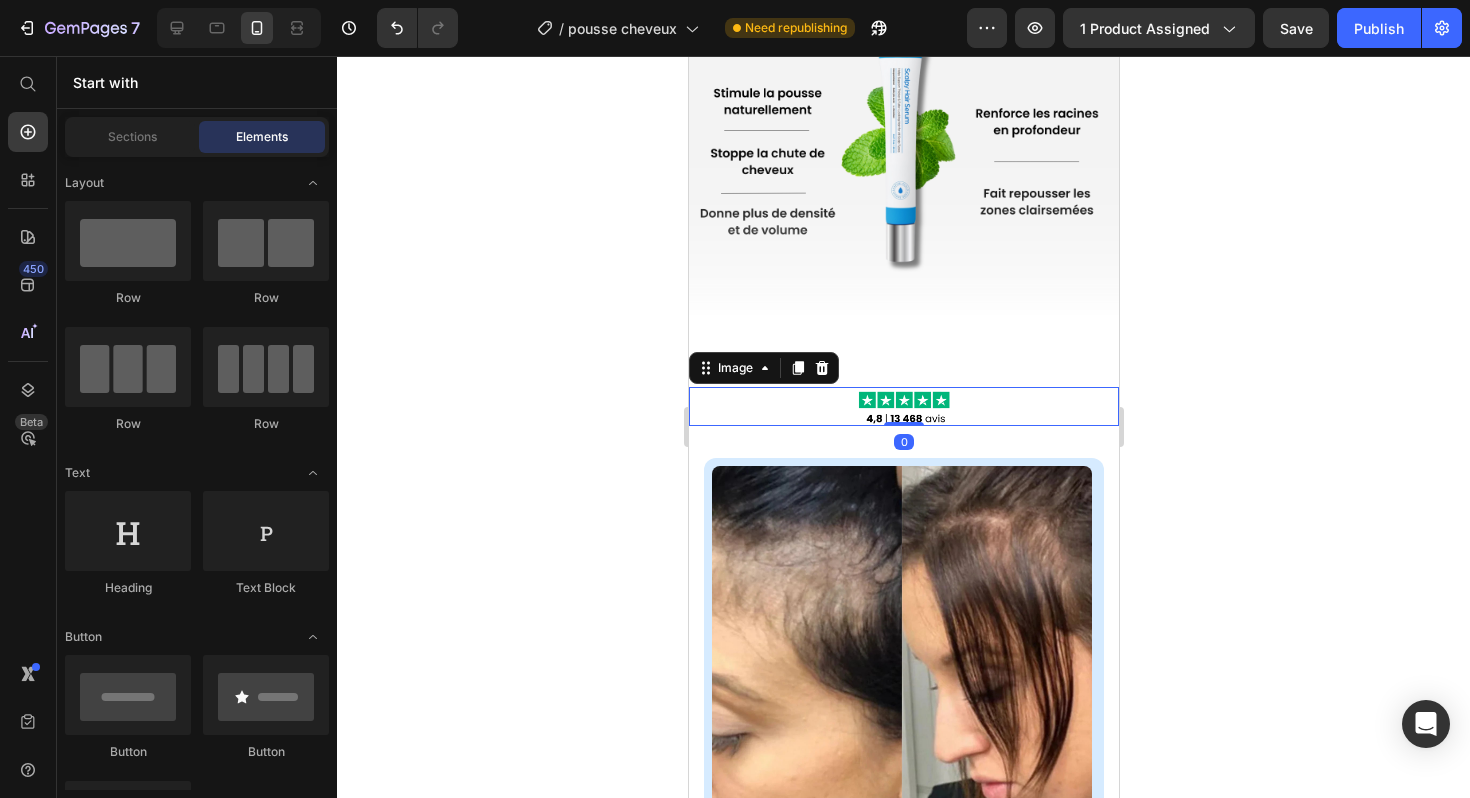 click at bounding box center [903, 406] 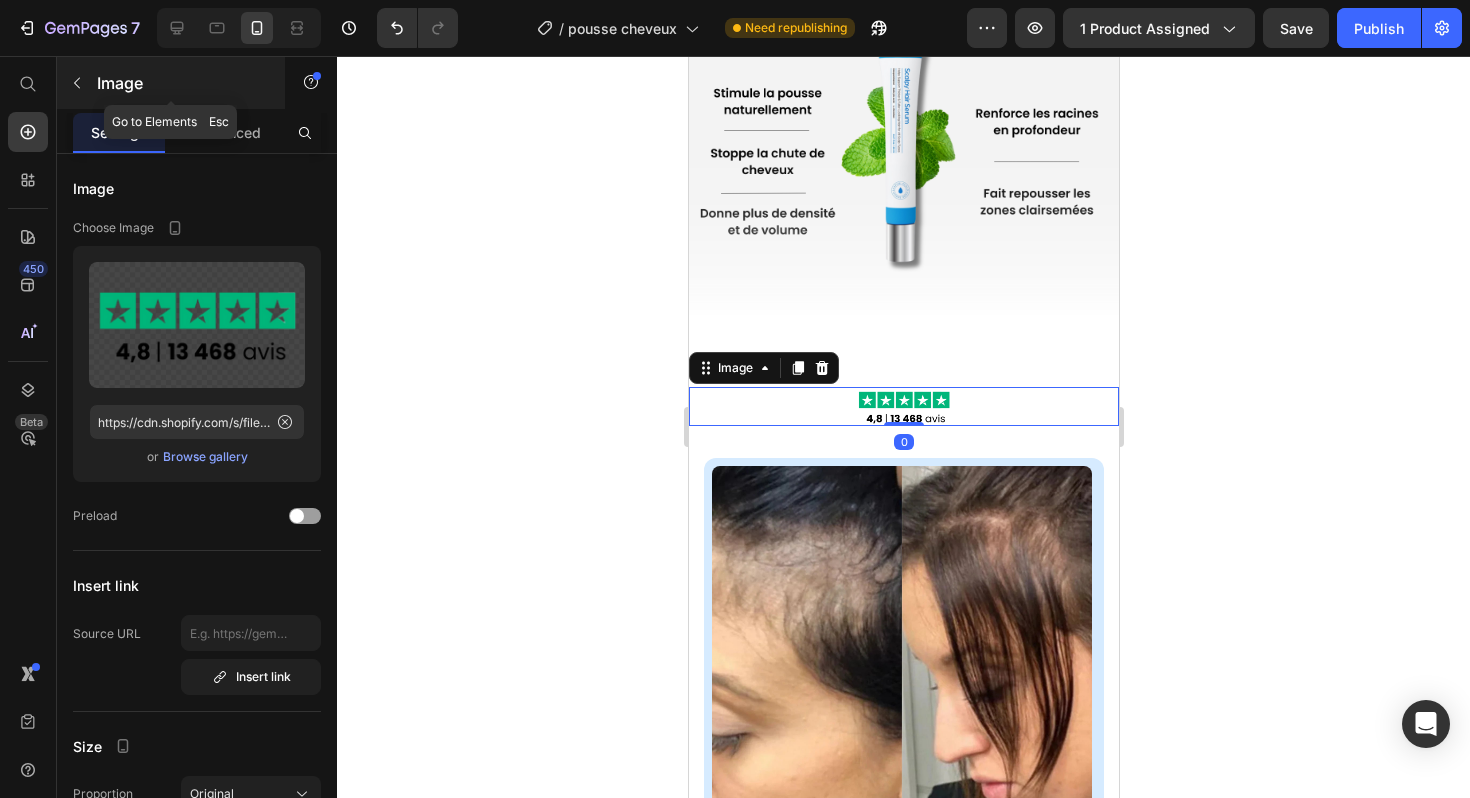 click at bounding box center (77, 83) 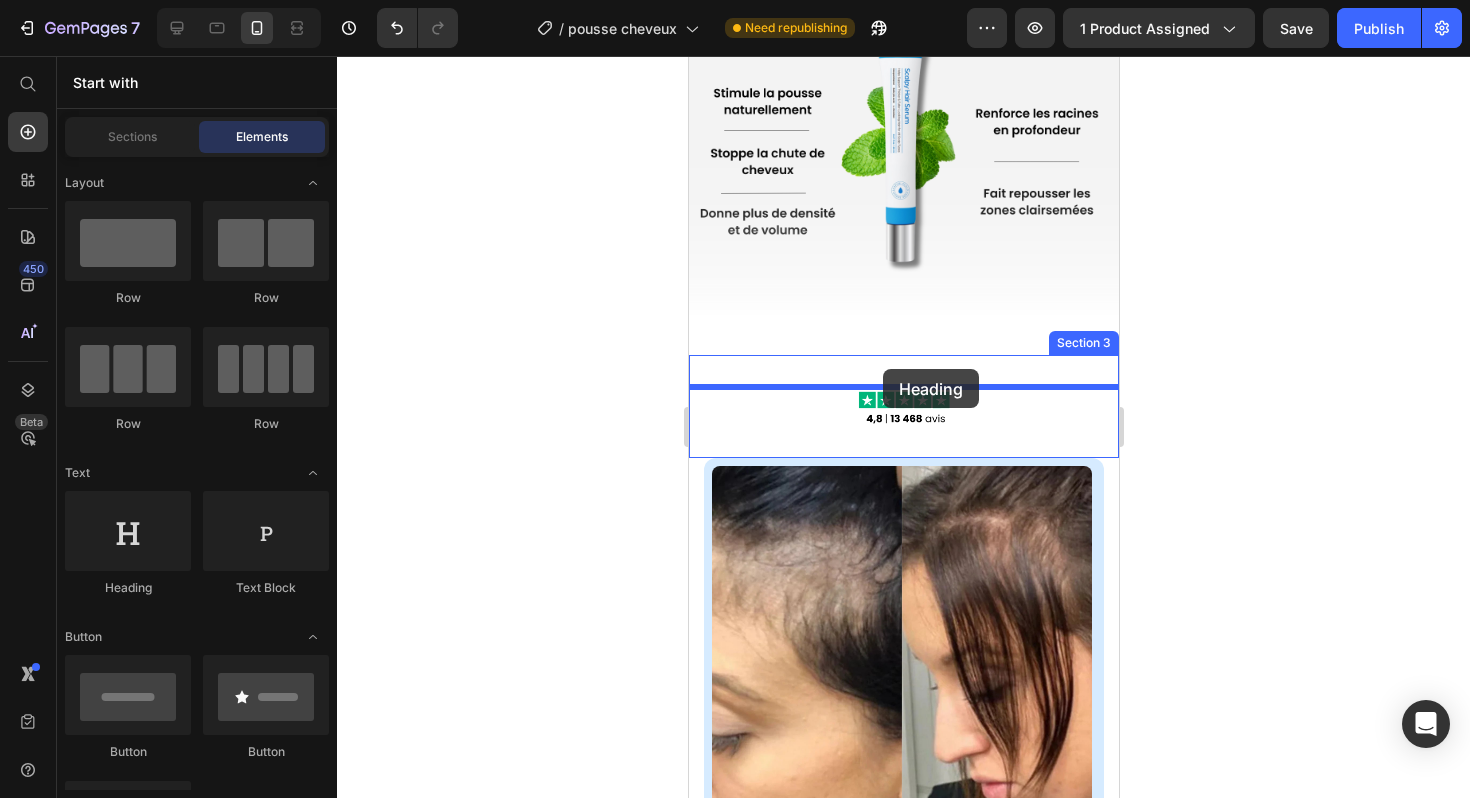 drag, startPoint x: 836, startPoint y: 600, endPoint x: 880, endPoint y: 364, distance: 240.06665 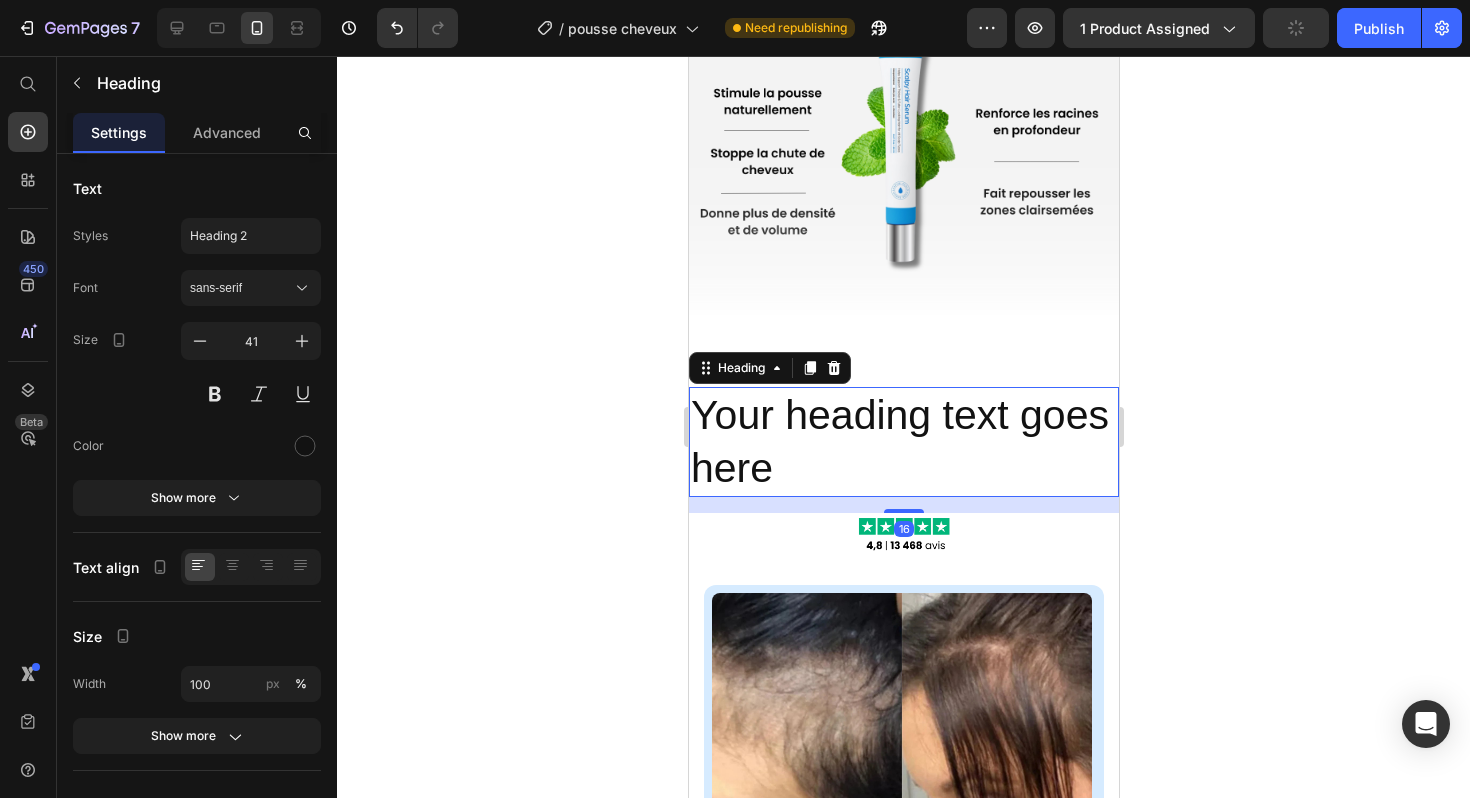 click on "Your heading text goes here" at bounding box center [903, 442] 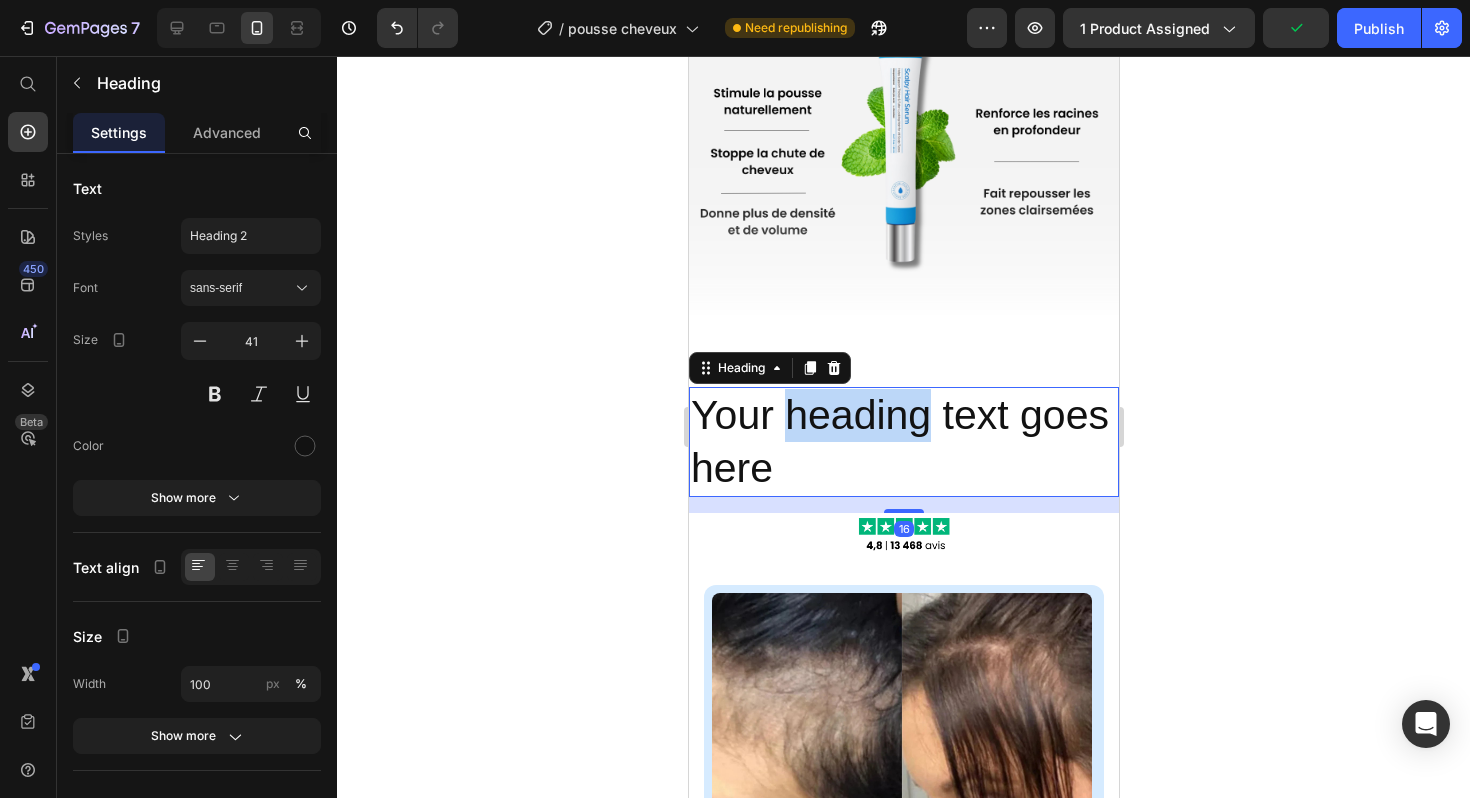 click on "Your heading text goes here" at bounding box center (903, 442) 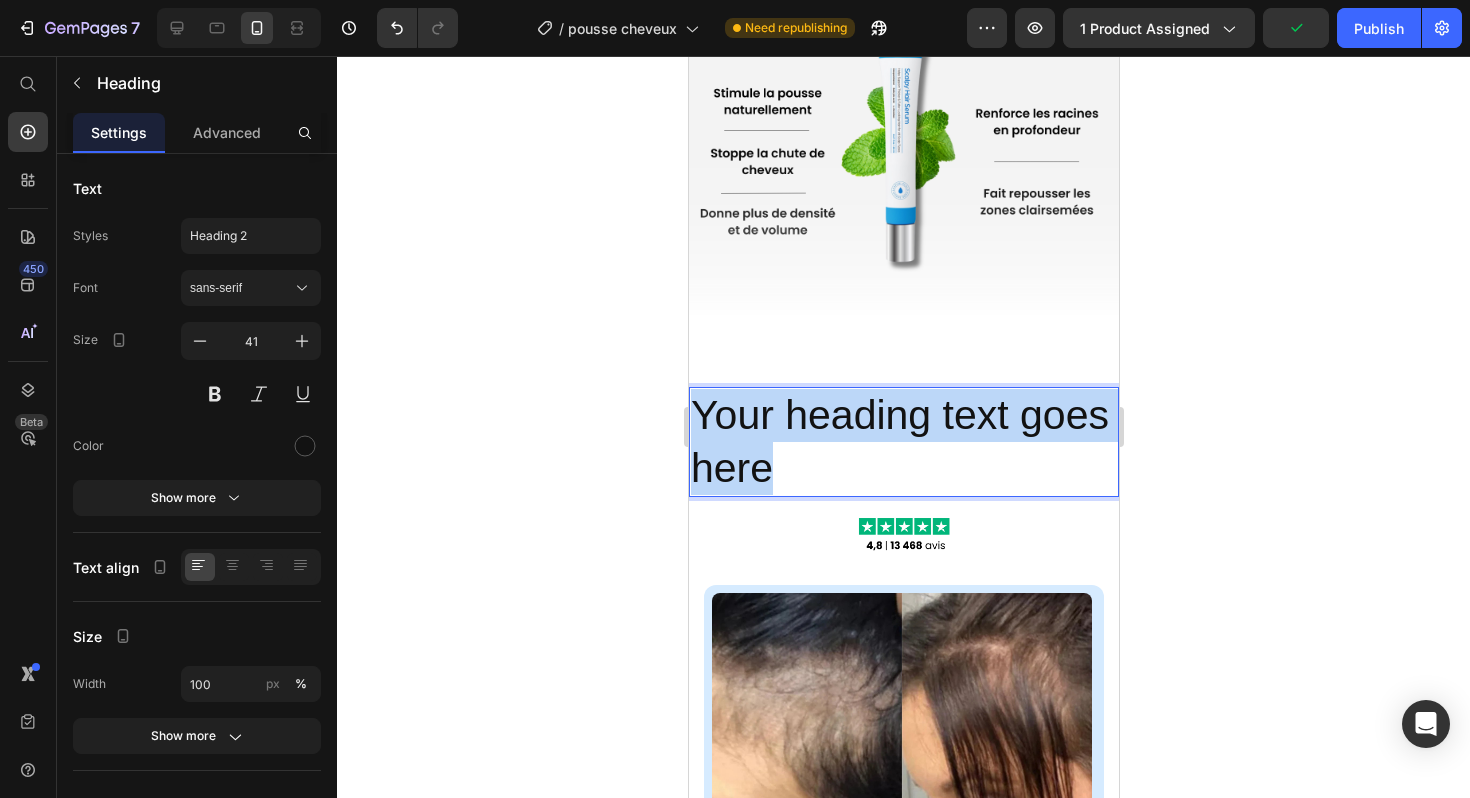 click on "Your heading text goes here" at bounding box center [903, 442] 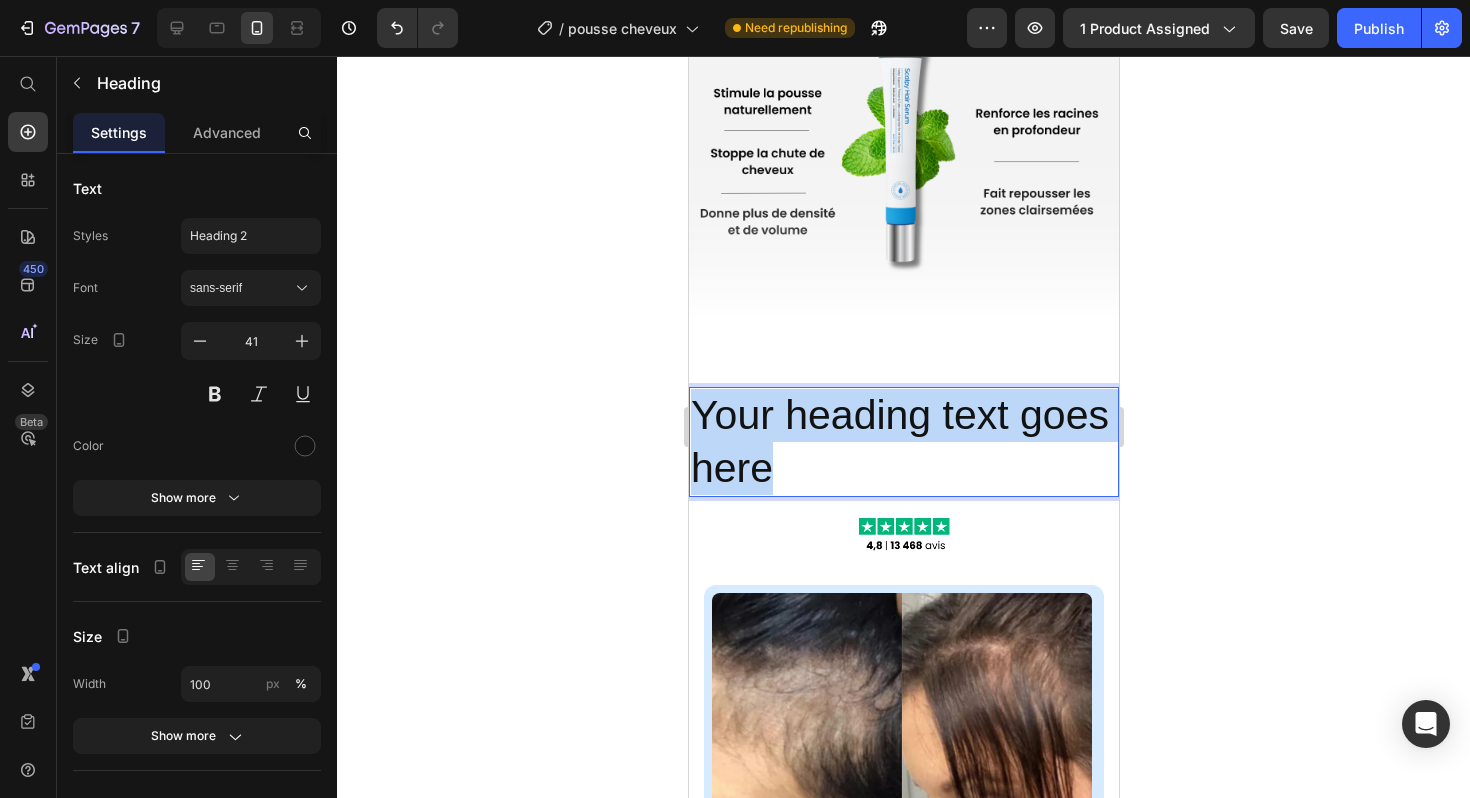 scroll, scrollTop: 1854, scrollLeft: 0, axis: vertical 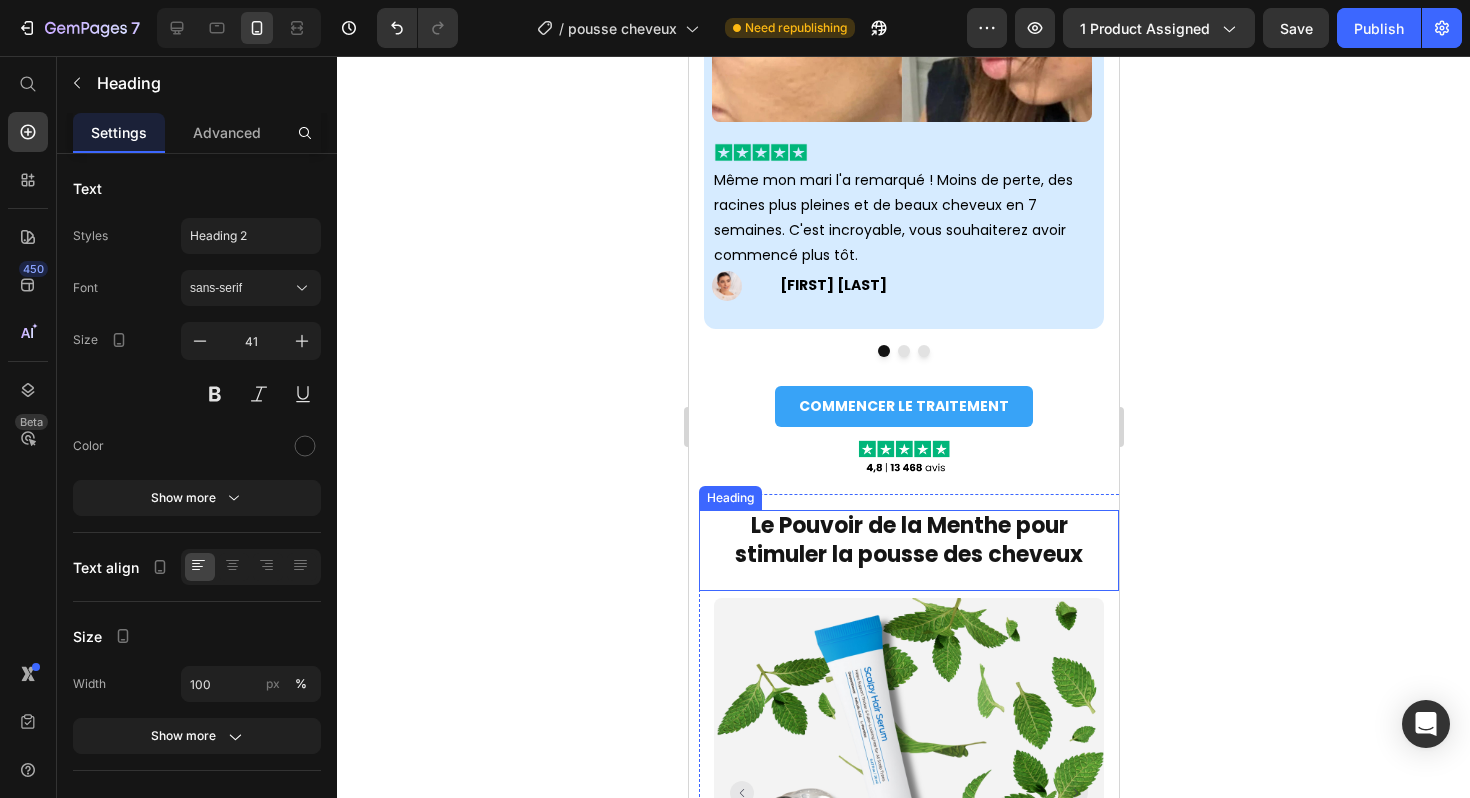 click on "Le Pouvoir de la Menthe pour stimuler la pousse des cheveux" at bounding box center (908, 540) 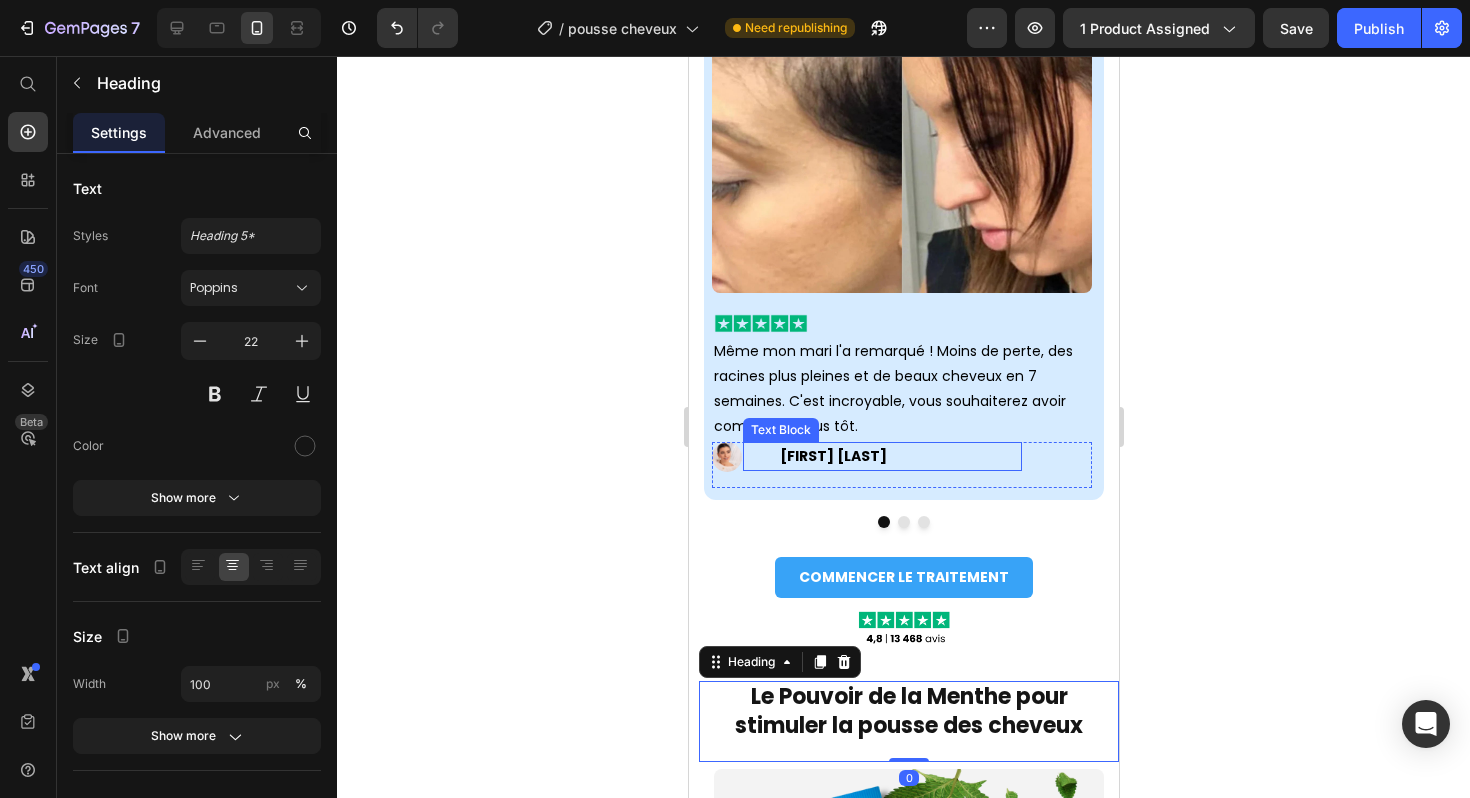 scroll, scrollTop: 1133, scrollLeft: 0, axis: vertical 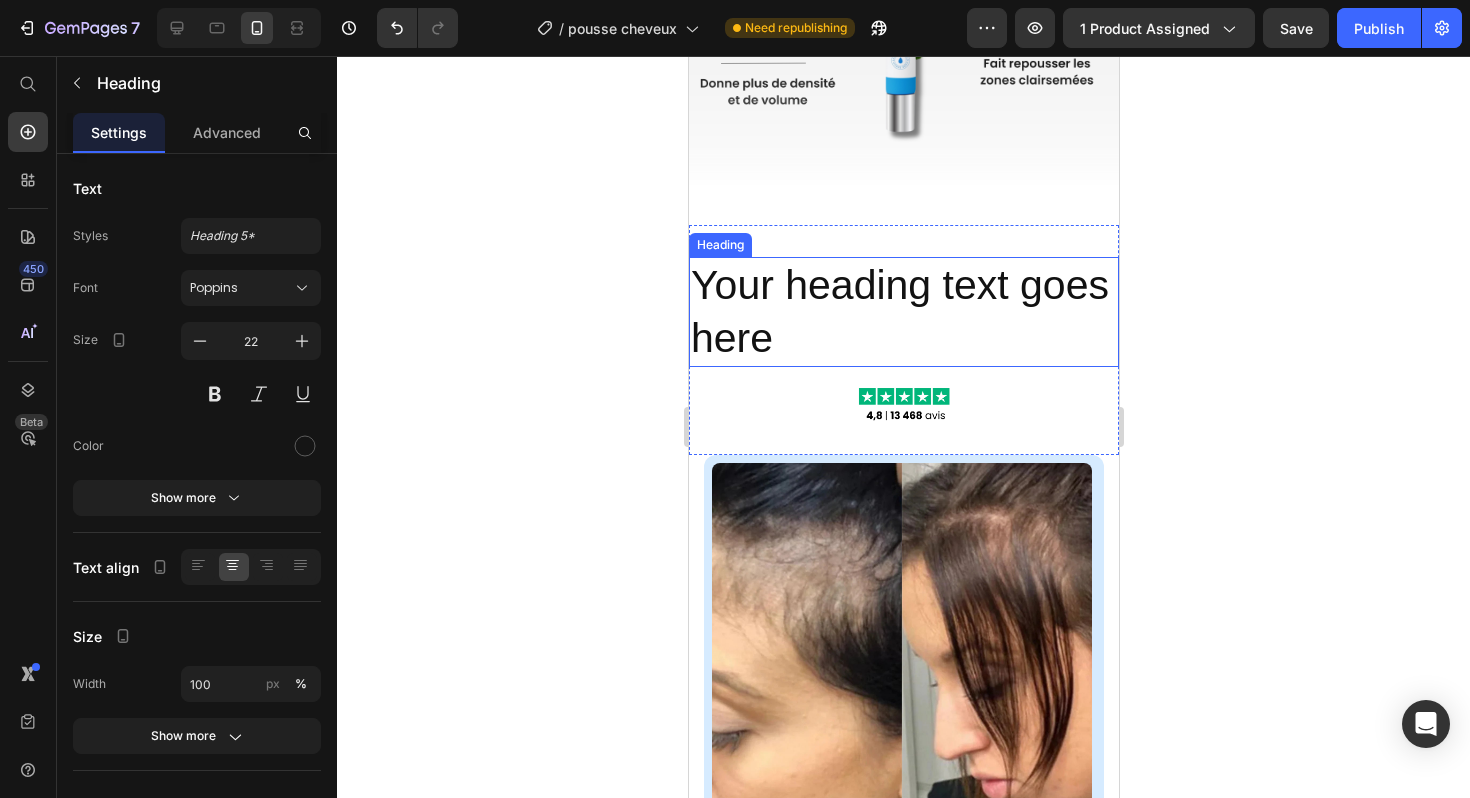 click on "Your heading text goes here" at bounding box center [903, 312] 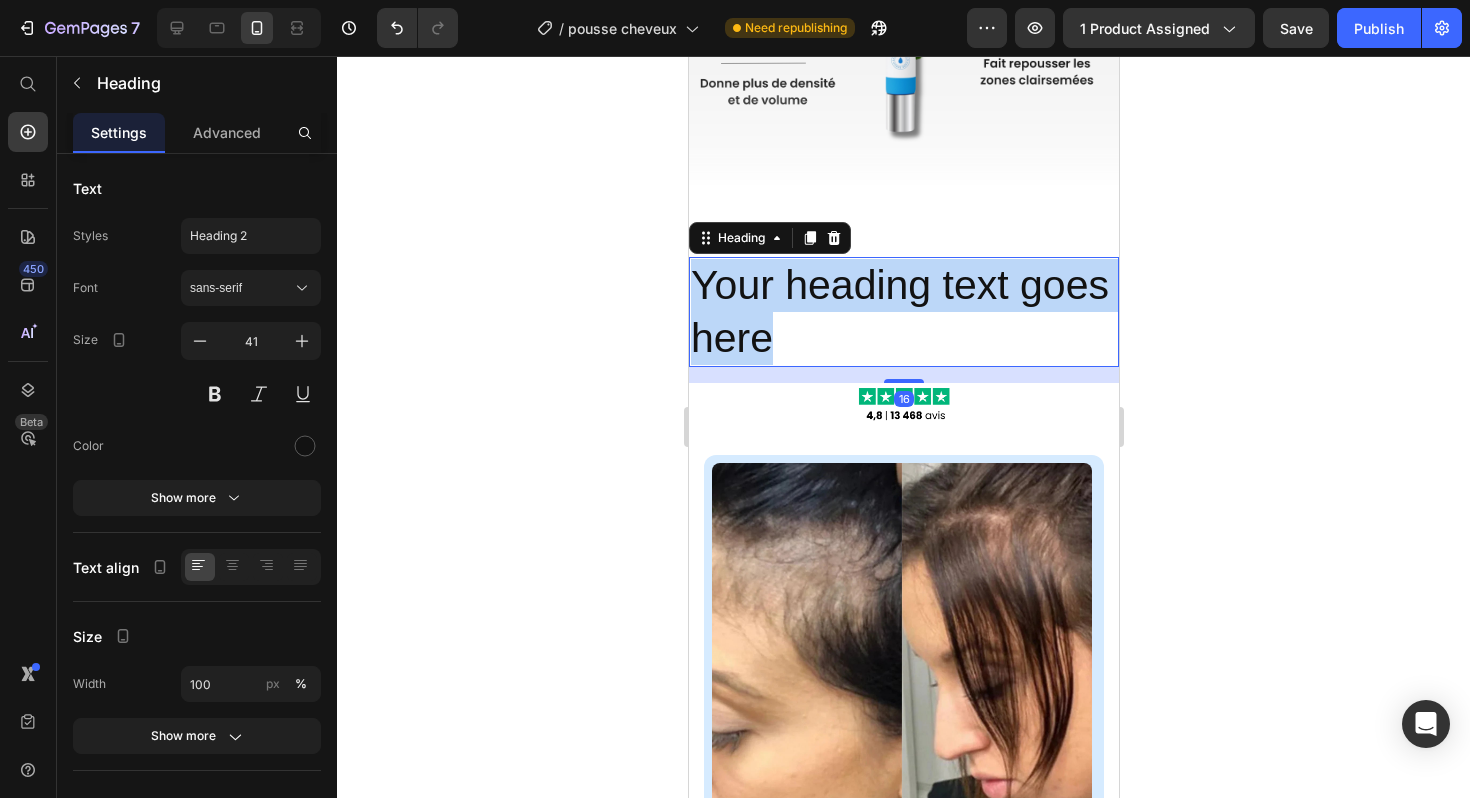 click on "Your heading text goes here" at bounding box center (903, 312) 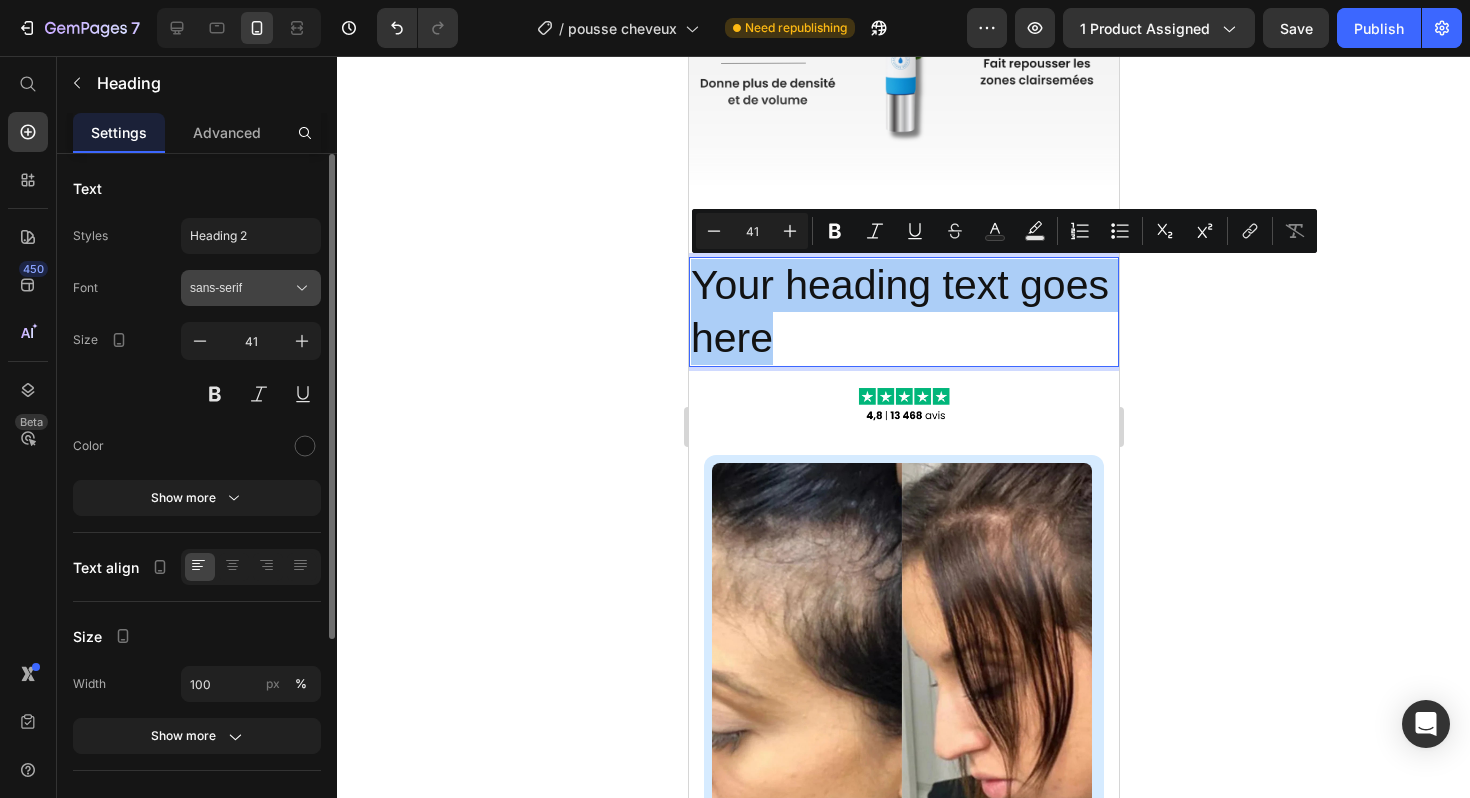 click on "sans-serif" at bounding box center [241, 288] 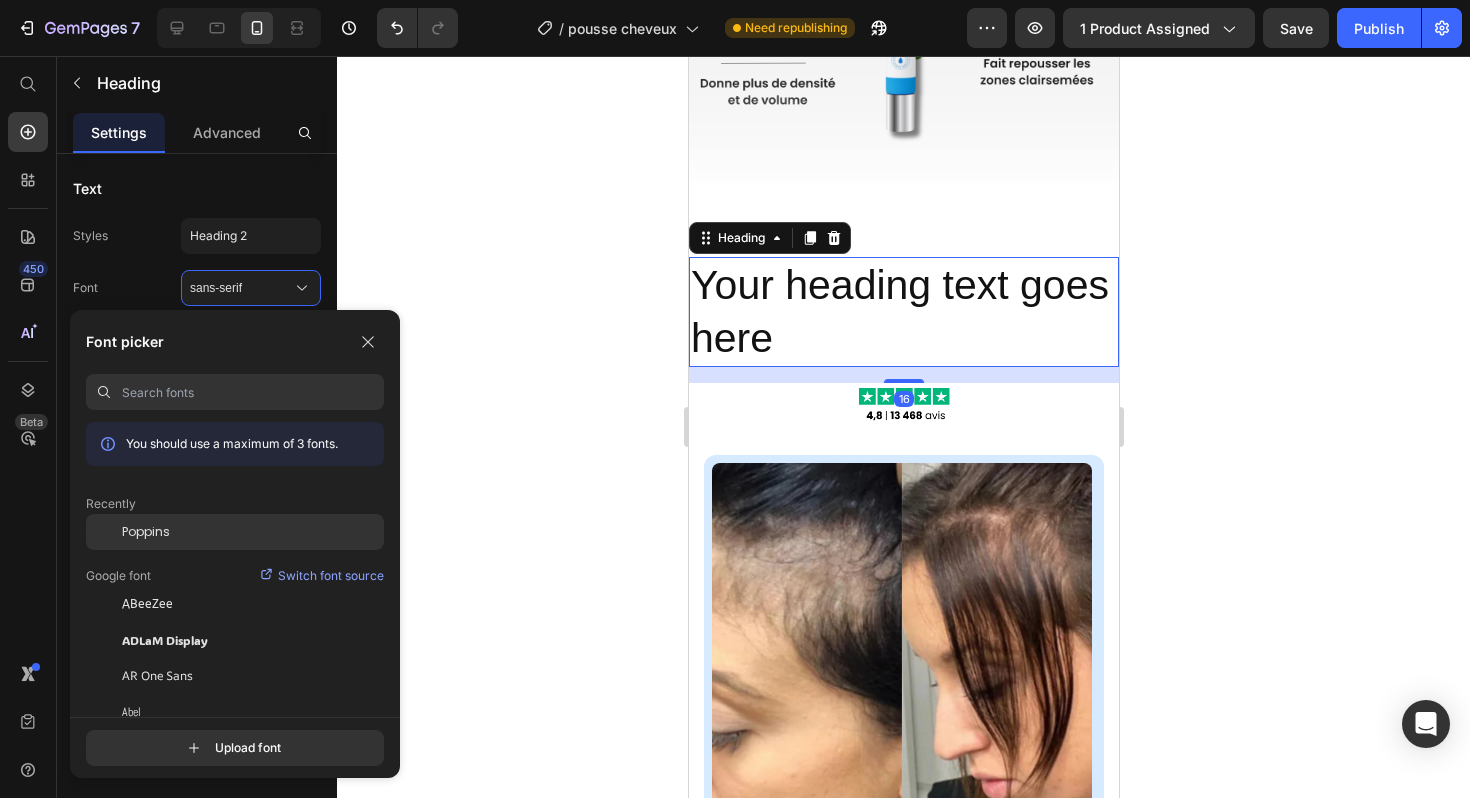 click on "Poppins" 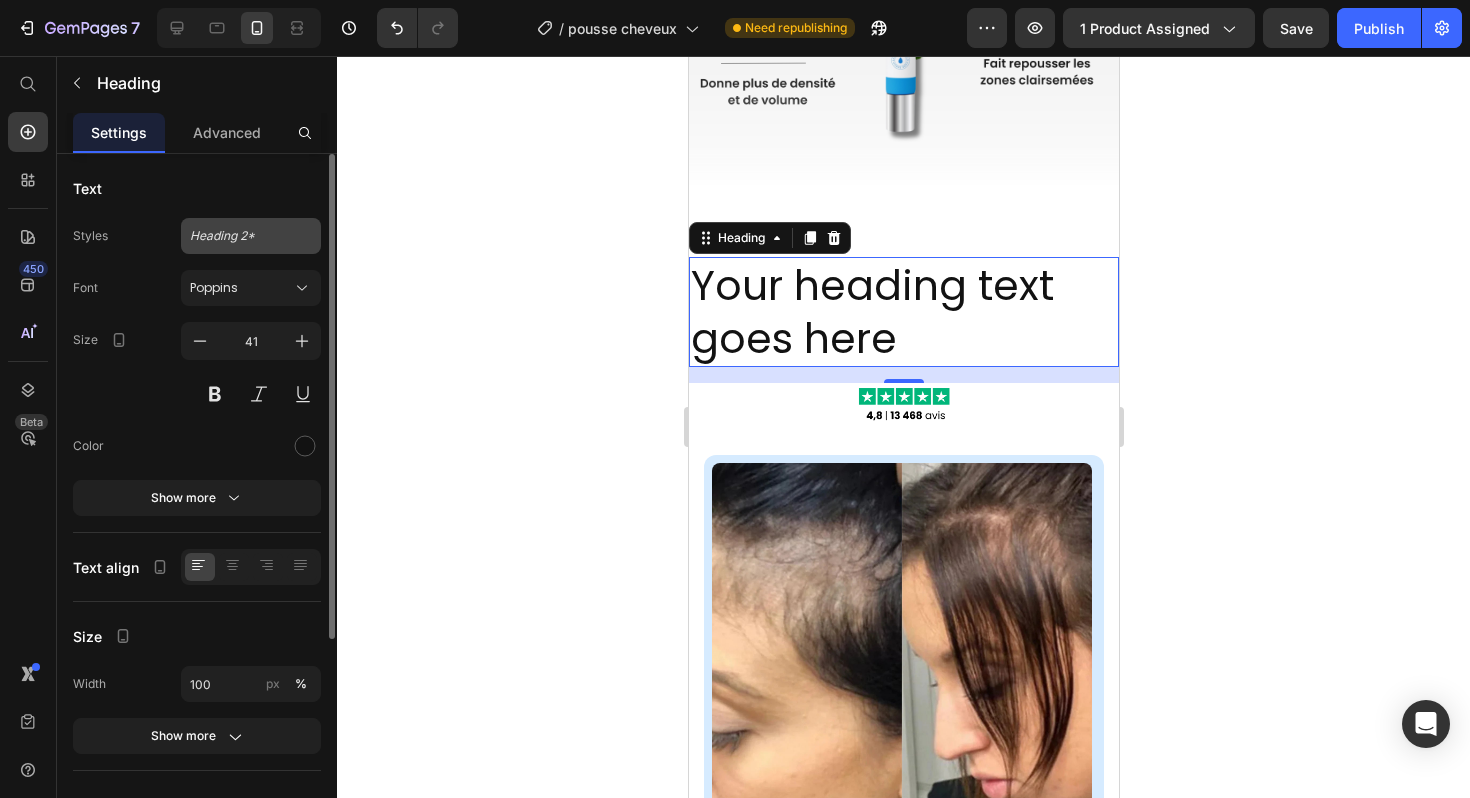 click on "Heading 2*" at bounding box center [239, 236] 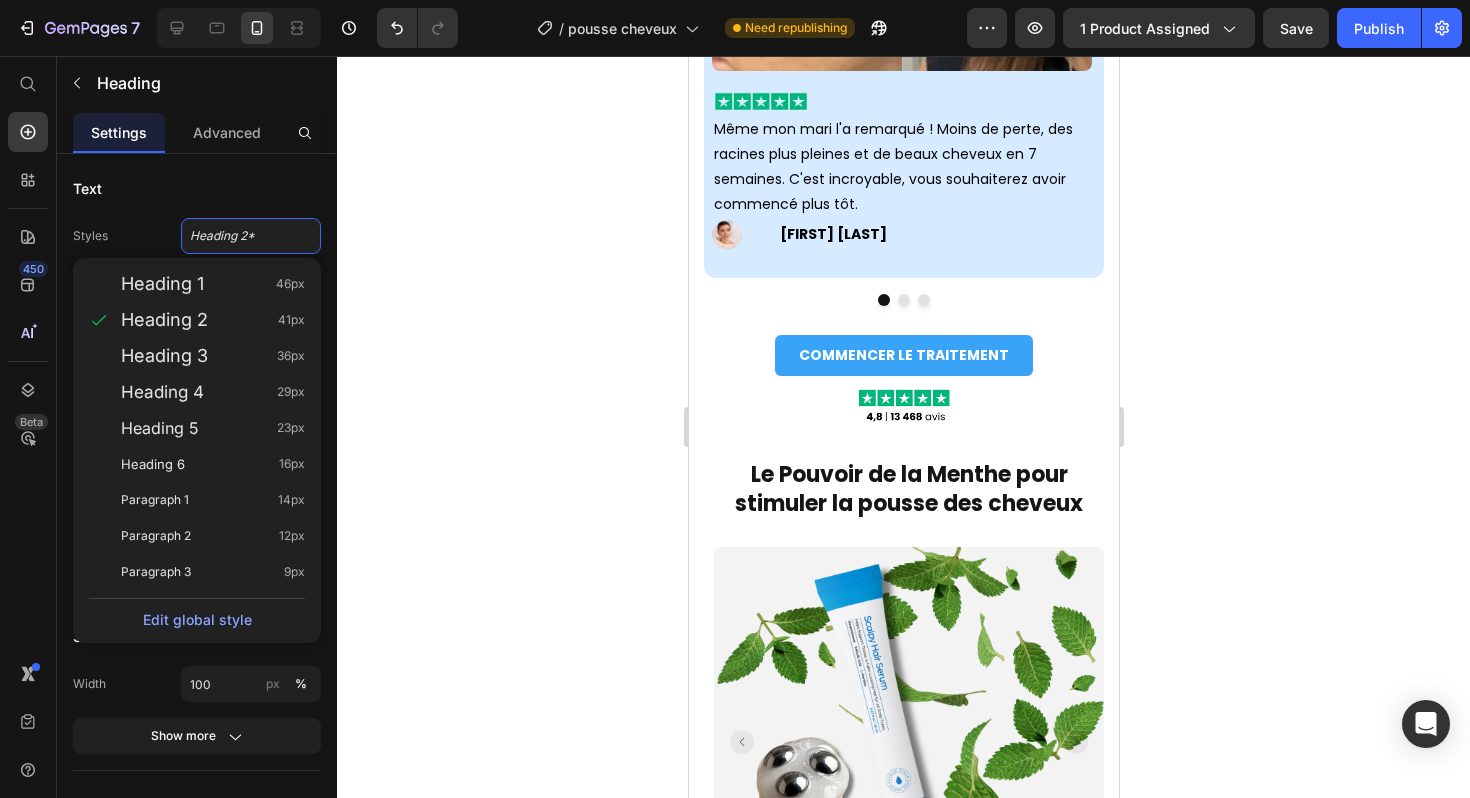 scroll, scrollTop: 2240, scrollLeft: 0, axis: vertical 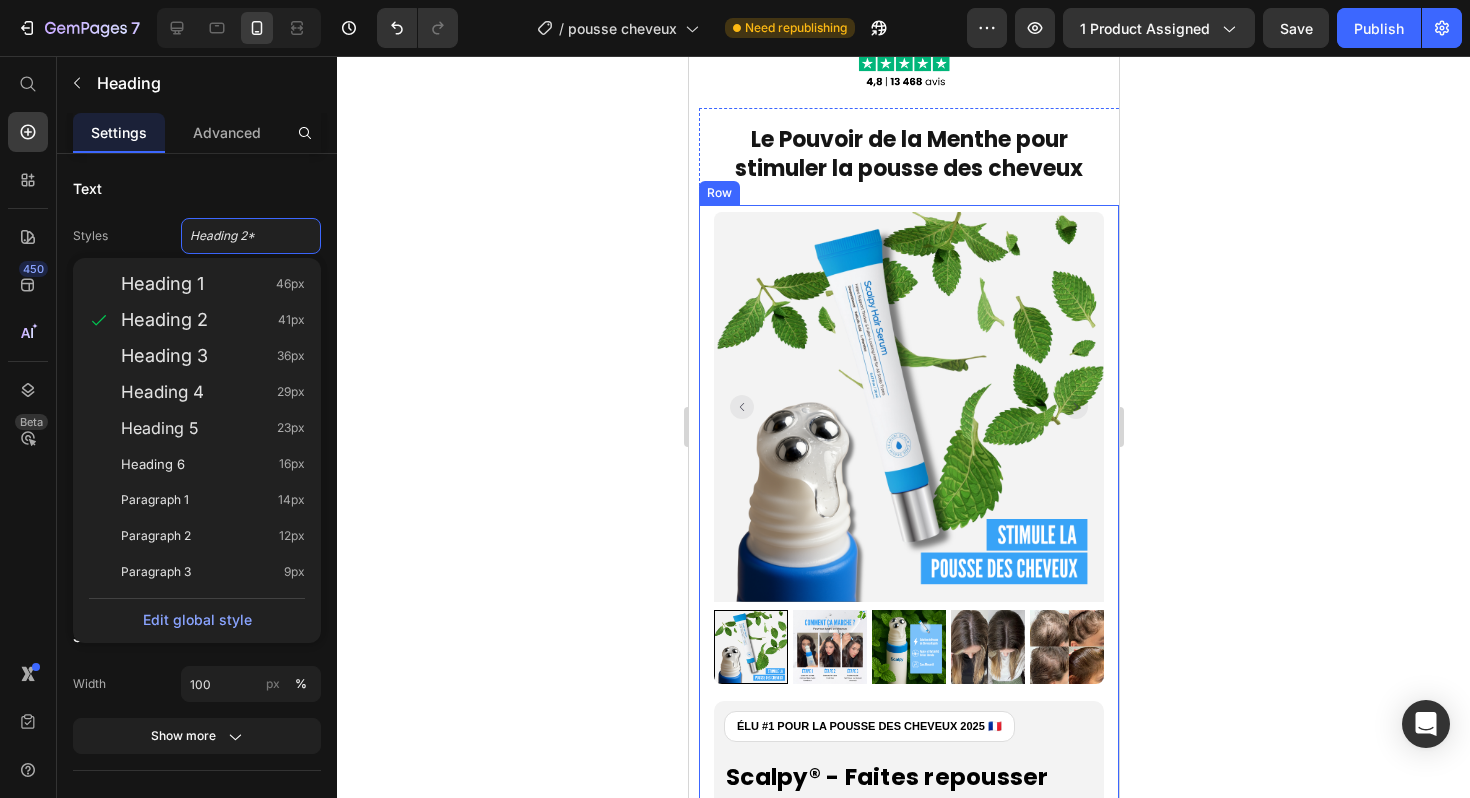click on "Le Pouvoir de la Menthe pour stimuler la pousse des cheveux" at bounding box center [908, 154] 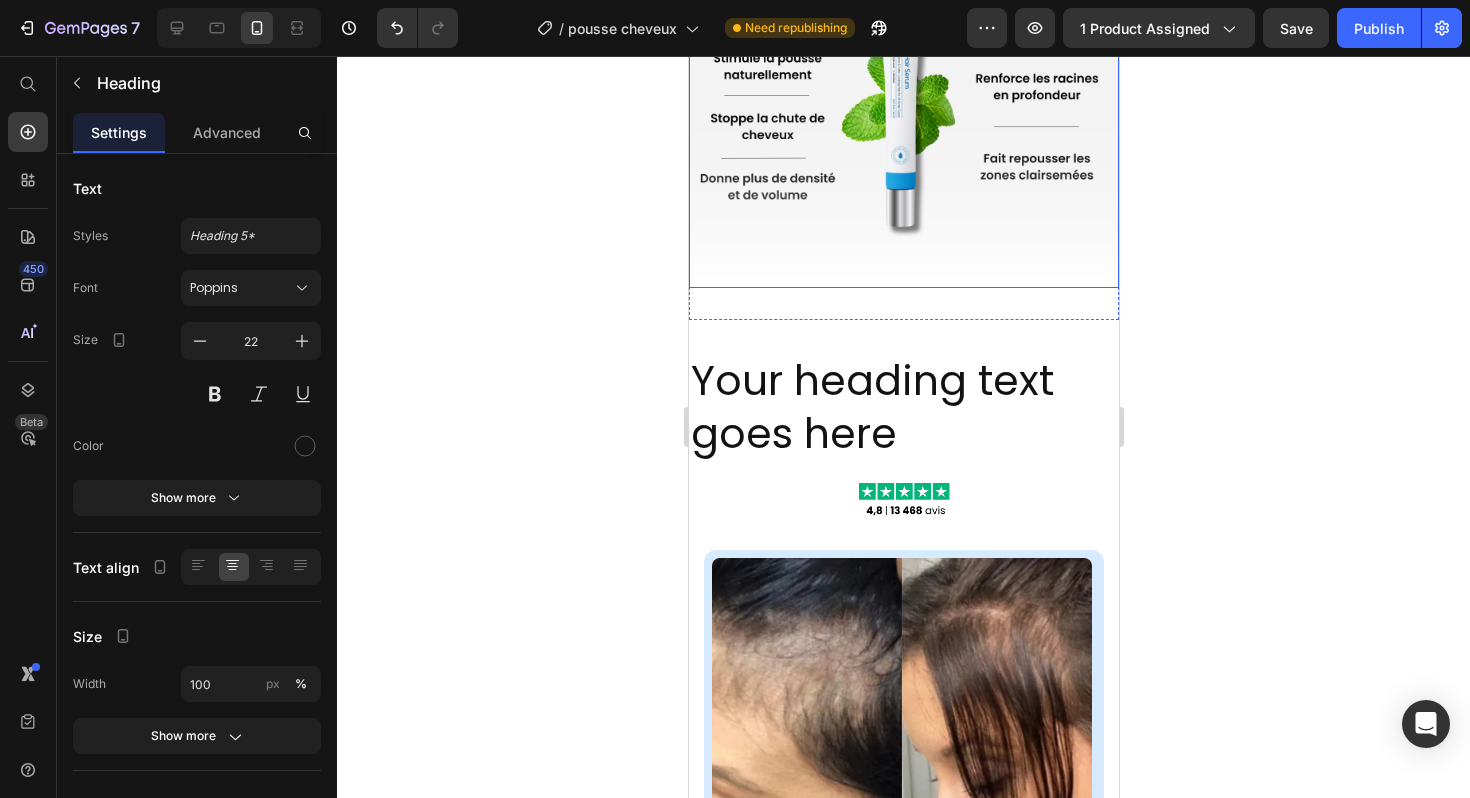 scroll, scrollTop: 1019, scrollLeft: 0, axis: vertical 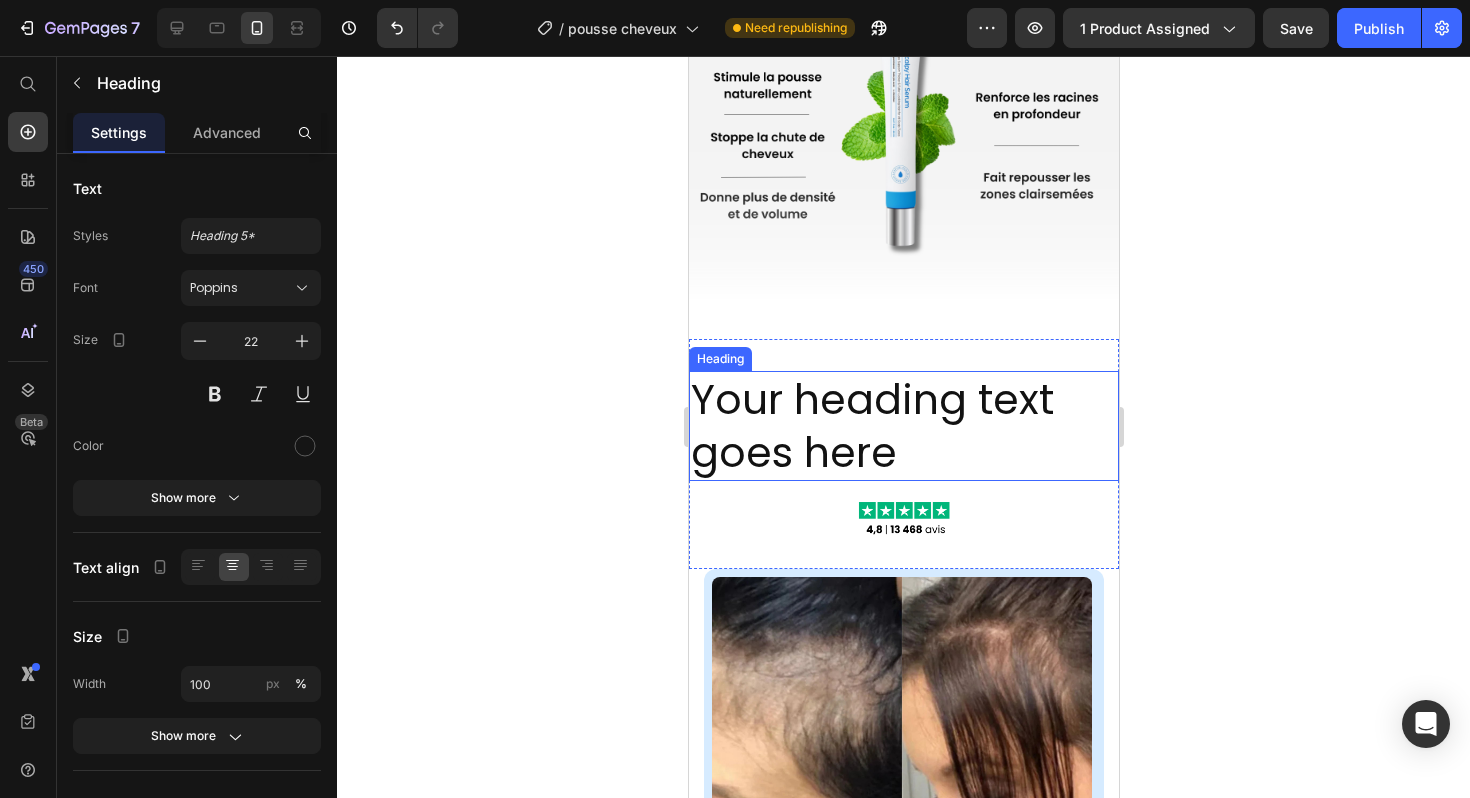 click on "Your heading text goes here" at bounding box center (903, 426) 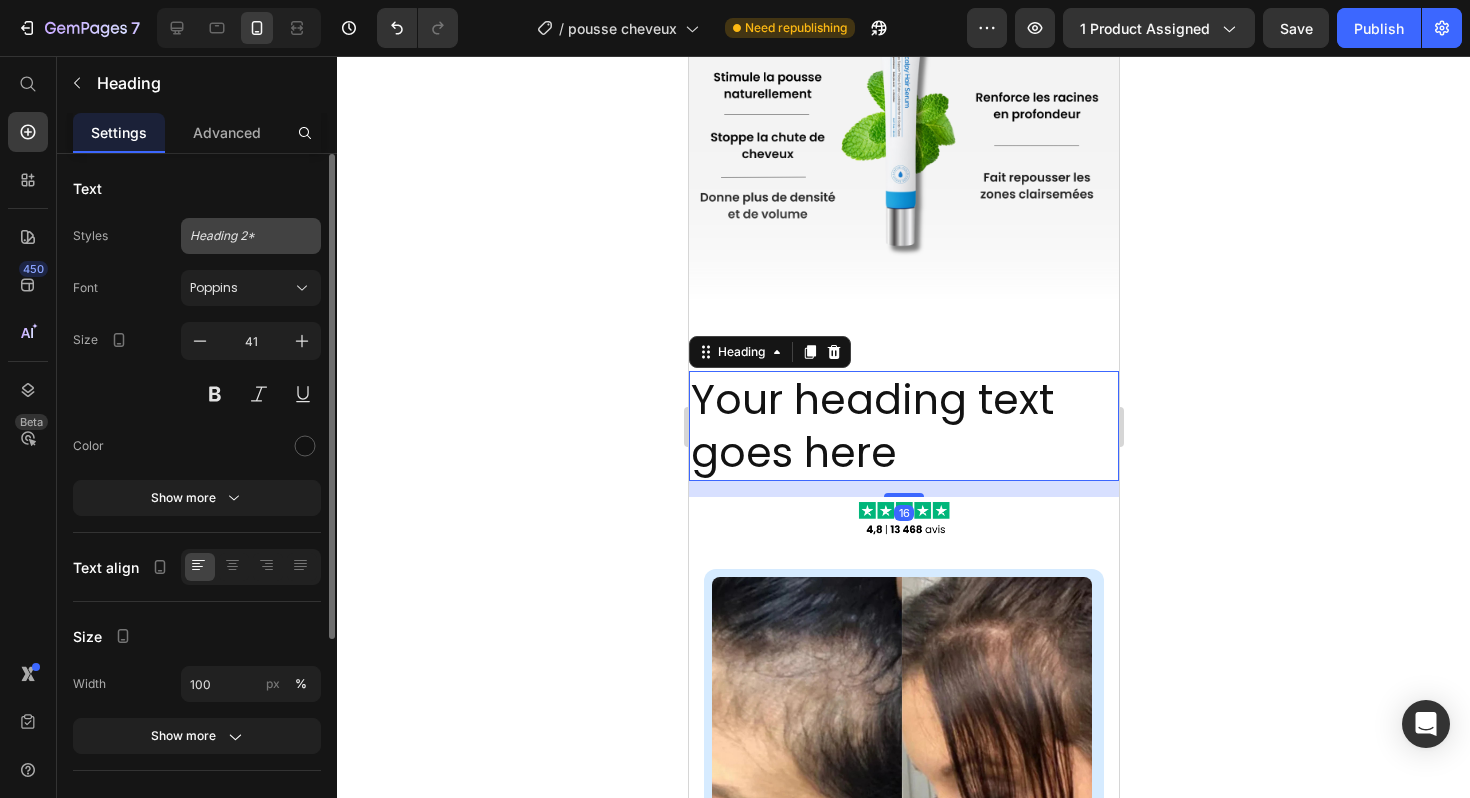 click on "Heading 2*" at bounding box center (251, 236) 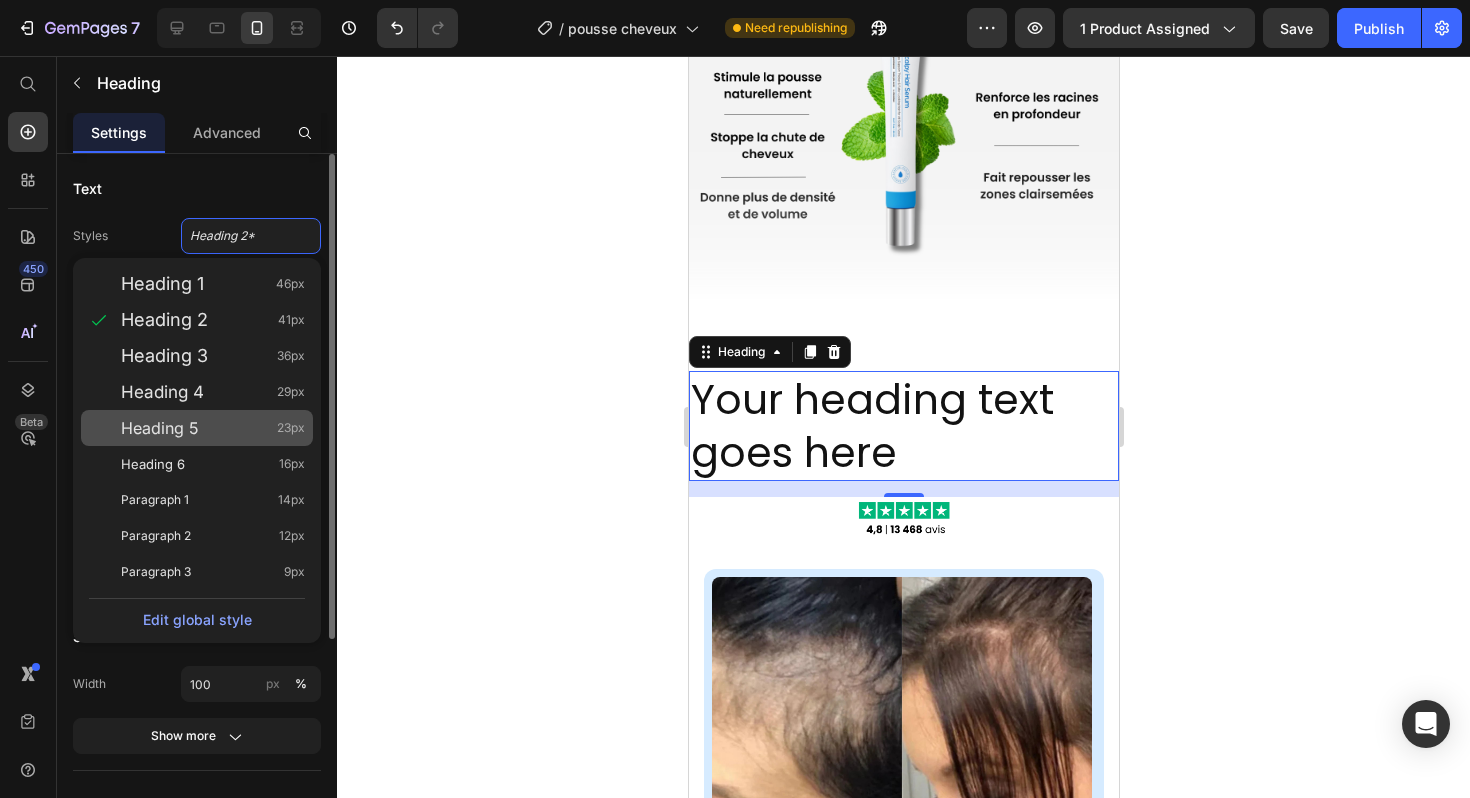 click on "Heading 5 23px" 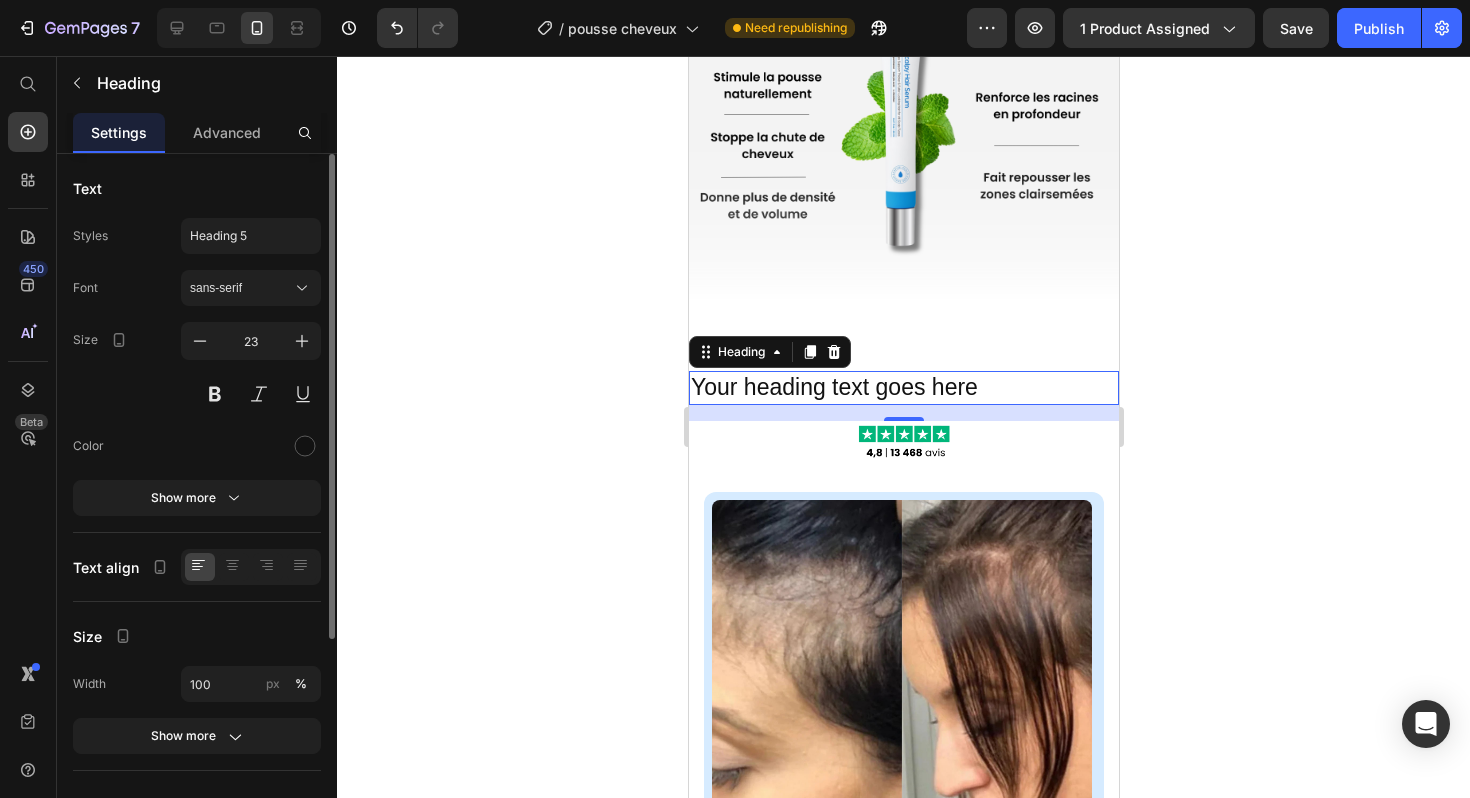 click on "Your heading text goes here" at bounding box center (903, 388) 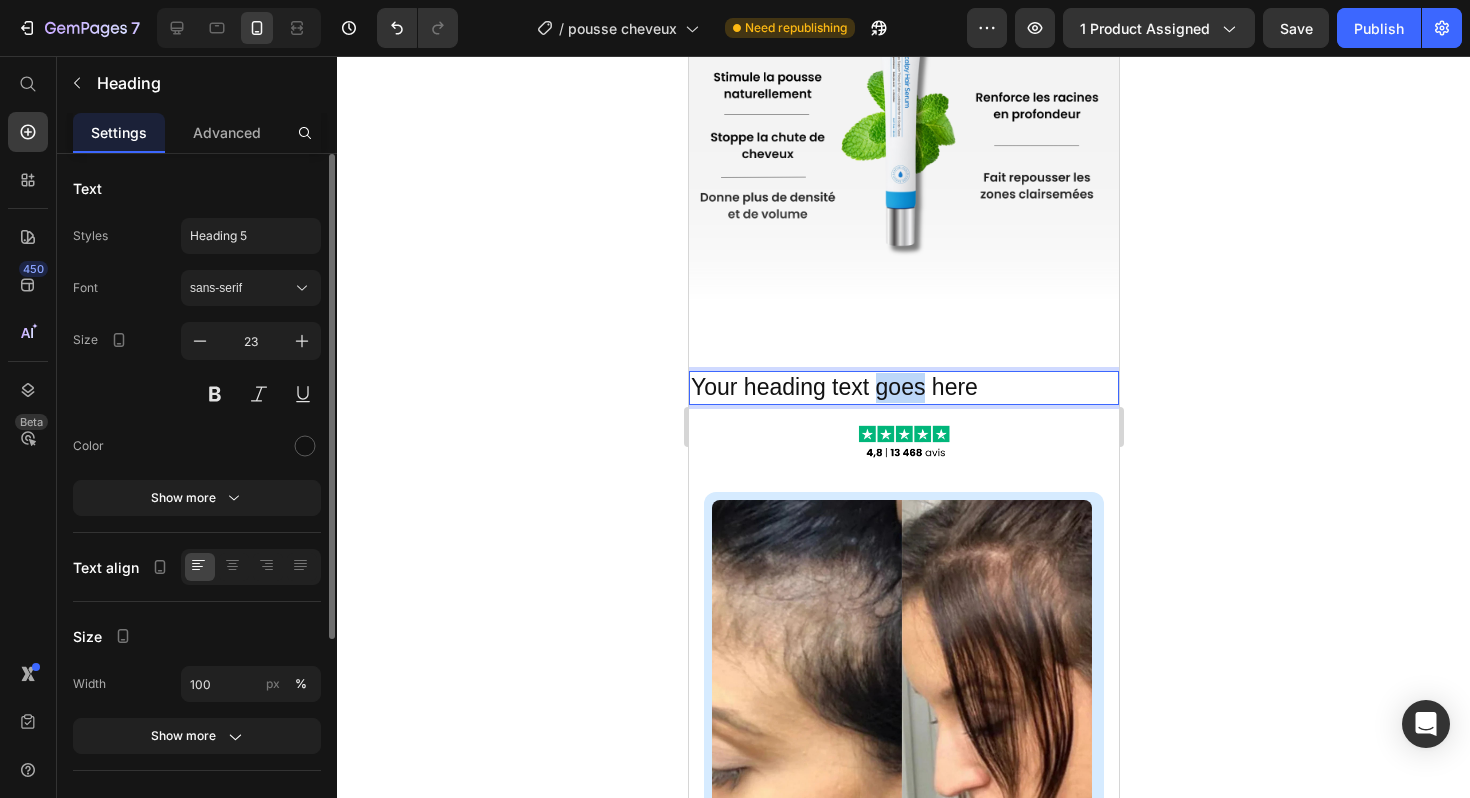 click on "Your heading text goes here" at bounding box center (903, 388) 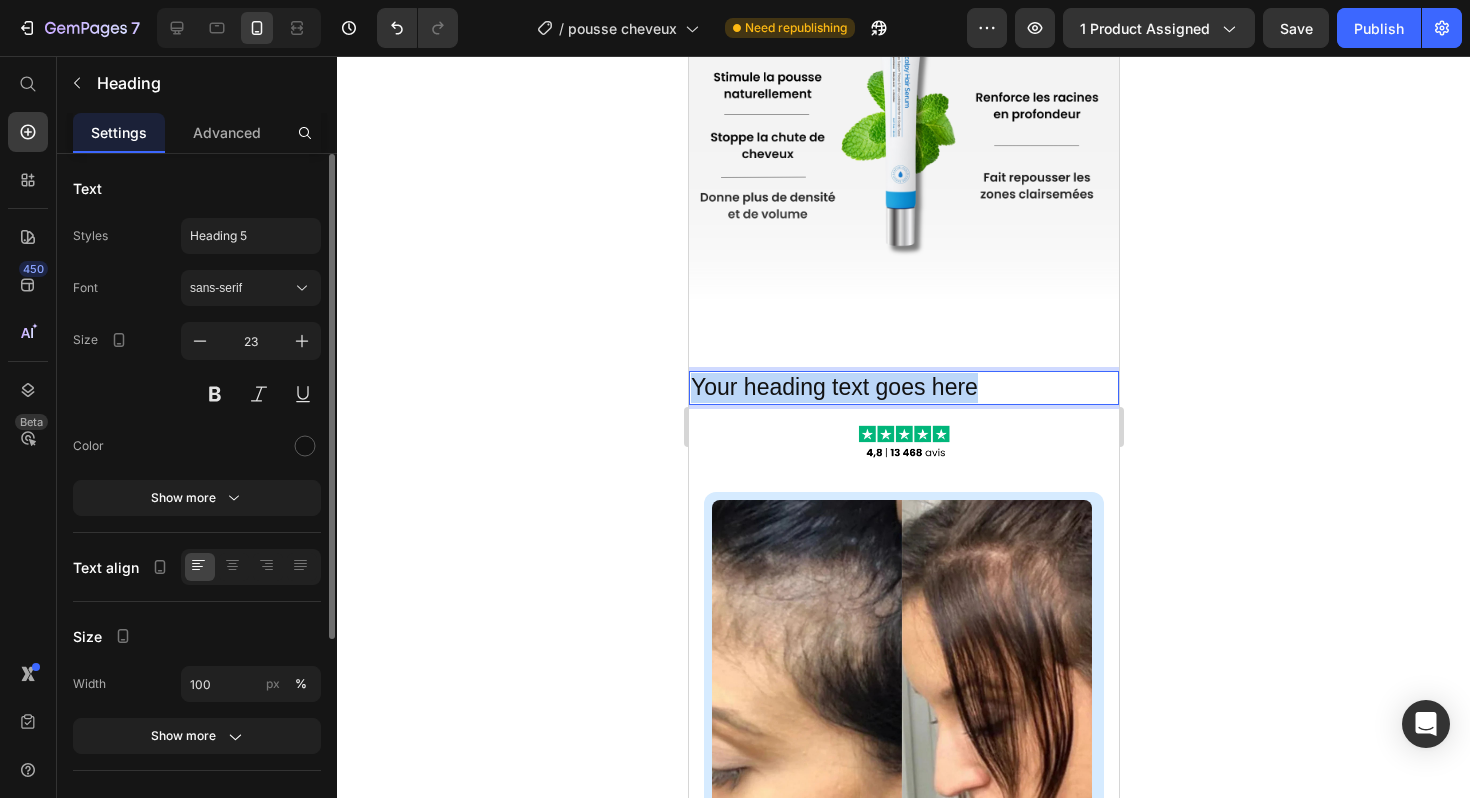 click on "Your heading text goes here" at bounding box center [903, 388] 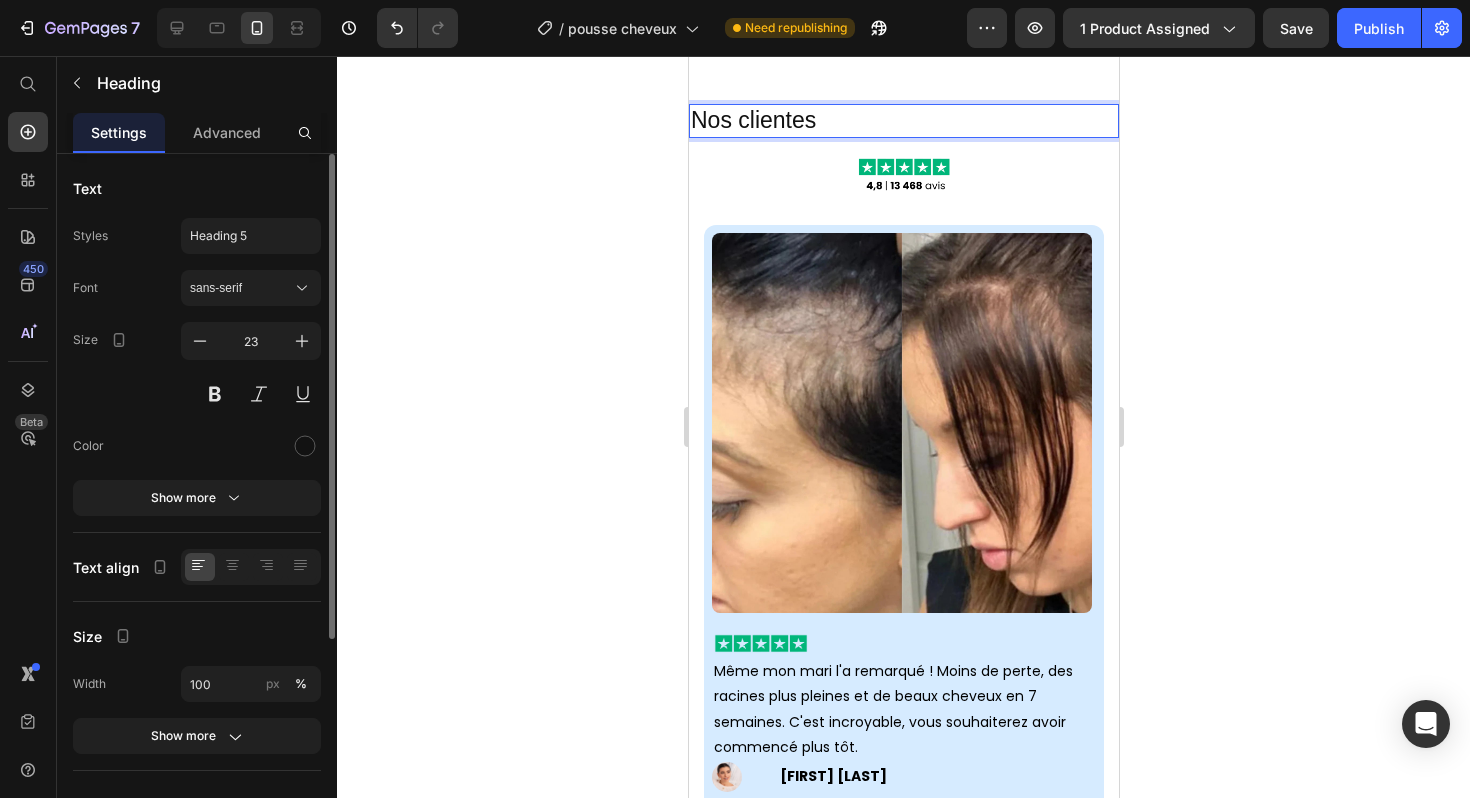 scroll, scrollTop: 1234, scrollLeft: 0, axis: vertical 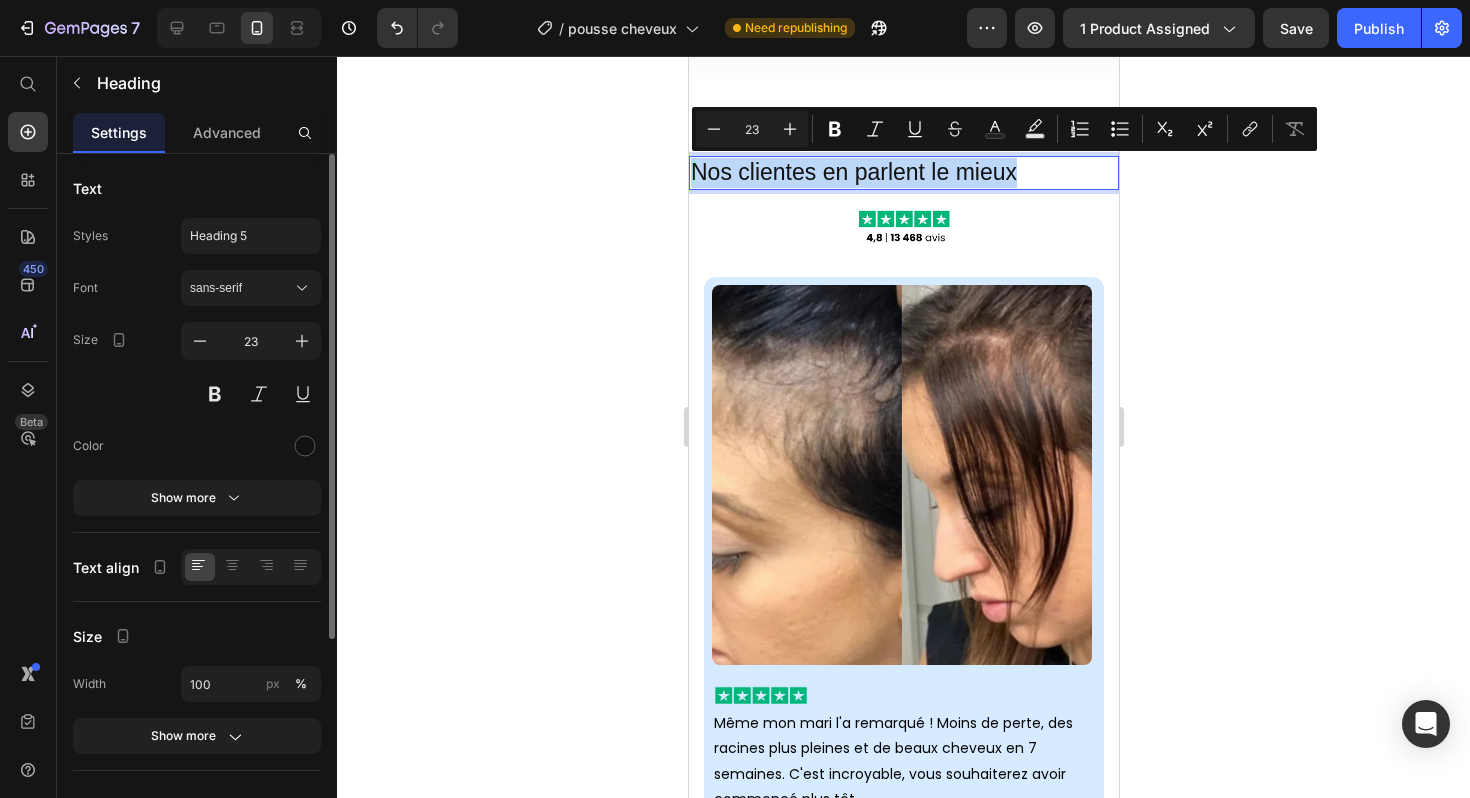 drag, startPoint x: 1029, startPoint y: 175, endPoint x: 686, endPoint y: 180, distance: 343.03644 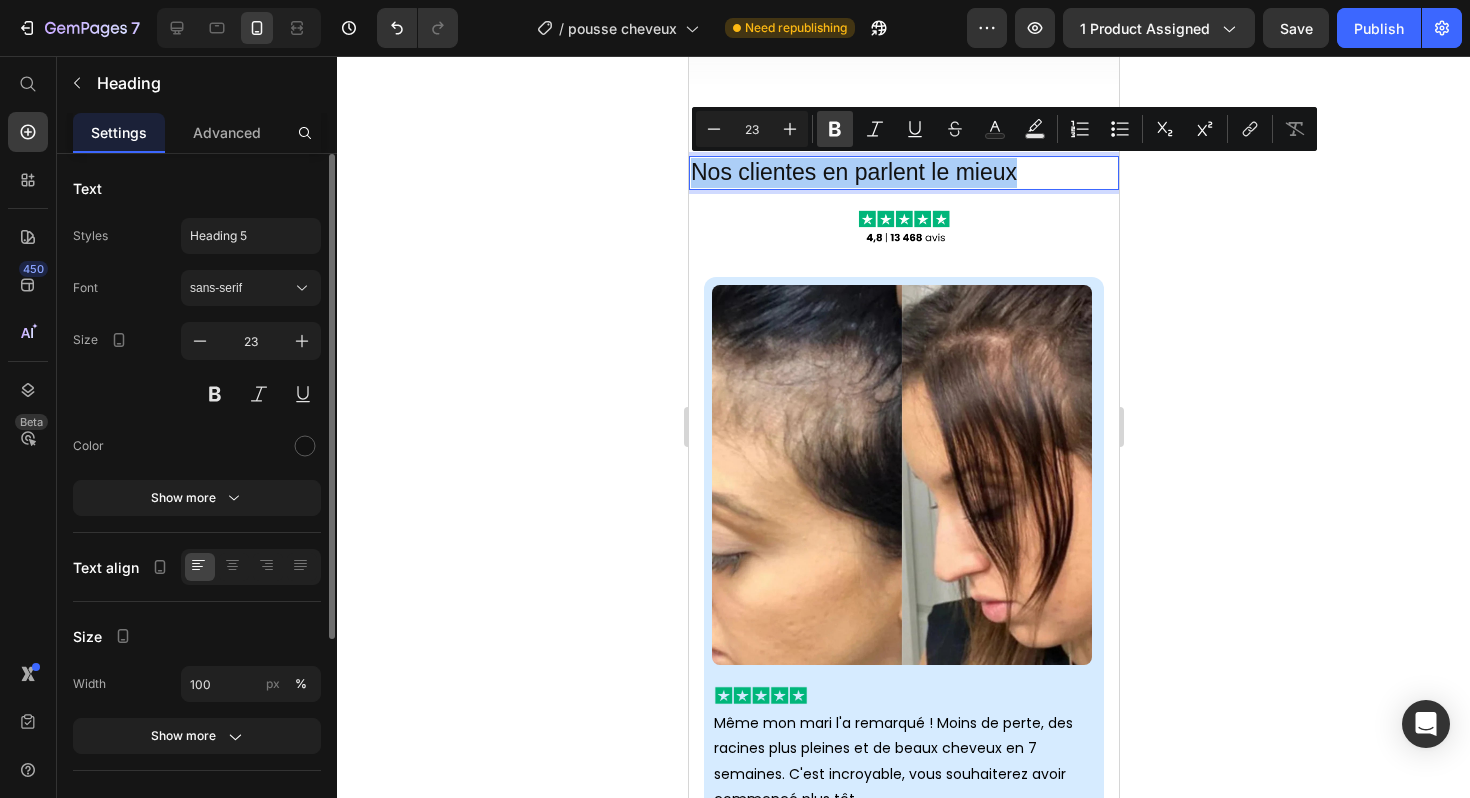 click 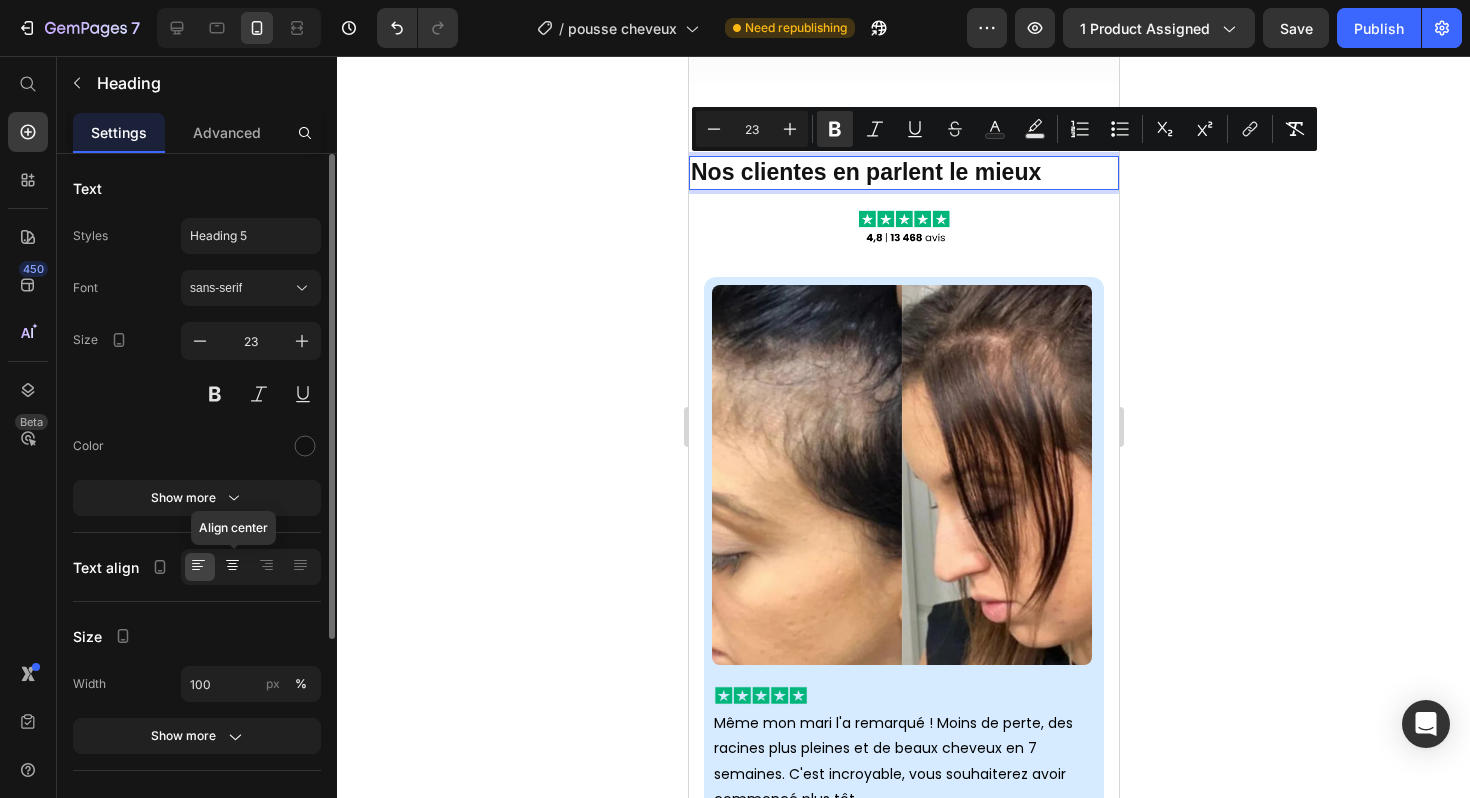 click 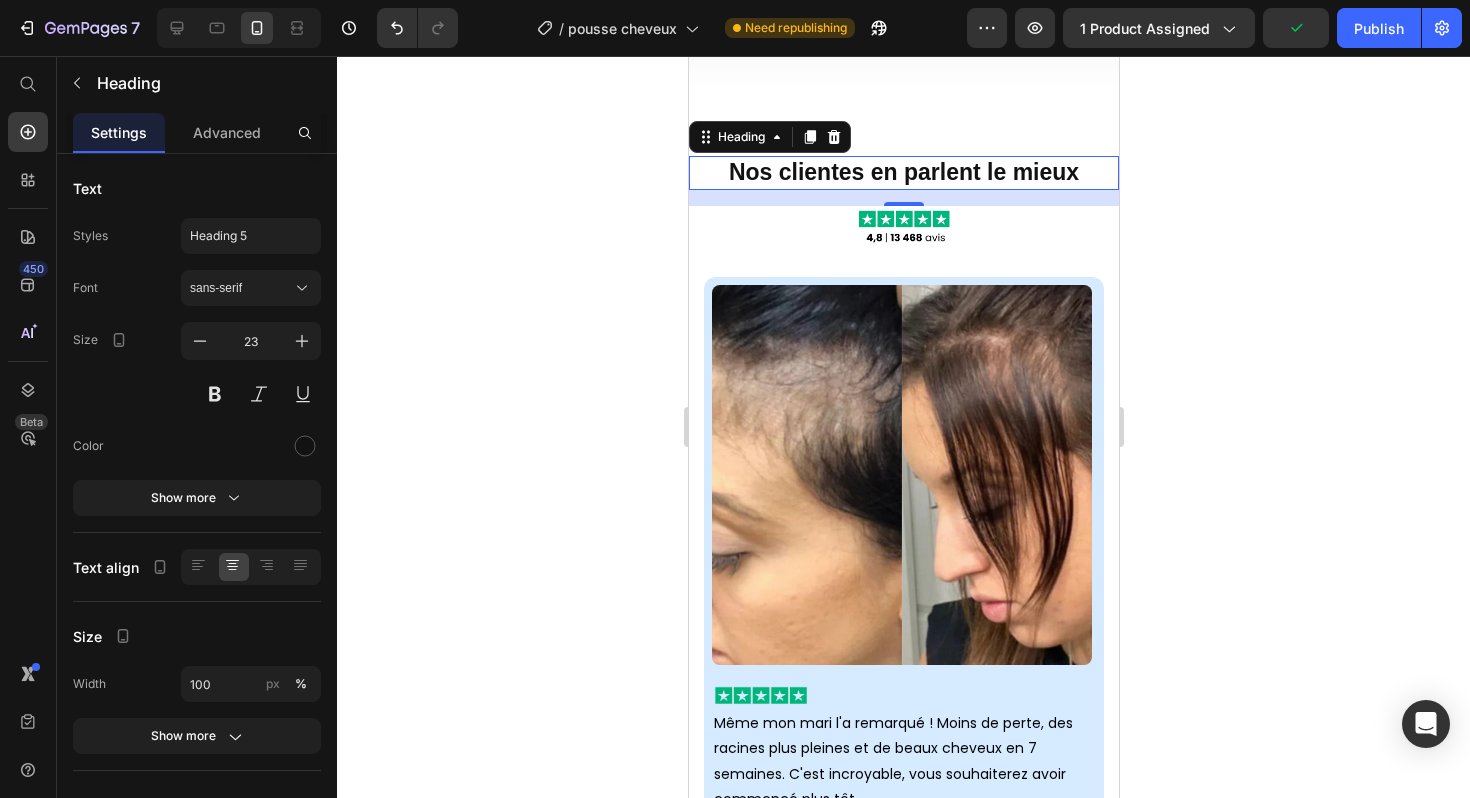 click on "Nos clientes en parlent le mieux" at bounding box center (903, 172) 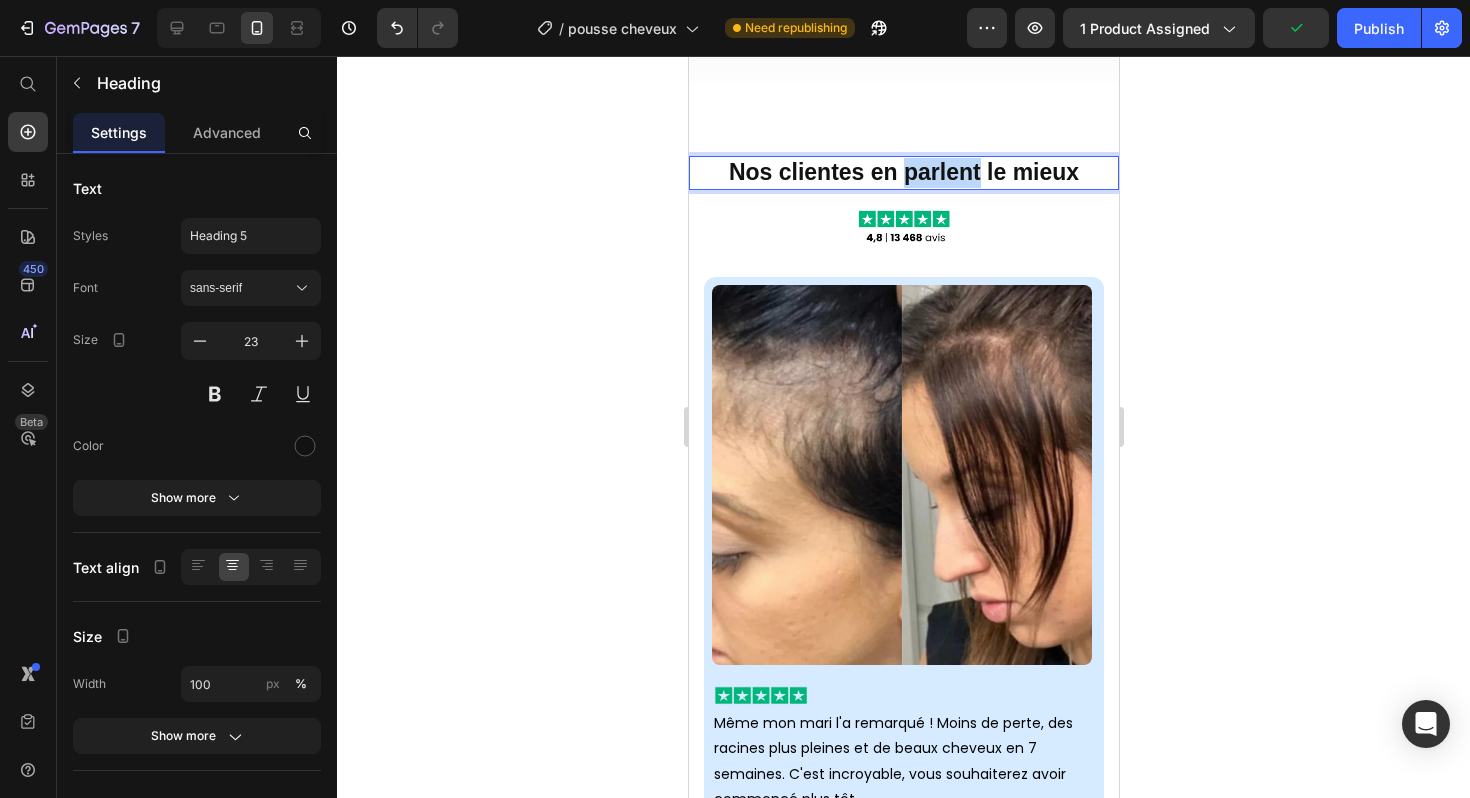 click on "Nos clientes en parlent le mieux" at bounding box center [903, 172] 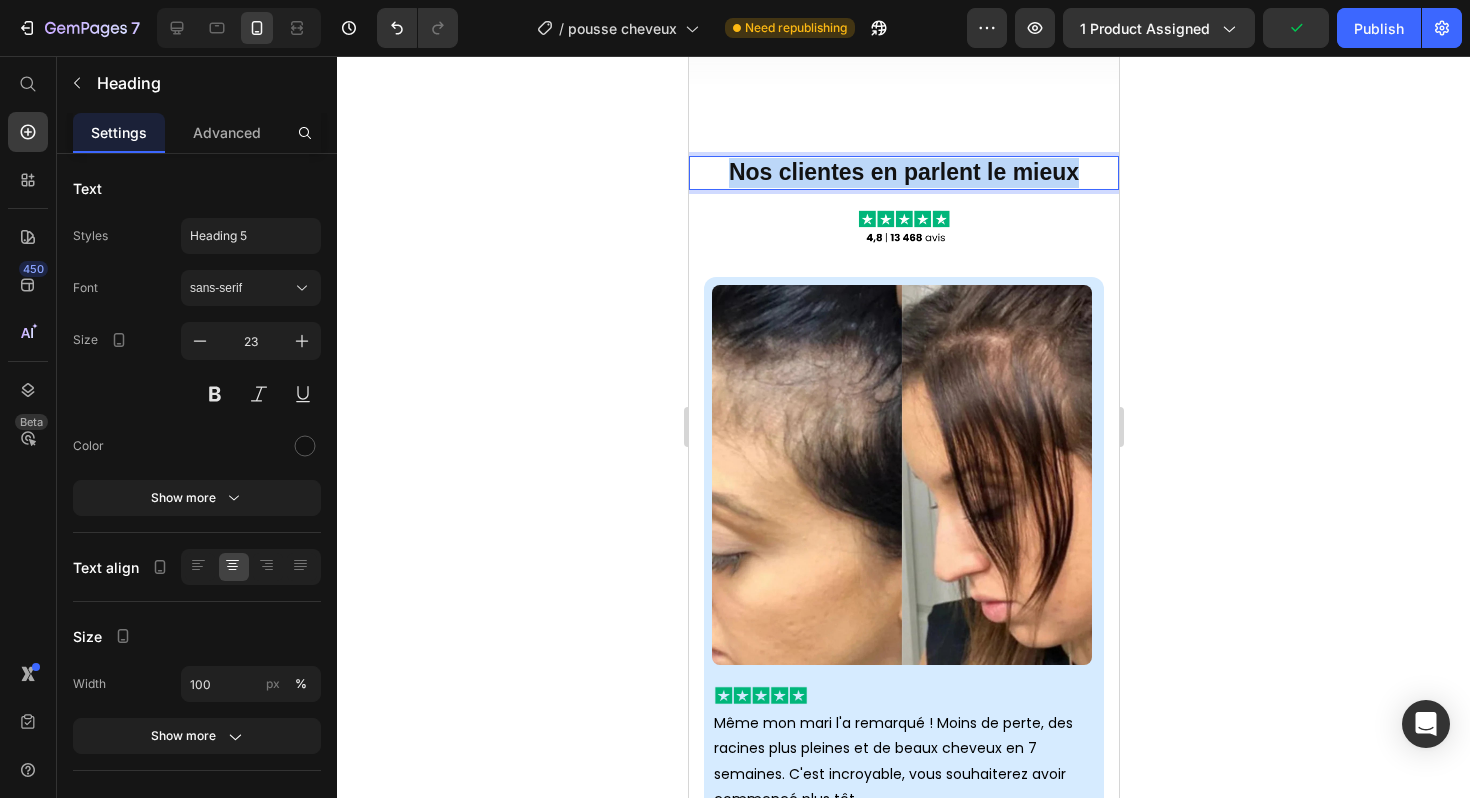 click on "Nos clientes en parlent le mieux" at bounding box center (903, 172) 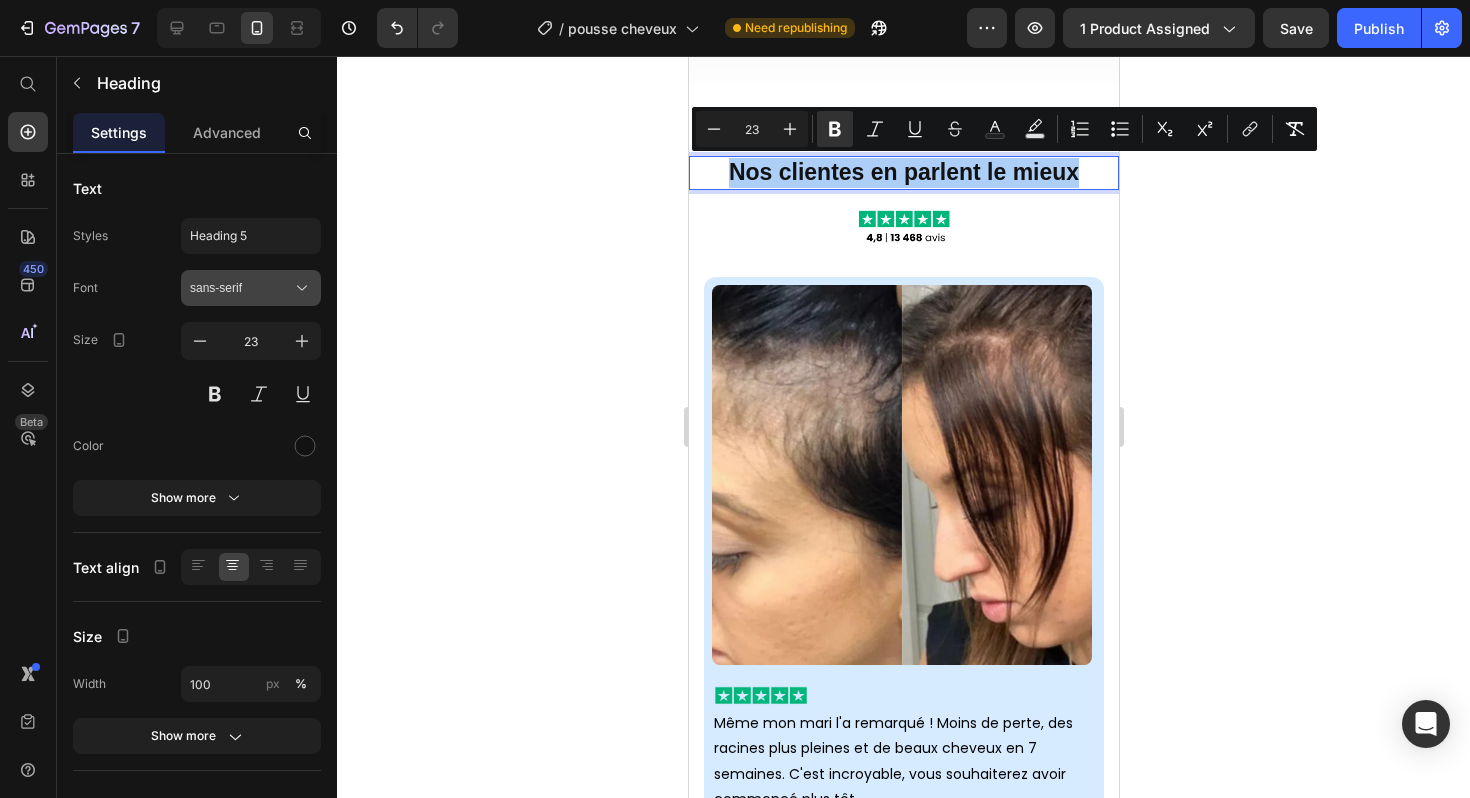 click on "sans-serif" at bounding box center (251, 288) 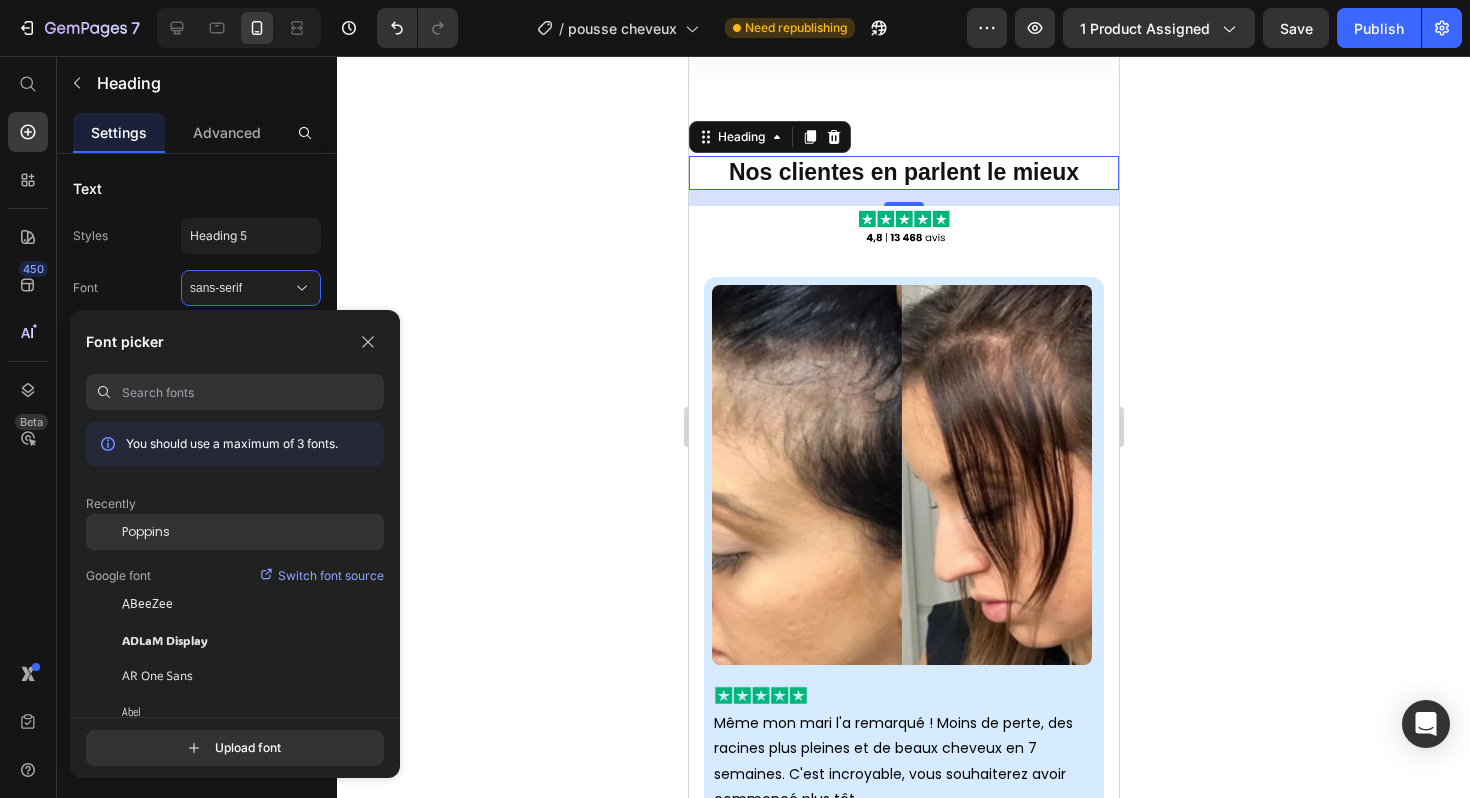 click on "Poppins" 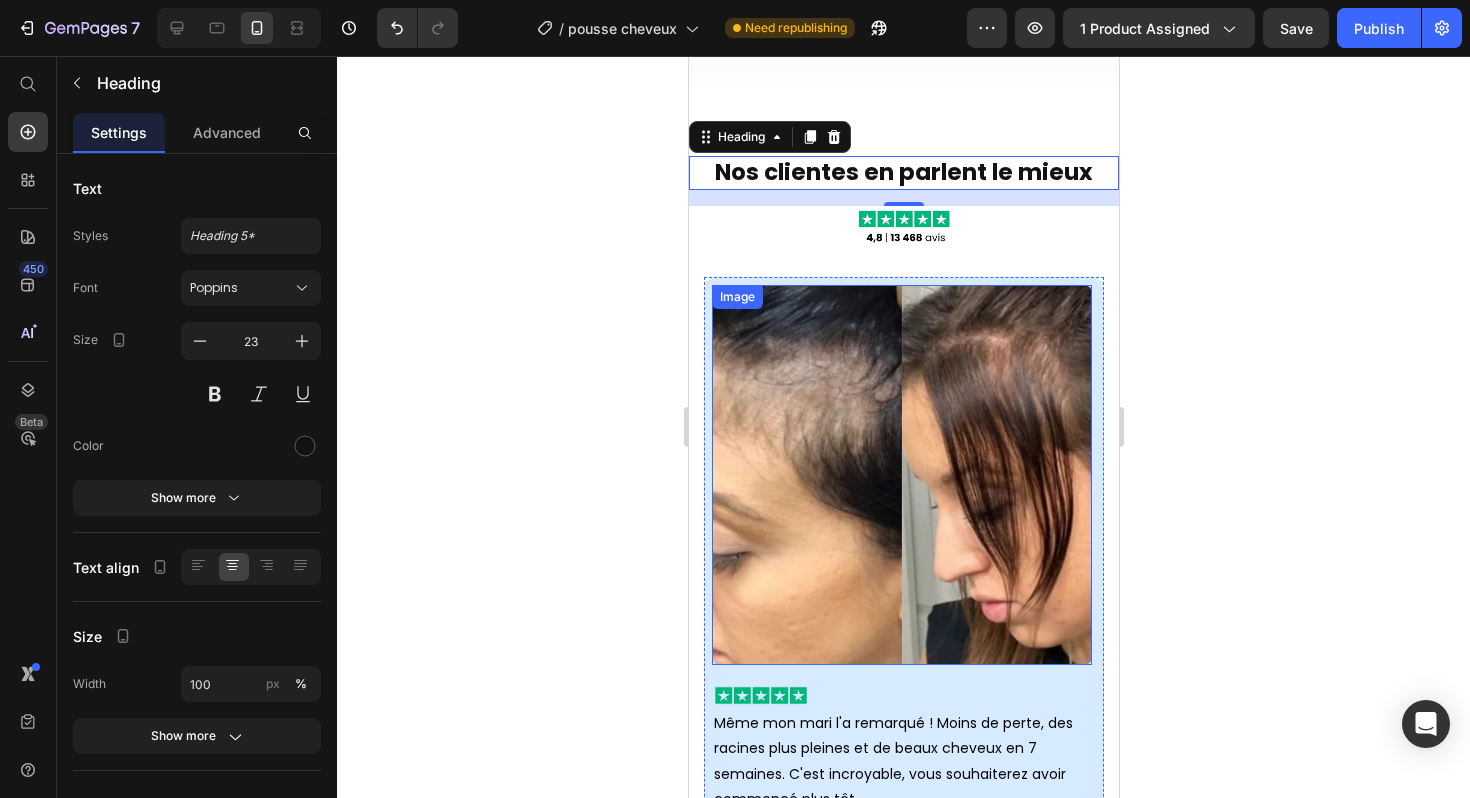 click at bounding box center [901, 475] 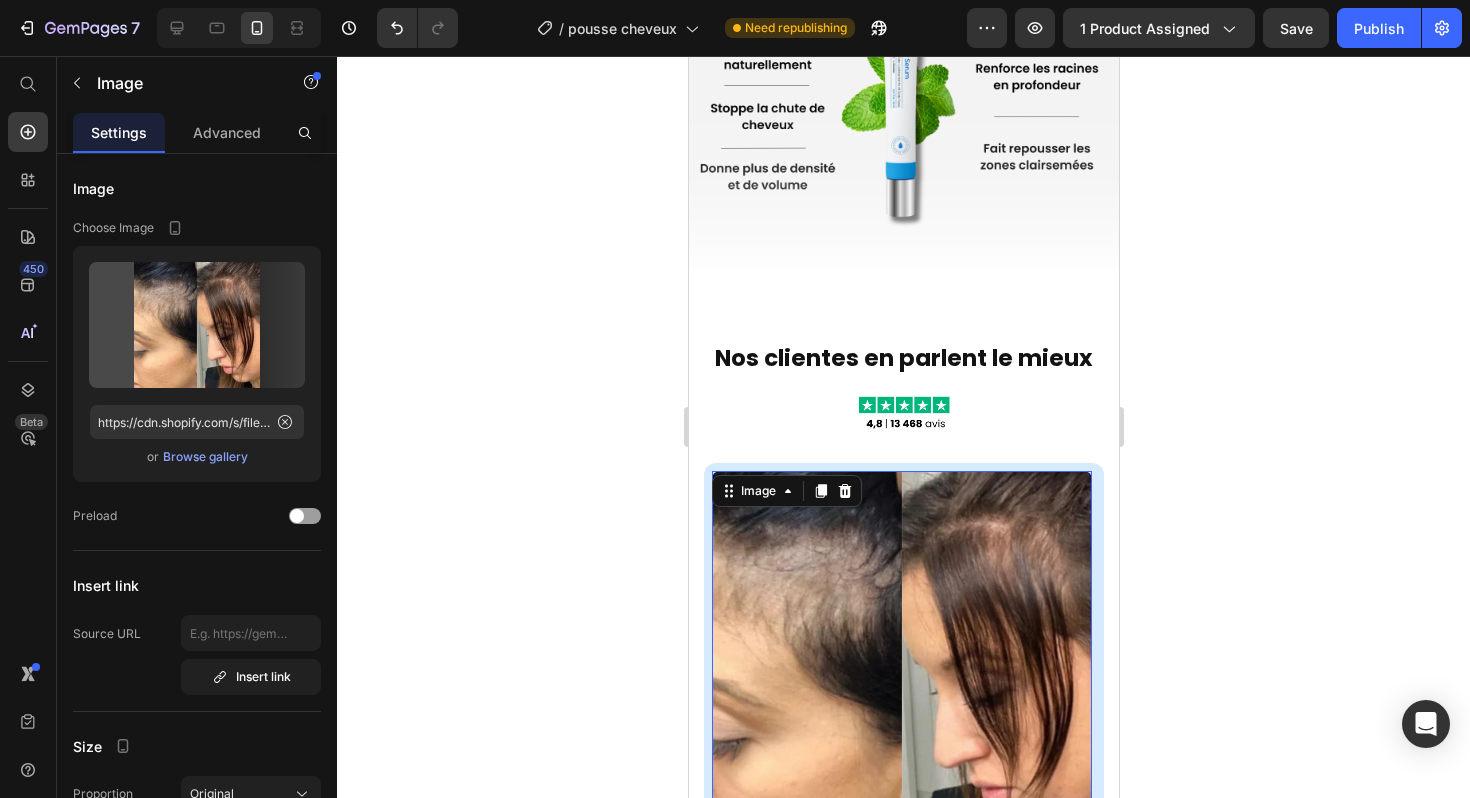 scroll, scrollTop: 1024, scrollLeft: 0, axis: vertical 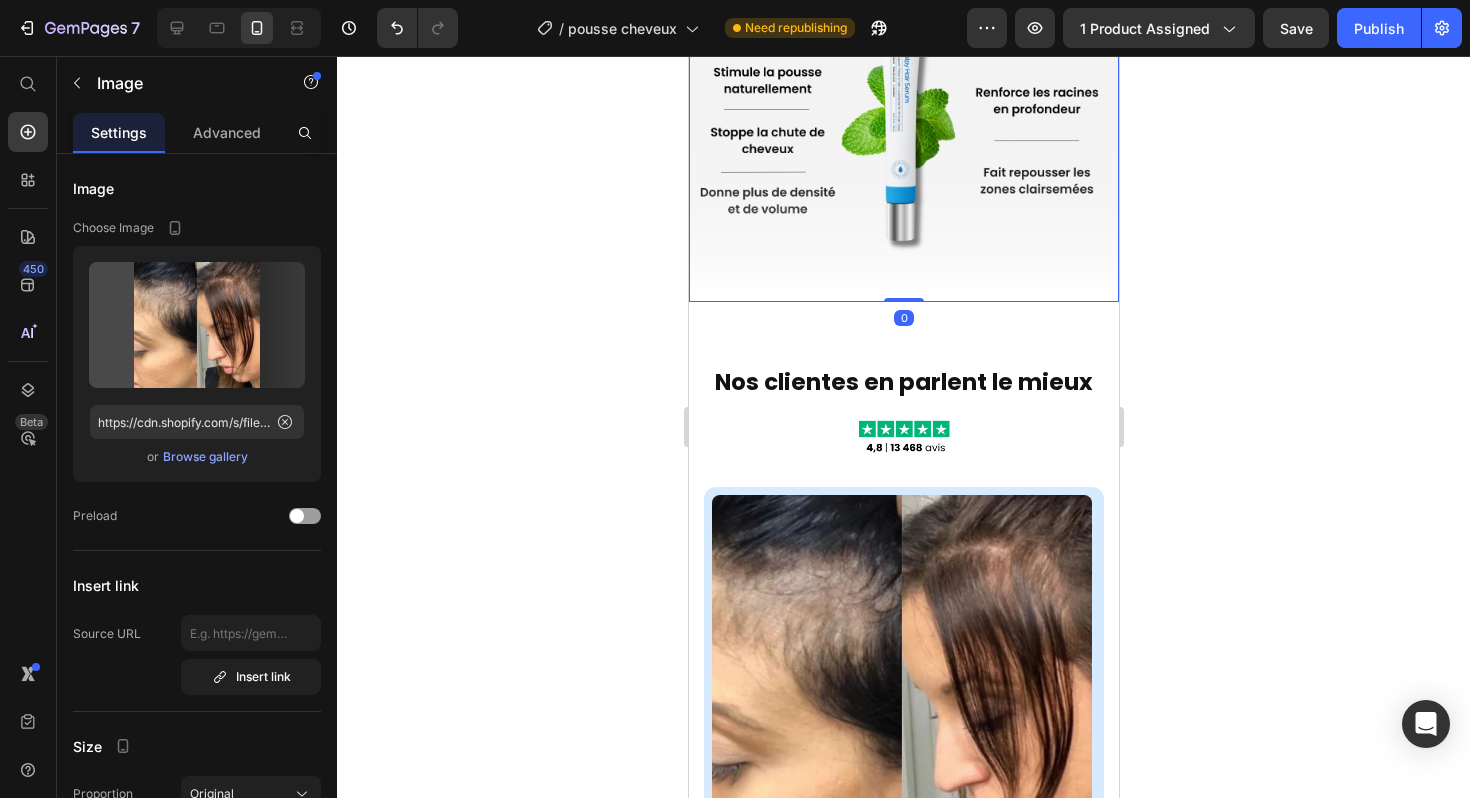 click at bounding box center (903, 87) 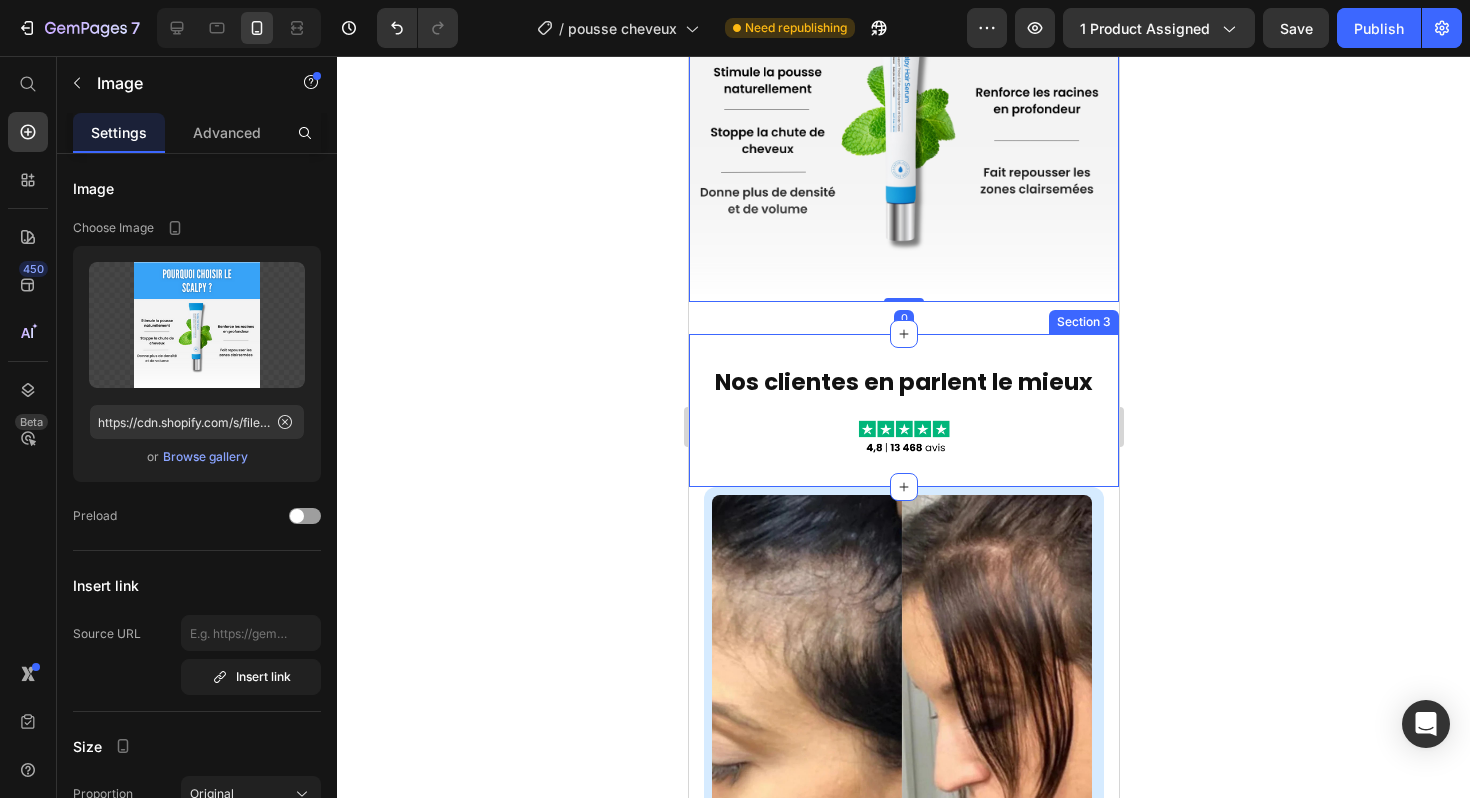 click on "⁠⁠⁠⁠⁠⁠⁠ Nos clientes en parlent le mieux Heading Image Section 3" at bounding box center (903, 410) 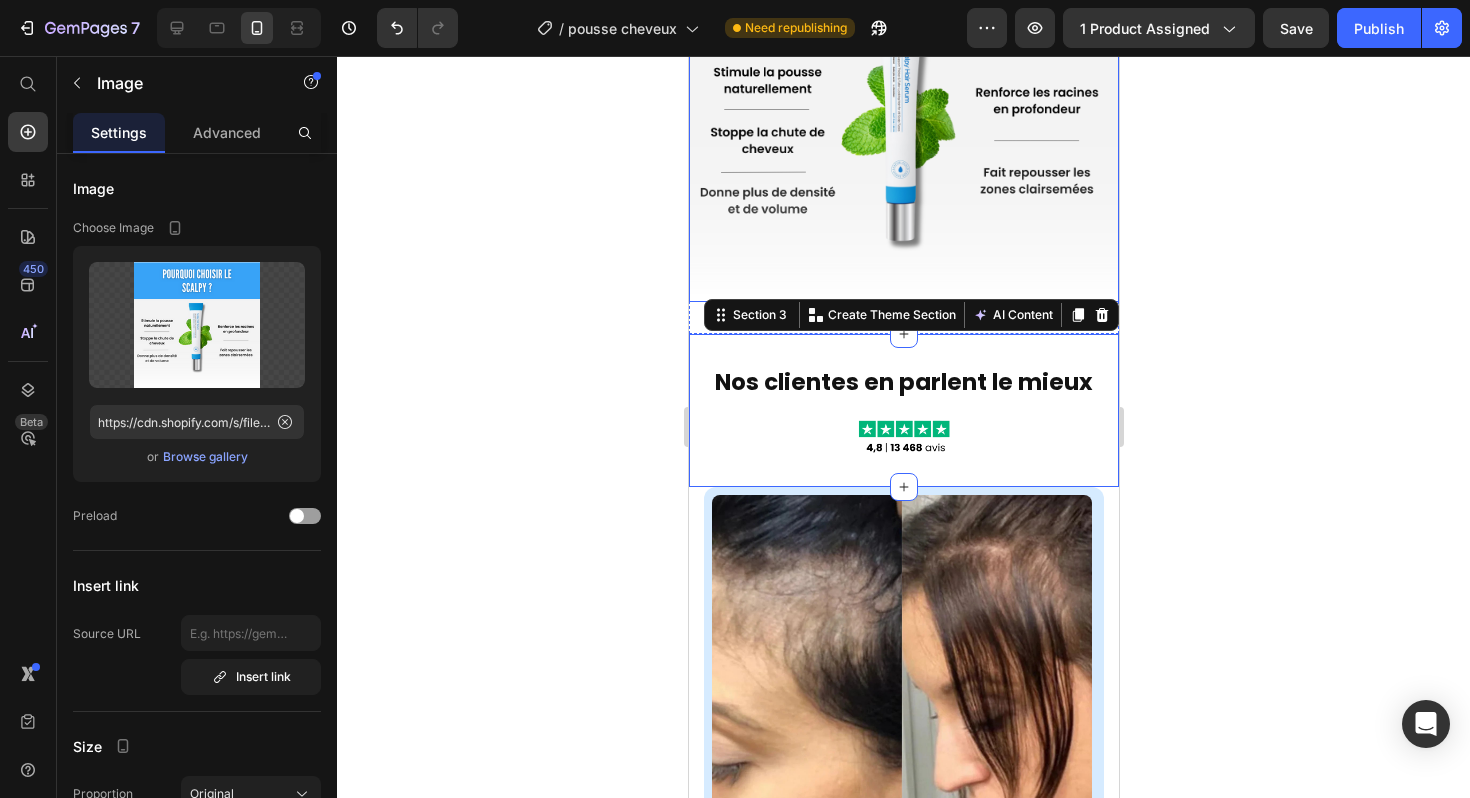 click at bounding box center [903, 87] 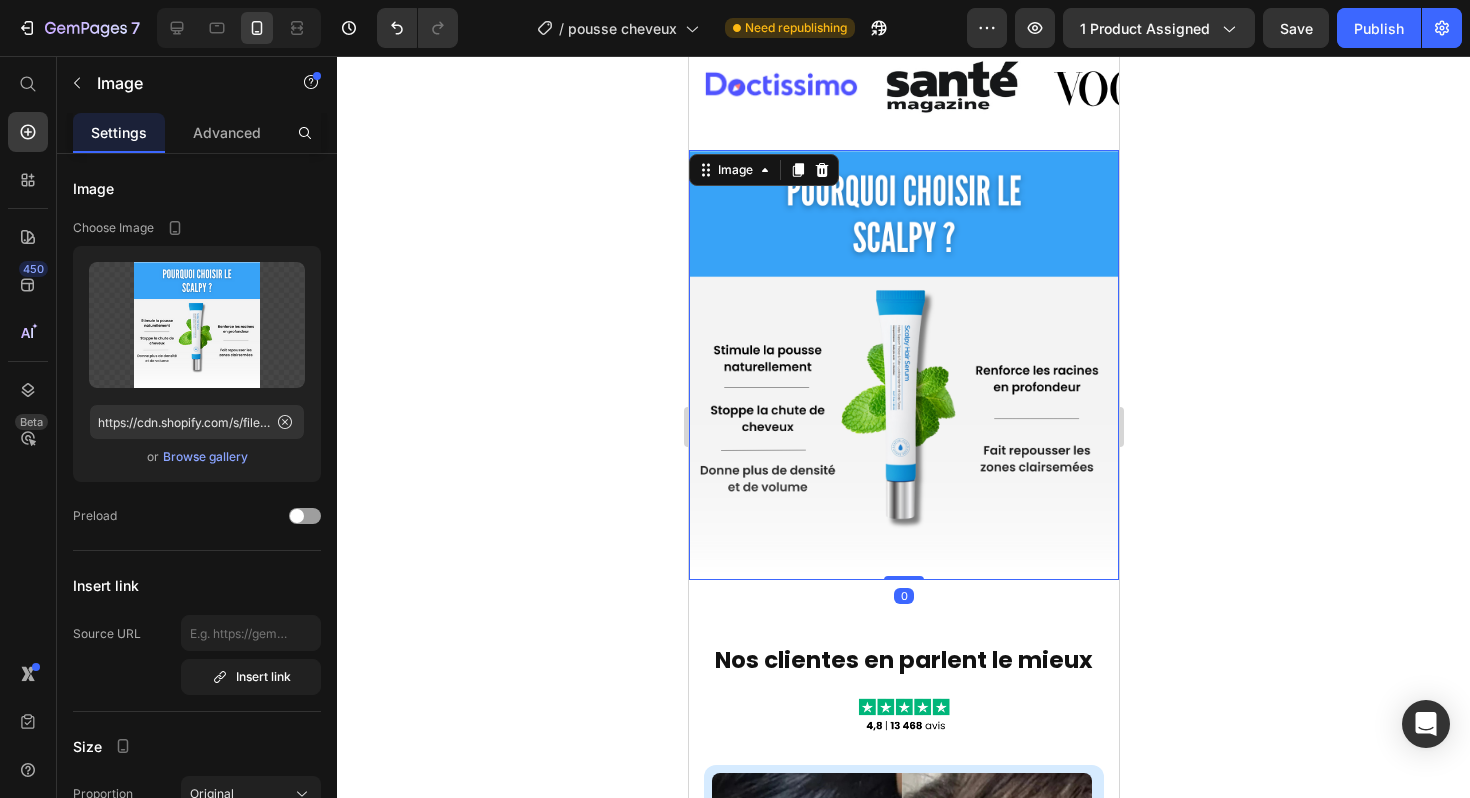 scroll, scrollTop: 703, scrollLeft: 0, axis: vertical 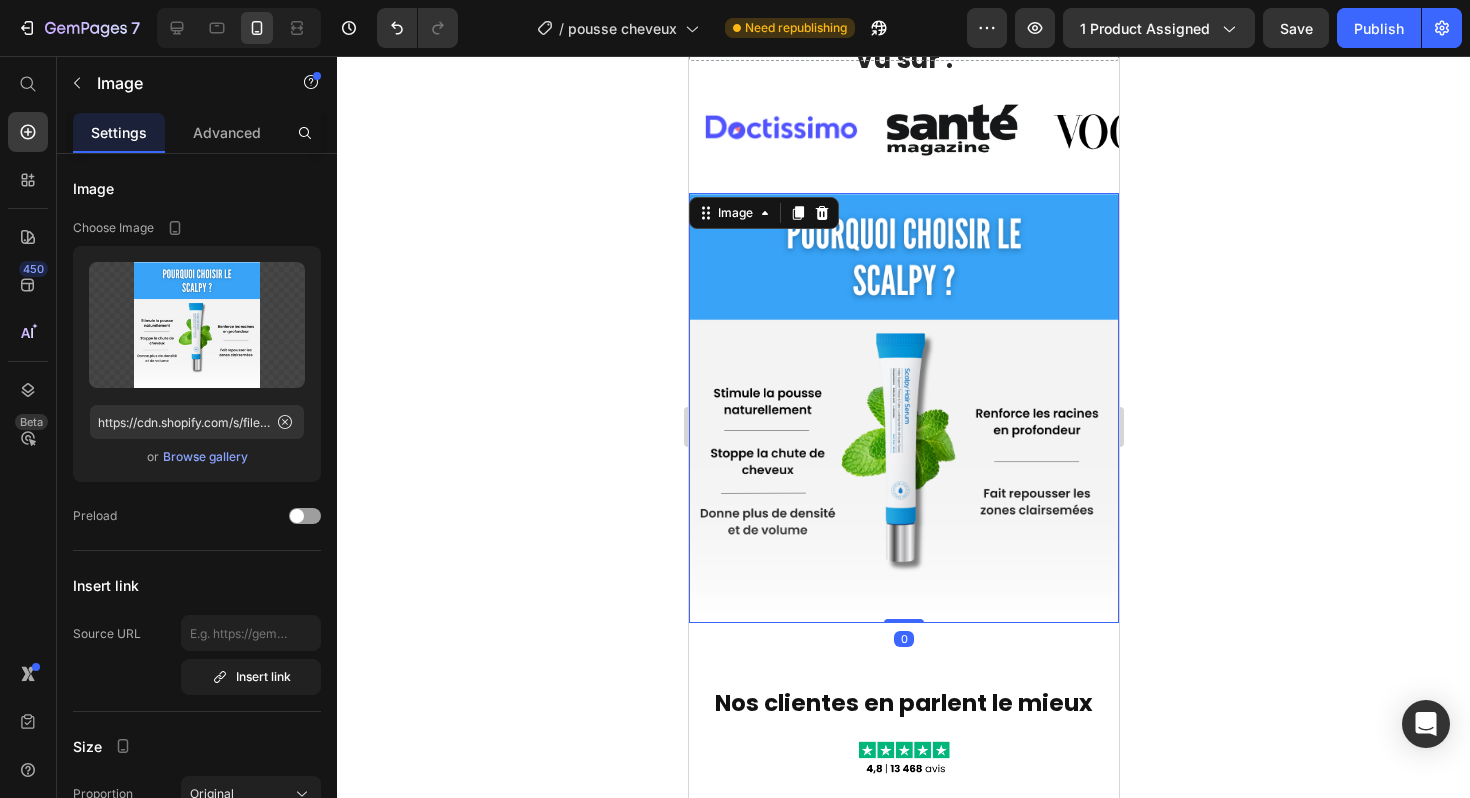 click 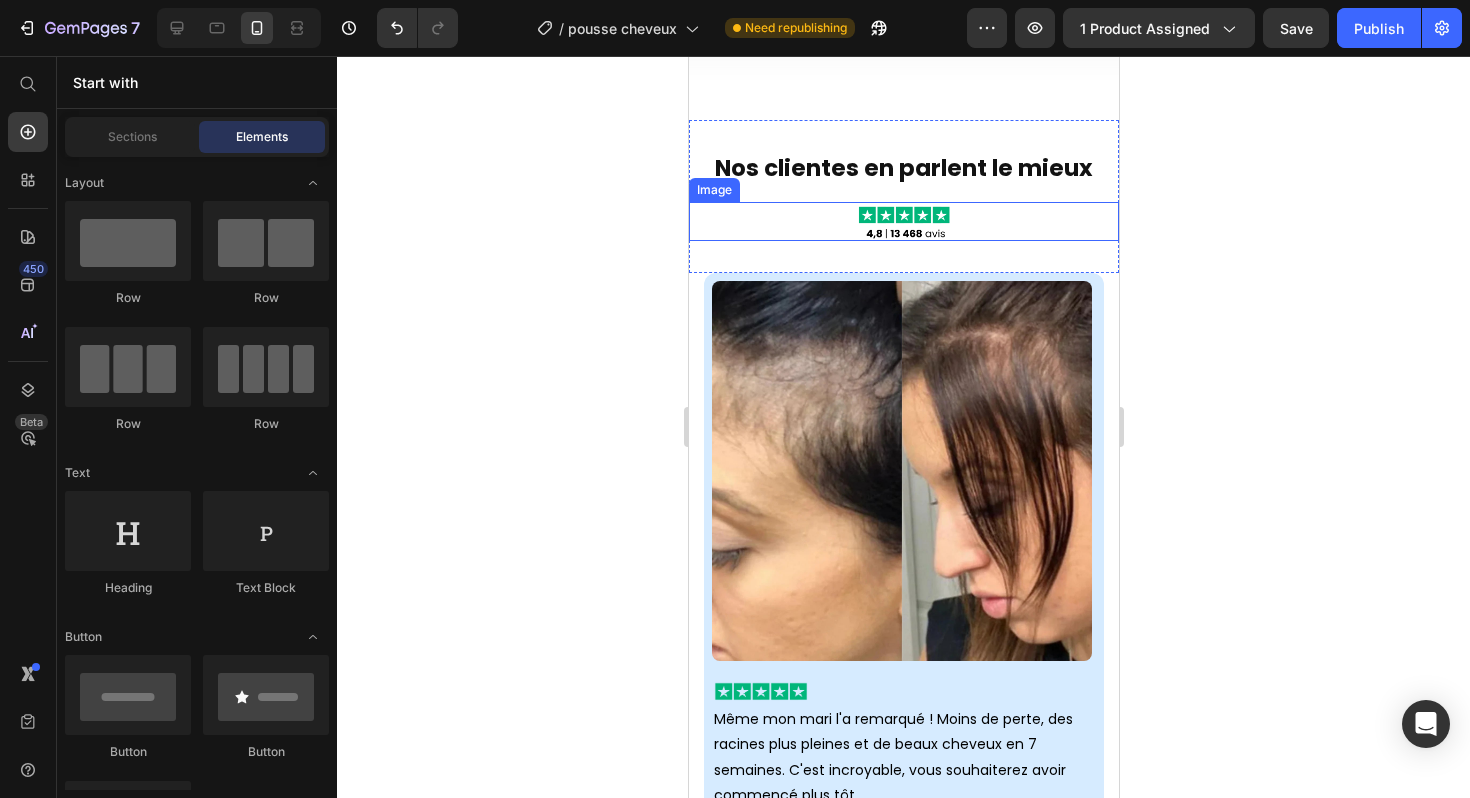 scroll, scrollTop: 1130, scrollLeft: 0, axis: vertical 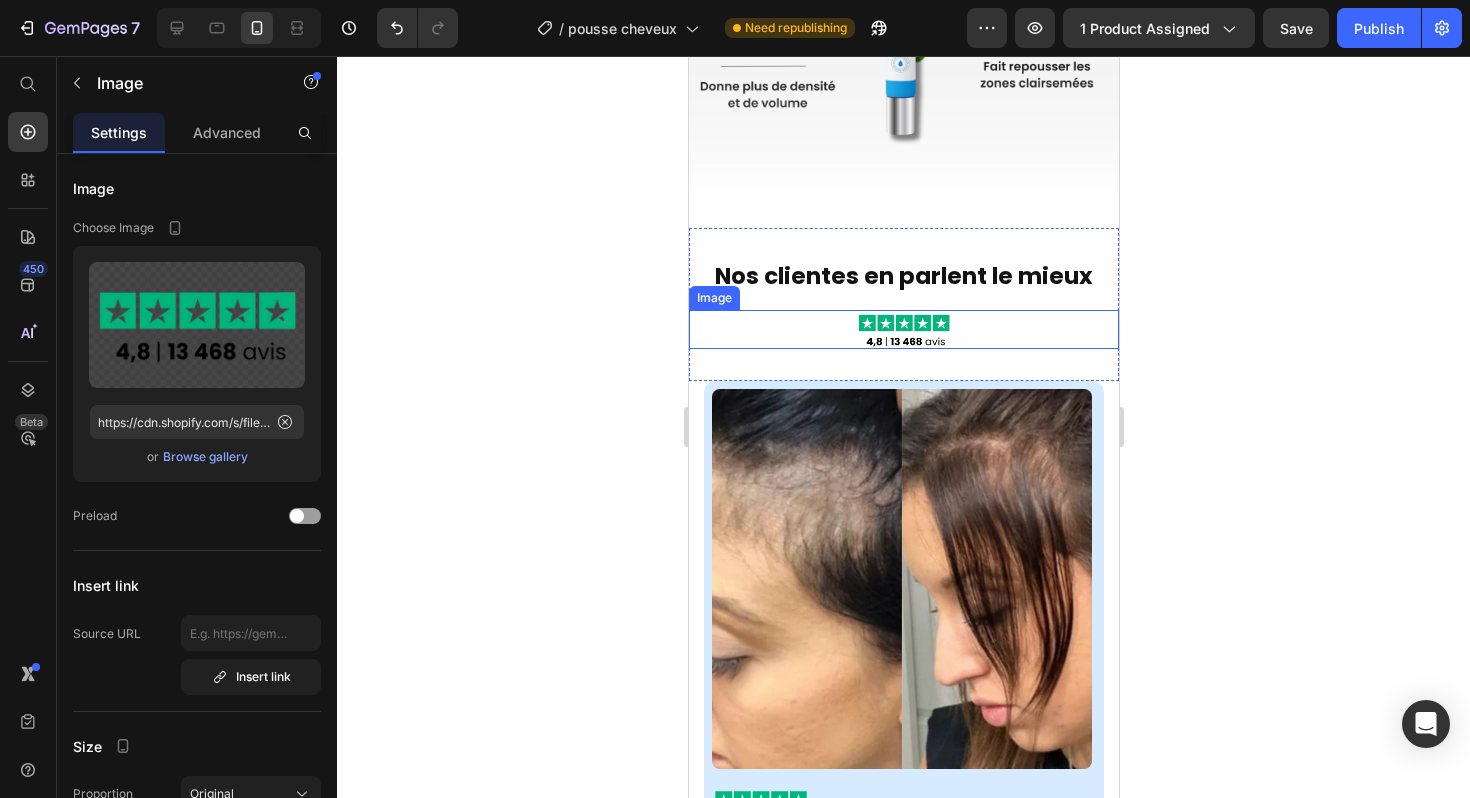 click at bounding box center (903, 329) 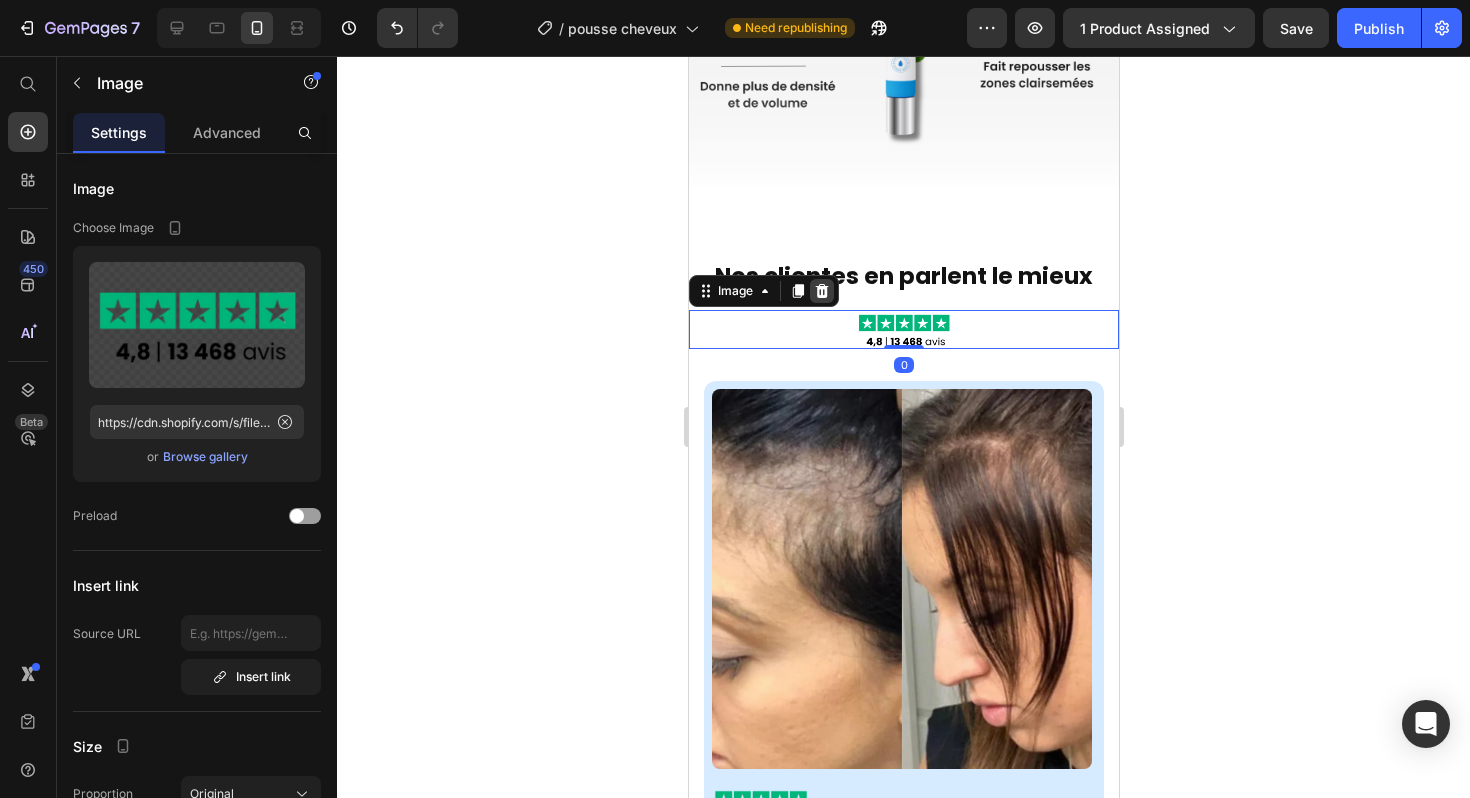 click 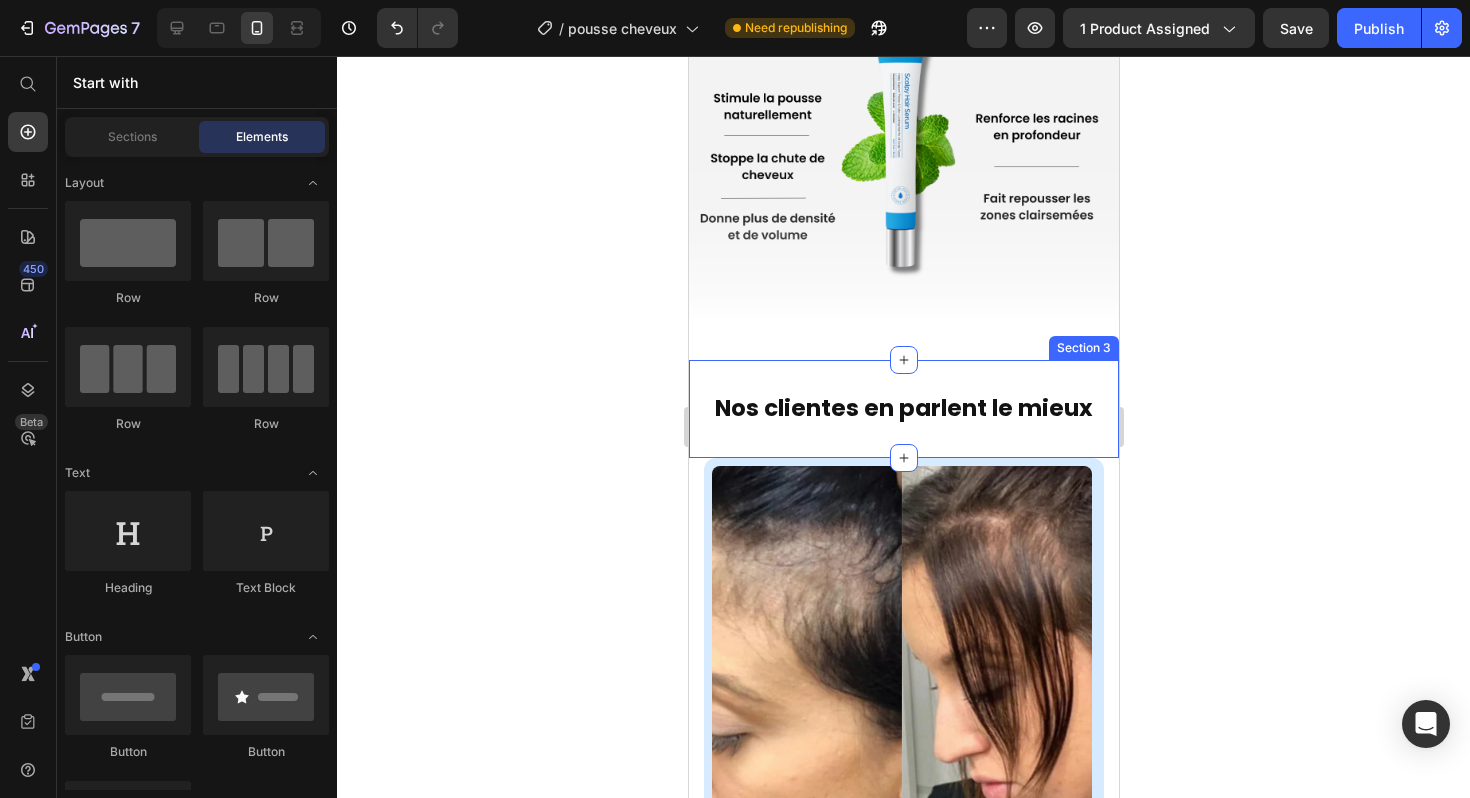 scroll, scrollTop: 971, scrollLeft: 0, axis: vertical 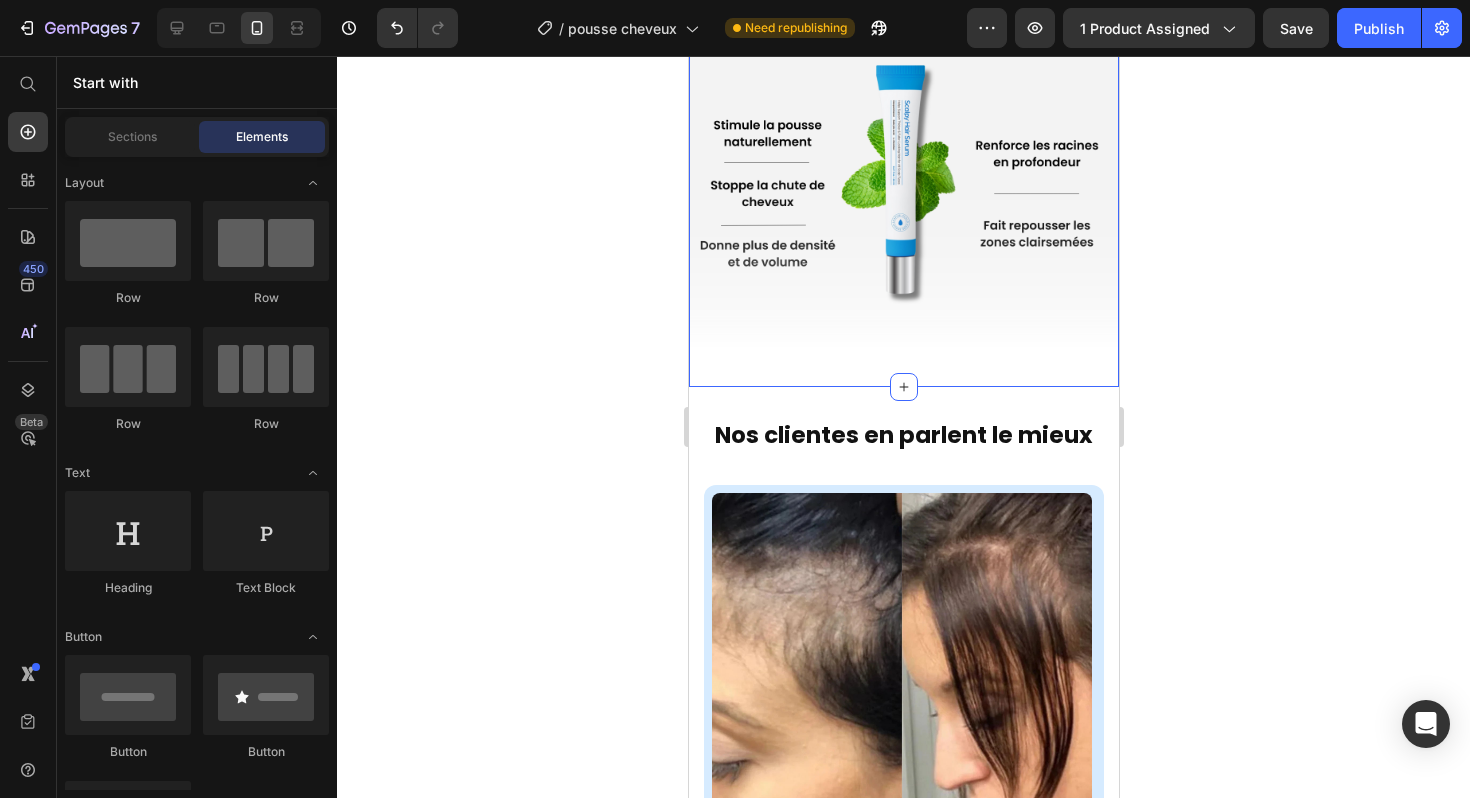 click on "Vu sur : Heading Image Image Image Image Carousel Image Section 2   Create Theme Section AI Content Write with GemAI What would you like to describe here? Tone and Voice Persuasive Product Scalpy®  - Faites repousser vos cheveux en 3 mois Show more Generate" at bounding box center (903, 82) 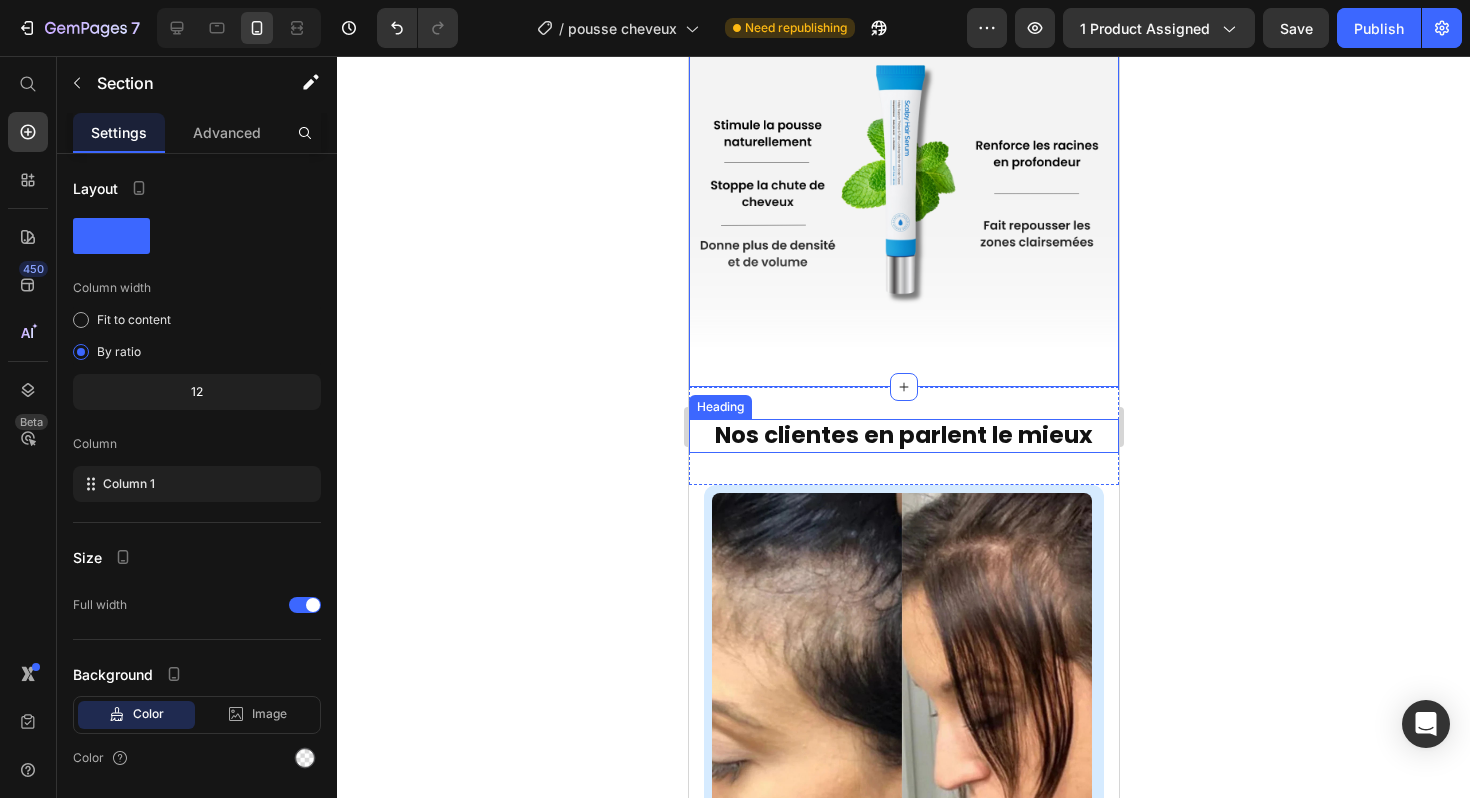 click on "Nos clientes en parlent le mieux" at bounding box center [903, 435] 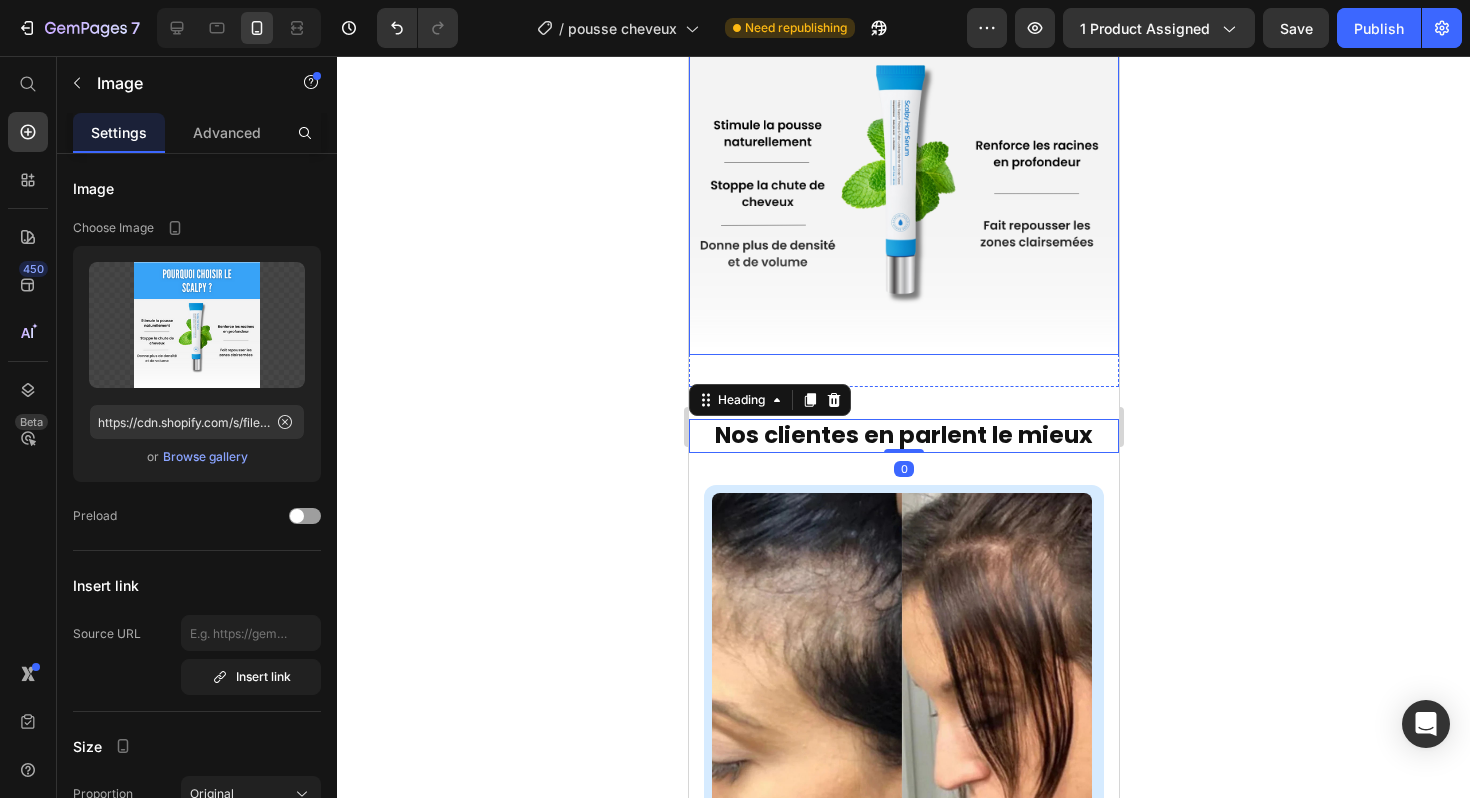 click at bounding box center (903, 140) 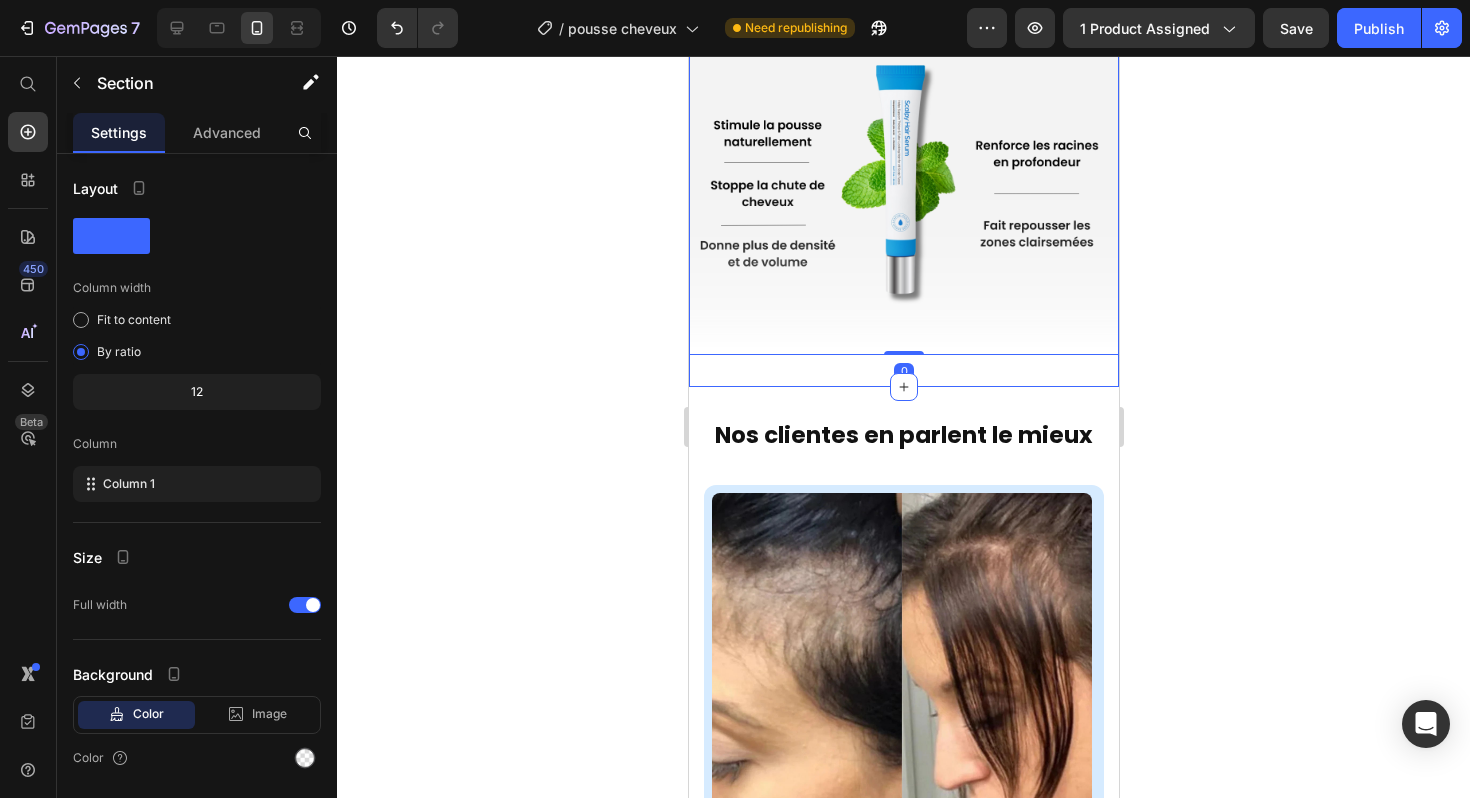click on "Vu sur : Heading Image Image Image Image Carousel Image   0 Section 2" at bounding box center (903, 82) 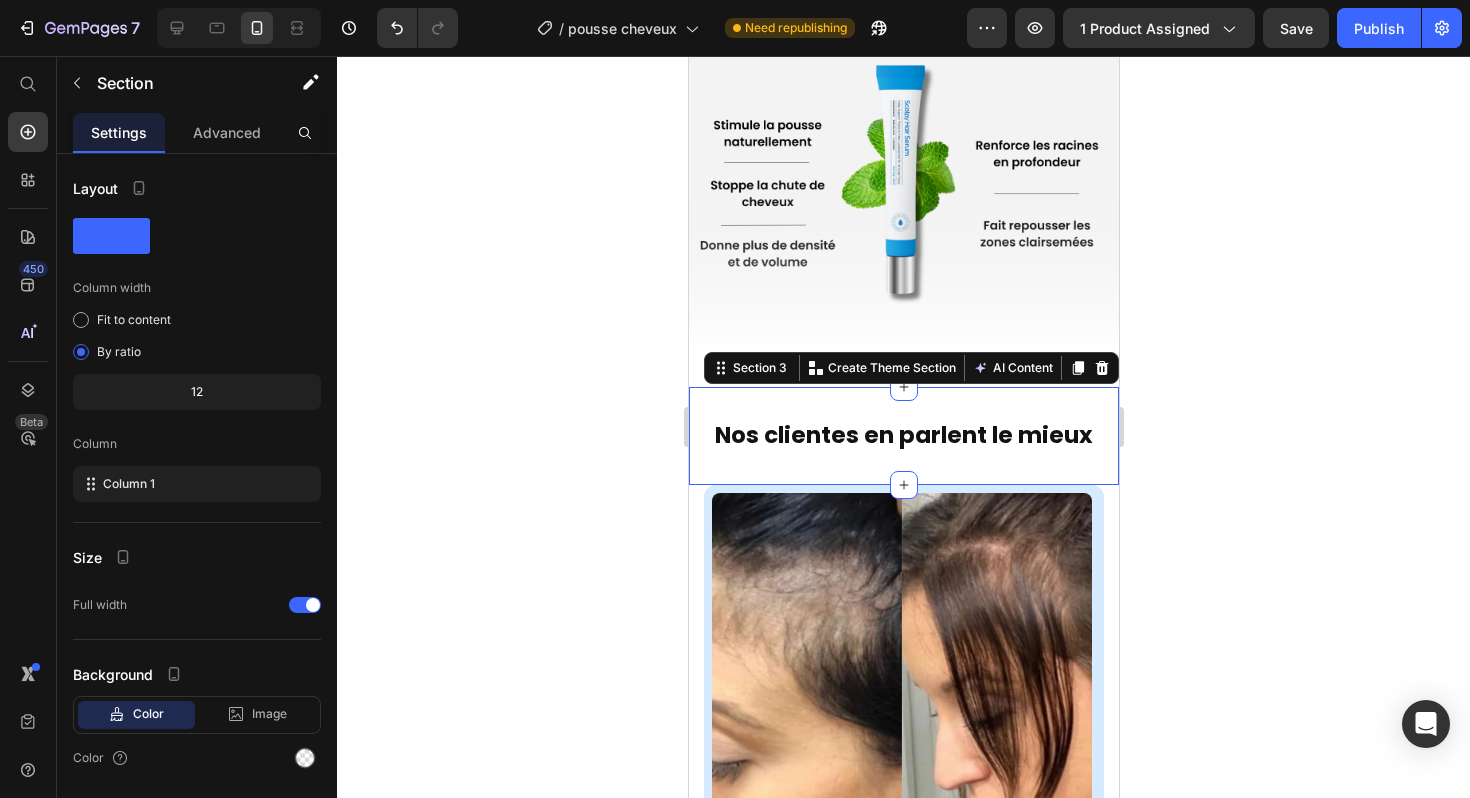click on "⁠⁠⁠⁠⁠⁠⁠ Nos clientes en parlent le mieux Heading Section 3   Create Theme Section AI Content Write with GemAI What would you like to describe here? Tone and Voice Persuasive Product Scalpy®  - Faites repousser vos cheveux en 3 mois Show more Generate" at bounding box center (903, 436) 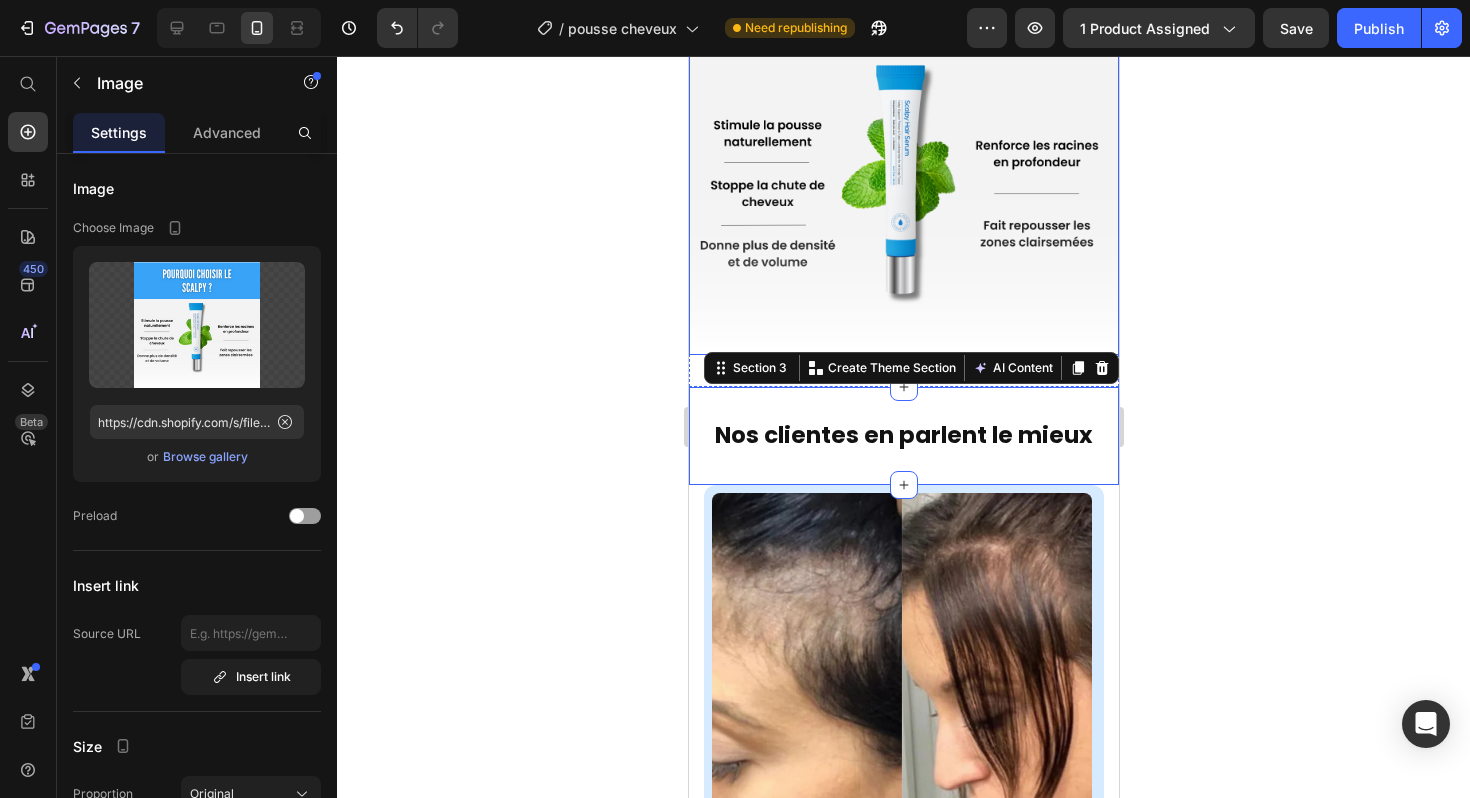 click at bounding box center [903, 140] 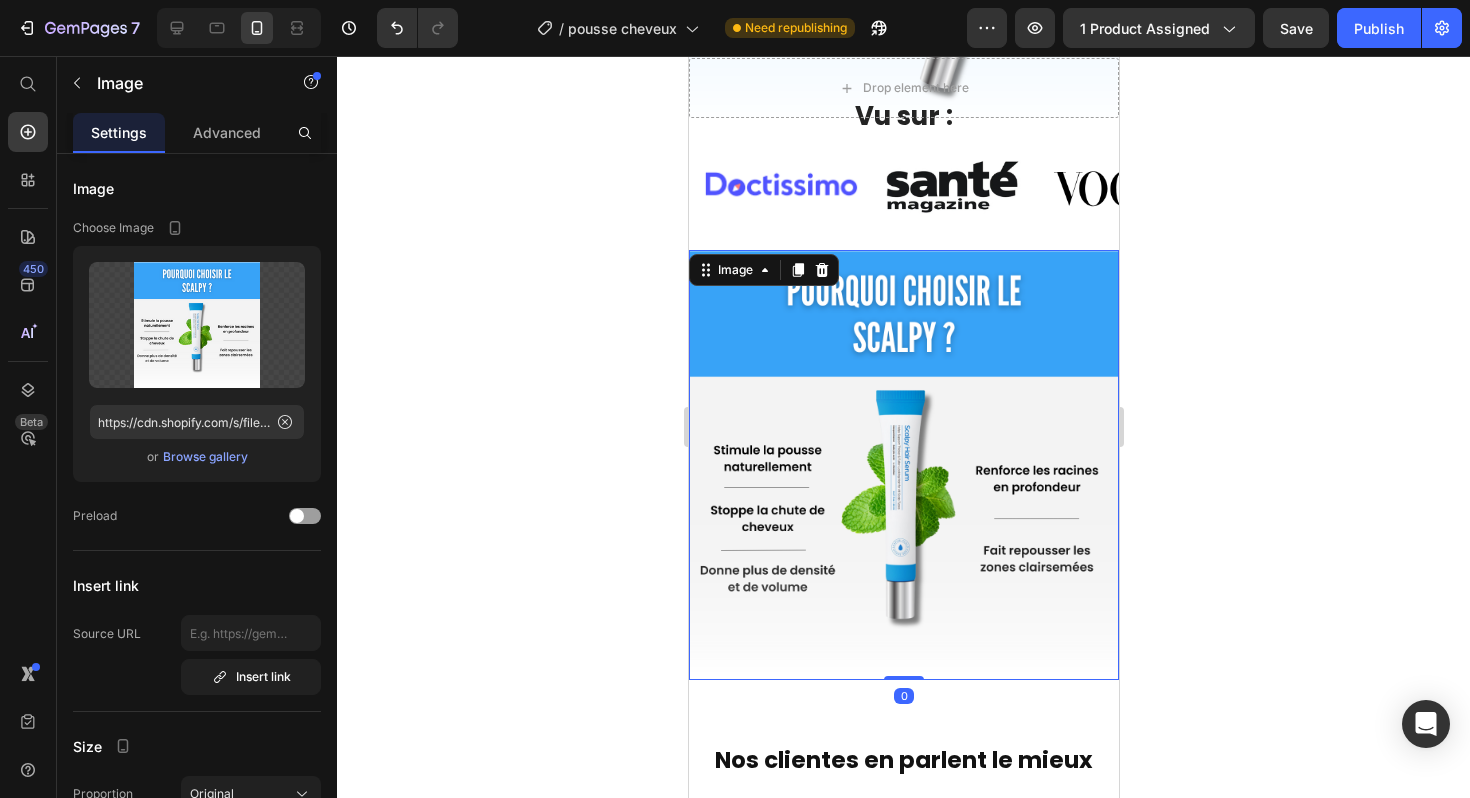 scroll, scrollTop: 712, scrollLeft: 0, axis: vertical 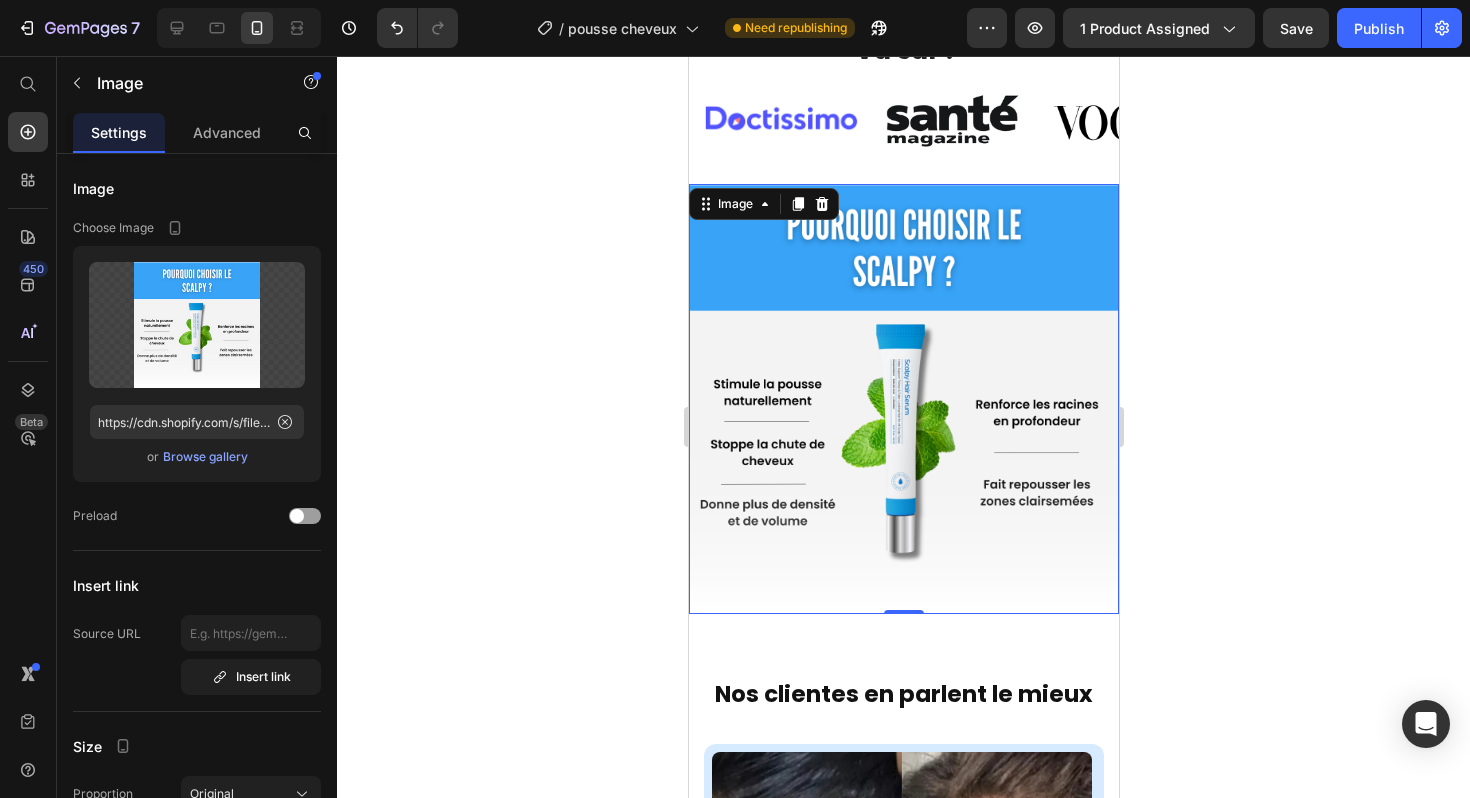 click on "Vu sur : Heading Image Image Image Image Carousel Image   0 Section 2" at bounding box center (903, 341) 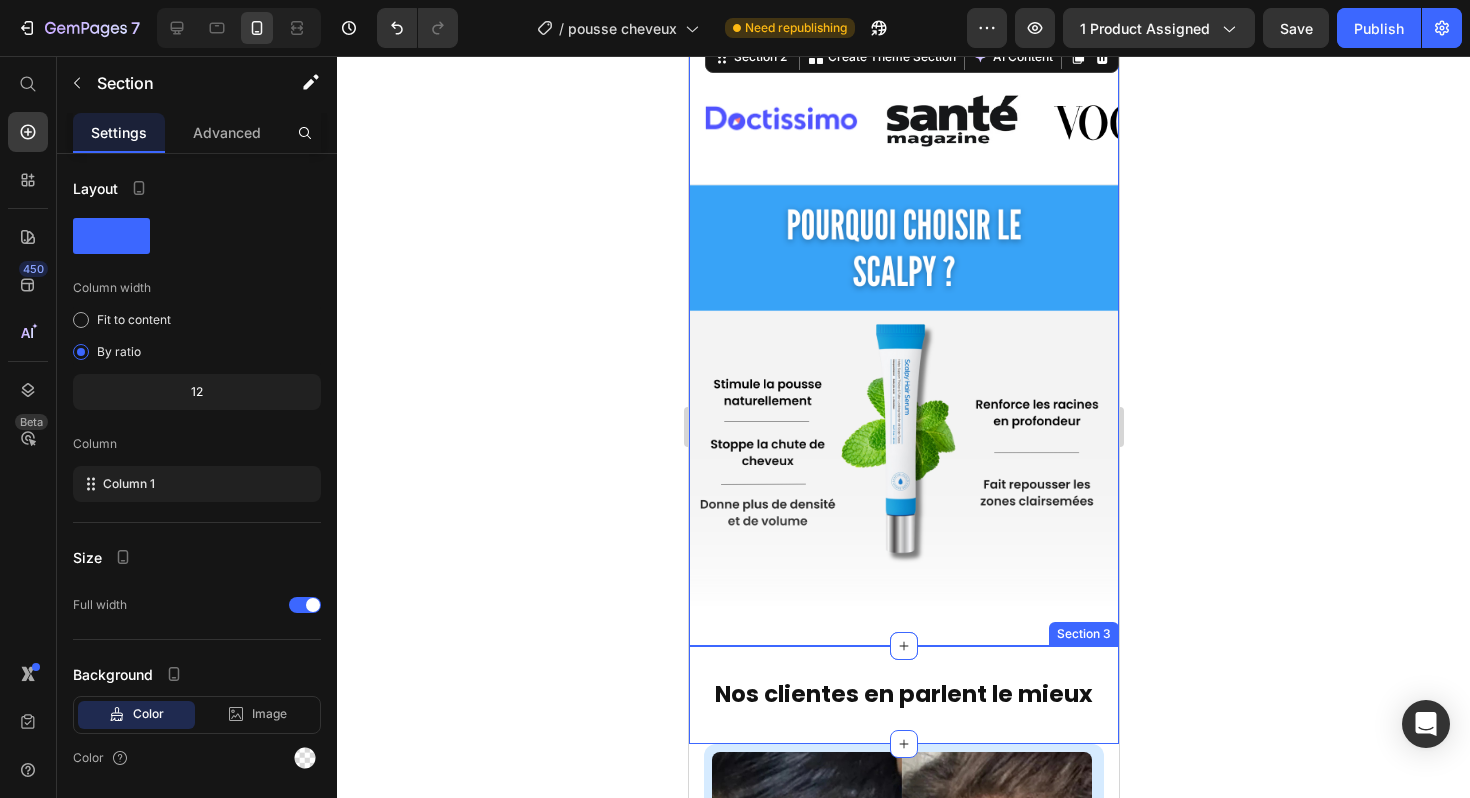 click on "⁠⁠⁠⁠⁠⁠⁠ Nos clientes en parlent le mieux Heading Section 3" at bounding box center [903, 695] 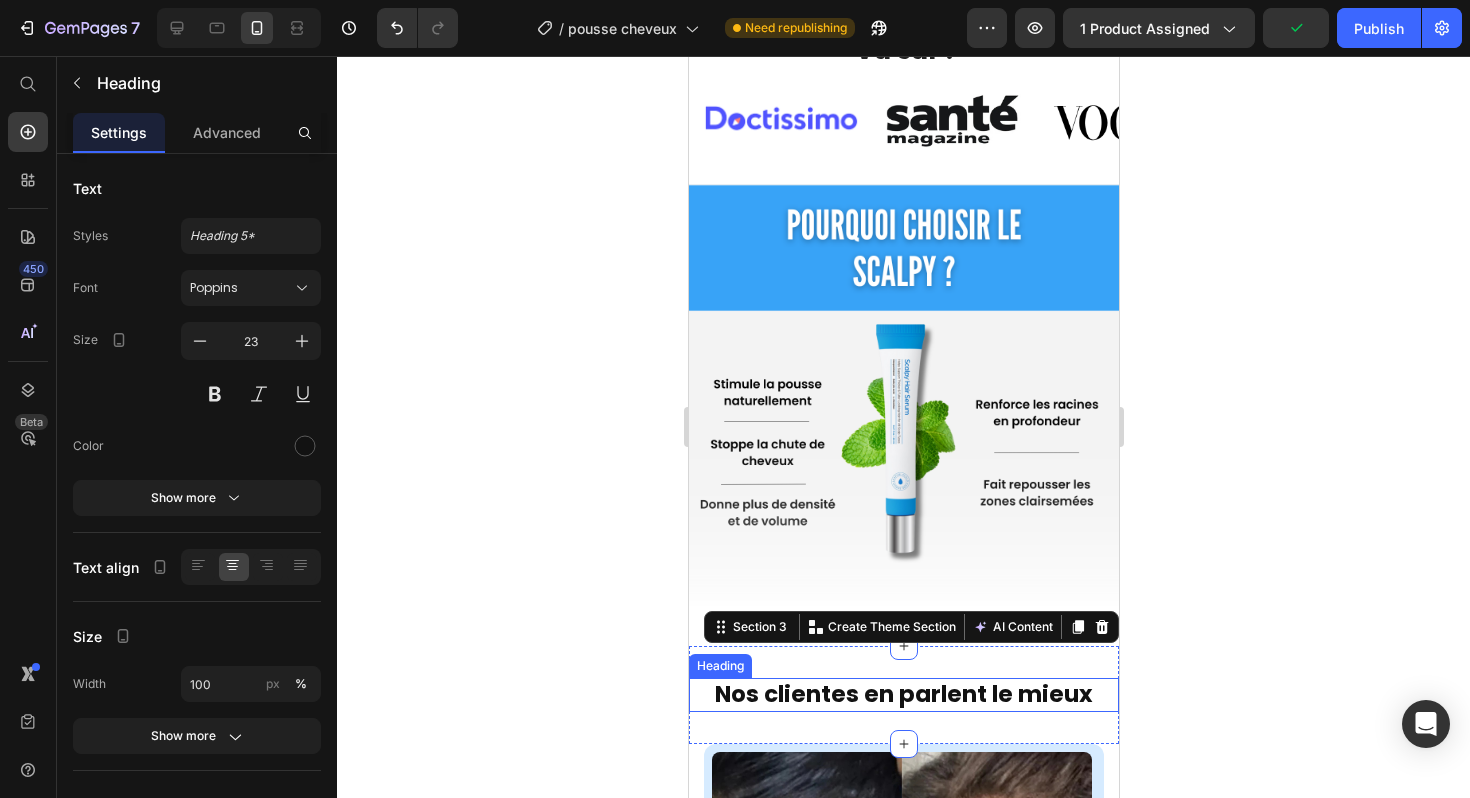 click on "Nos clientes en parlent le mieux" at bounding box center [903, 694] 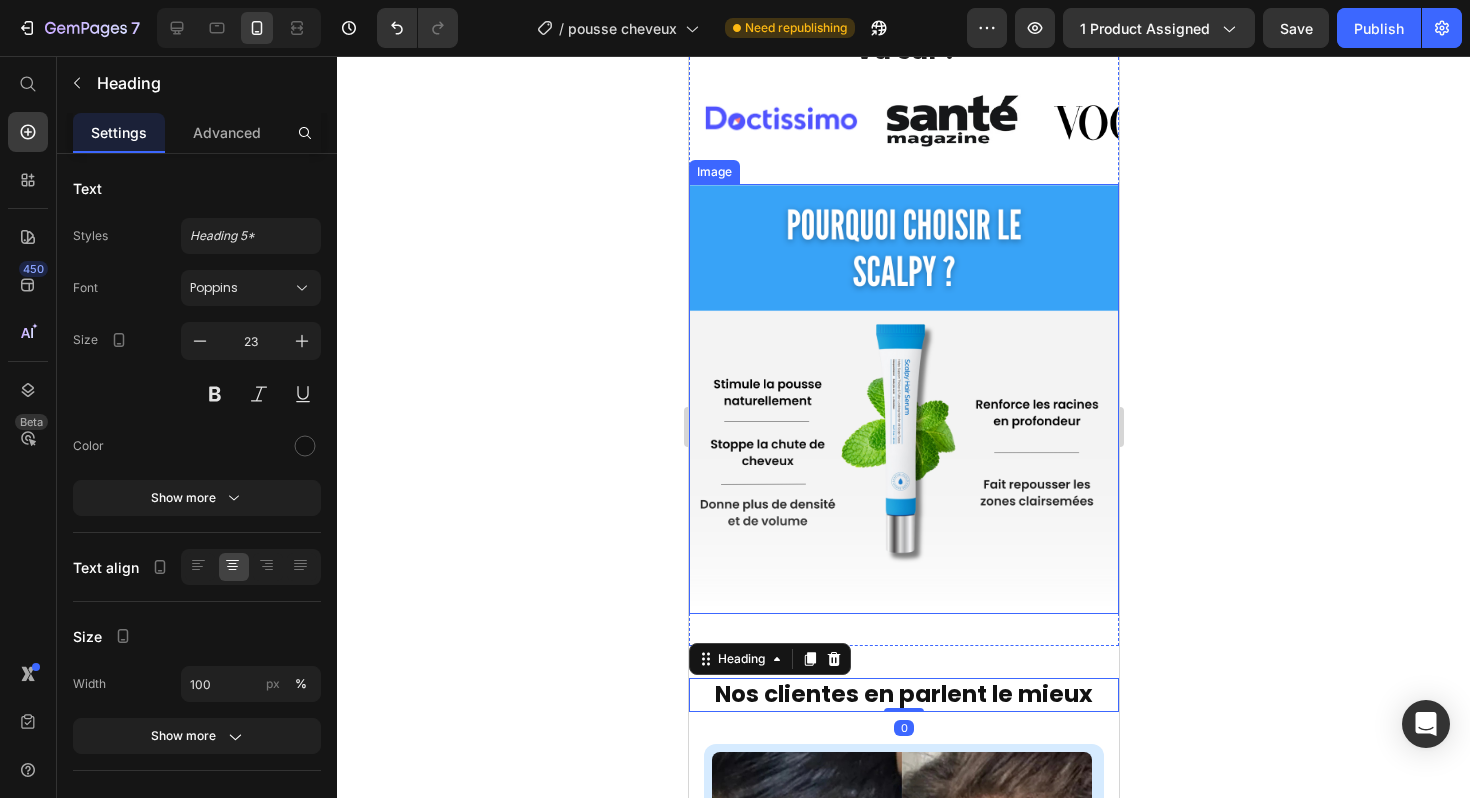 click 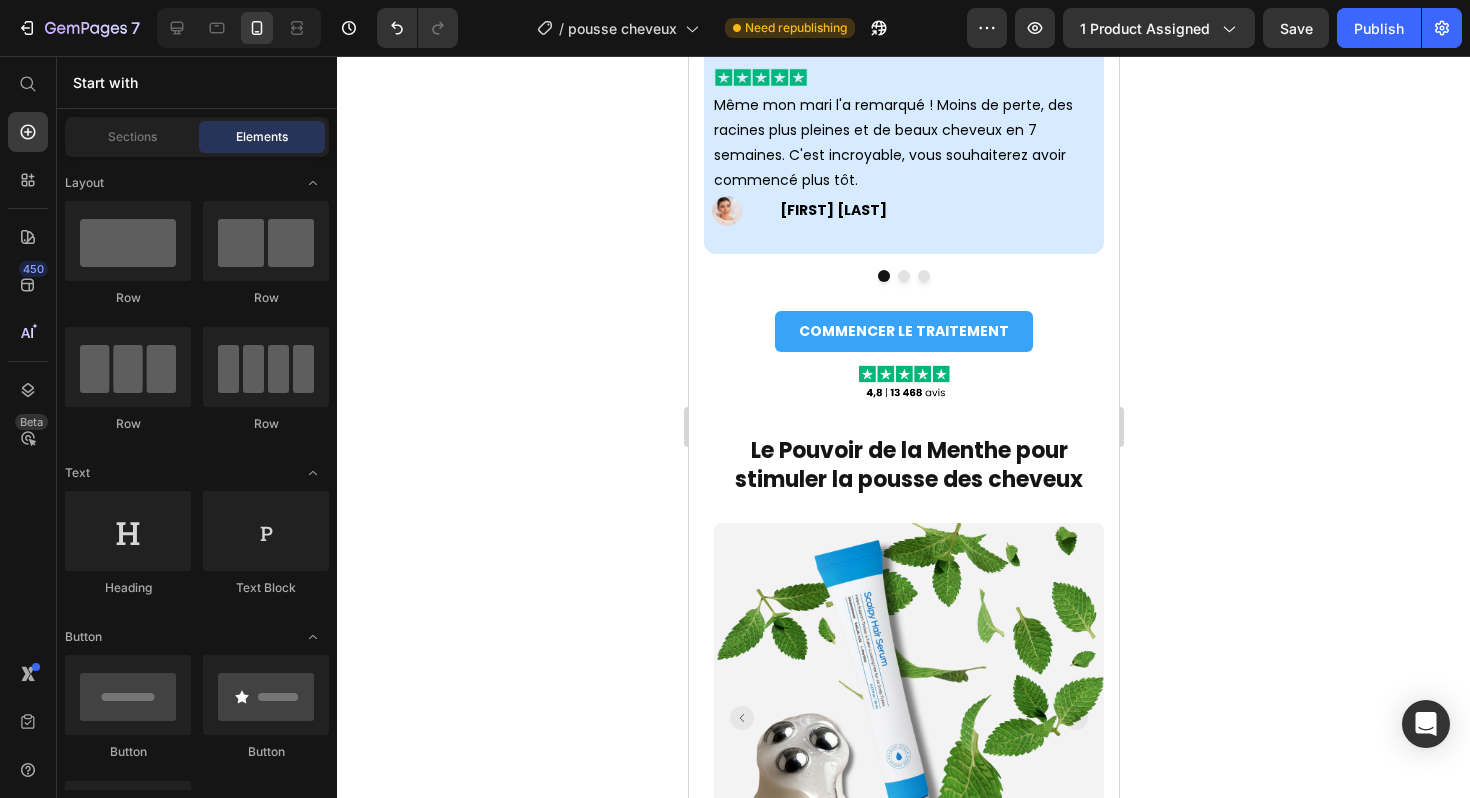 scroll, scrollTop: 1814, scrollLeft: 0, axis: vertical 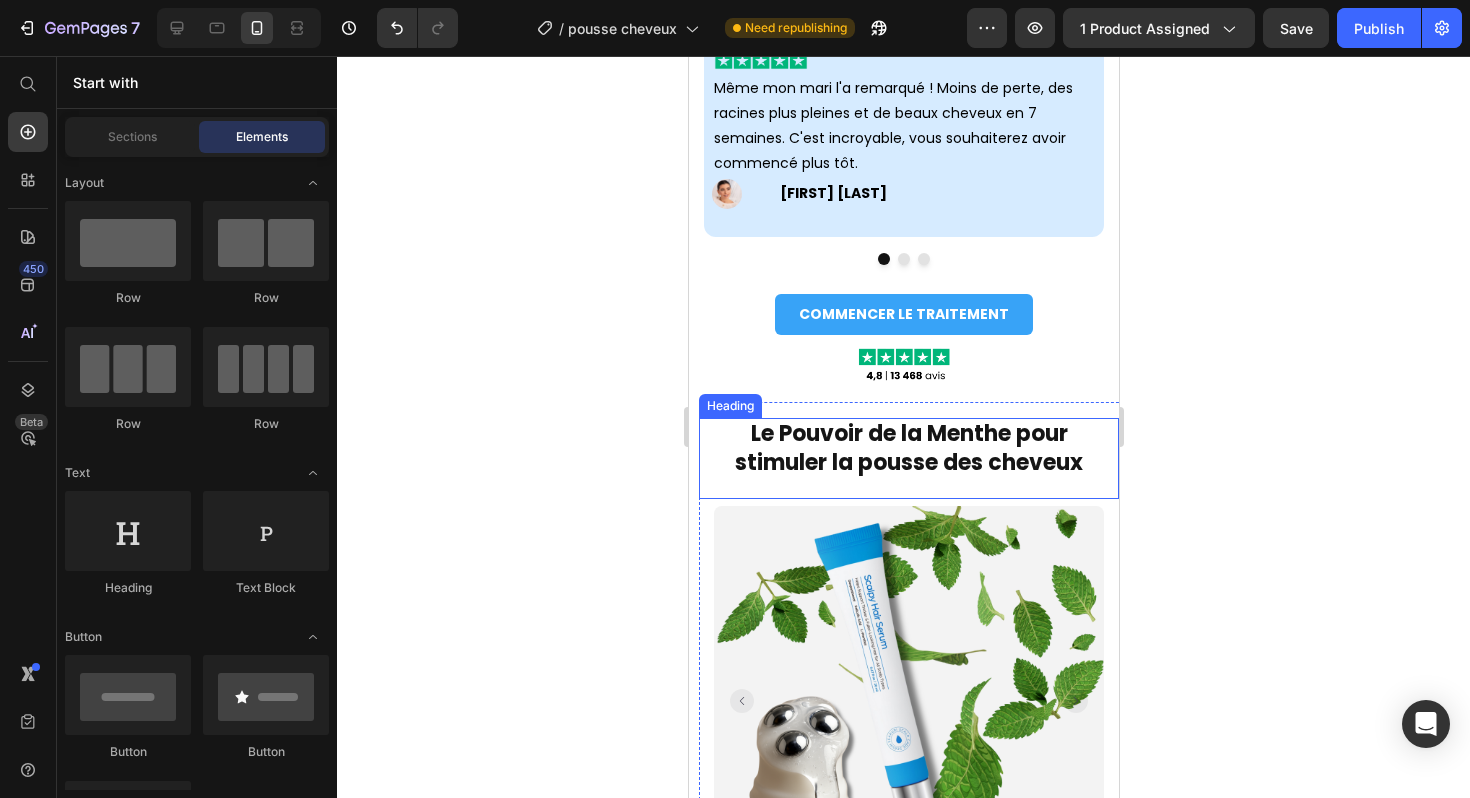 click on "Le Pouvoir de la Menthe pour stimuler la pousse des cheveux" at bounding box center (908, 448) 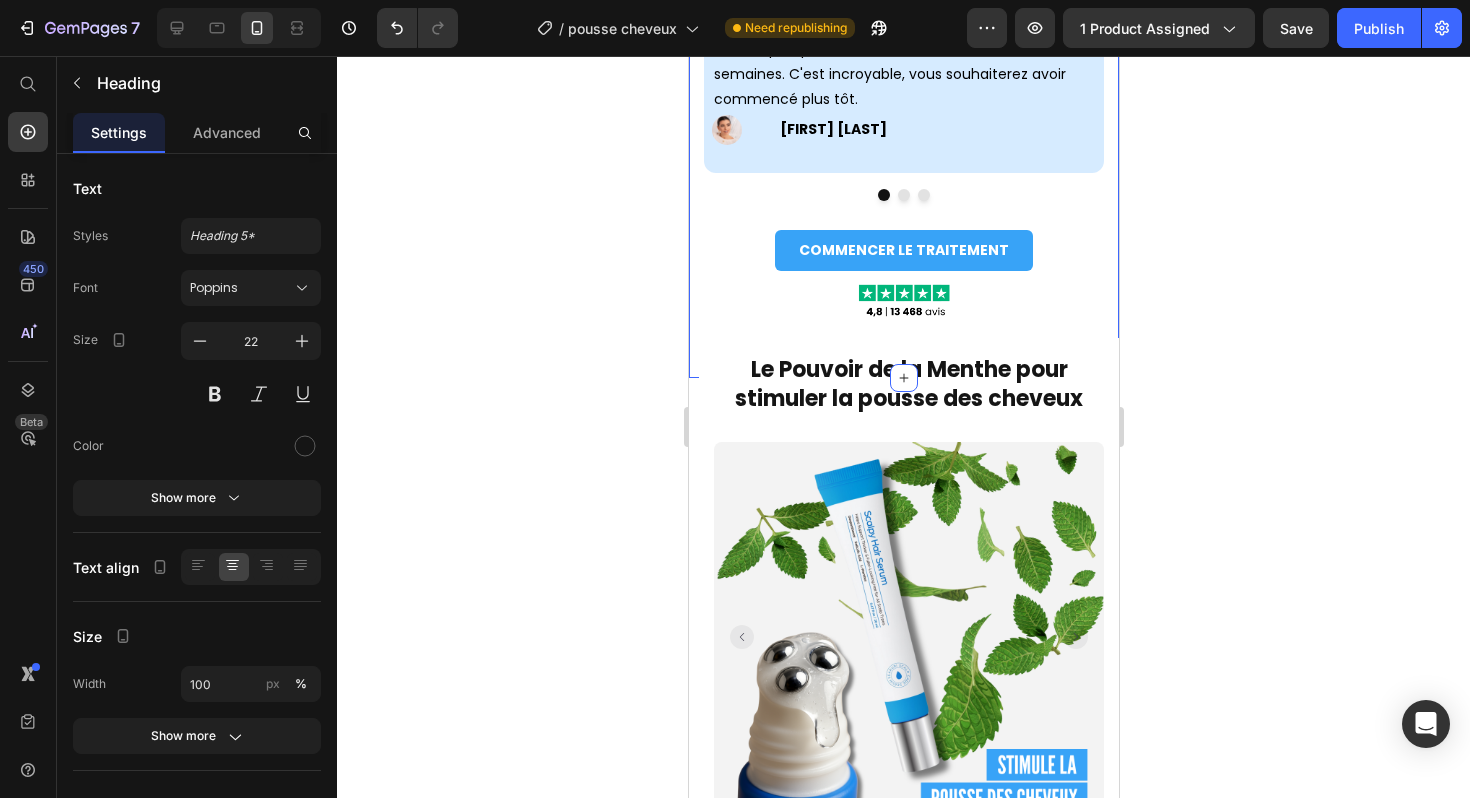 scroll, scrollTop: 1890, scrollLeft: 0, axis: vertical 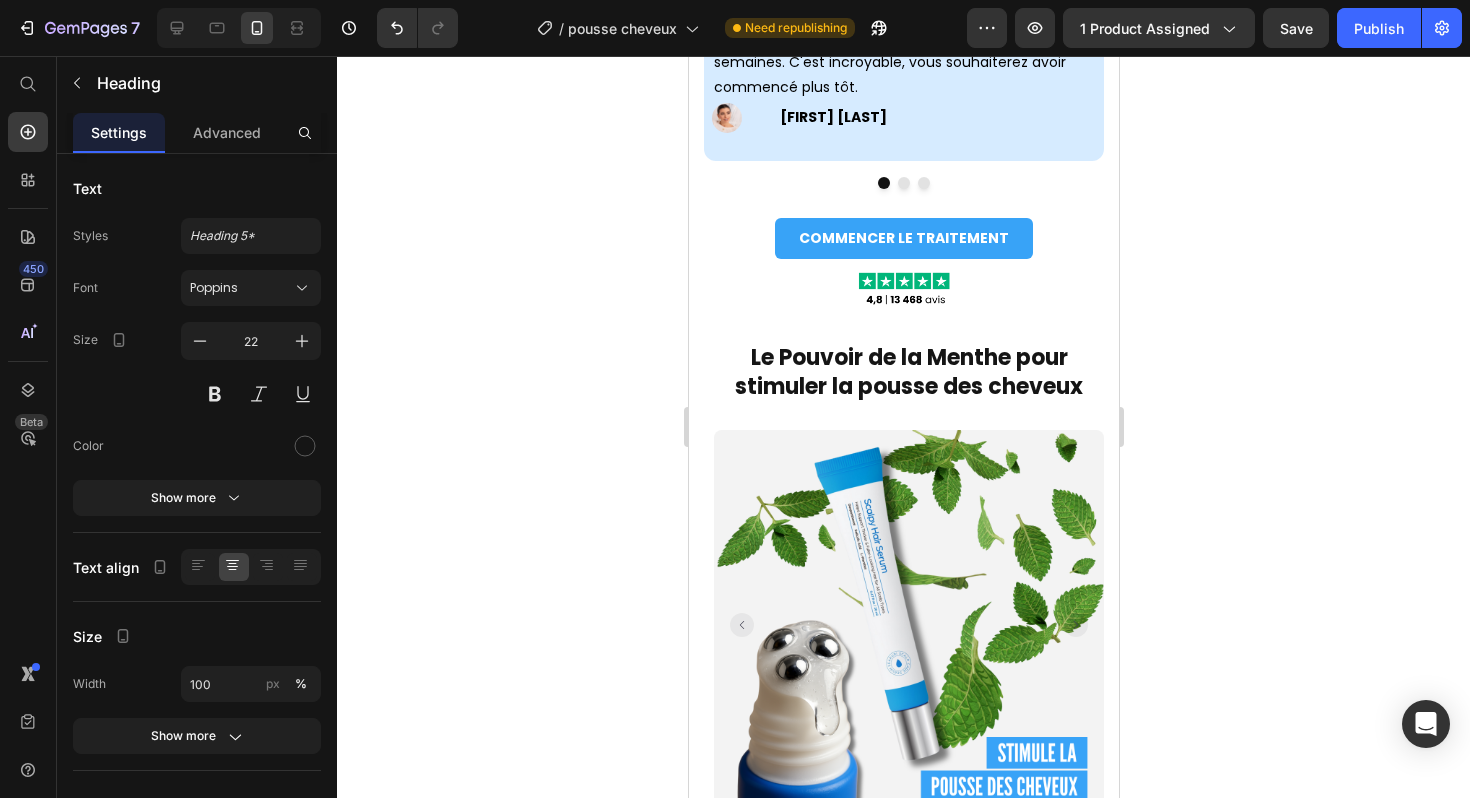 click on "Le Pouvoir de la Menthe pour stimuler la pousse des cheveux" at bounding box center [908, 372] 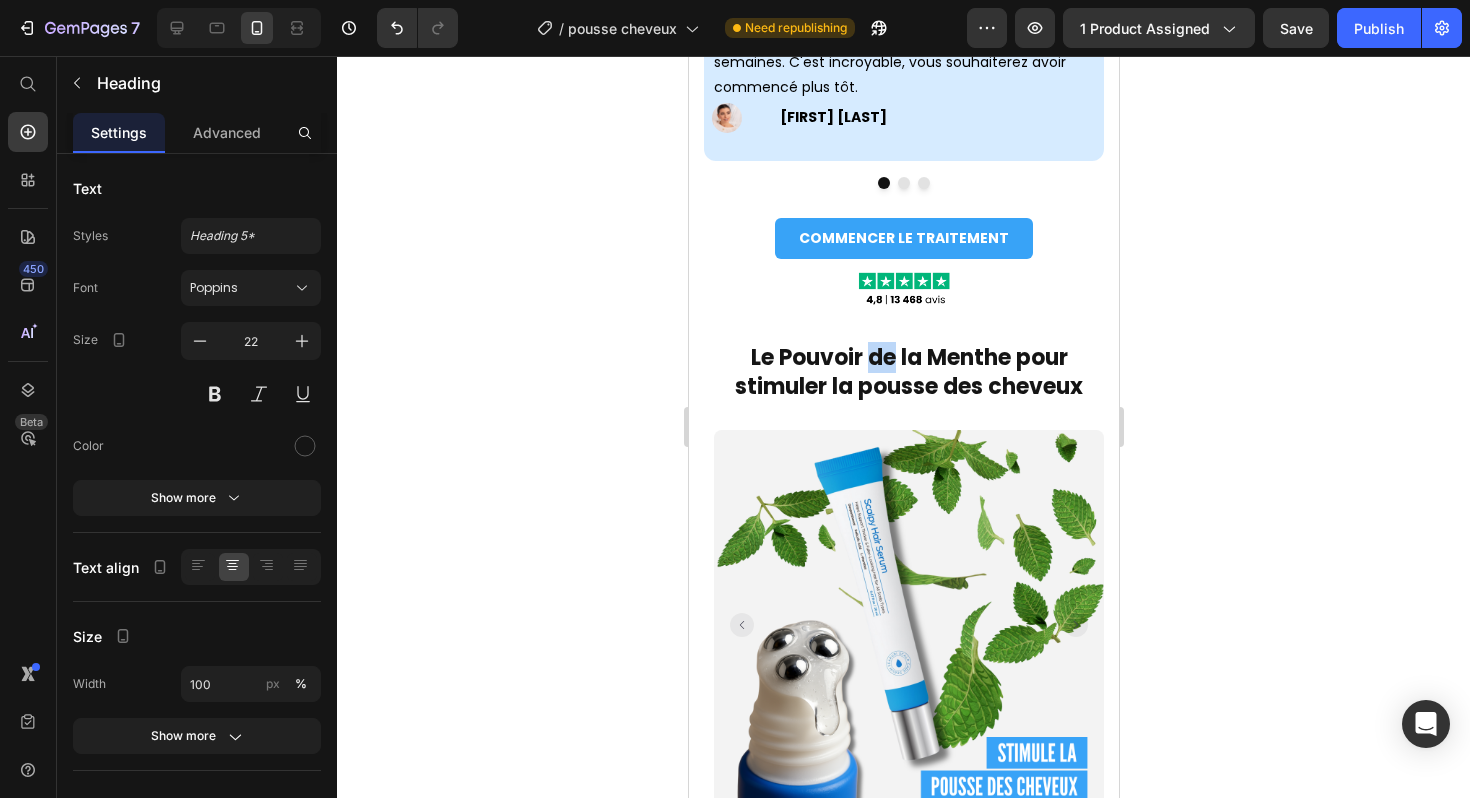 click on "Le Pouvoir de la Menthe pour stimuler la pousse des cheveux" at bounding box center [908, 372] 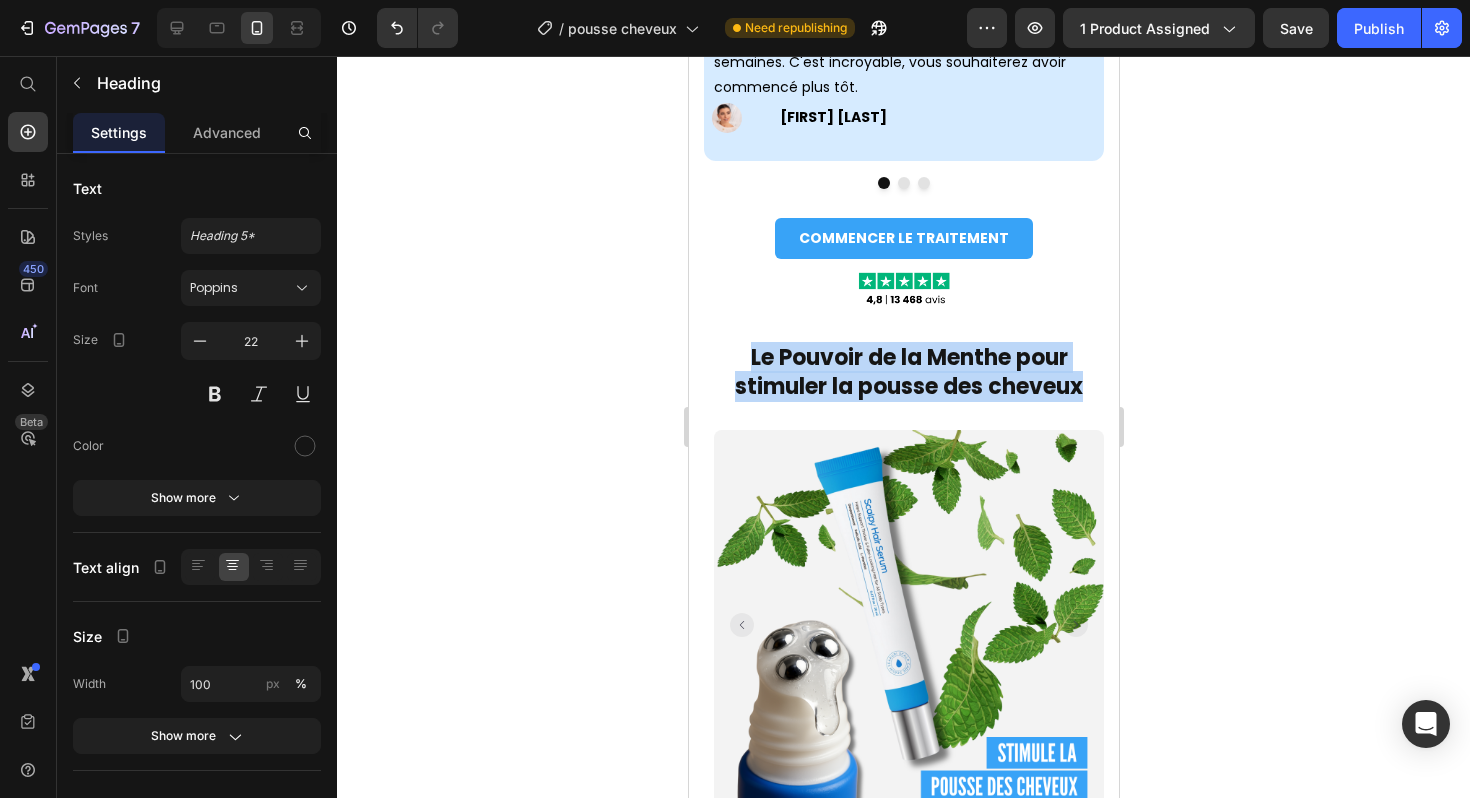 click on "Le Pouvoir de la Menthe pour stimuler la pousse des cheveux" at bounding box center [908, 372] 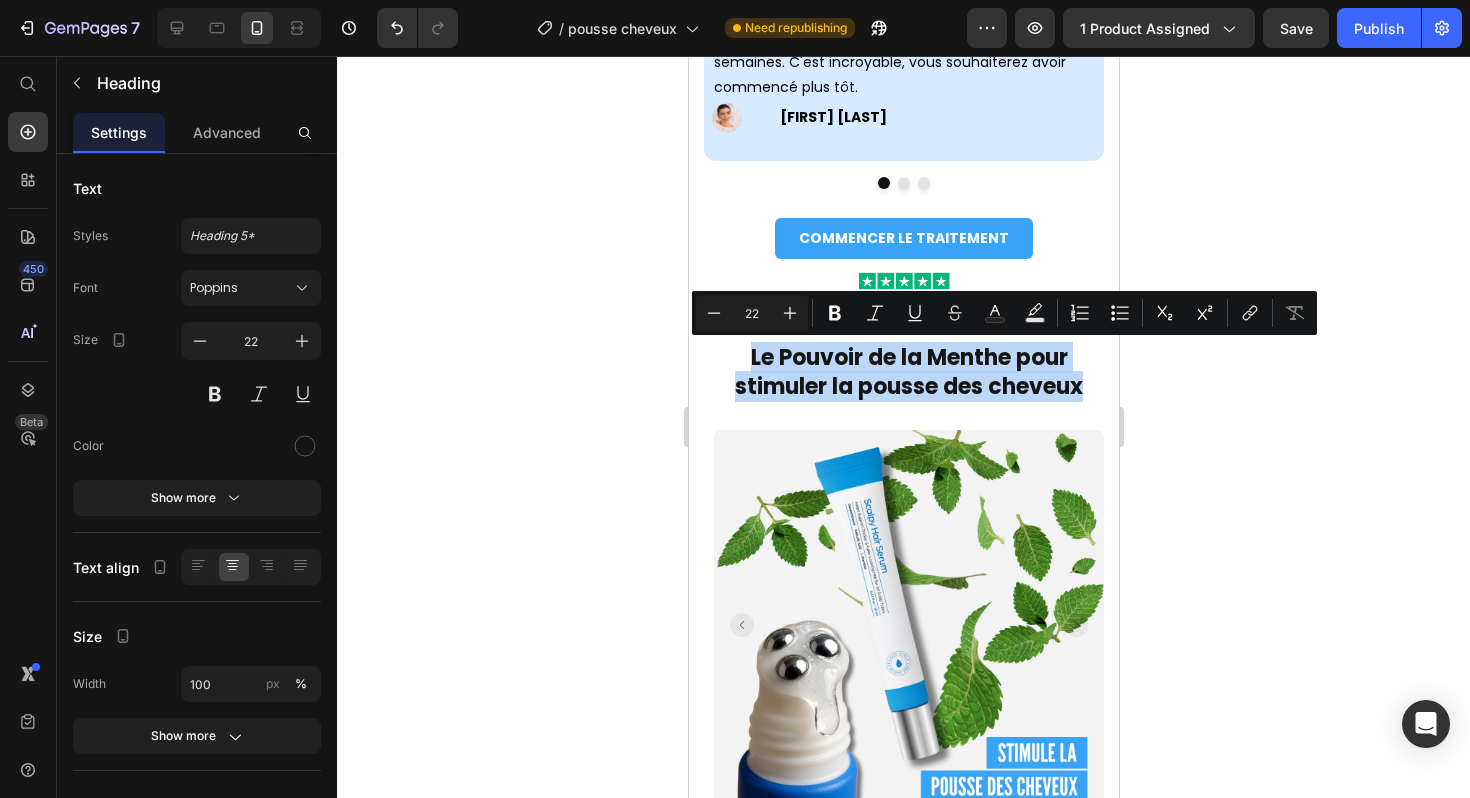 click on "Le Pouvoir de la Menthe pour stimuler la pousse des cheveux" at bounding box center [908, 372] 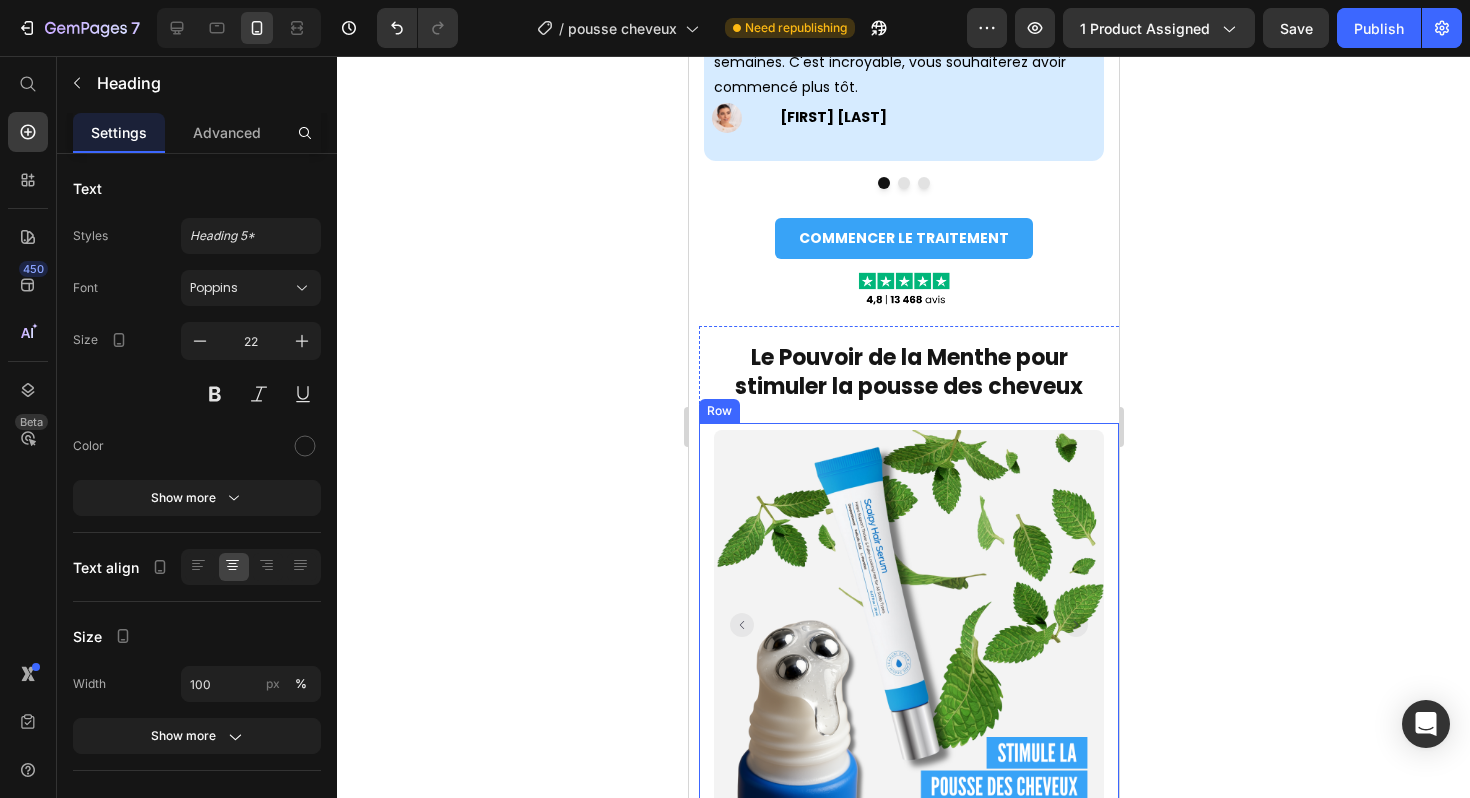 click on "Product Images" at bounding box center [908, 666] 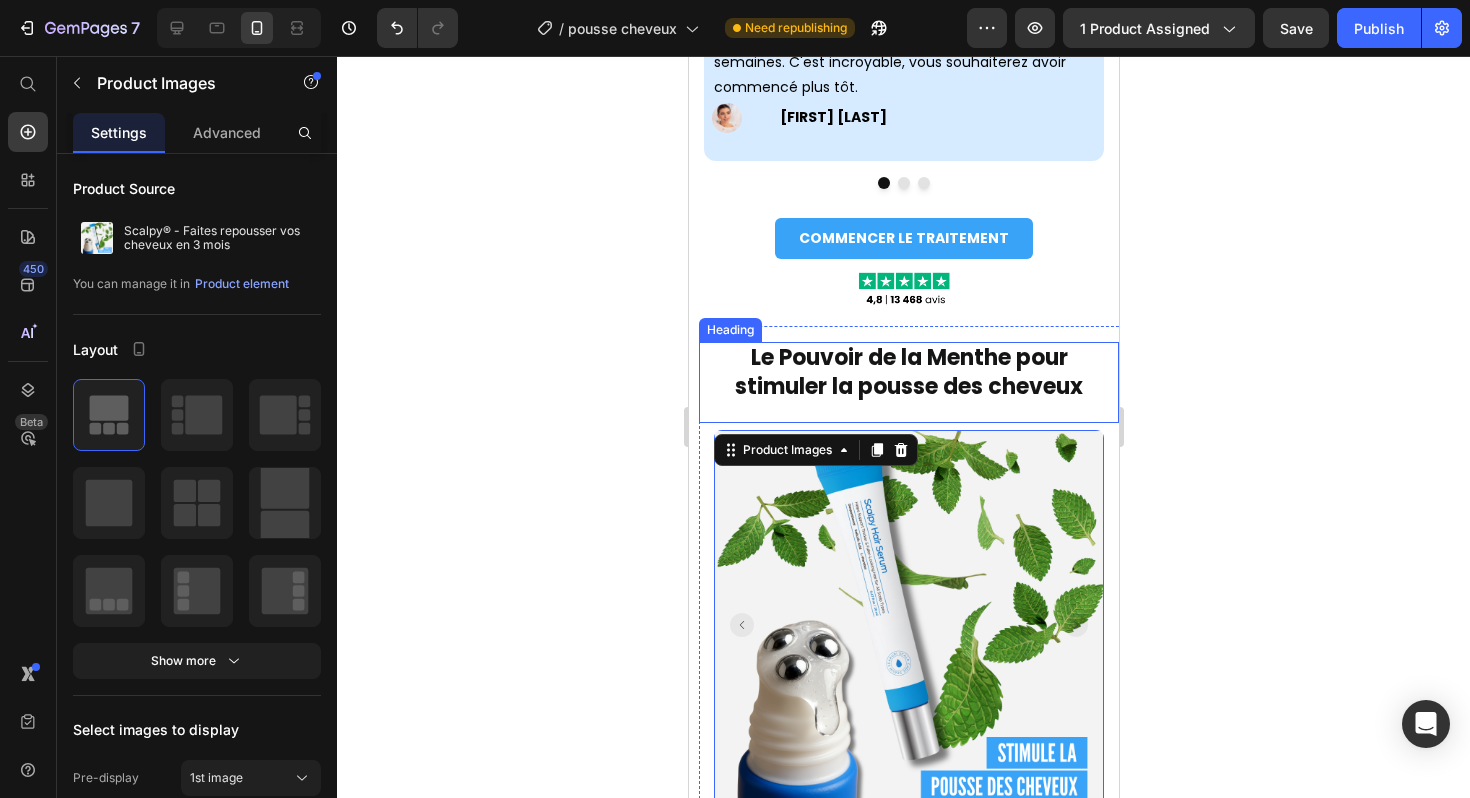 click on "Le Pouvoir de la Menthe pour stimuler la pousse des cheveux" at bounding box center (908, 372) 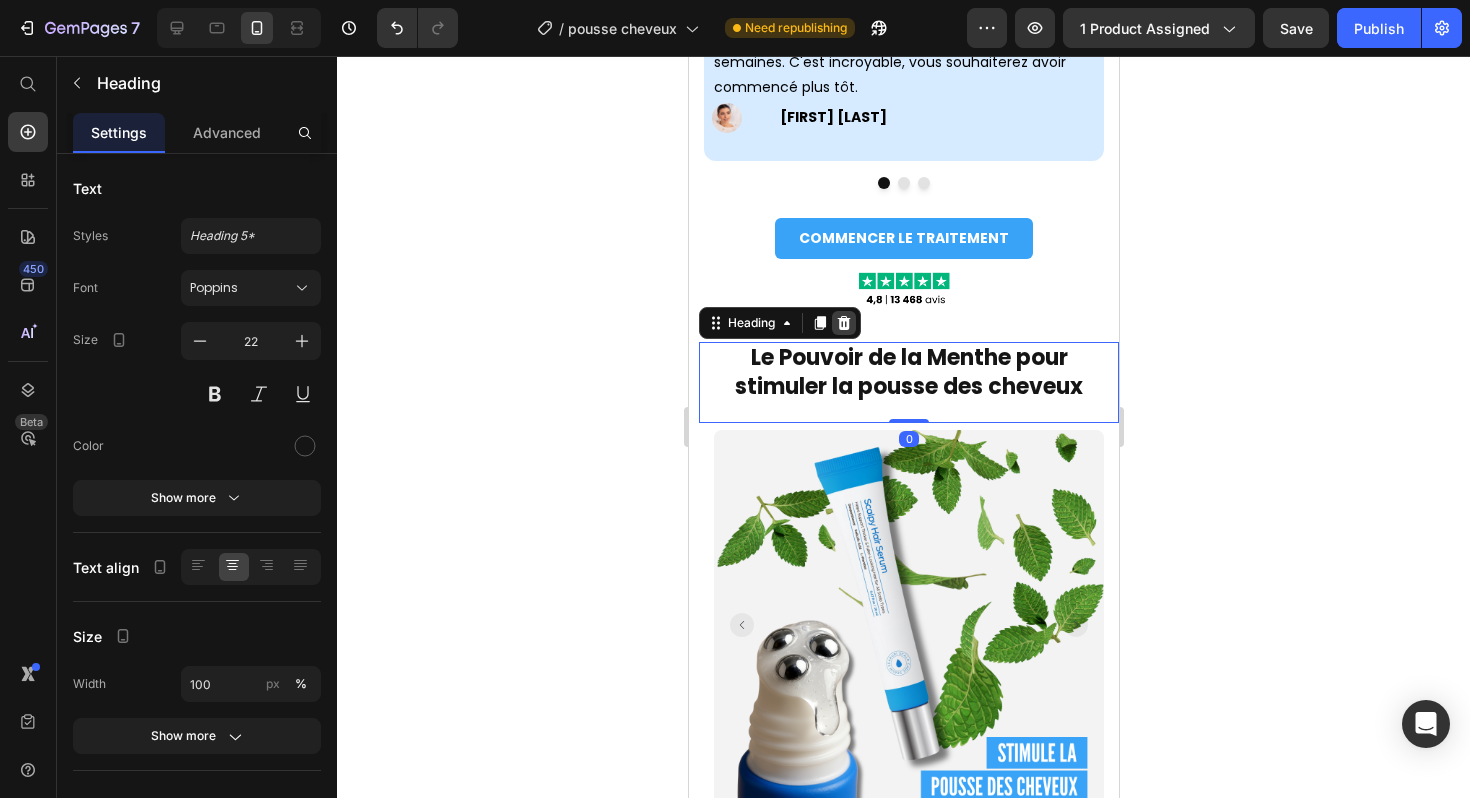 click 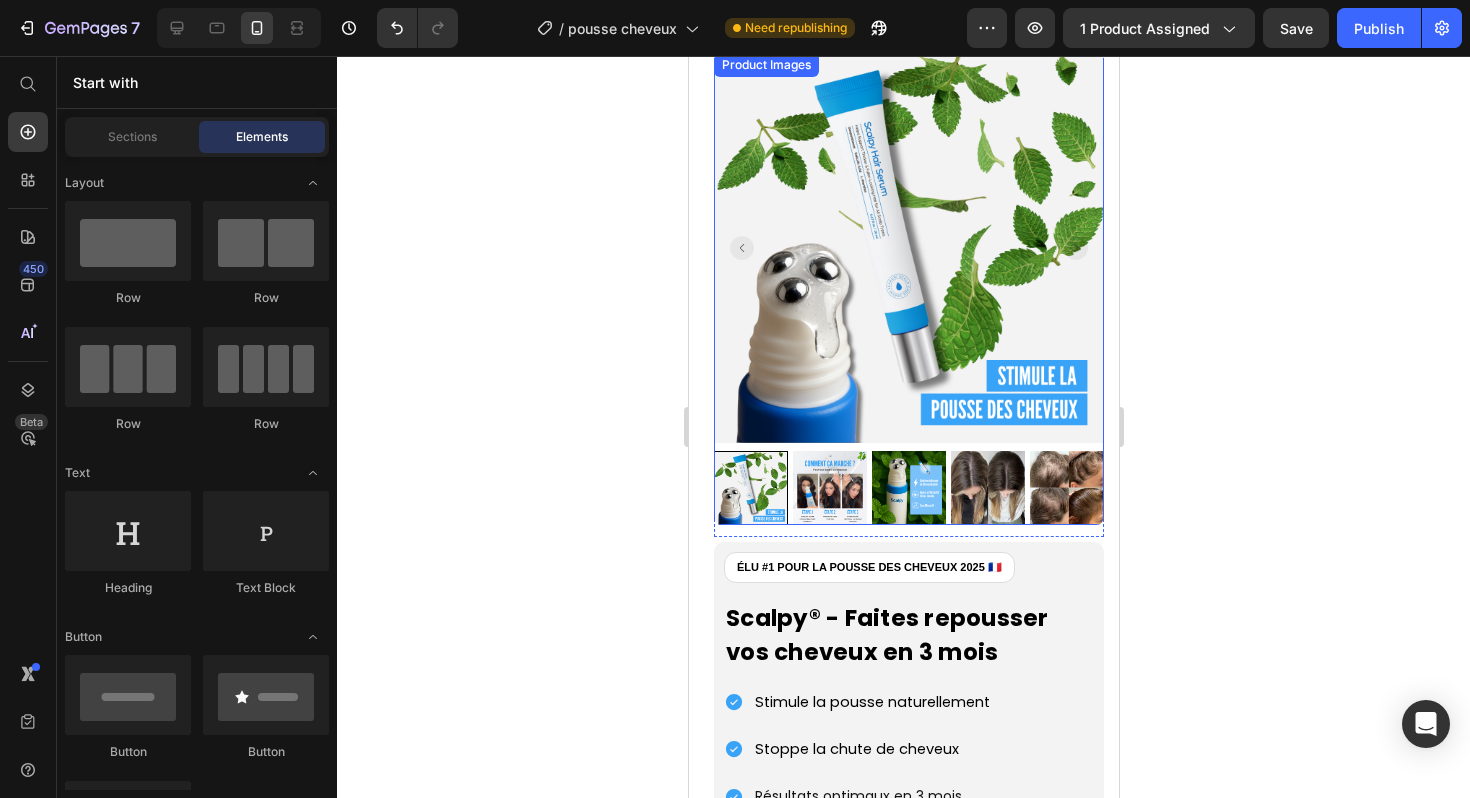 scroll, scrollTop: 2212, scrollLeft: 0, axis: vertical 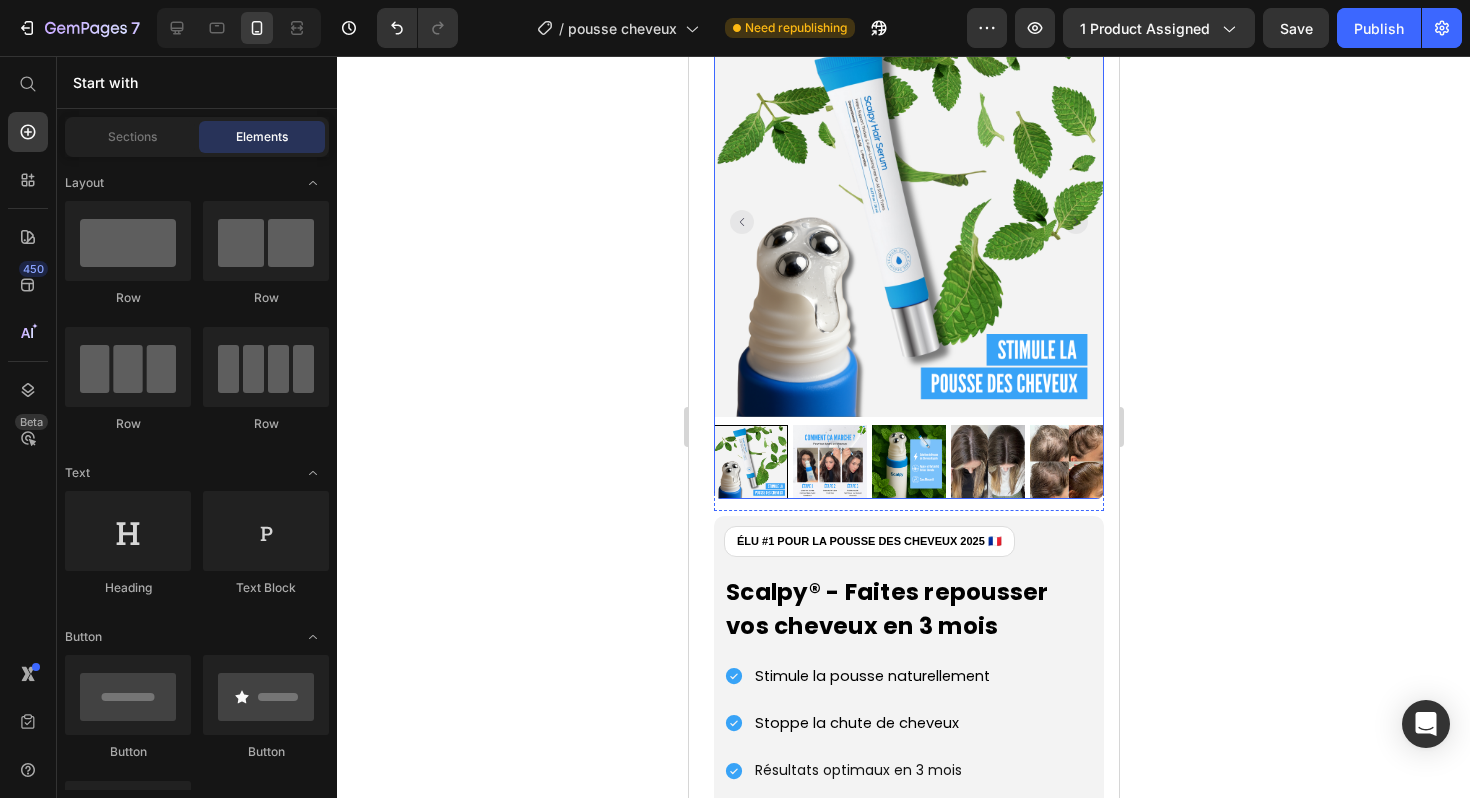 click at bounding box center [829, 462] 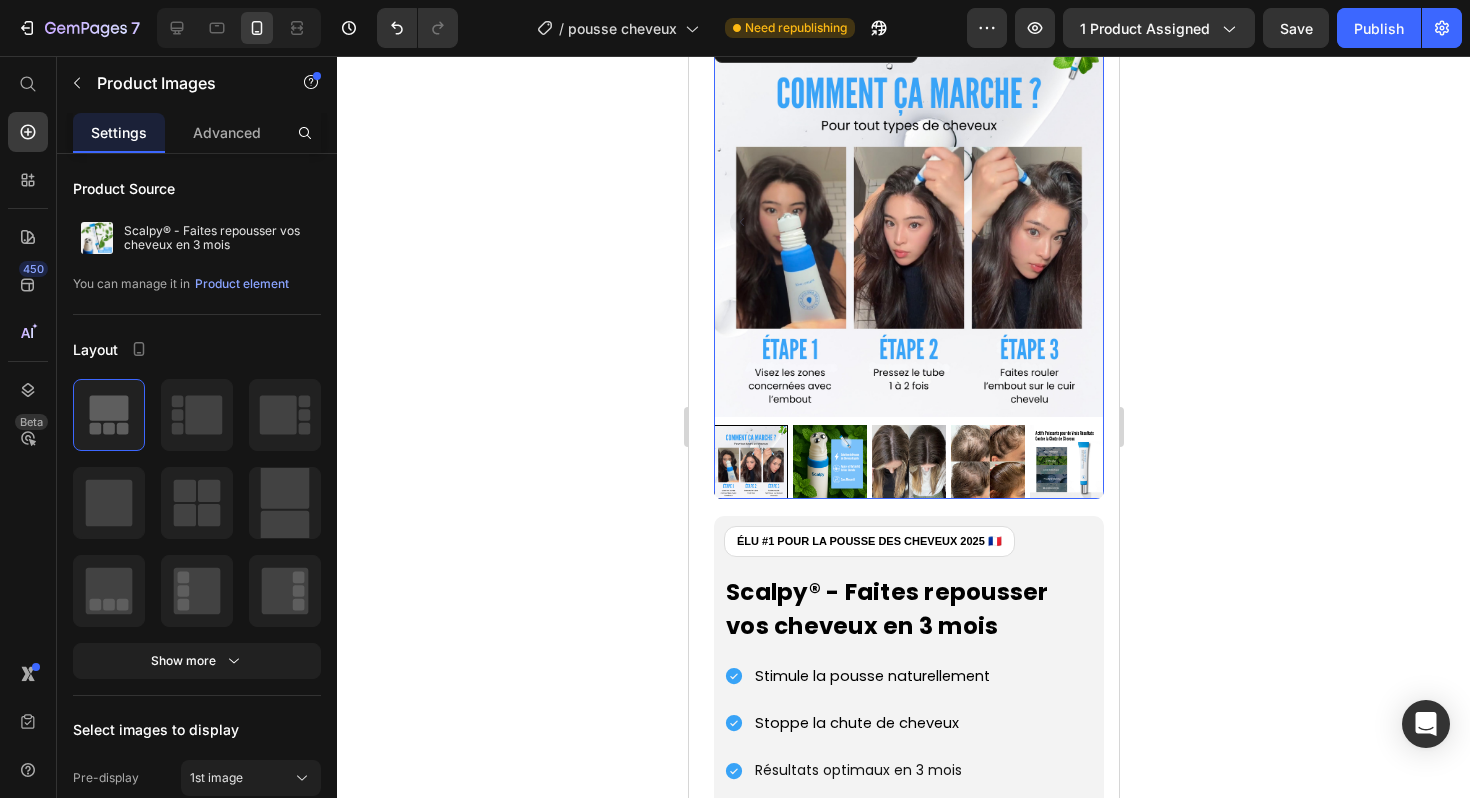 click at bounding box center (829, 462) 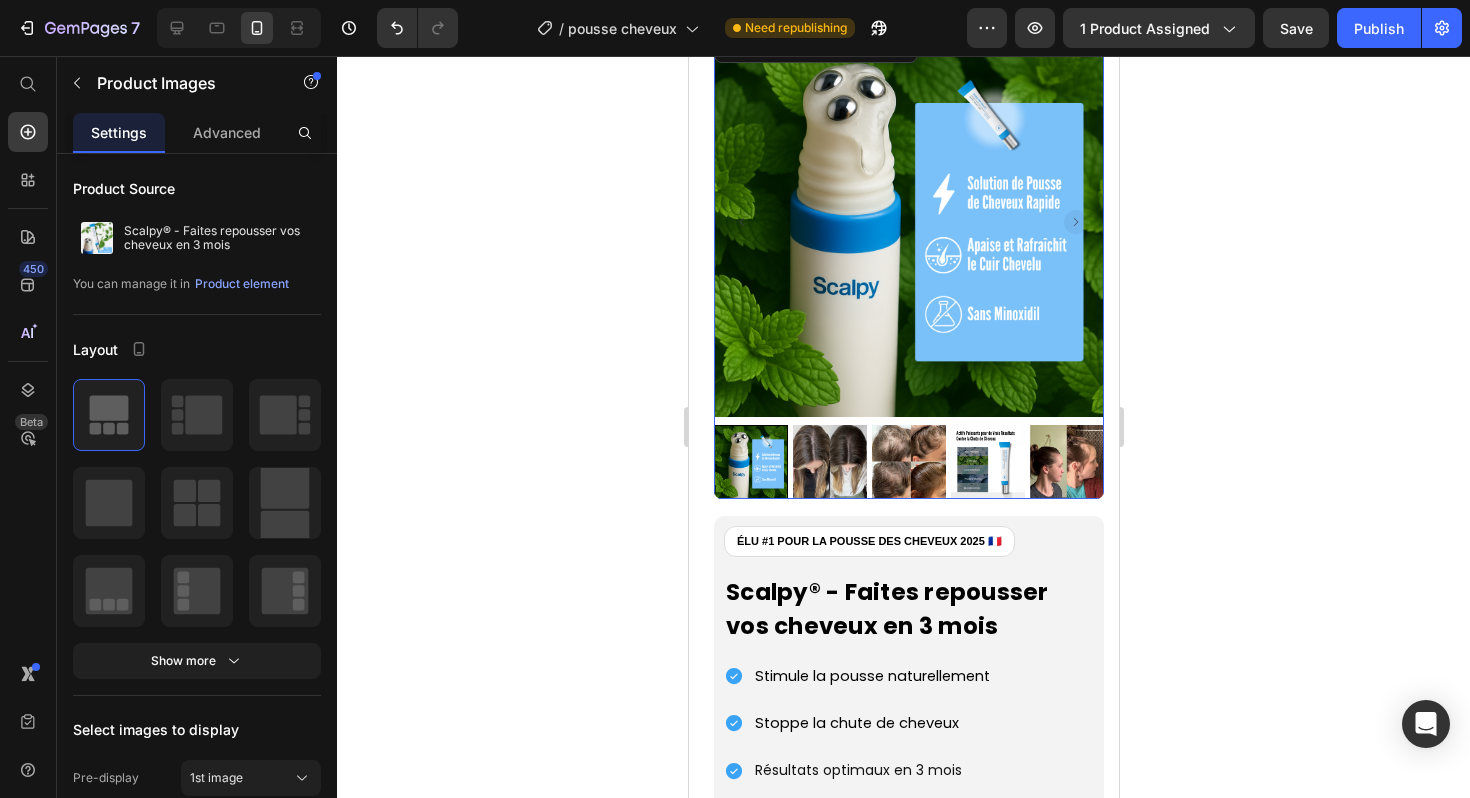 click at bounding box center (829, 462) 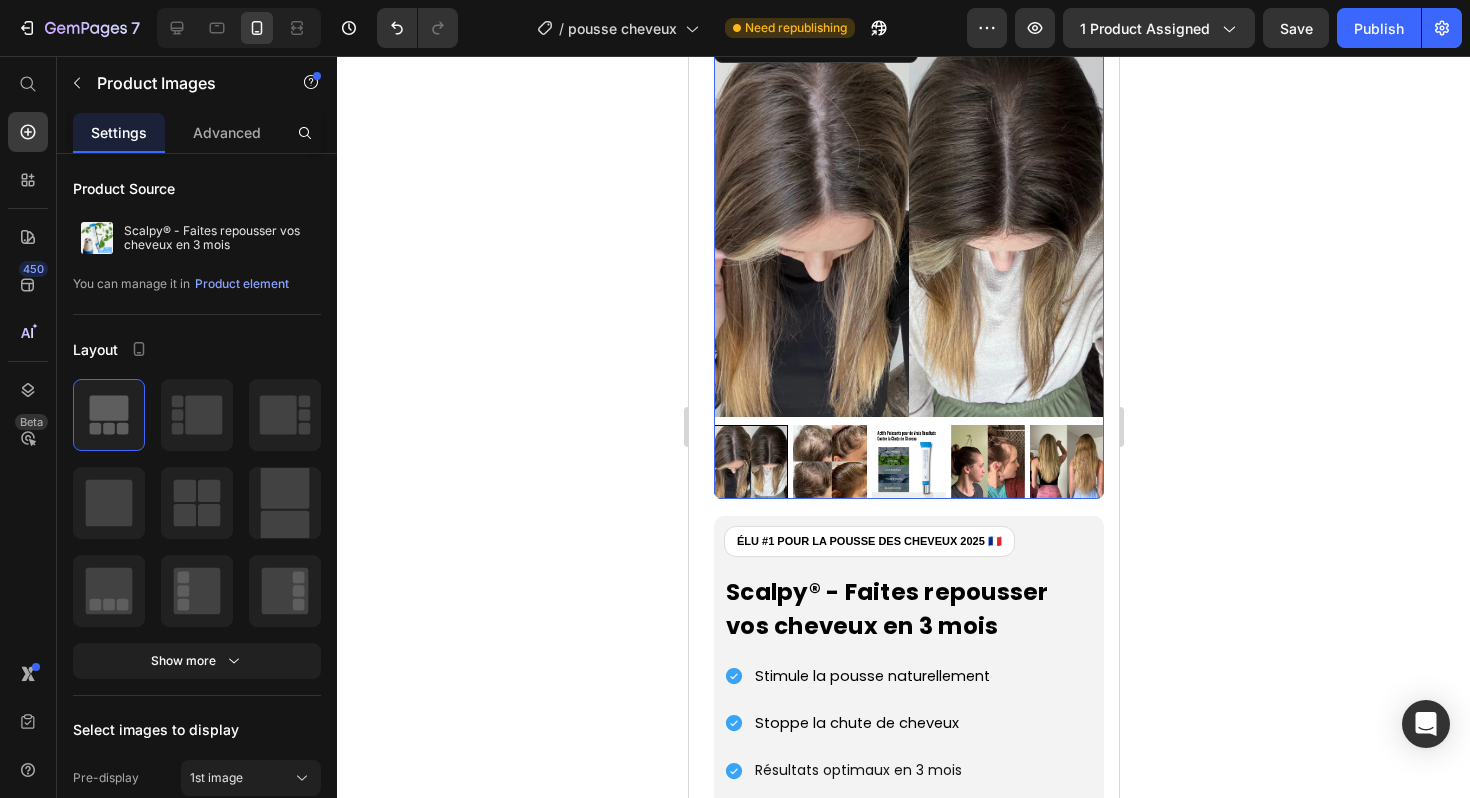click at bounding box center (829, 462) 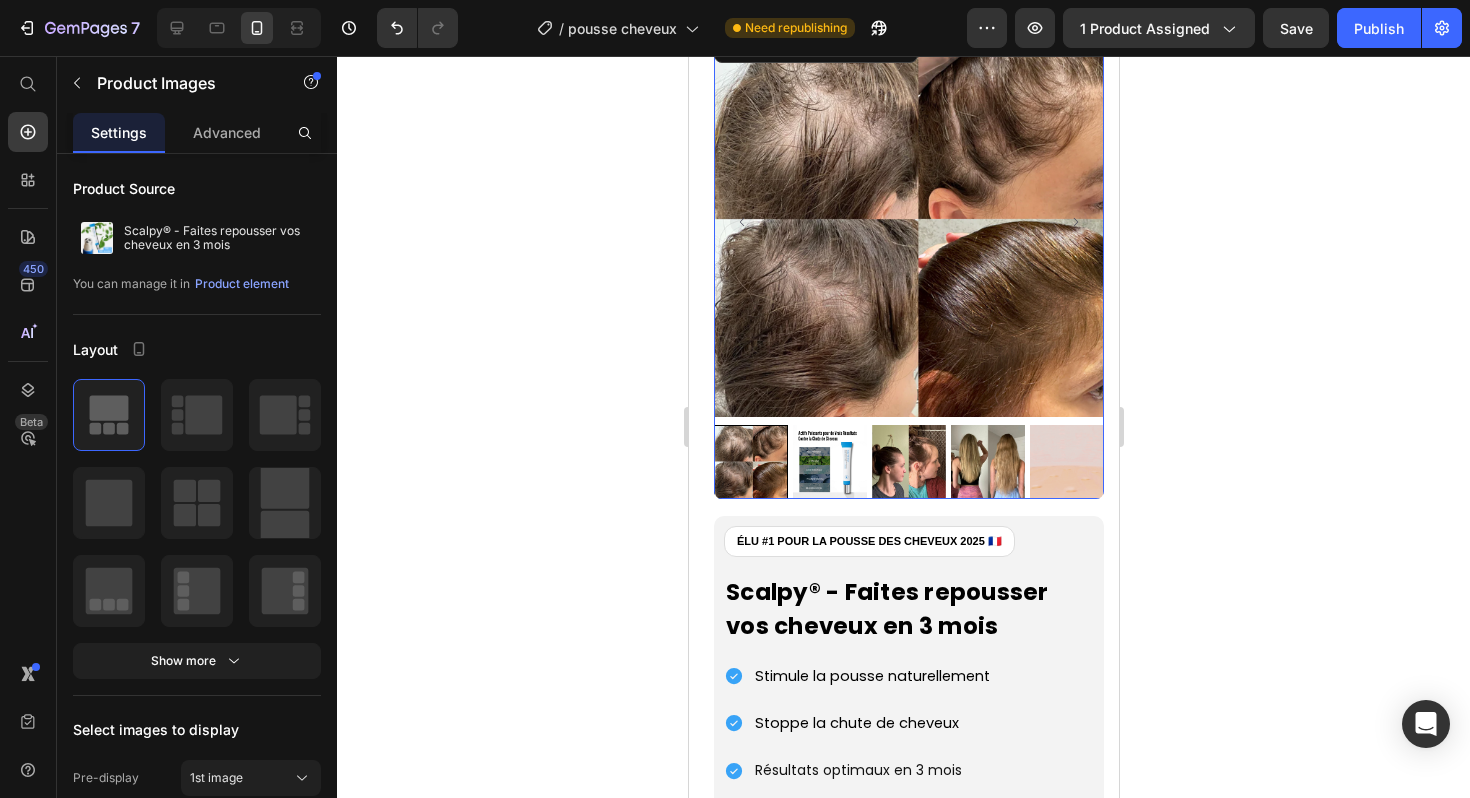 click at bounding box center [829, 462] 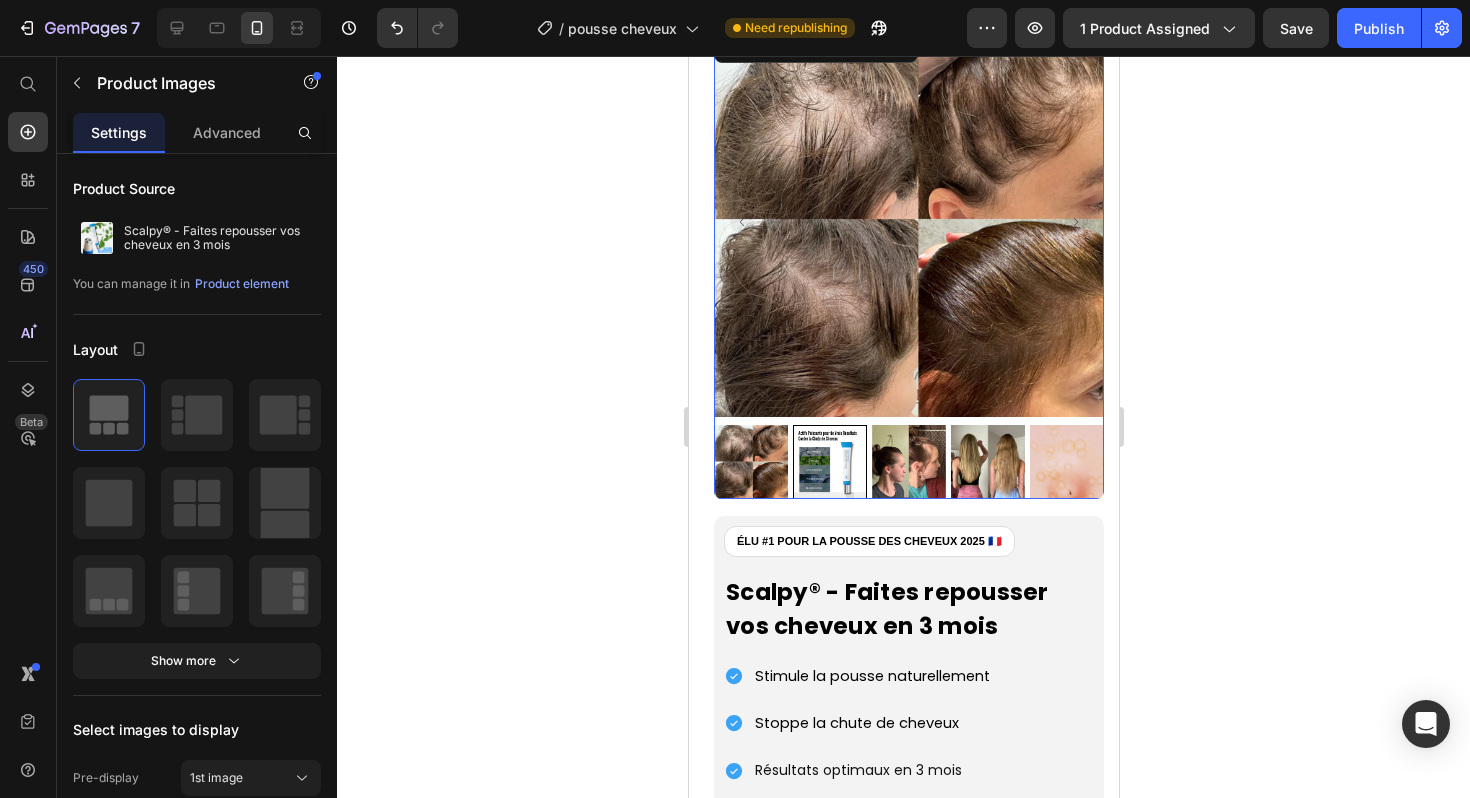 click at bounding box center [829, 462] 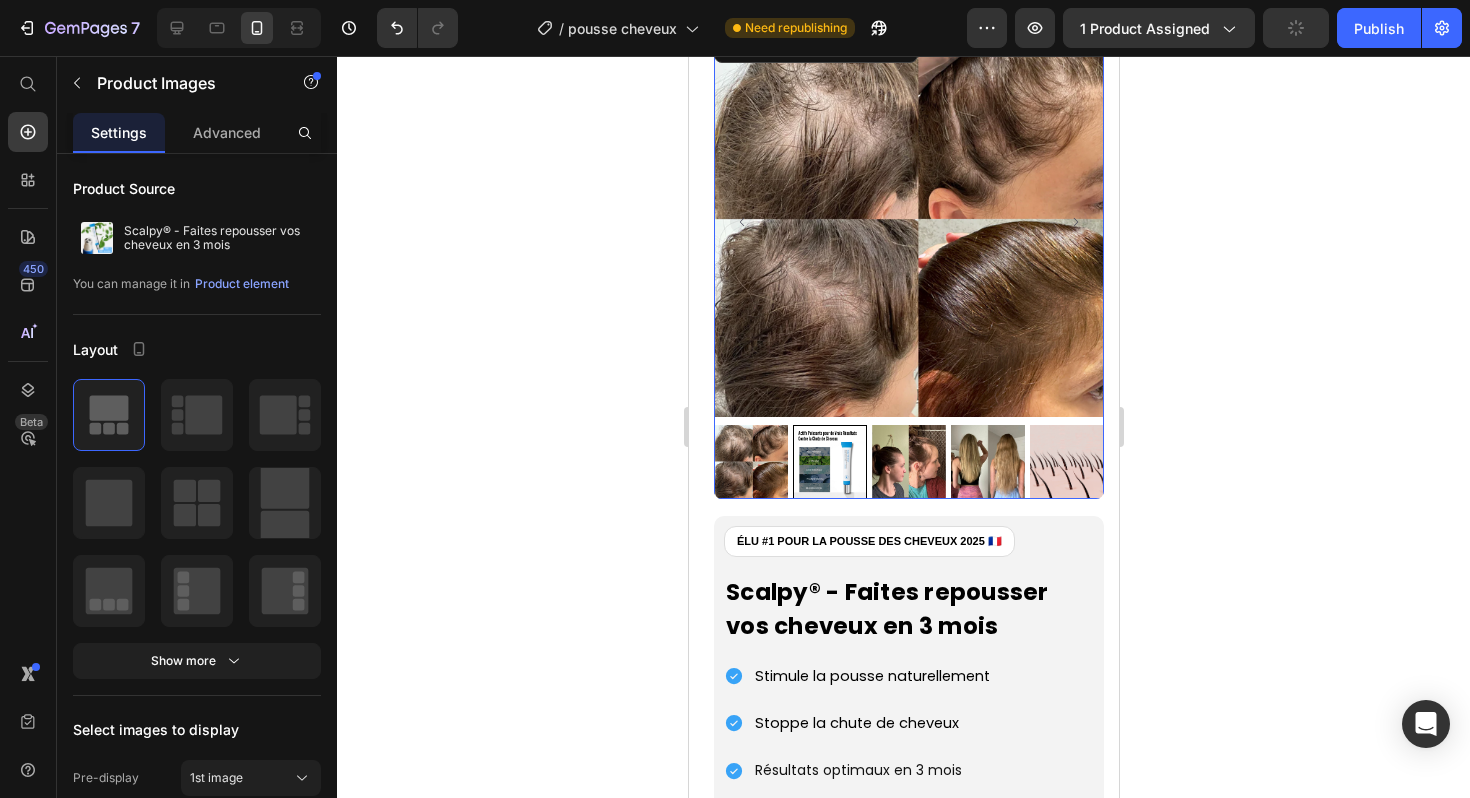click at bounding box center (829, 462) 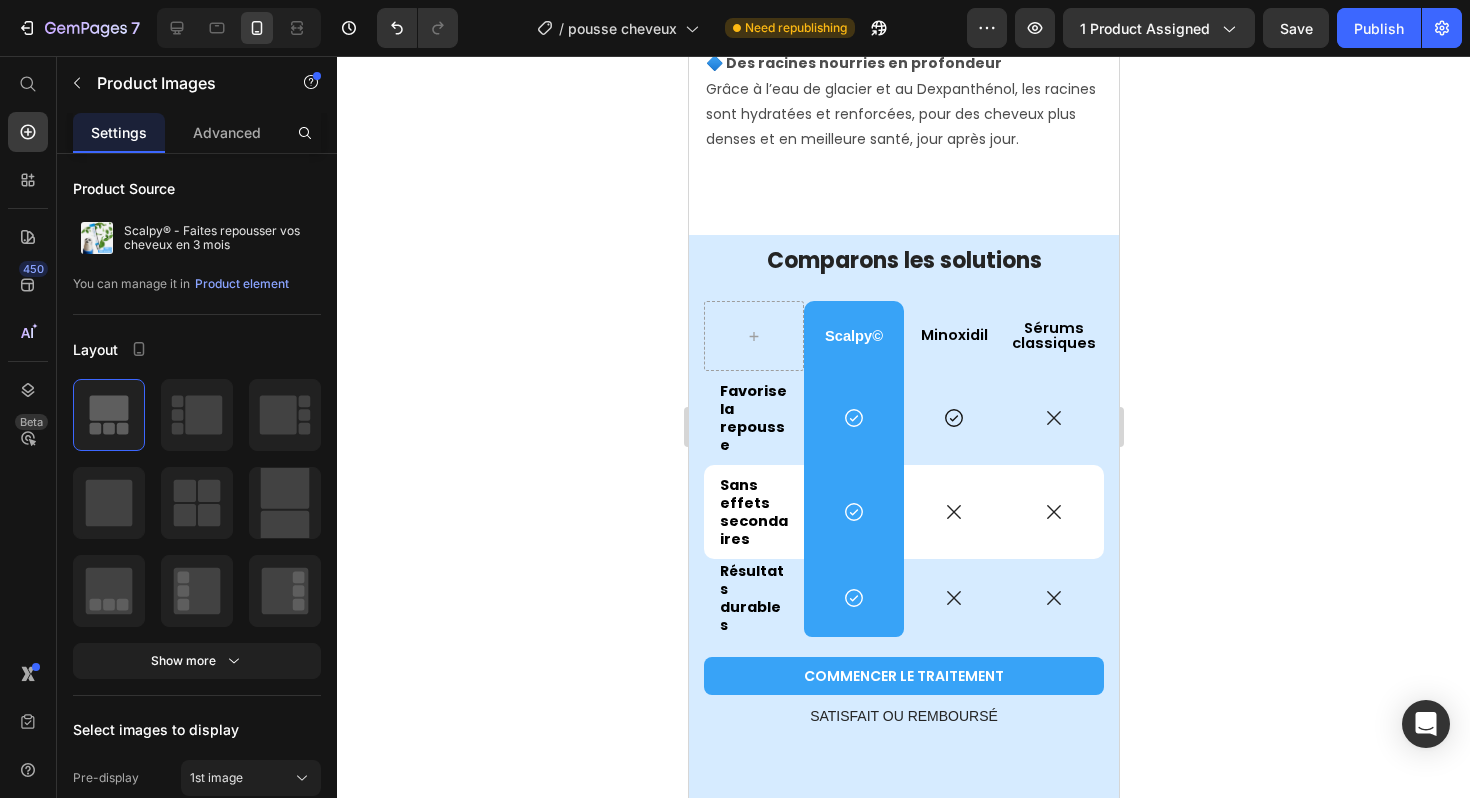 scroll, scrollTop: 5329, scrollLeft: 0, axis: vertical 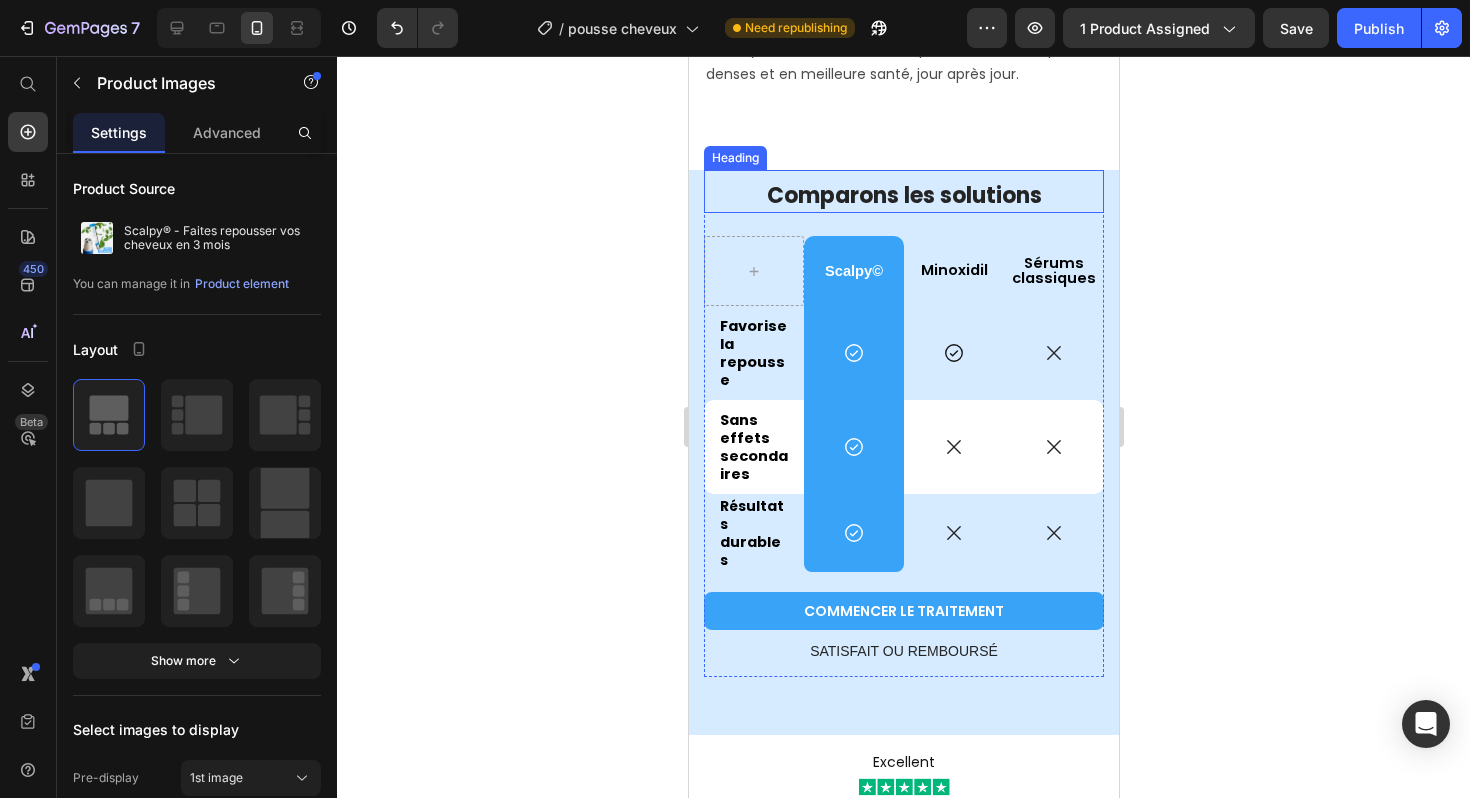 click on "Comparons les solutions" at bounding box center (903, 196) 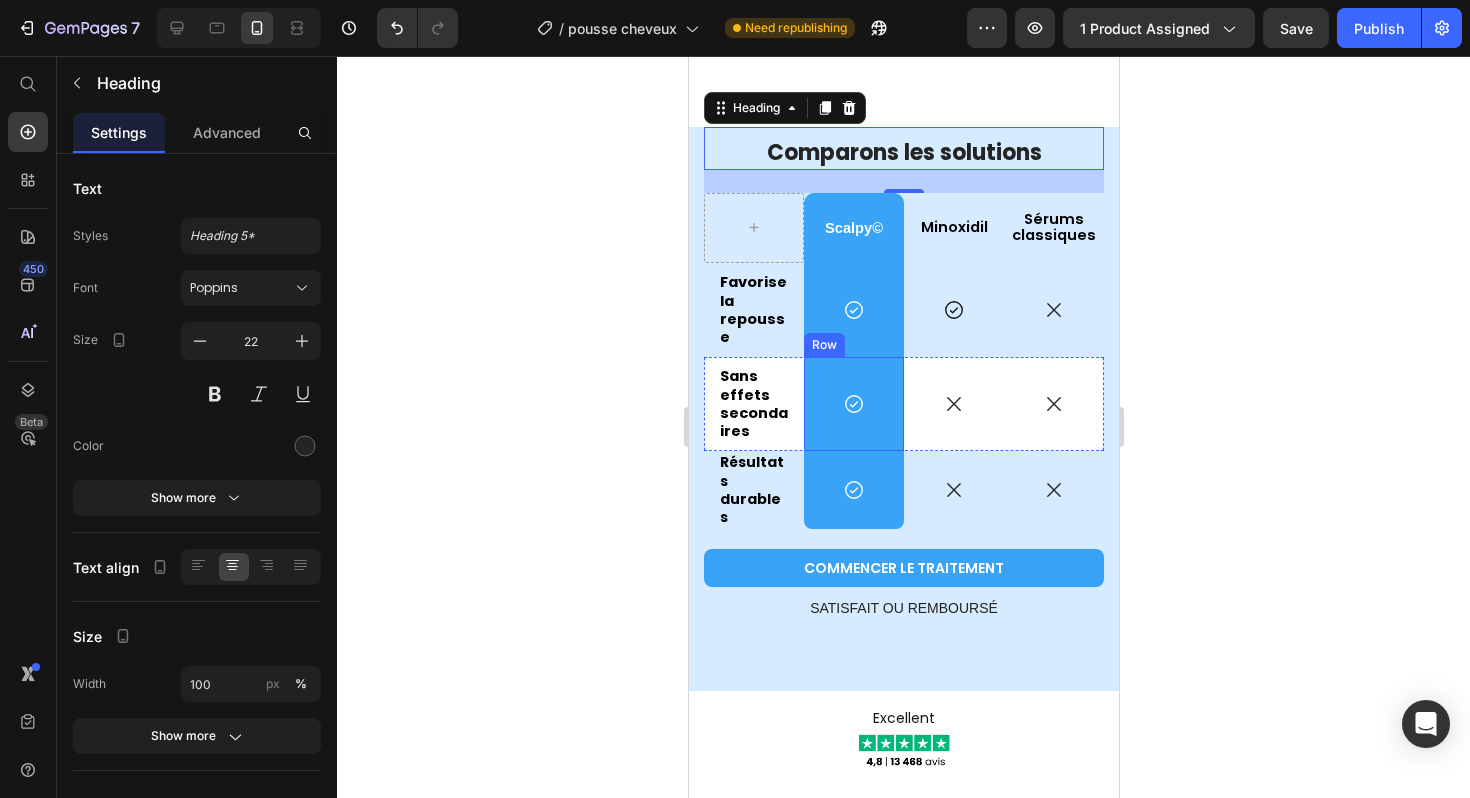 scroll, scrollTop: 5360, scrollLeft: 0, axis: vertical 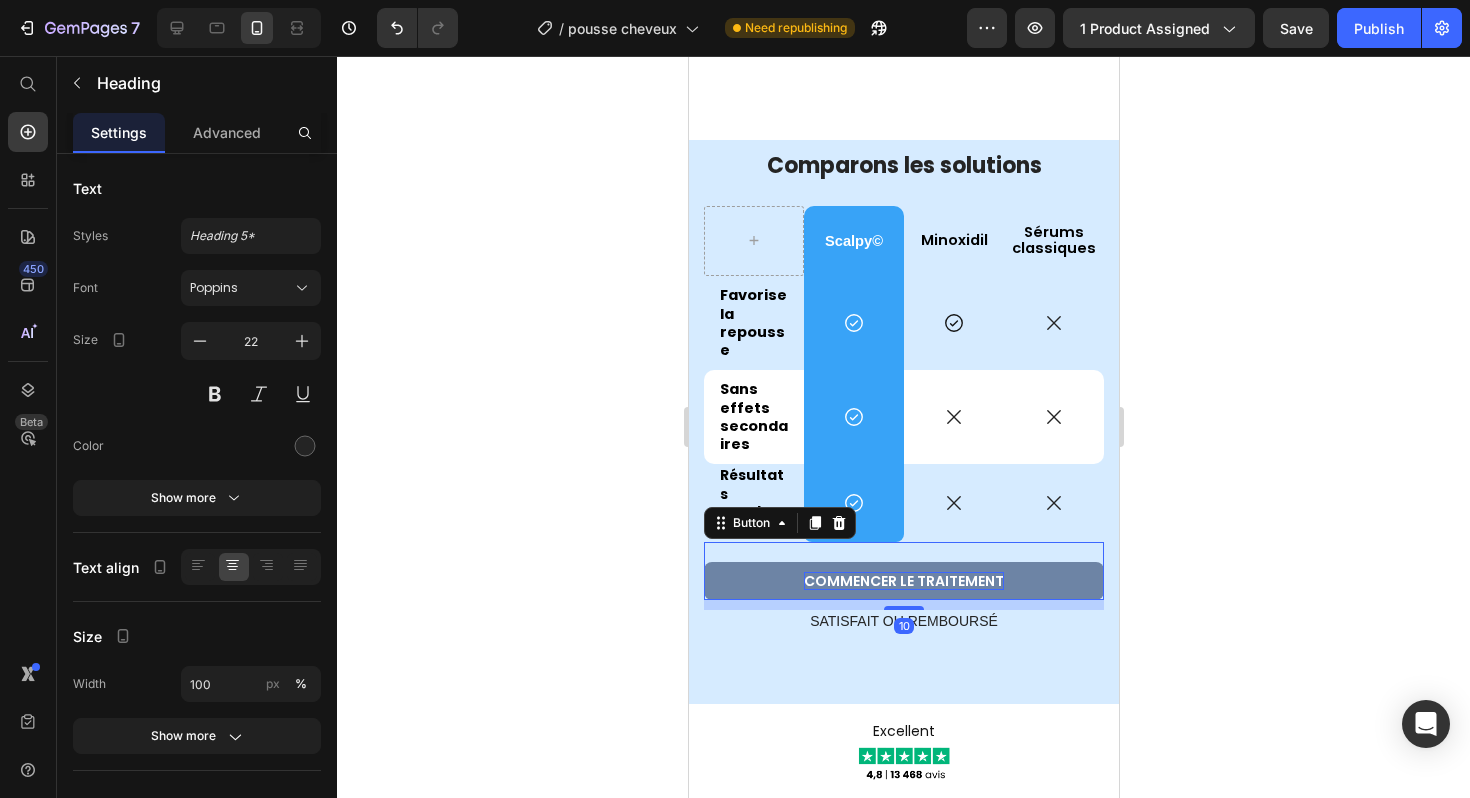 click on "COMMENCER LE TRAITEMENT" at bounding box center [903, 581] 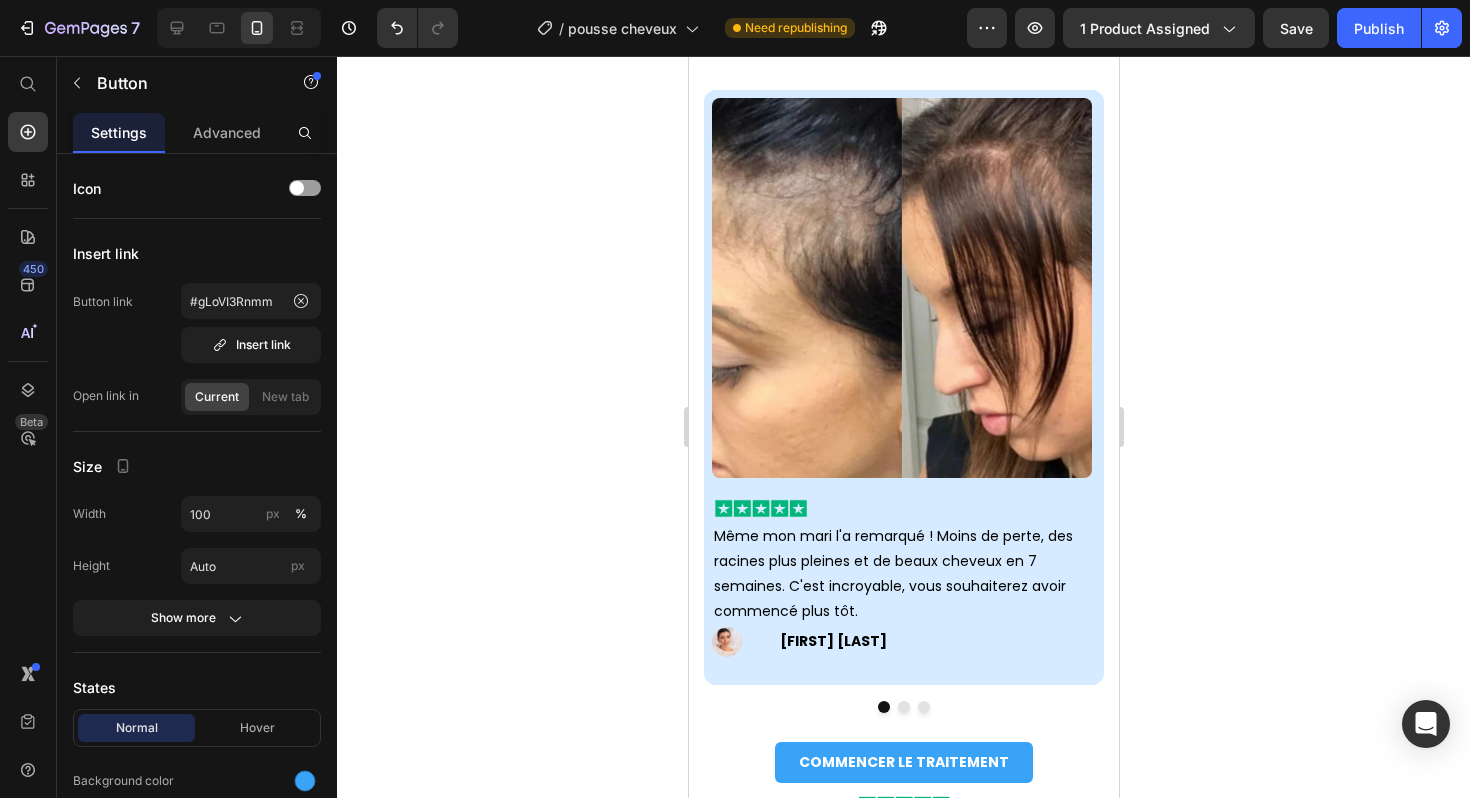 scroll, scrollTop: 1368, scrollLeft: 0, axis: vertical 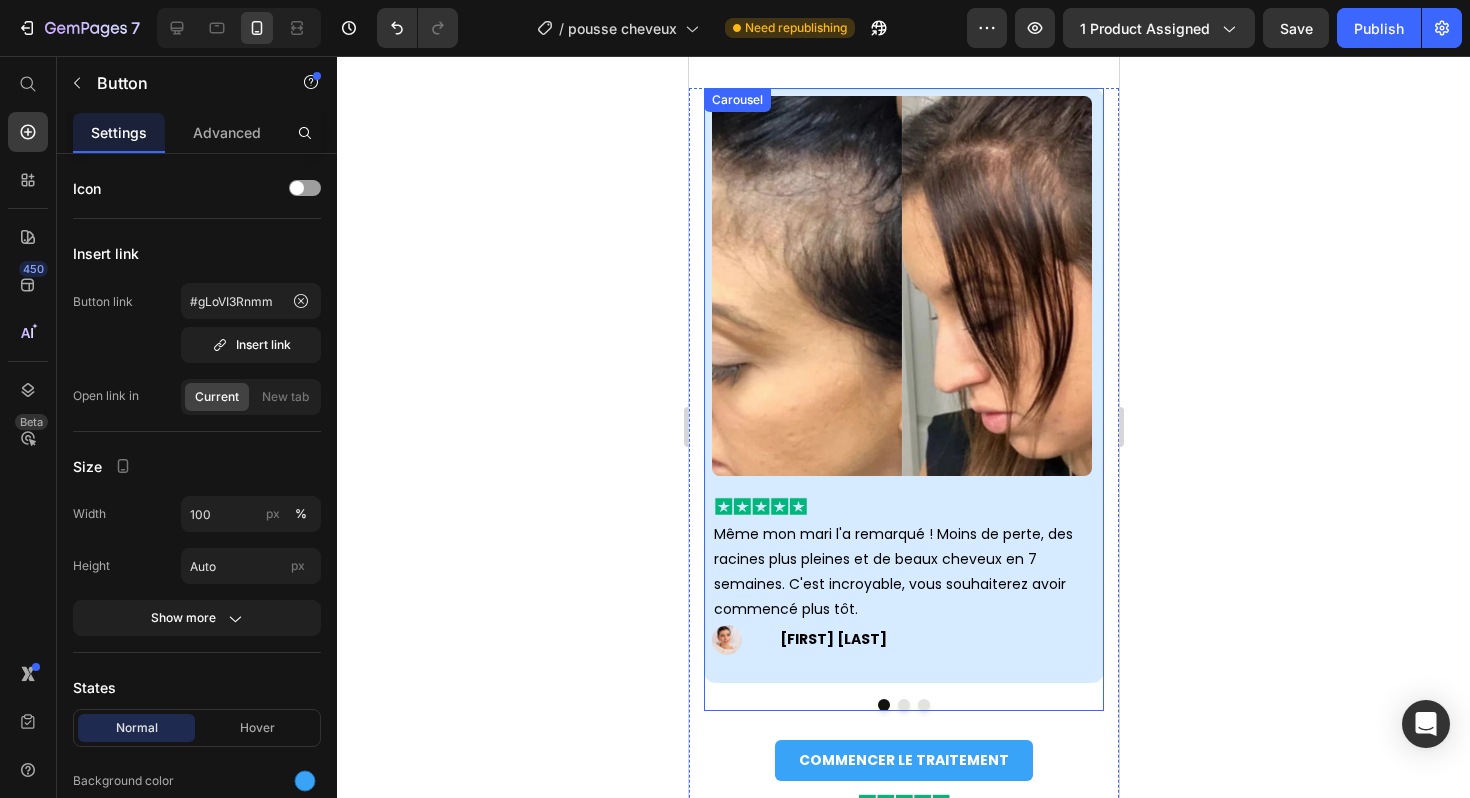 click at bounding box center [903, 705] 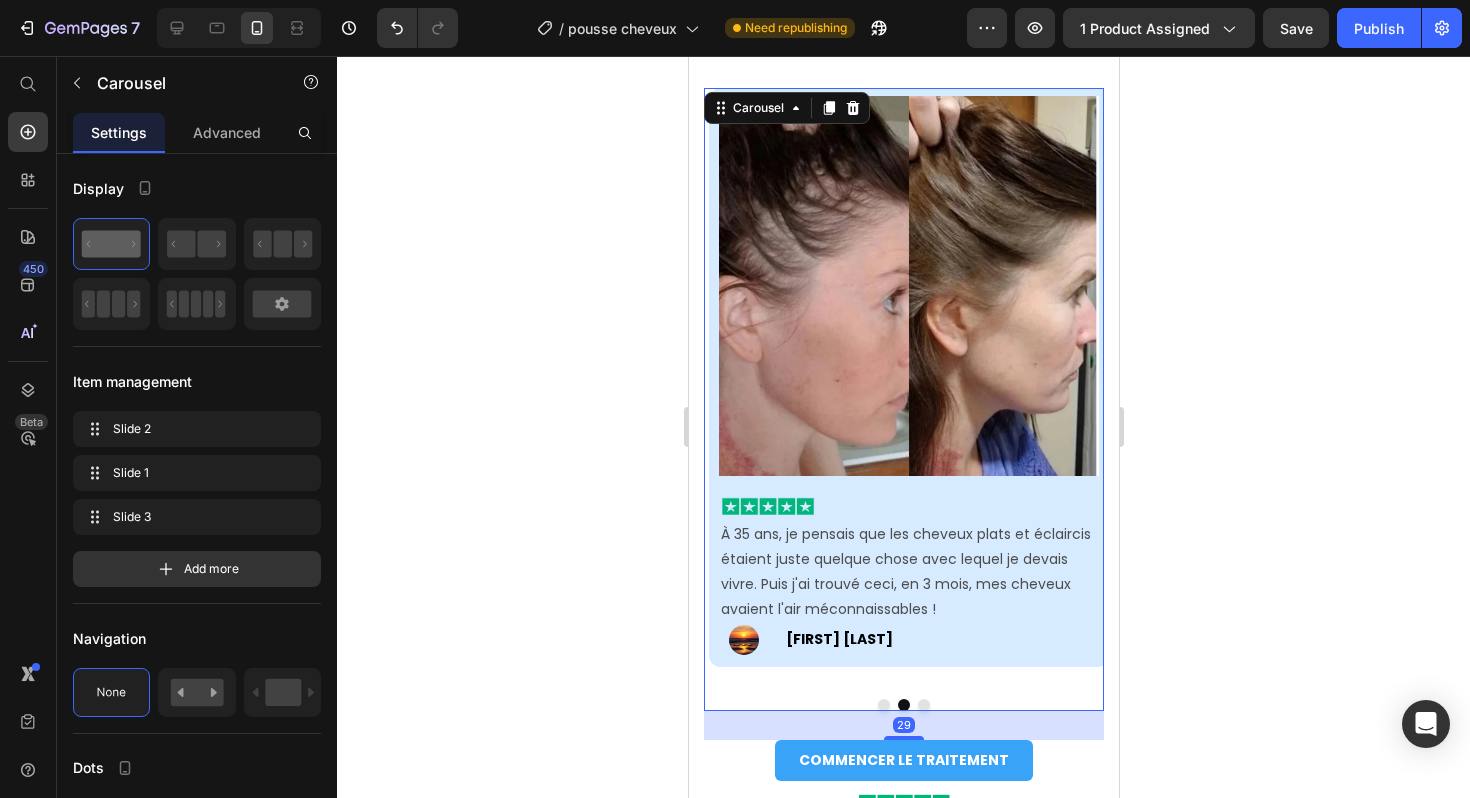 click at bounding box center [903, 705] 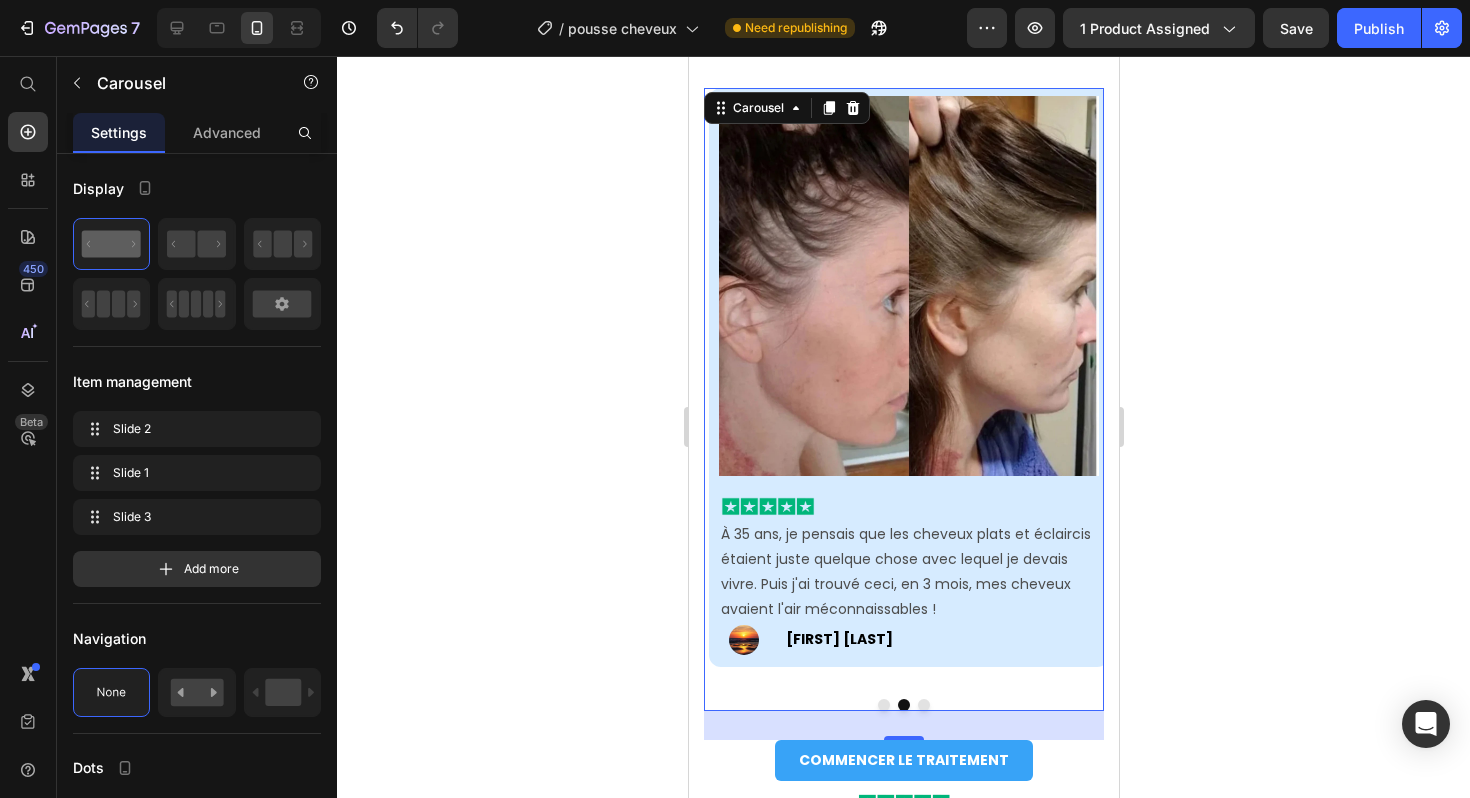 click at bounding box center [923, 705] 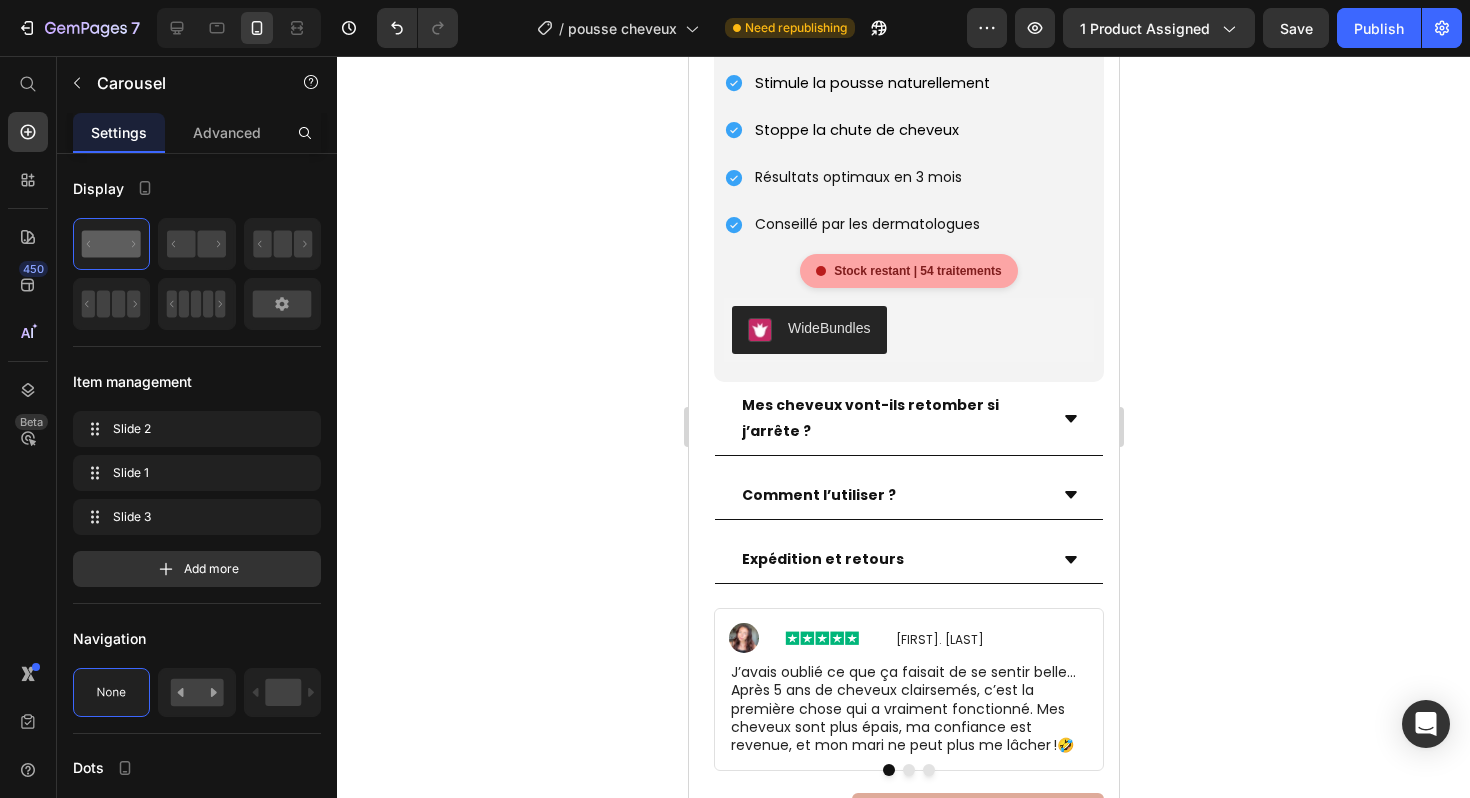 scroll, scrollTop: 2867, scrollLeft: 0, axis: vertical 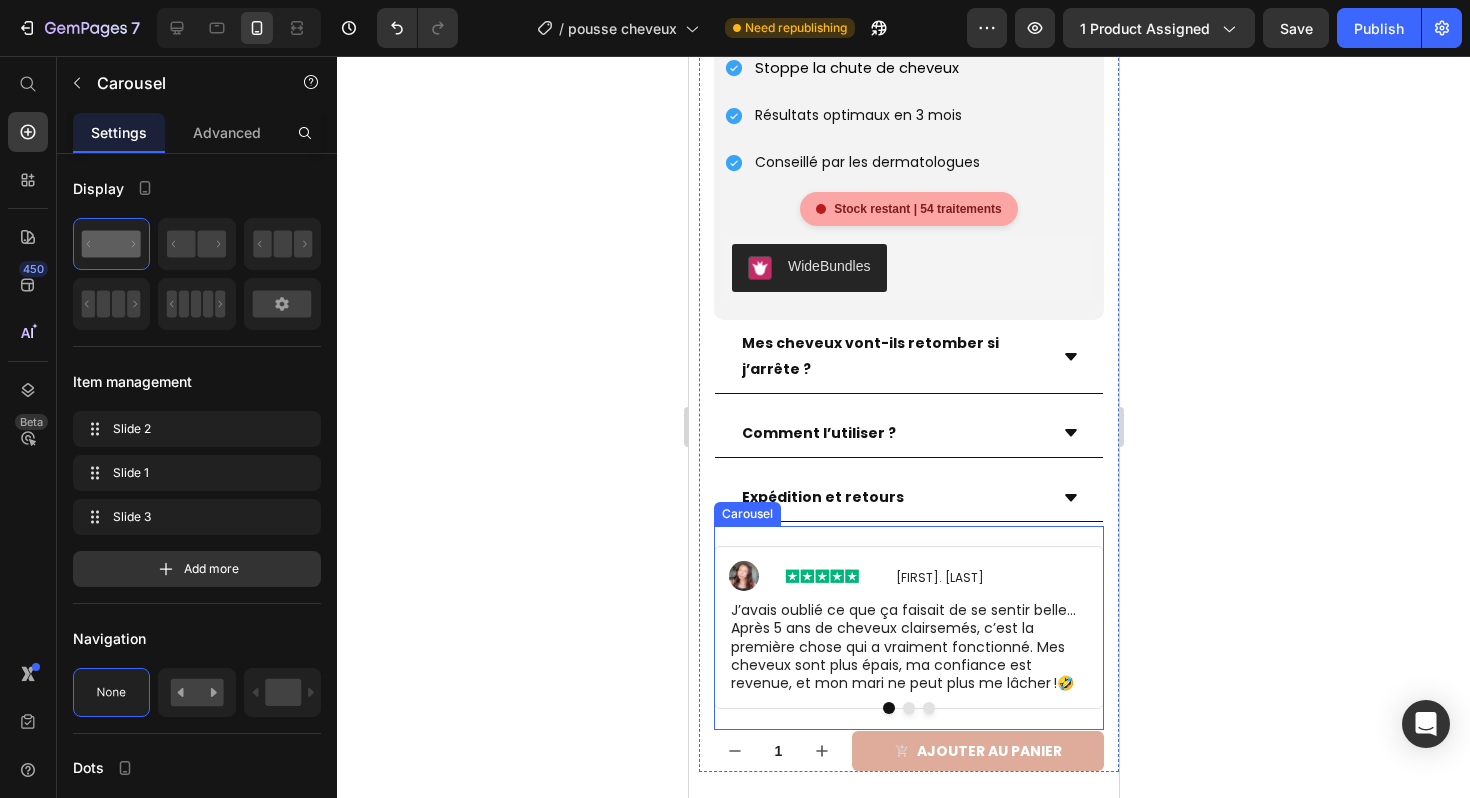click at bounding box center [908, 708] 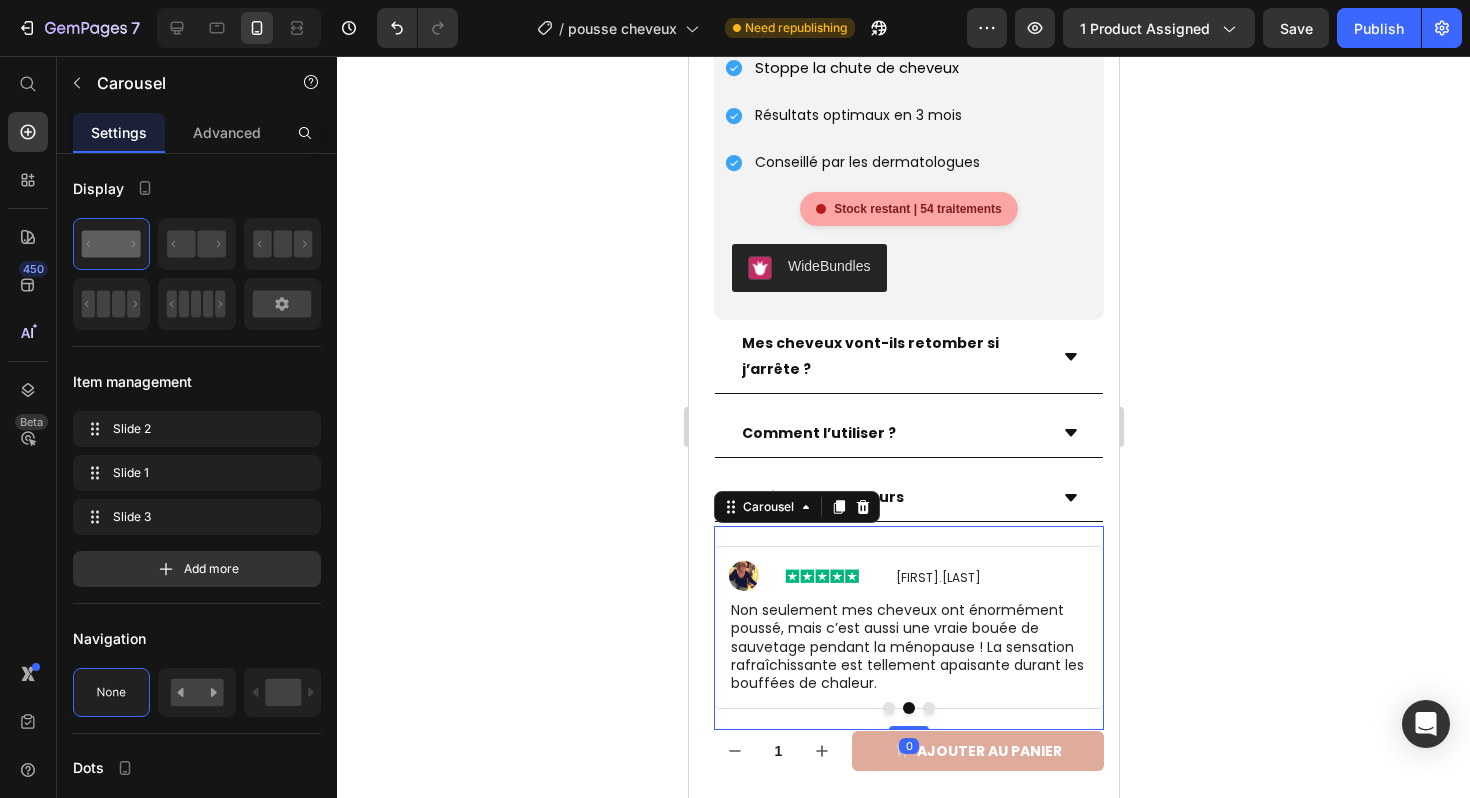 click at bounding box center (928, 708) 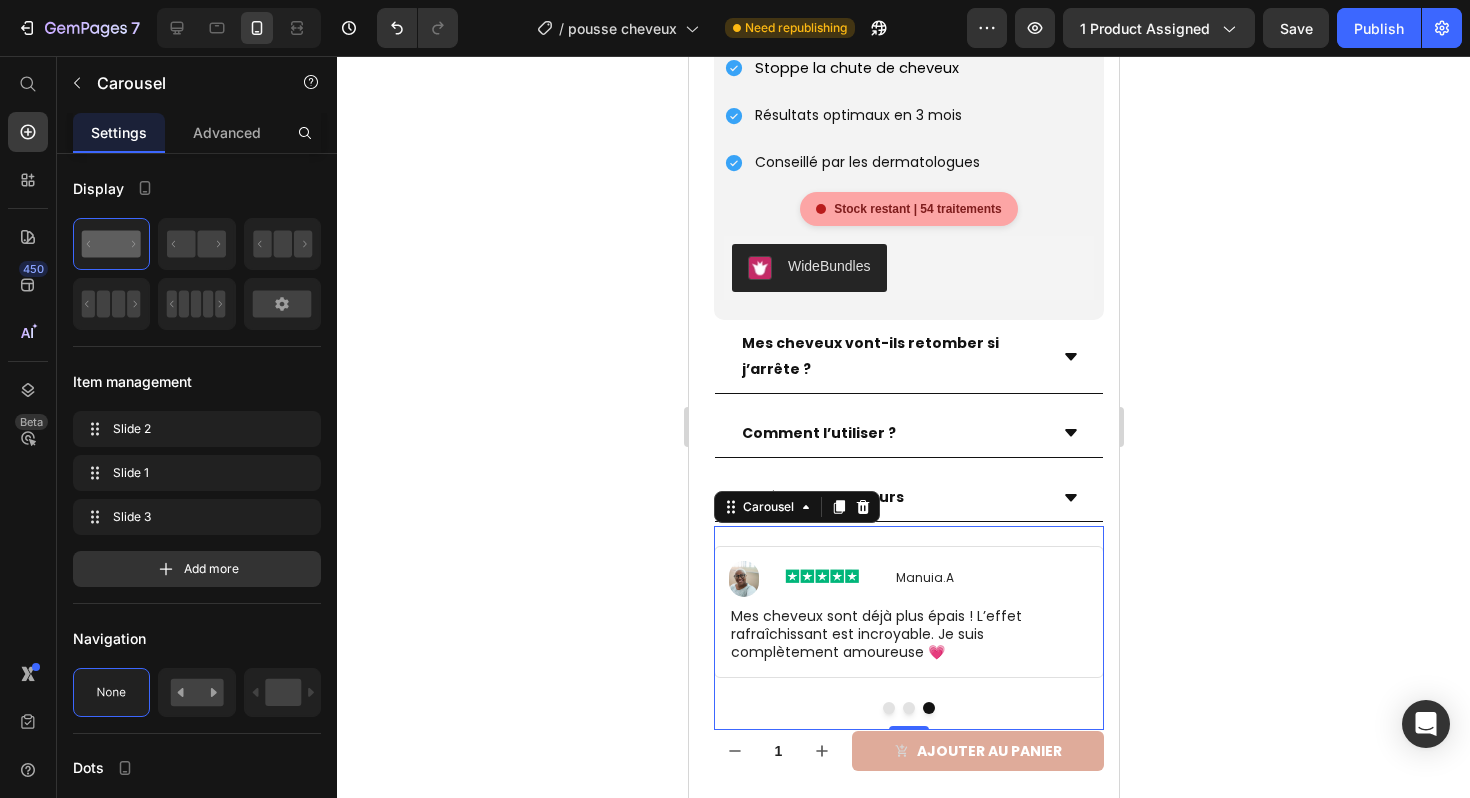 click at bounding box center (888, 708) 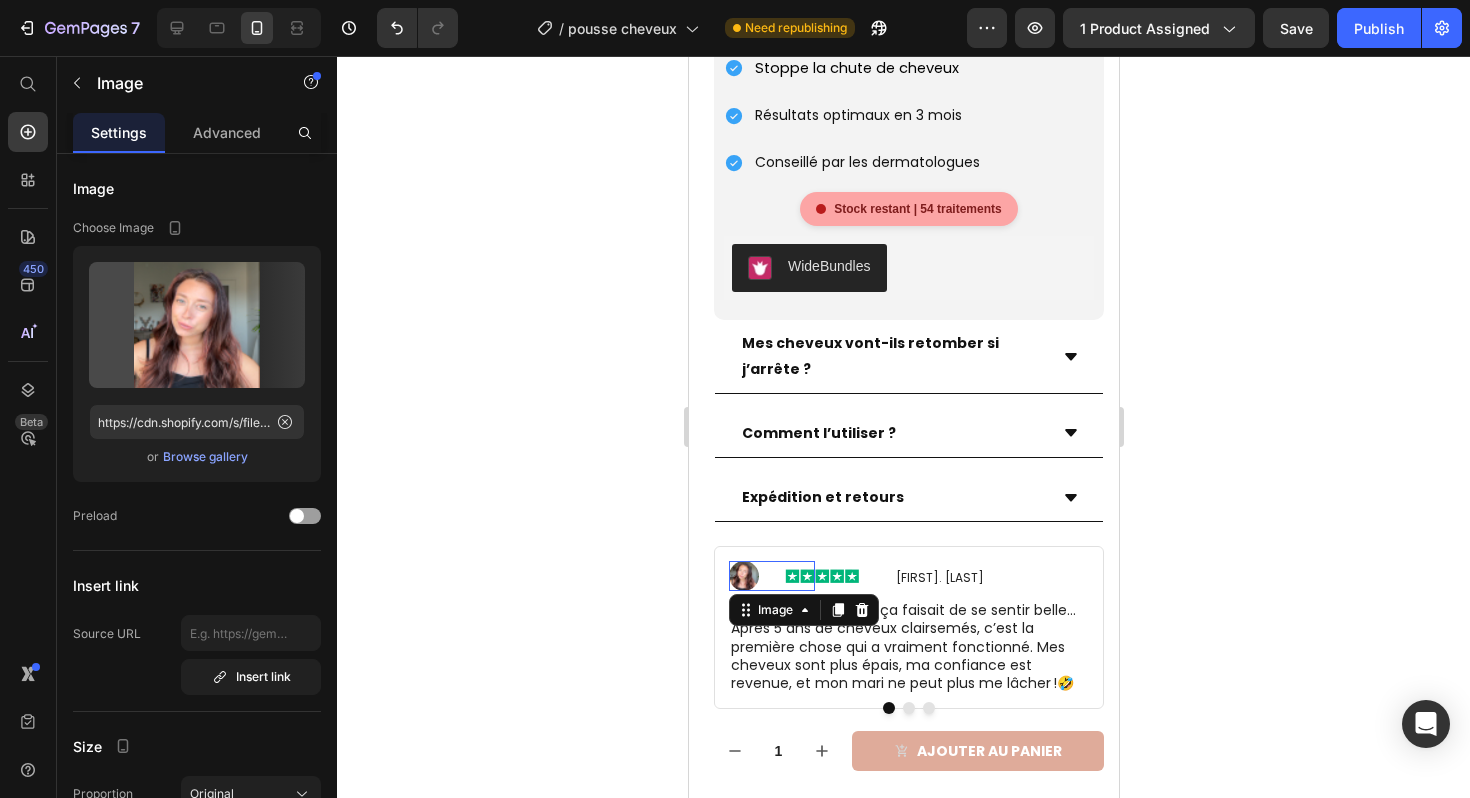click at bounding box center [771, 576] 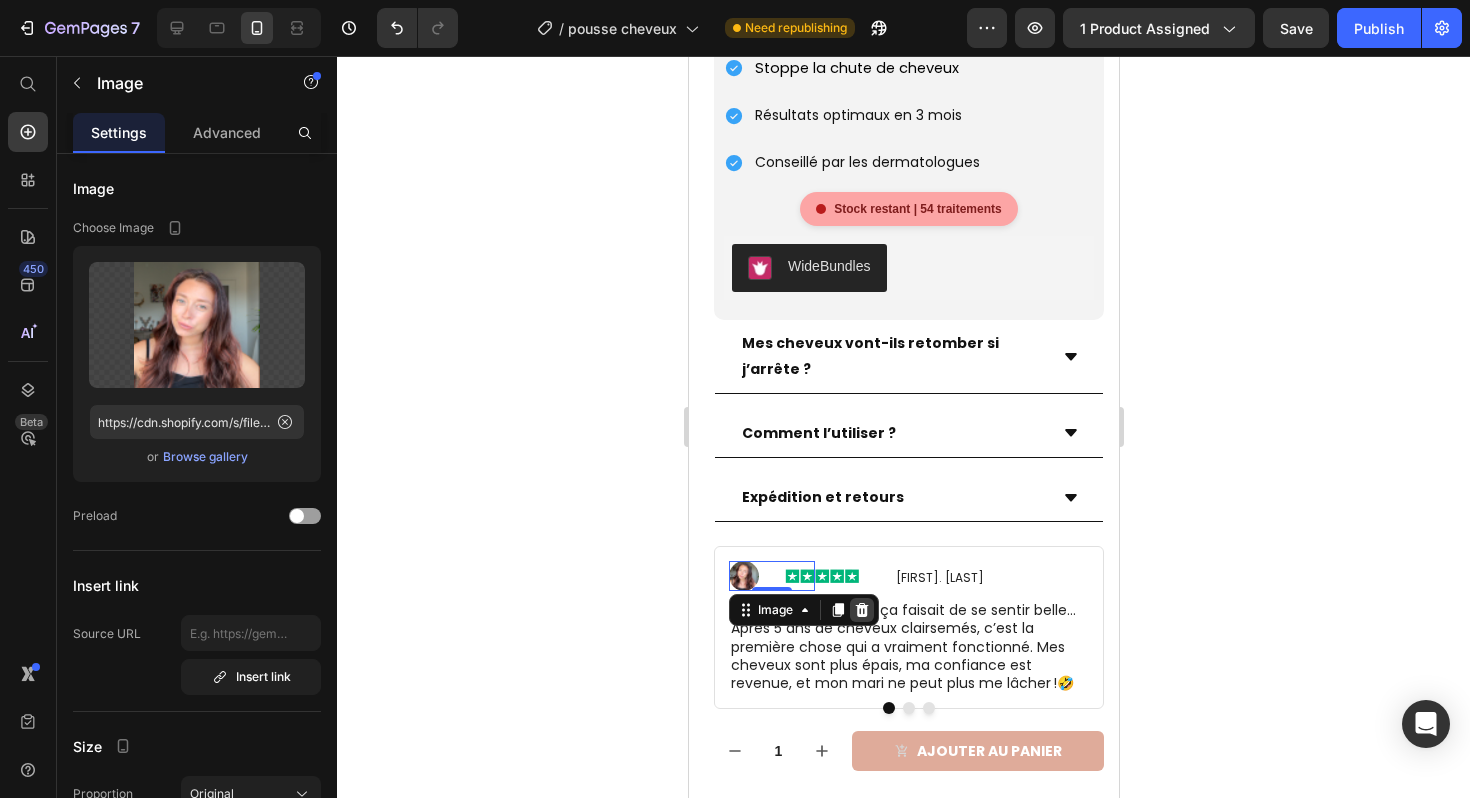click 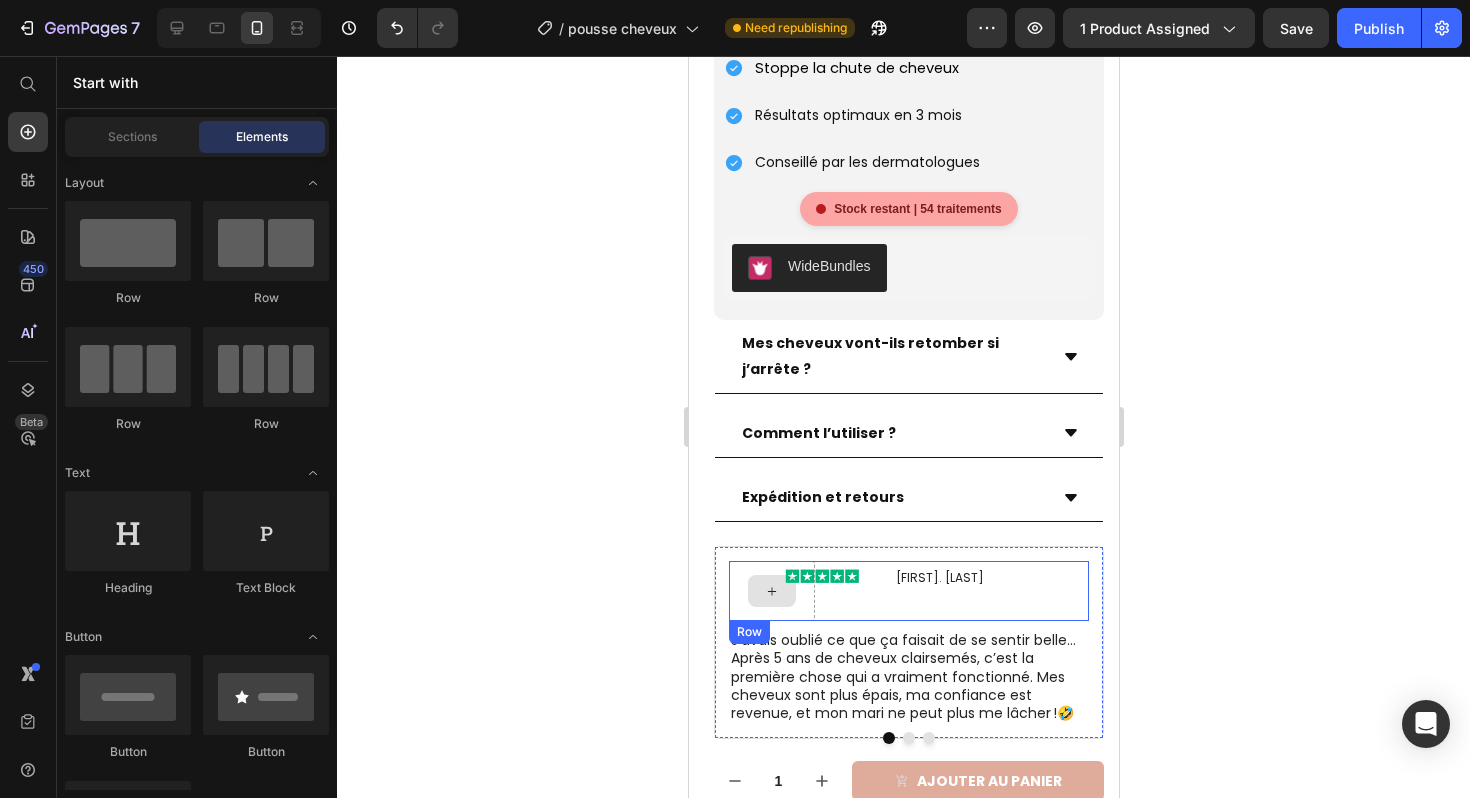 click at bounding box center [771, 591] 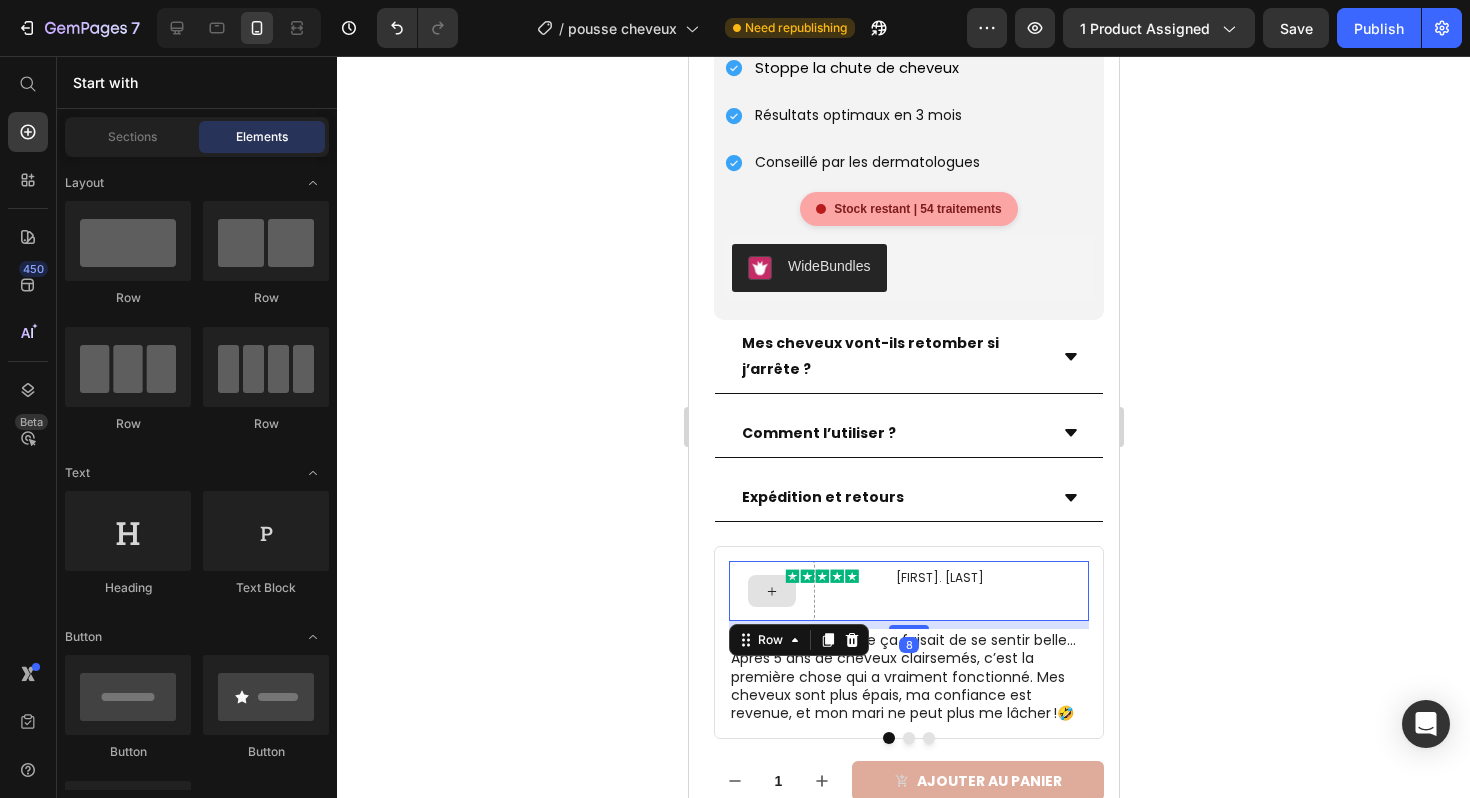 click at bounding box center [771, 591] 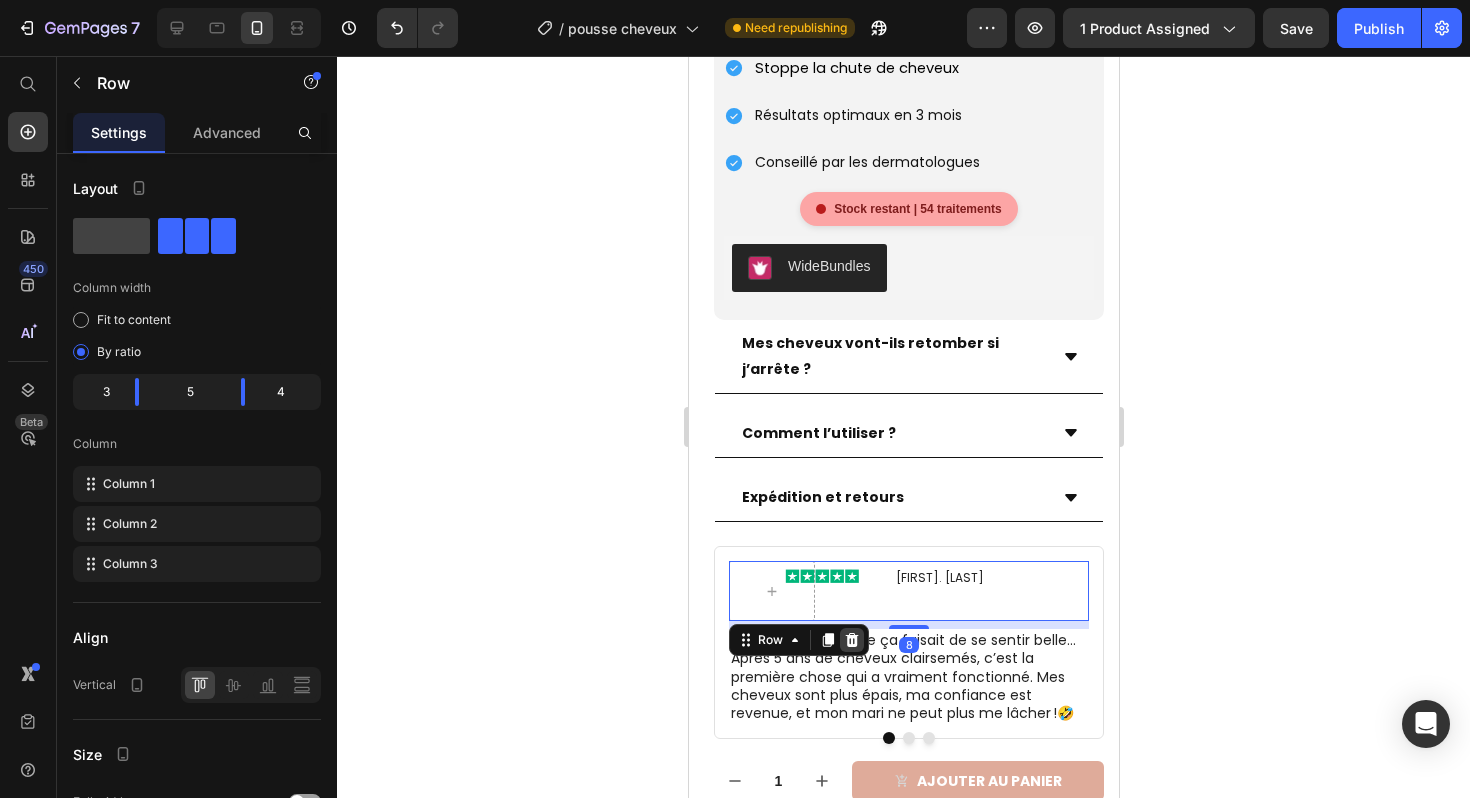 click 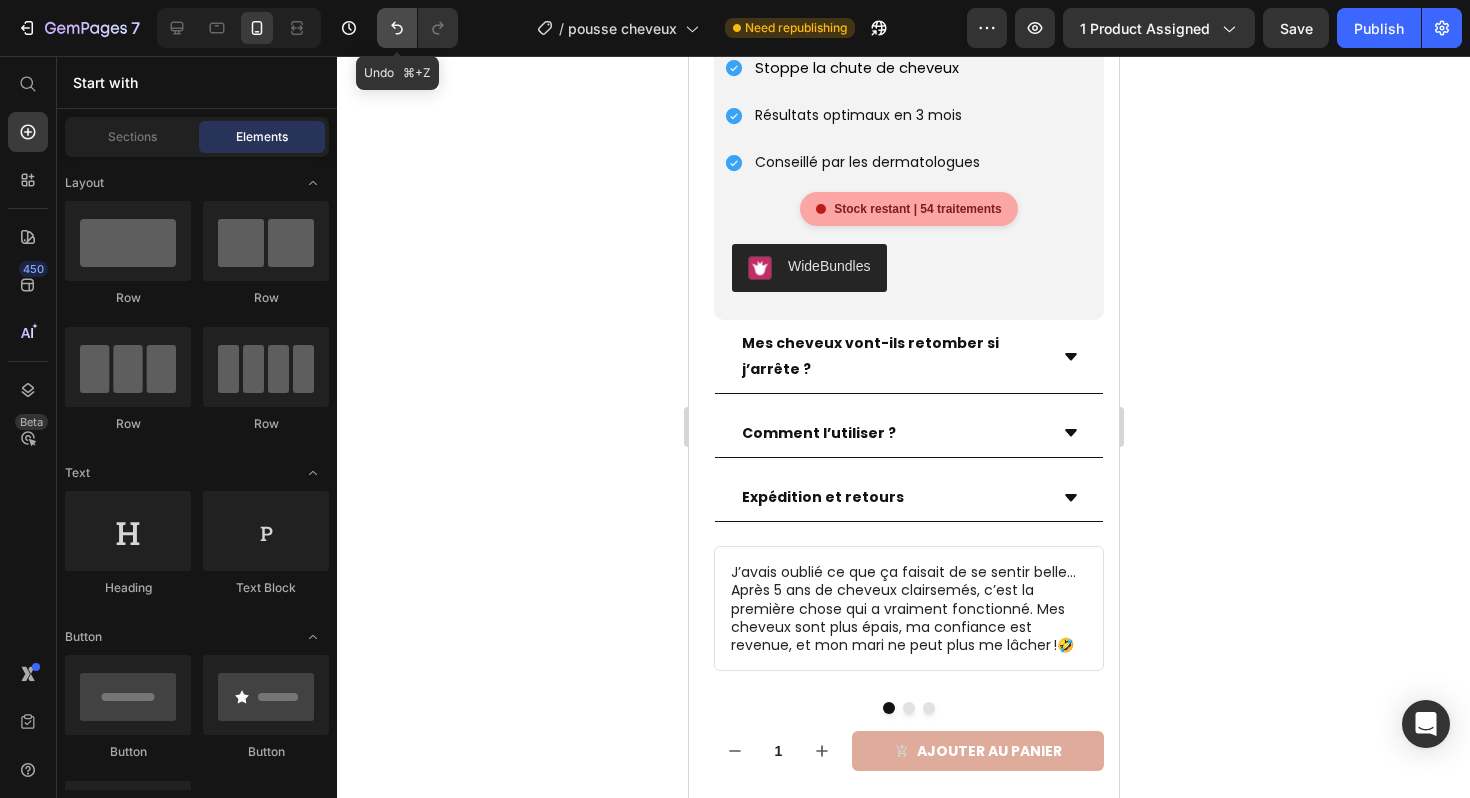 click 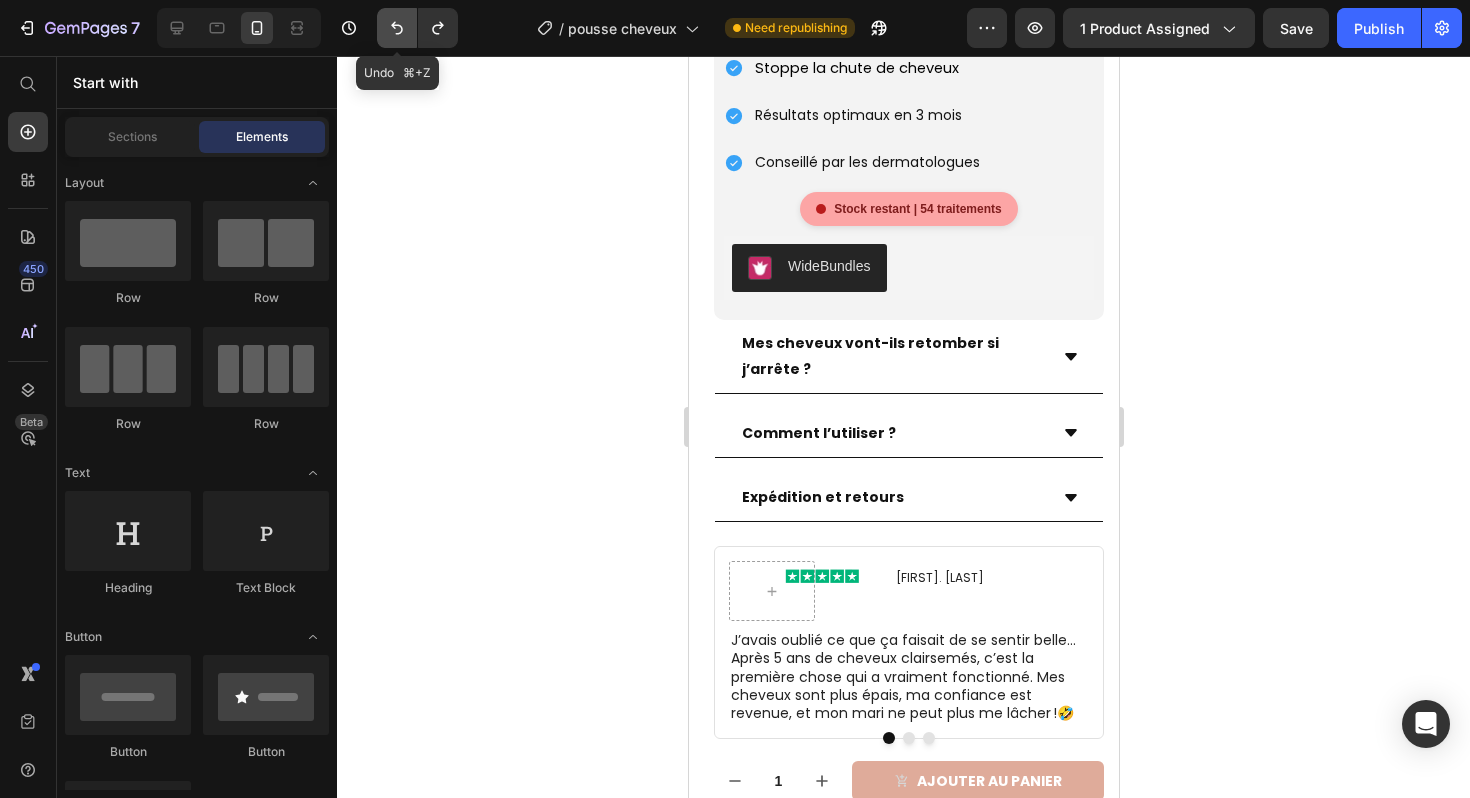 click 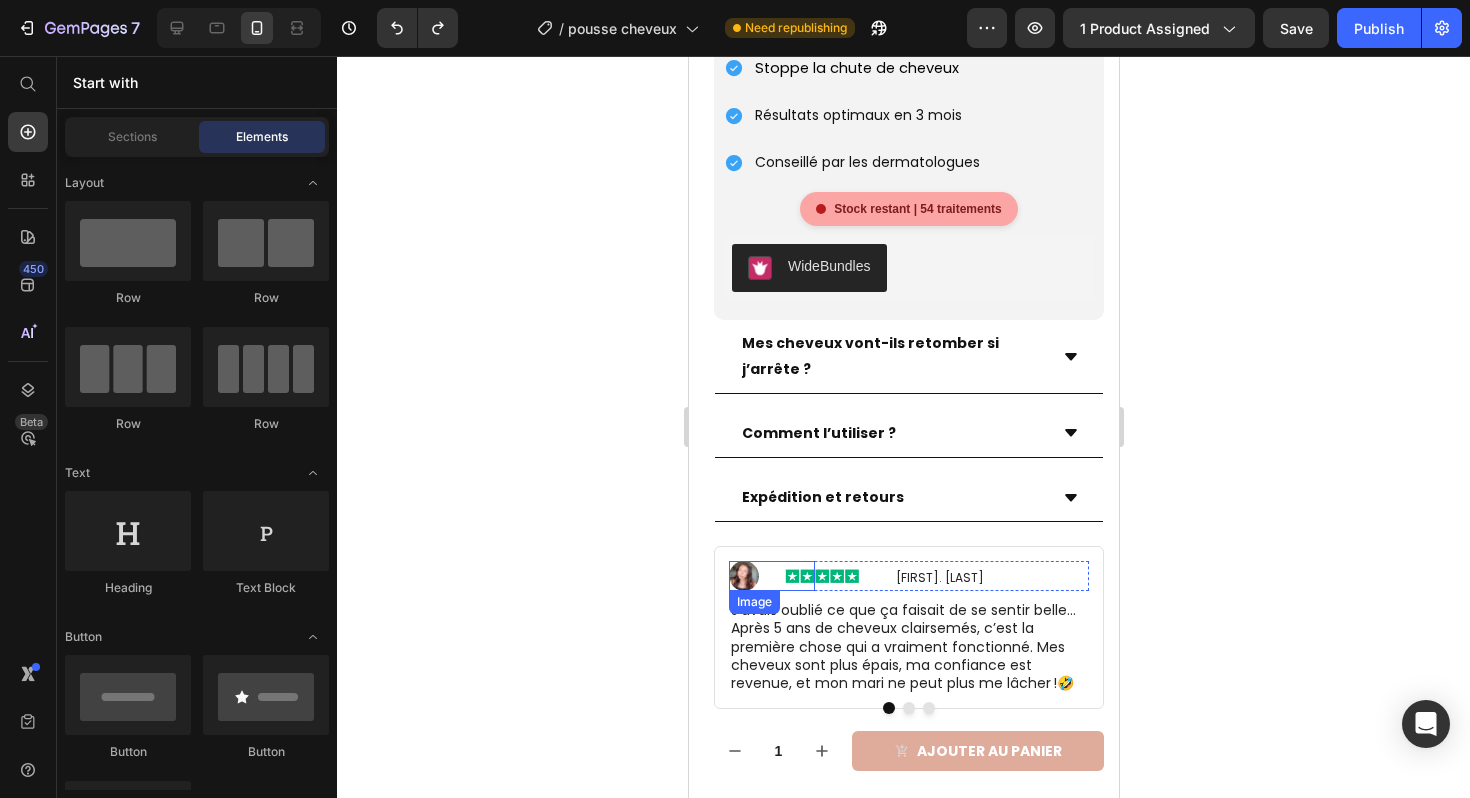 click at bounding box center (771, 576) 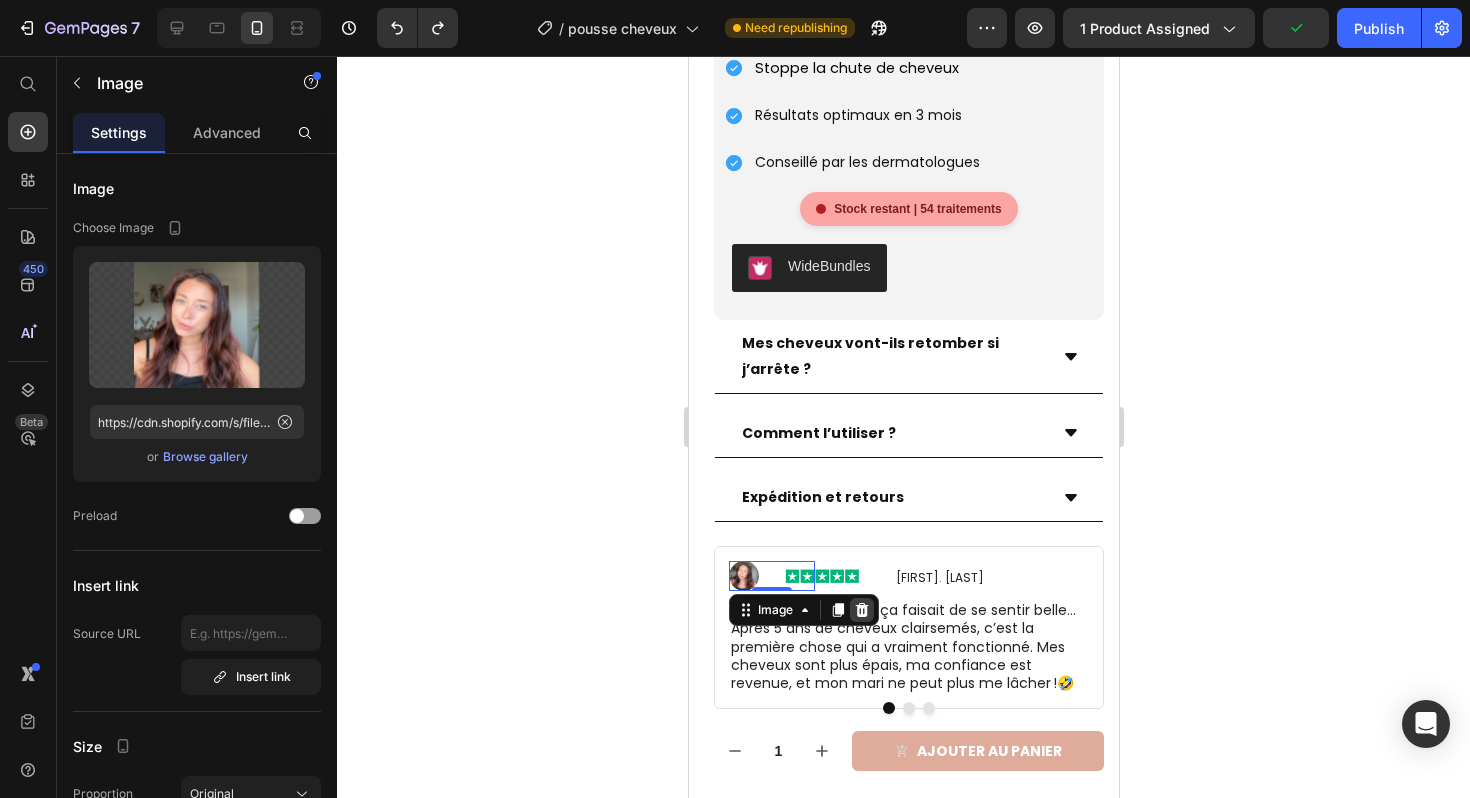 click 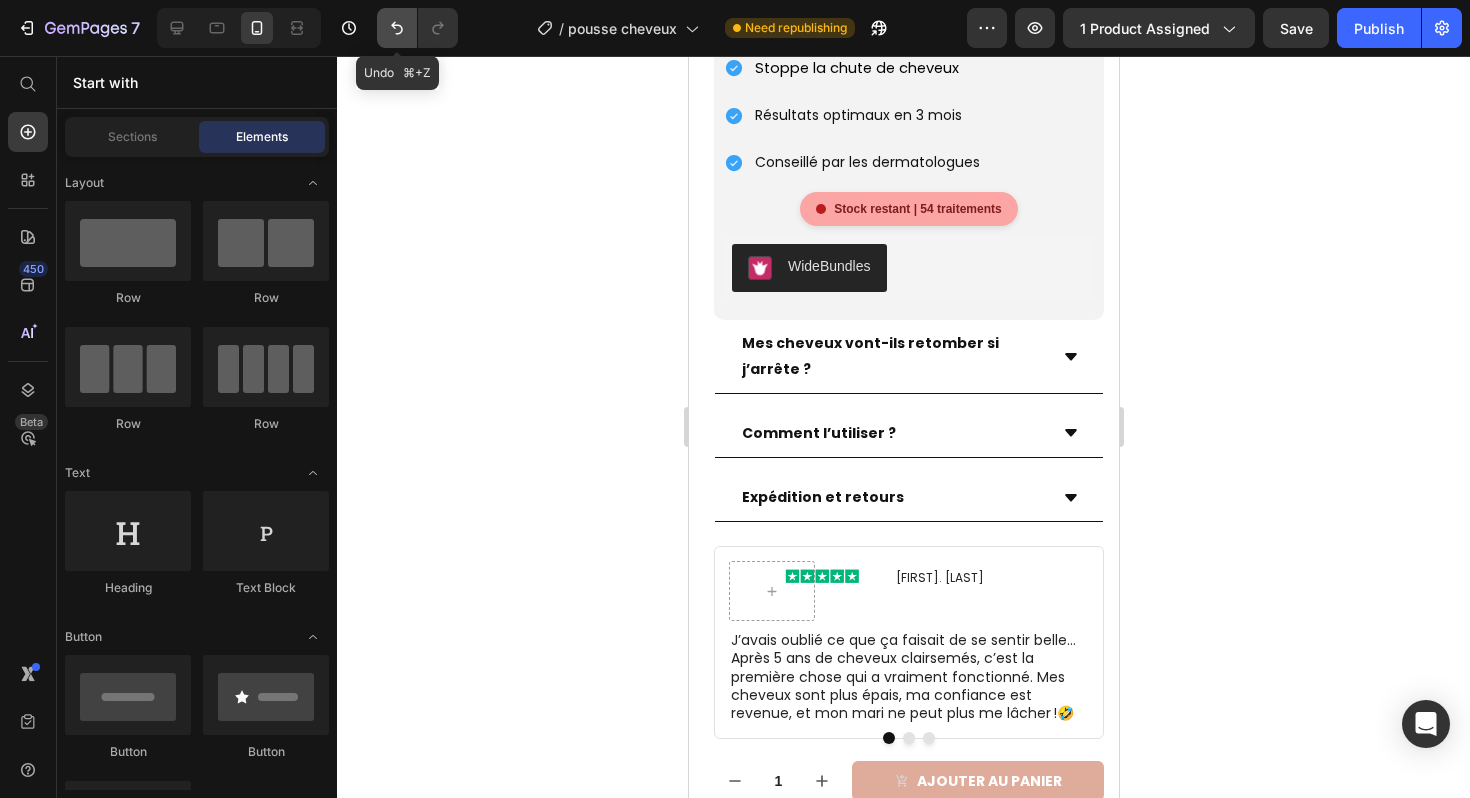 click 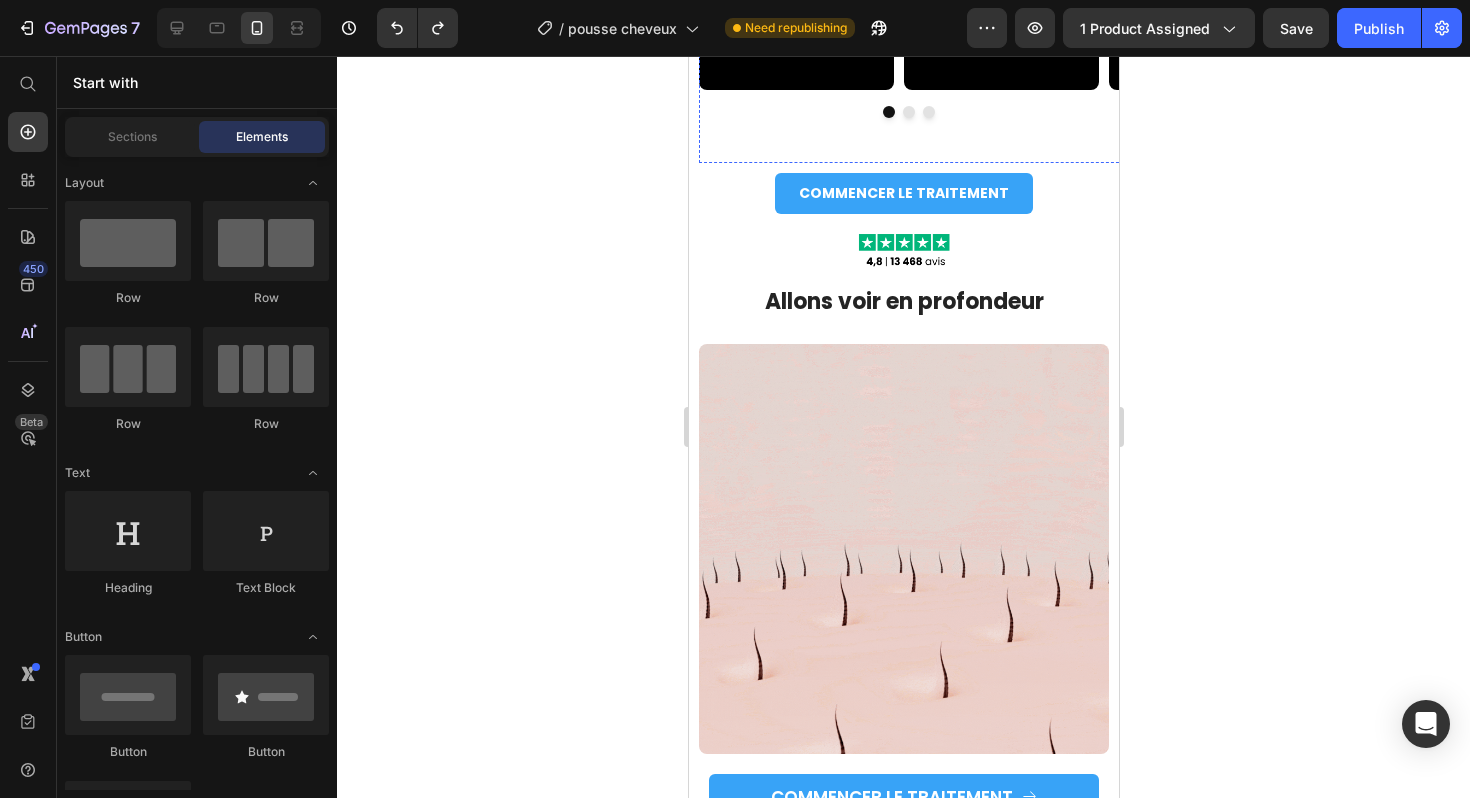 scroll, scrollTop: 3864, scrollLeft: 0, axis: vertical 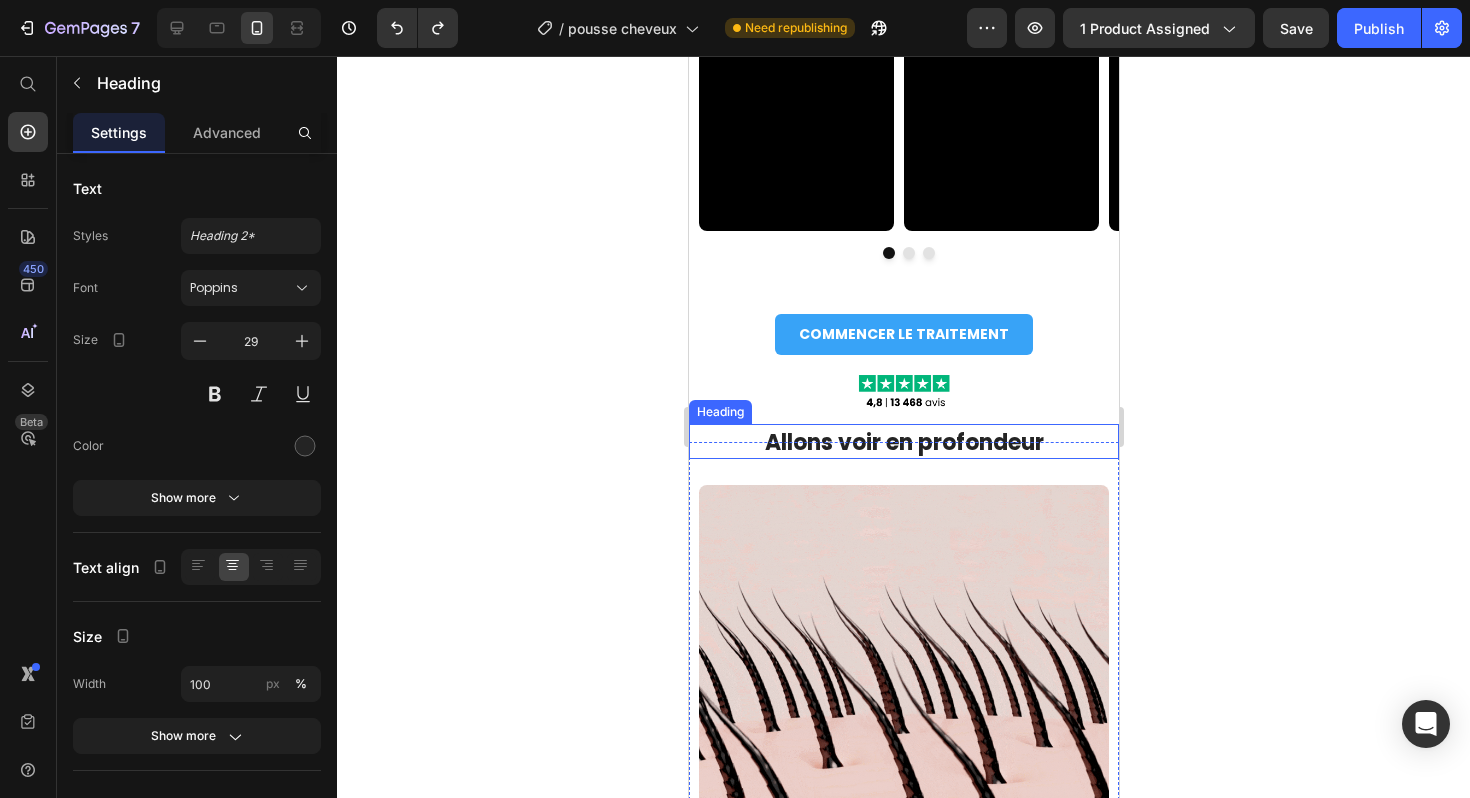click on "Allons voir en profondeur" at bounding box center (903, 442) 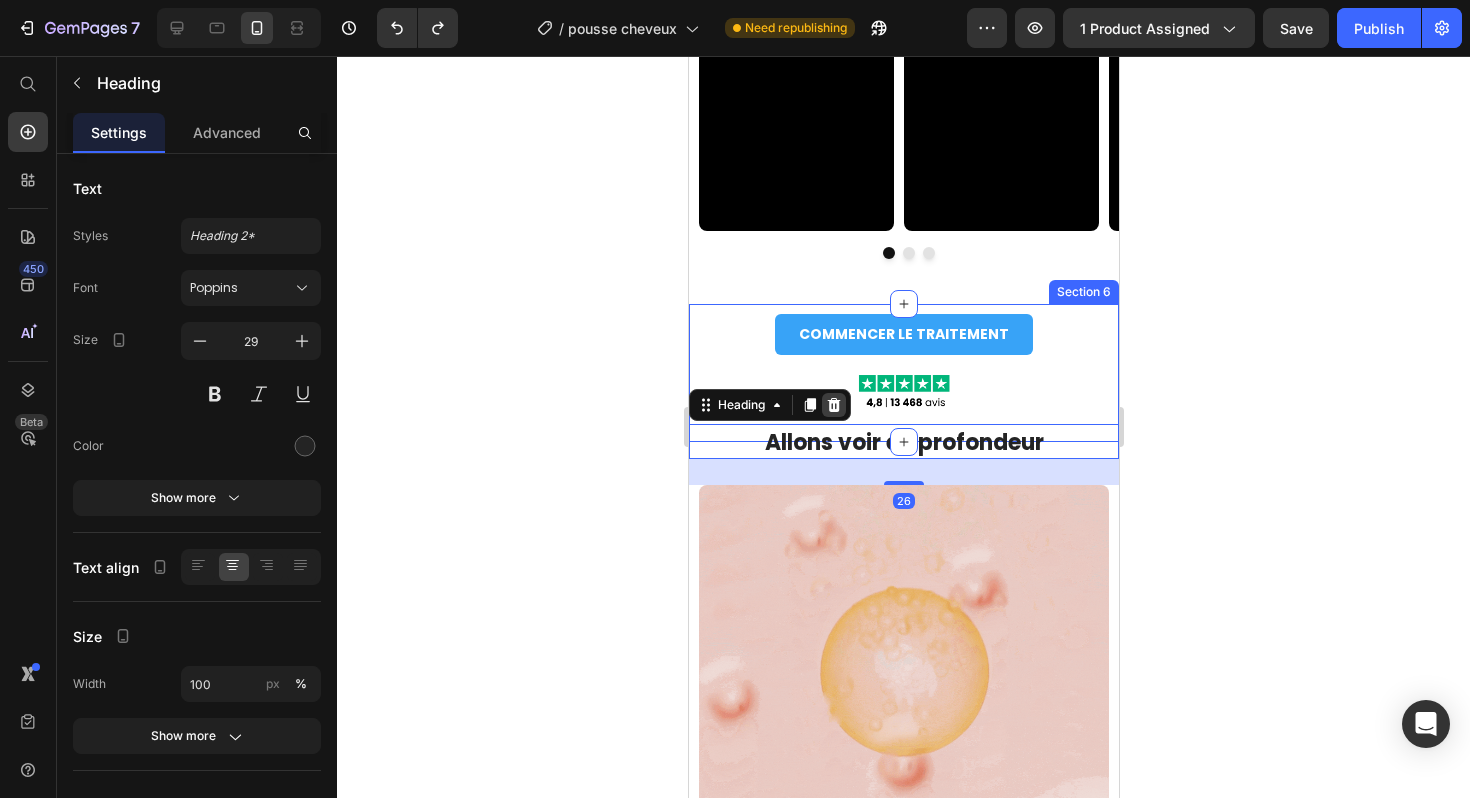 click 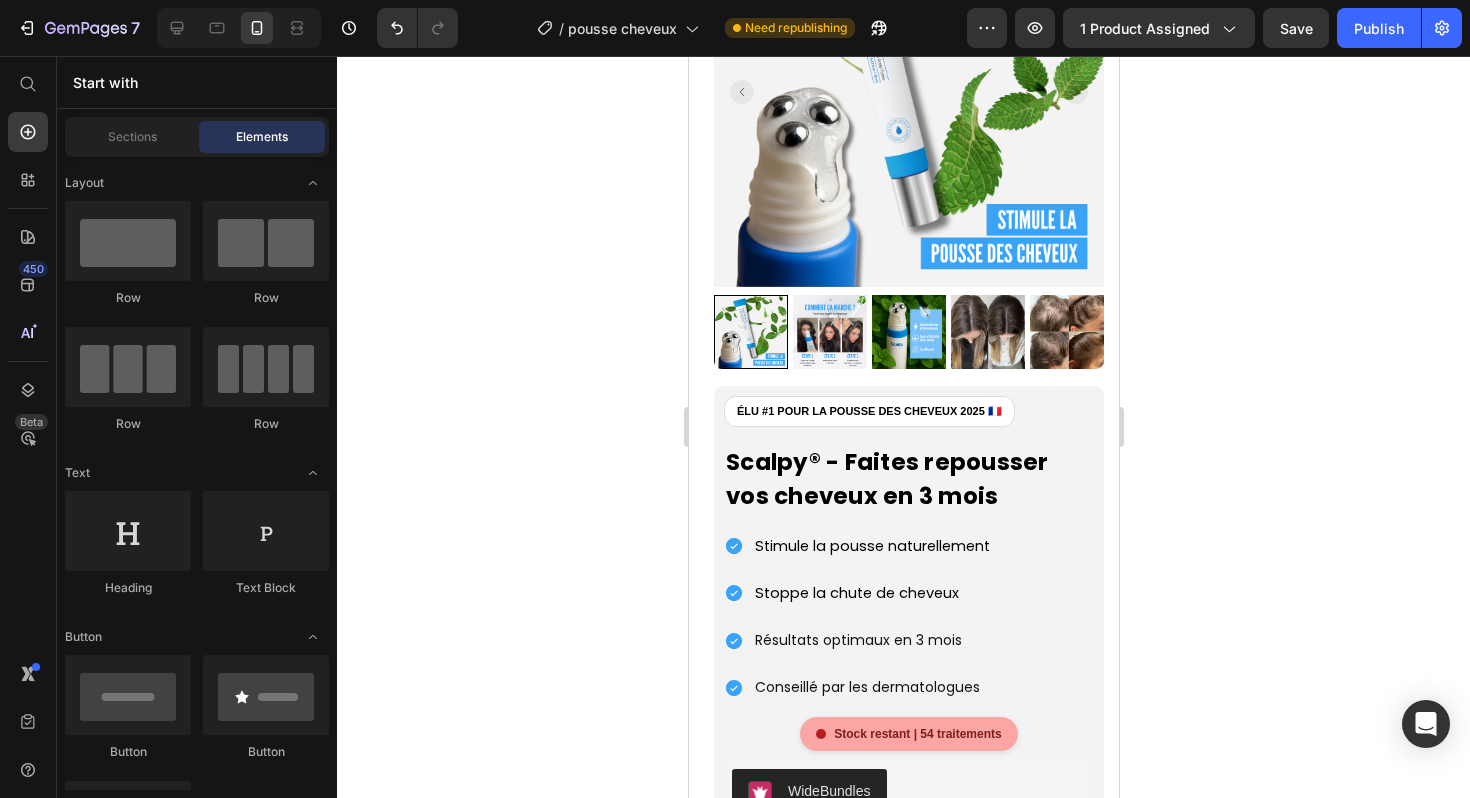 scroll, scrollTop: 2347, scrollLeft: 0, axis: vertical 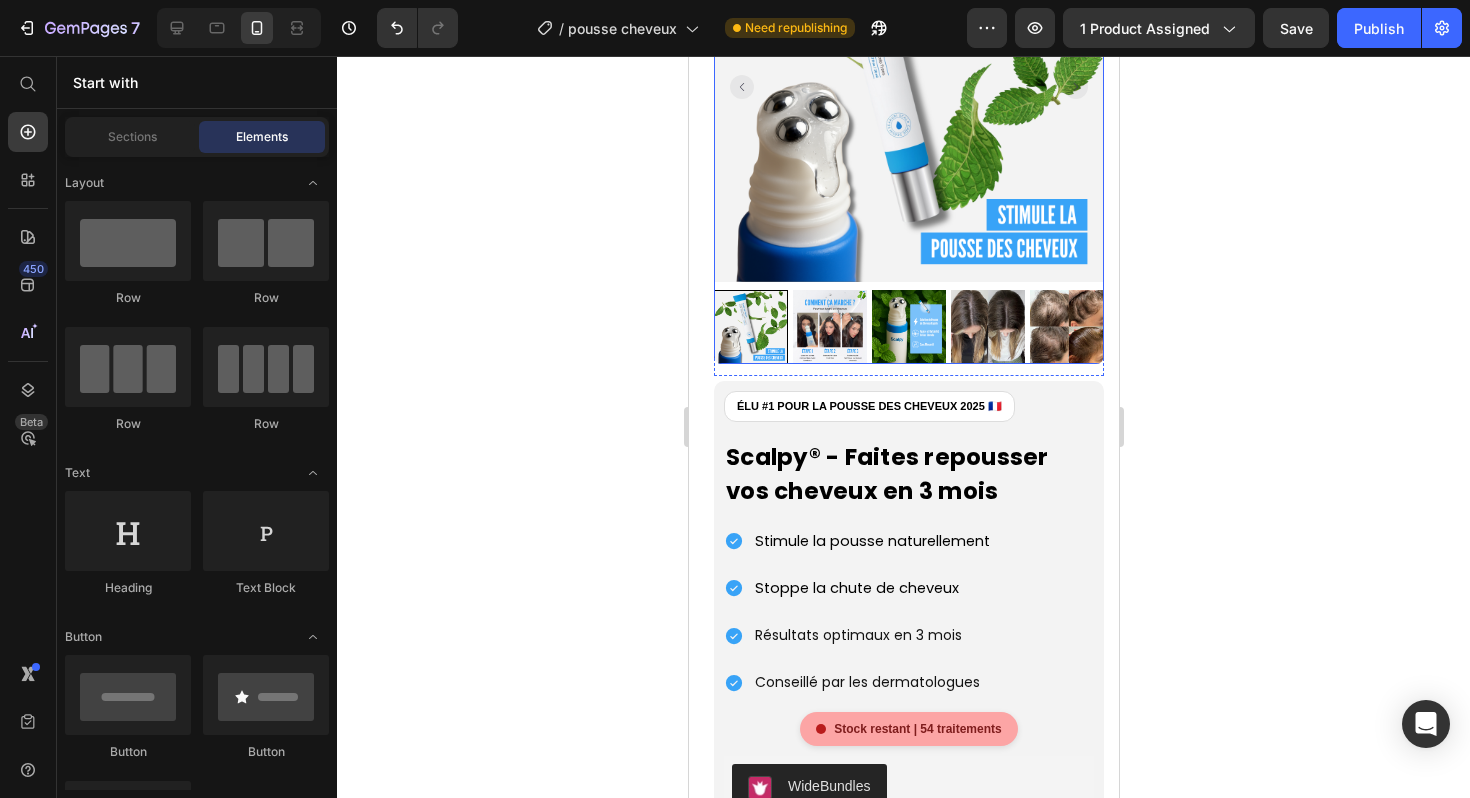 click at bounding box center (908, 327) 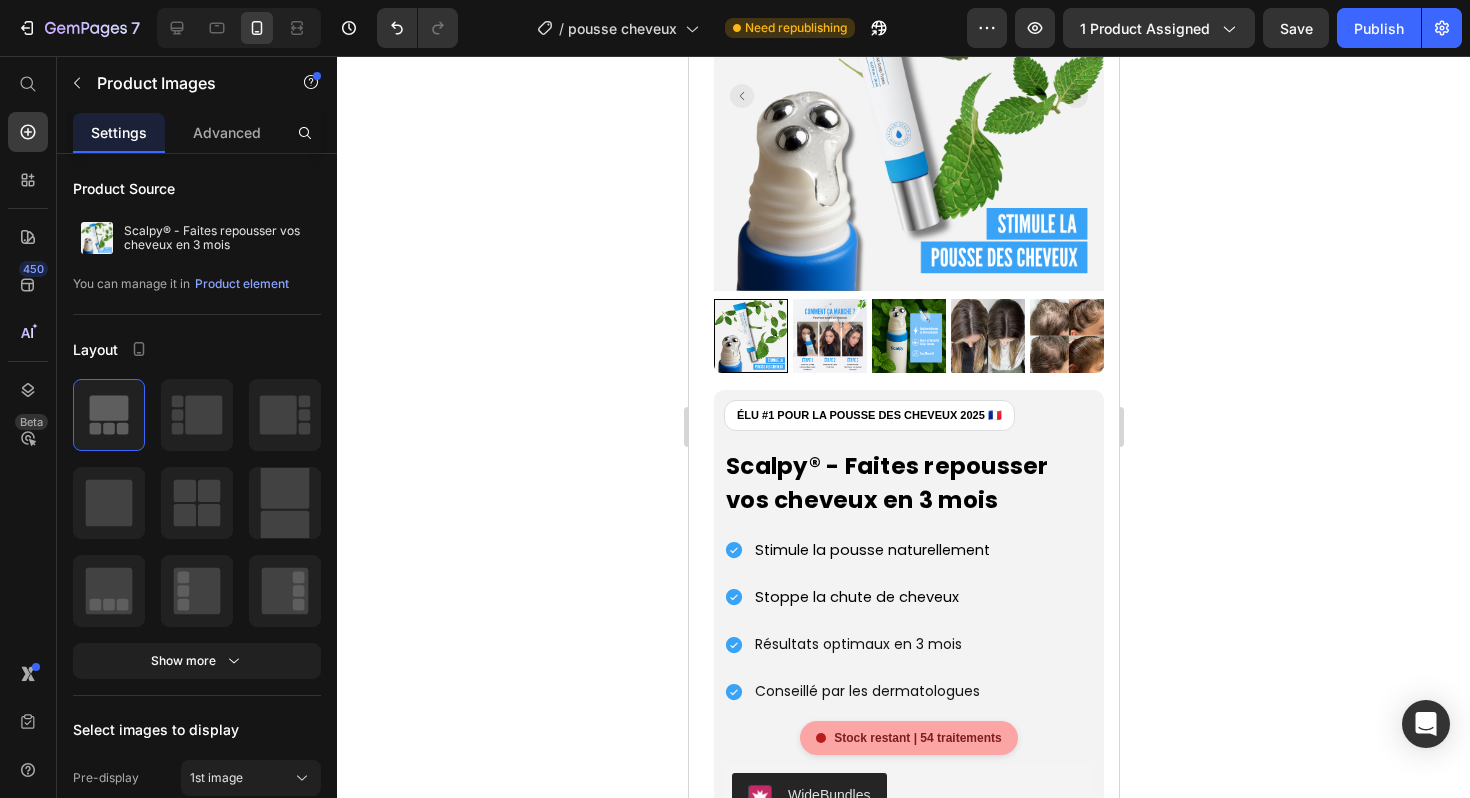 scroll, scrollTop: 2330, scrollLeft: 0, axis: vertical 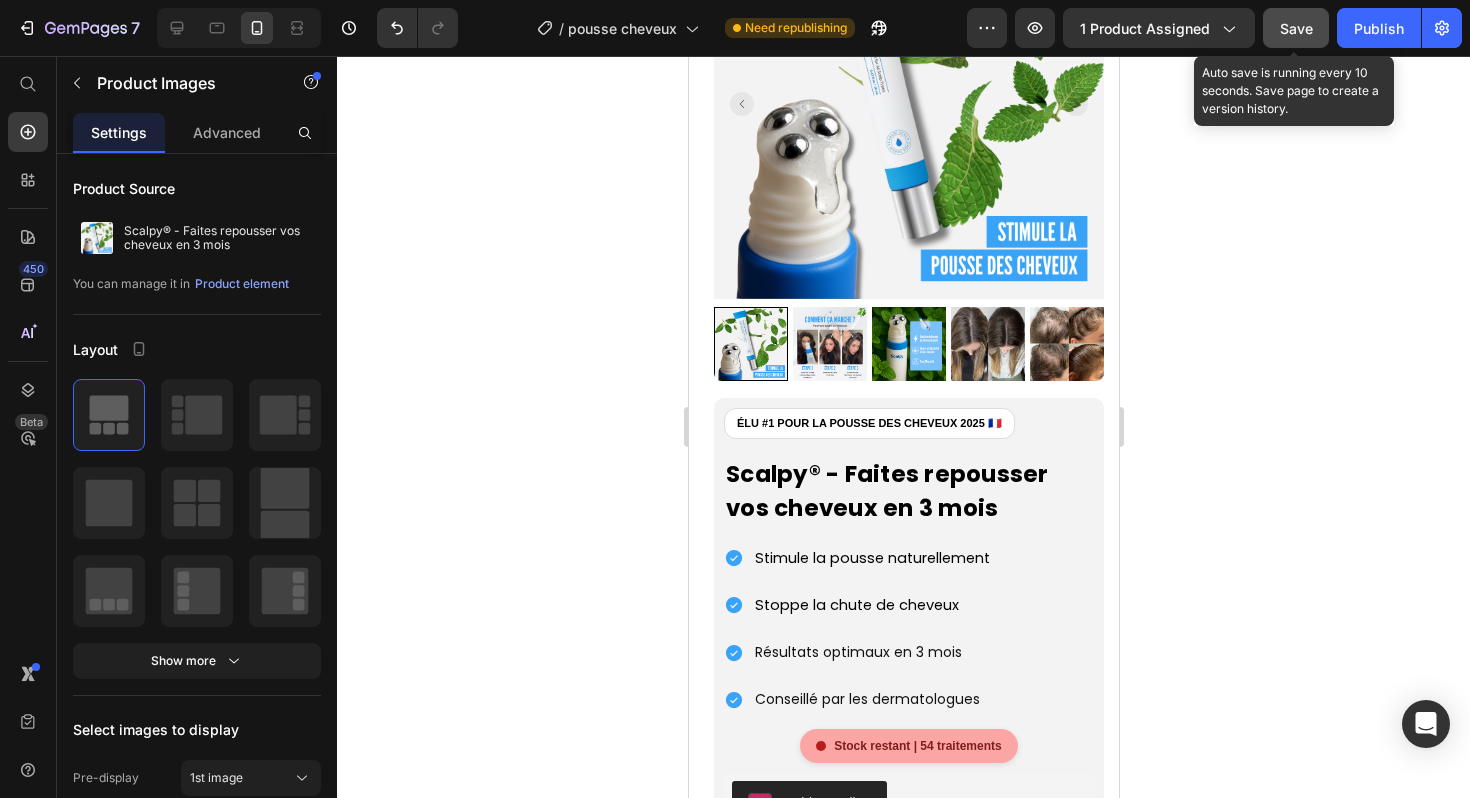 click on "Save" 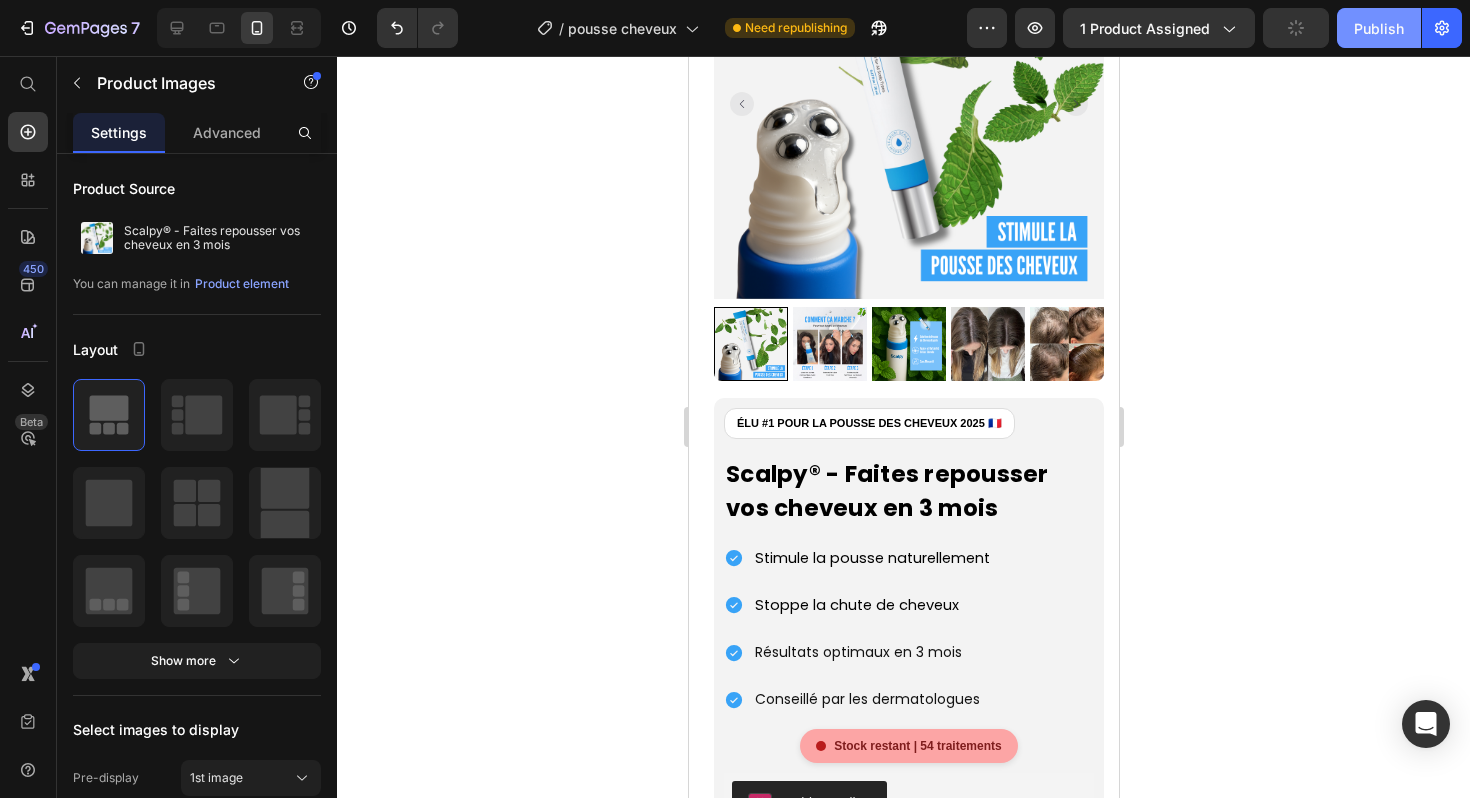 click on "Publish" at bounding box center [1379, 28] 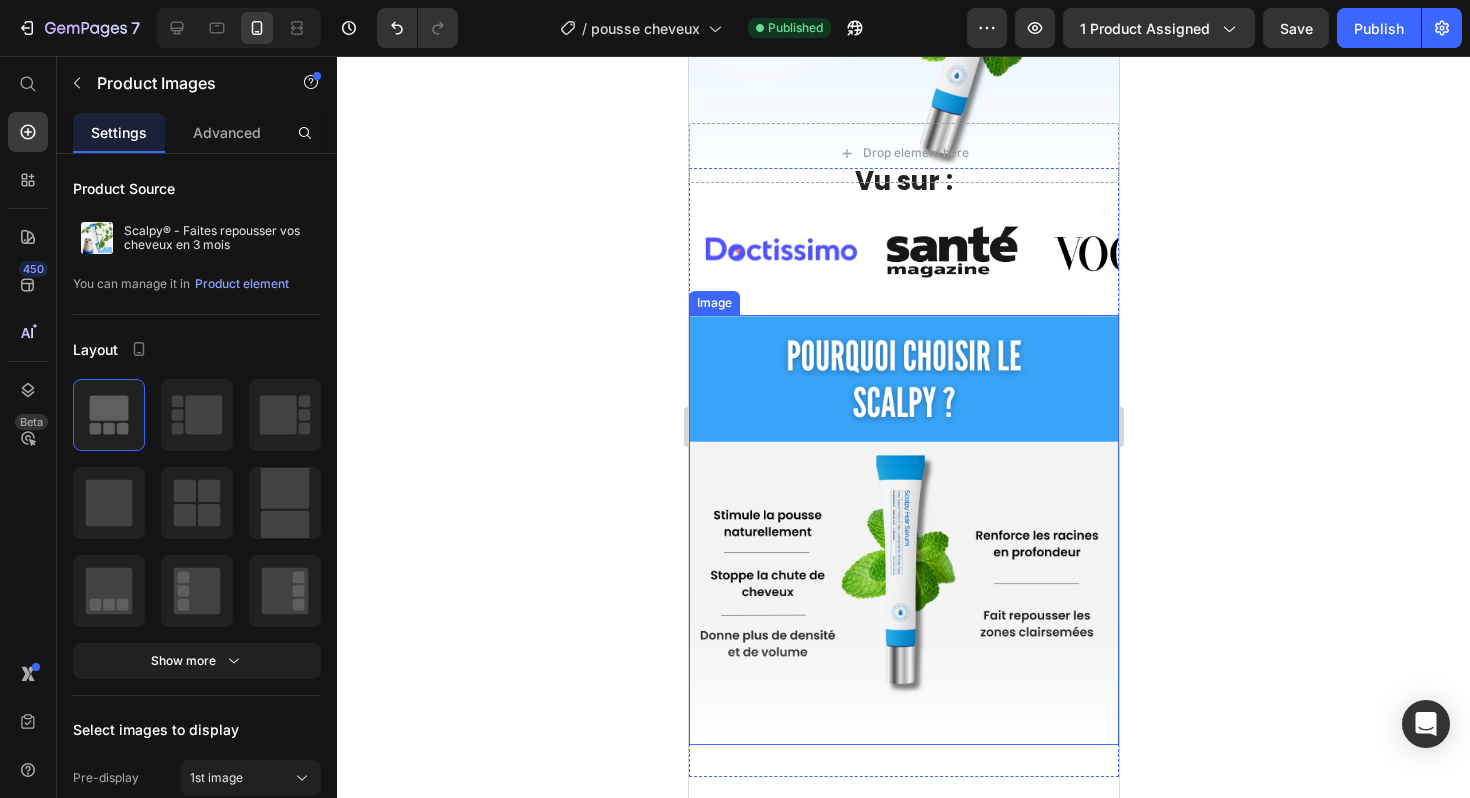 scroll, scrollTop: 736, scrollLeft: 0, axis: vertical 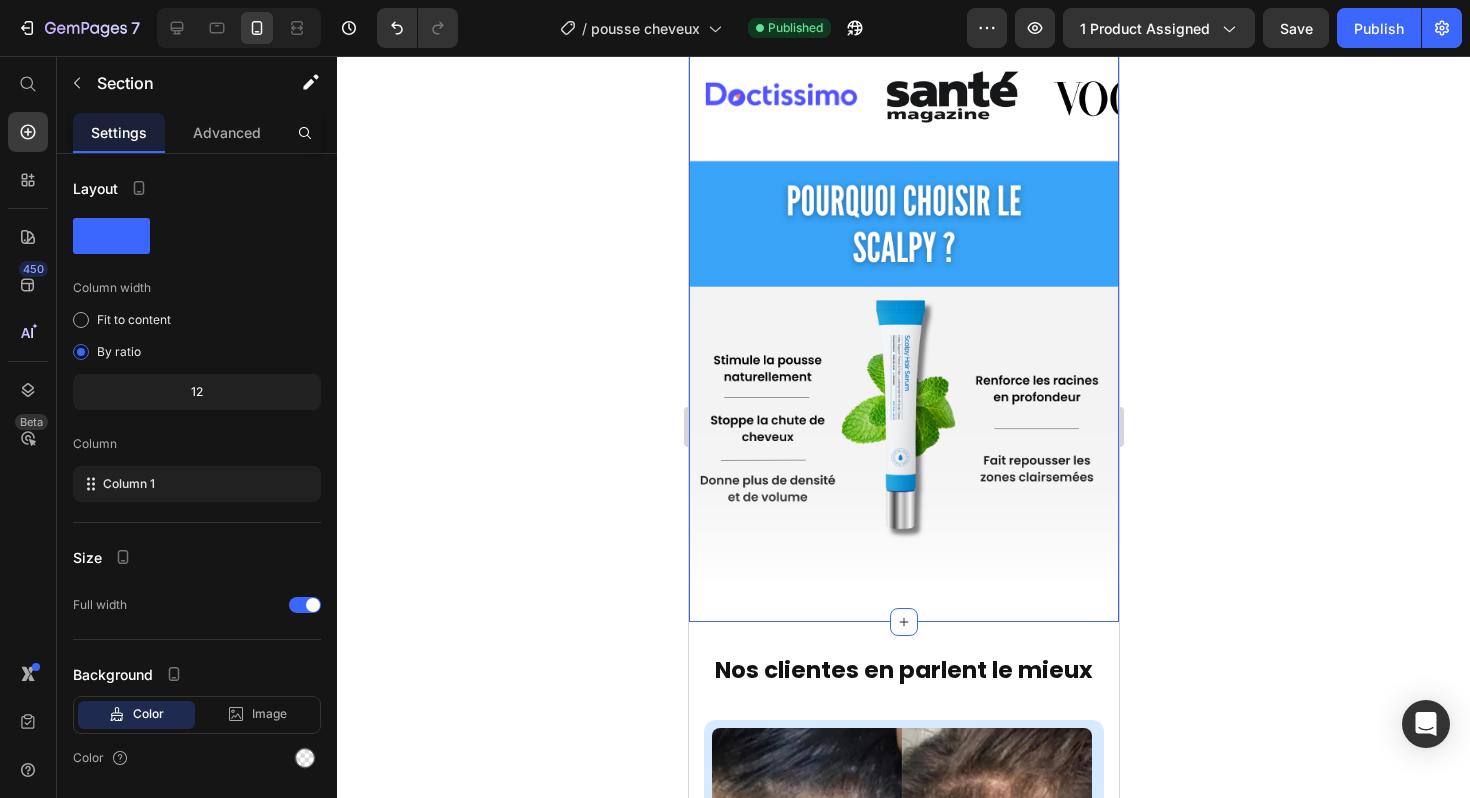 click on "Vu sur : Heading Image Image Image Image Carousel Image Section 2" at bounding box center [903, 317] 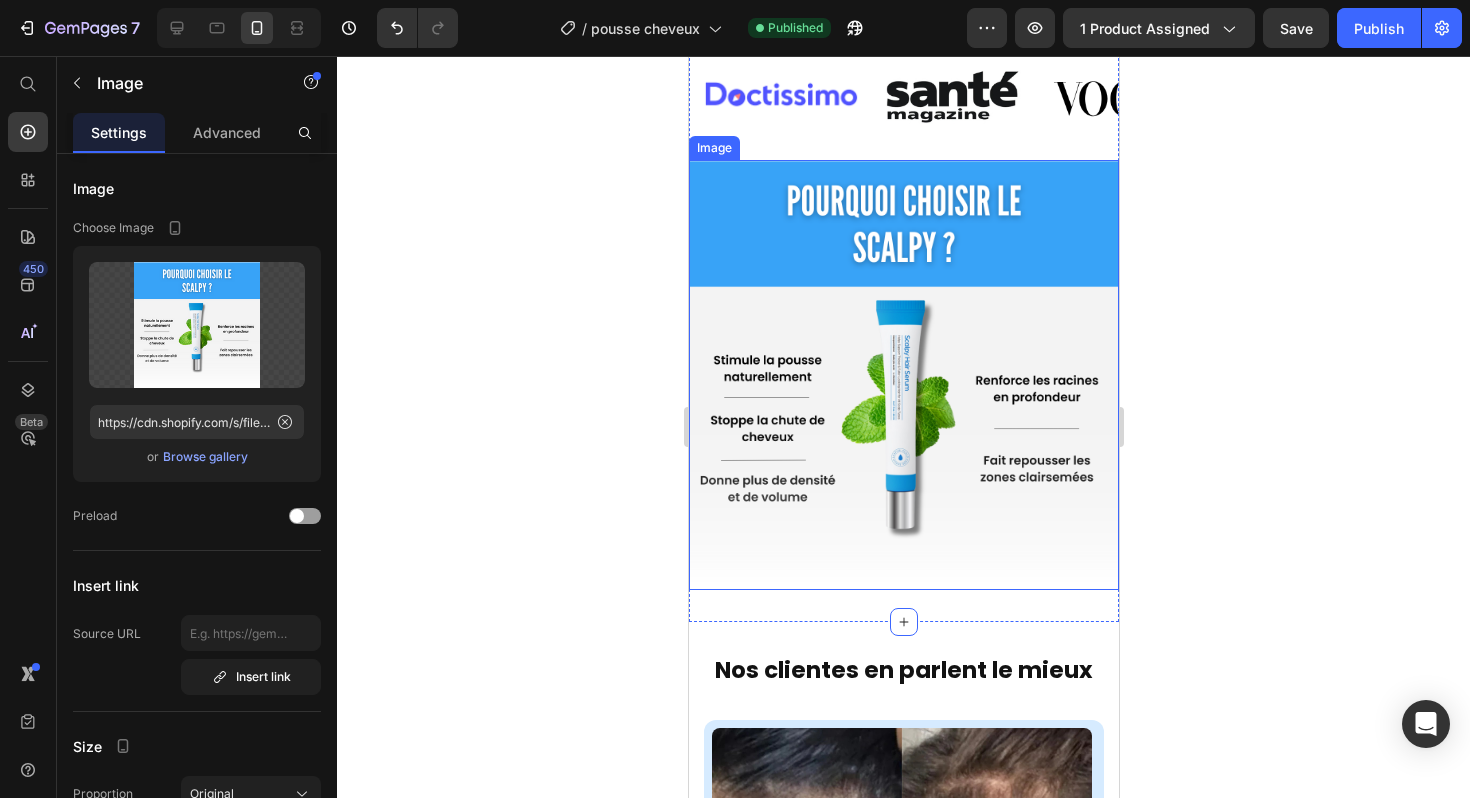 click at bounding box center [903, 375] 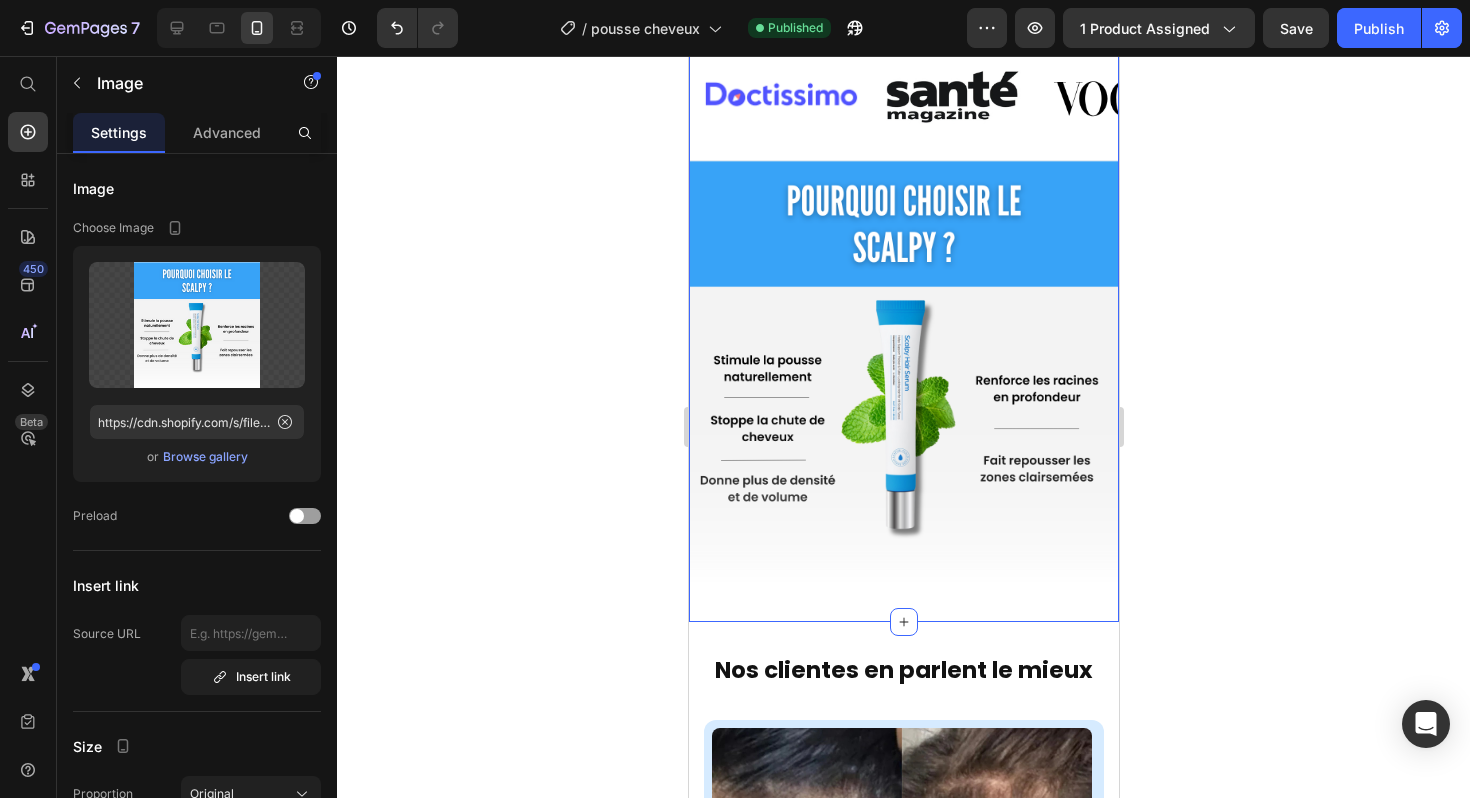 click on "Vu sur : Heading Image Image Image Image Carousel Image Section 2   Create Theme Section AI Content Write with GemAI What would you like to describe here? Tone and Voice Persuasive Product Scalpy®  - Faites repousser vos cheveux en 3 mois Show more Generate" at bounding box center [903, 317] 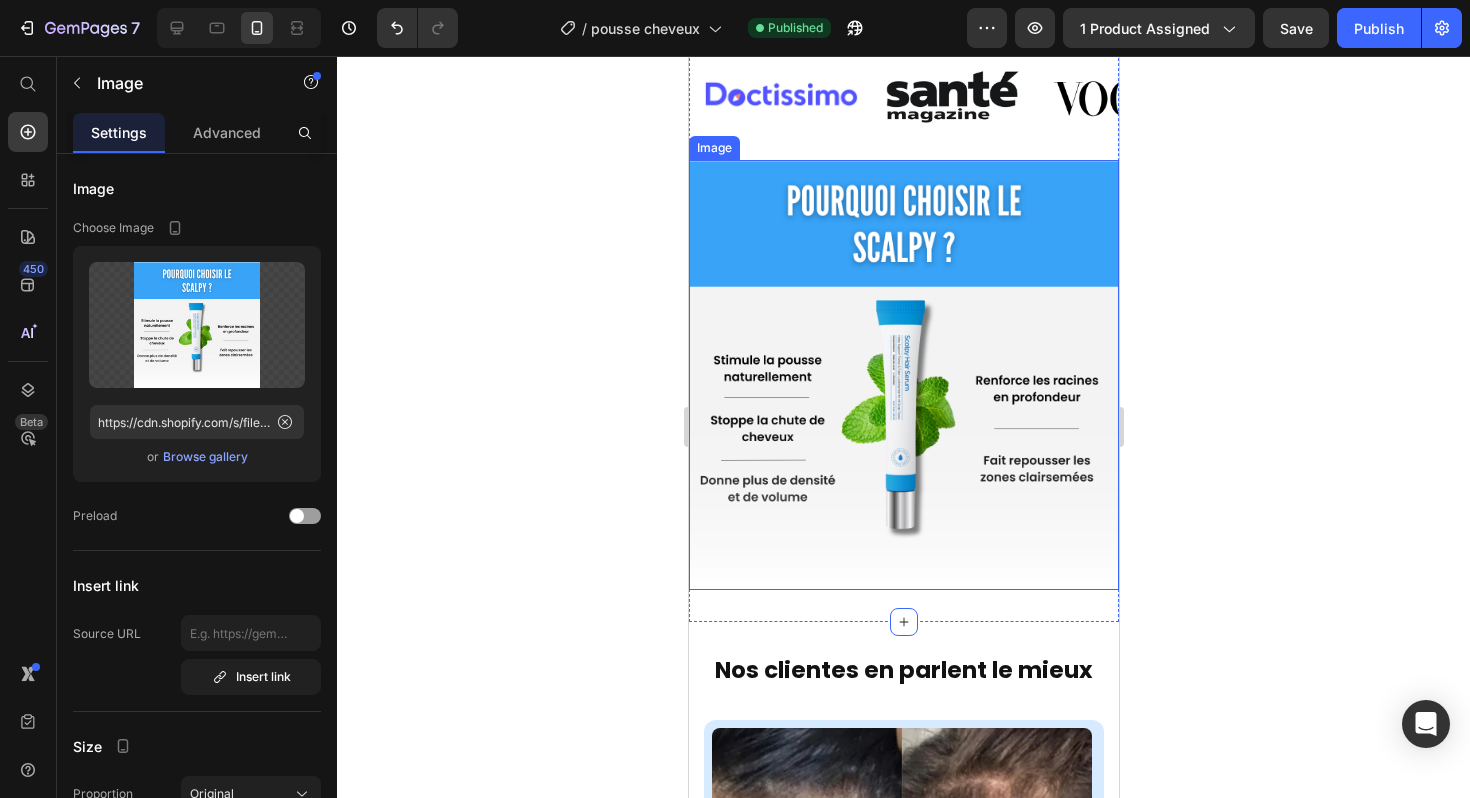 click at bounding box center (903, 375) 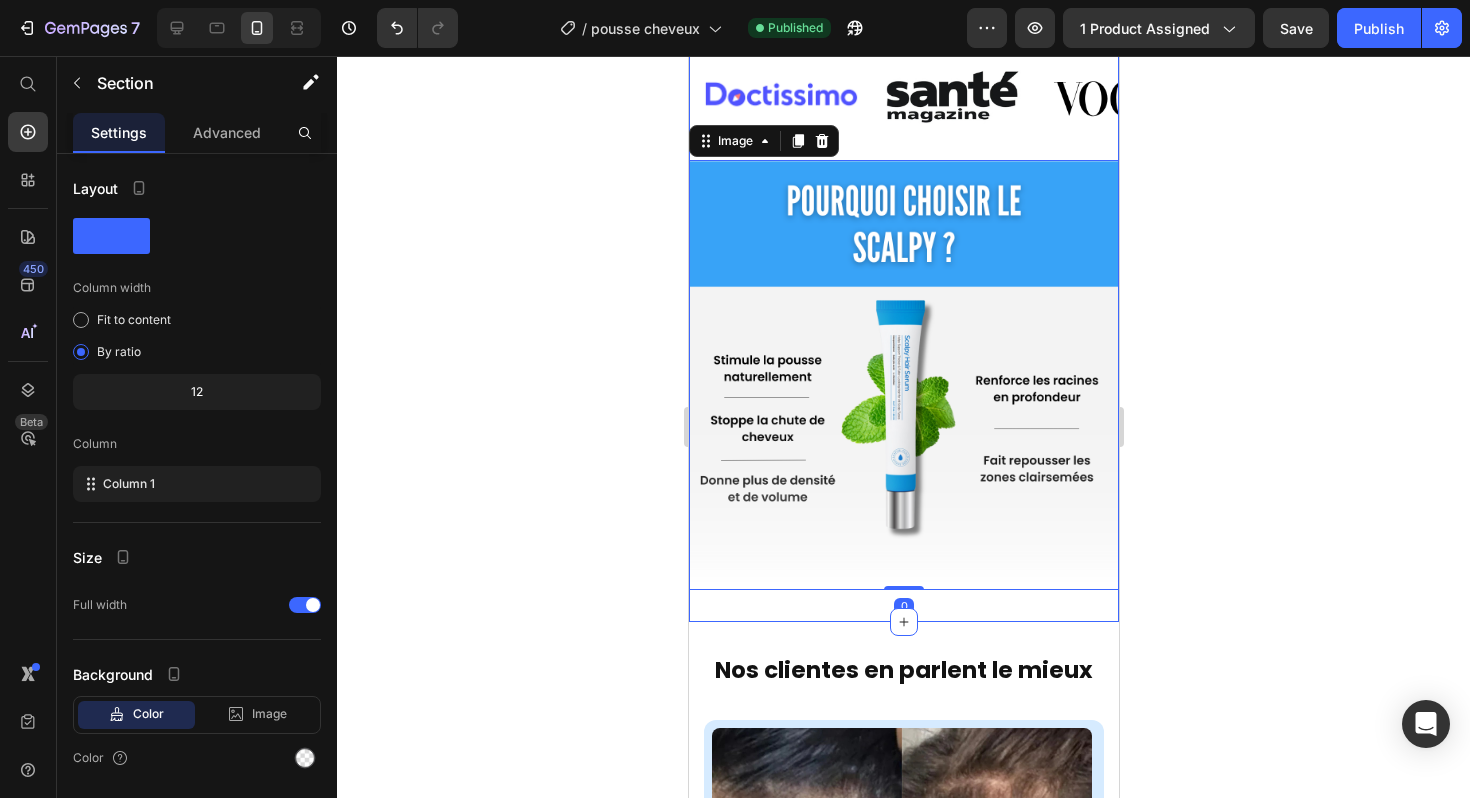 click on "Vu sur : Heading Image Image Image Image Carousel Image   0 Section 2" at bounding box center (903, 317) 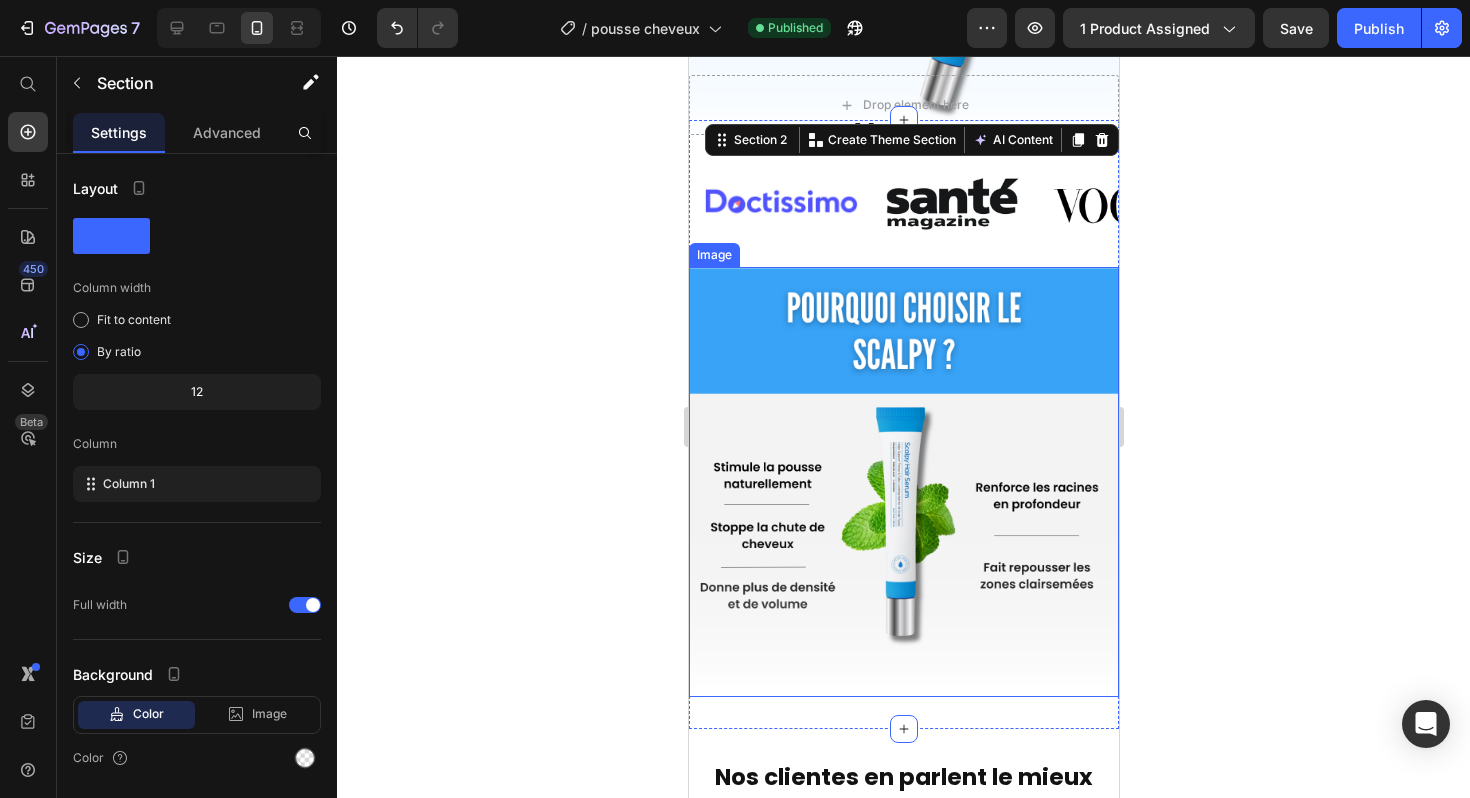 scroll, scrollTop: 659, scrollLeft: 0, axis: vertical 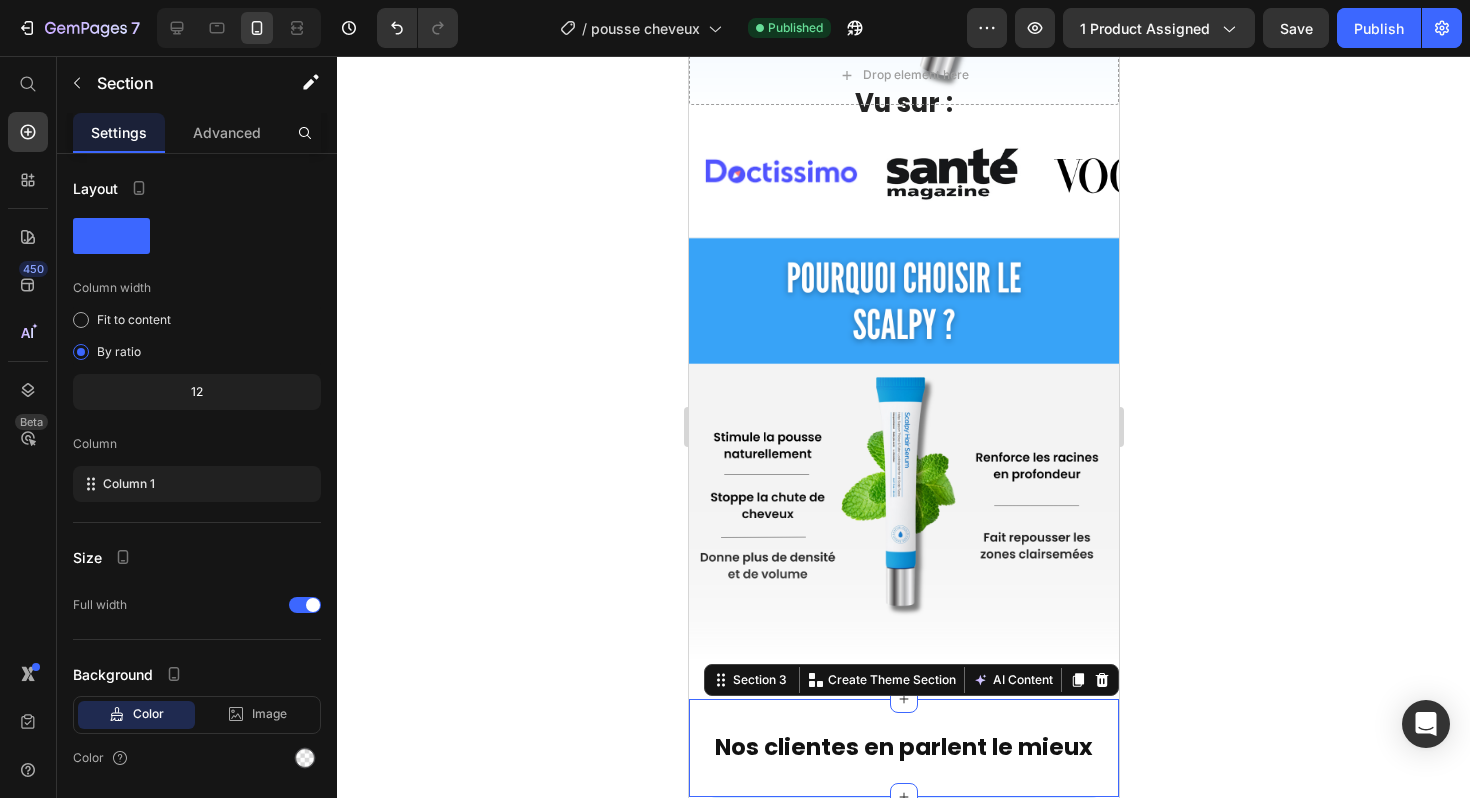 click on "Nos clientes en parlent le mieux Heading Section 3   Create Theme Section AI Content Write with GemAI What would you like to describe here? Tone and Voice Persuasive Product Scalpy®  - Faites repousser vos cheveux en 3 mois Show more Generate" at bounding box center (903, 748) 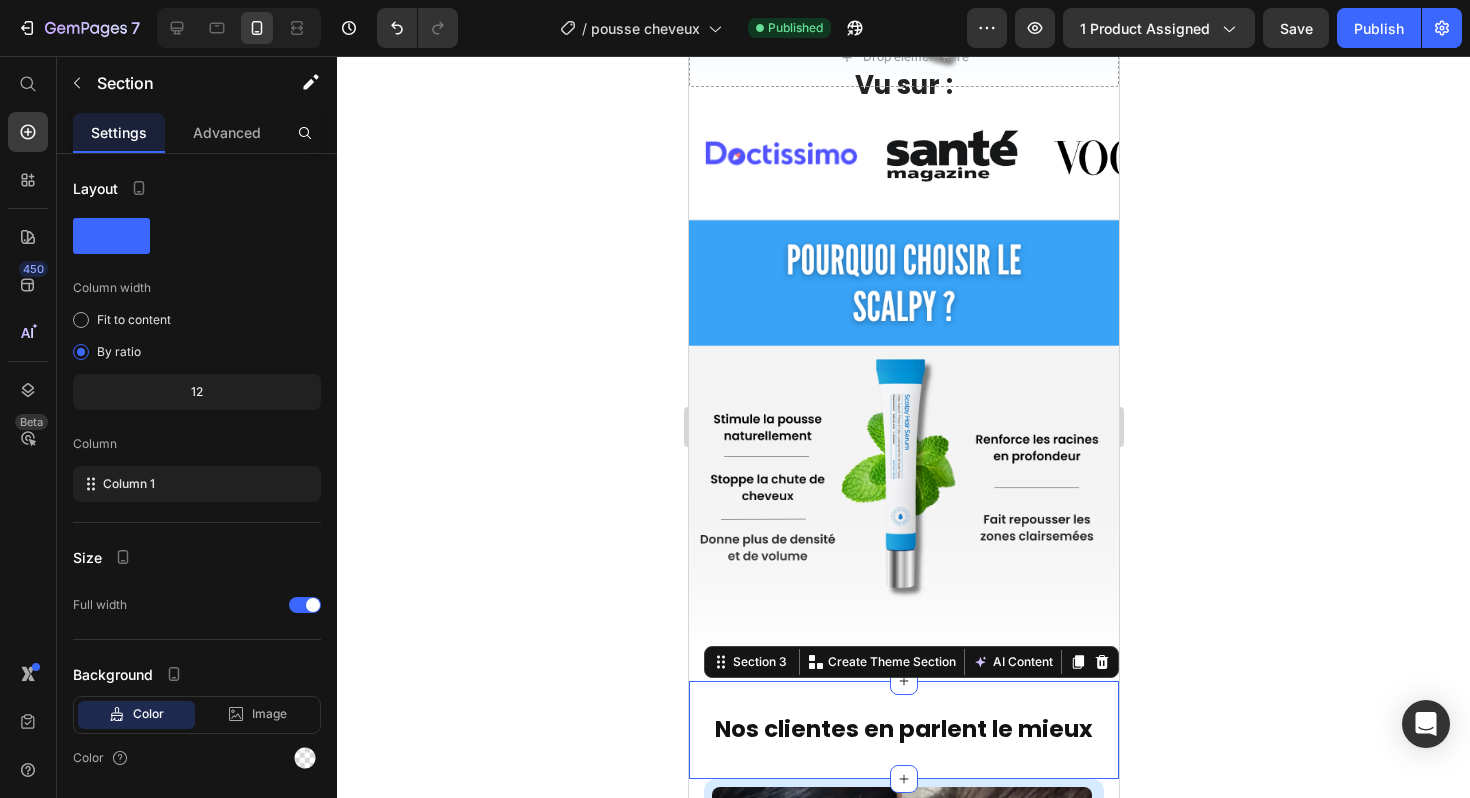 scroll, scrollTop: 684, scrollLeft: 0, axis: vertical 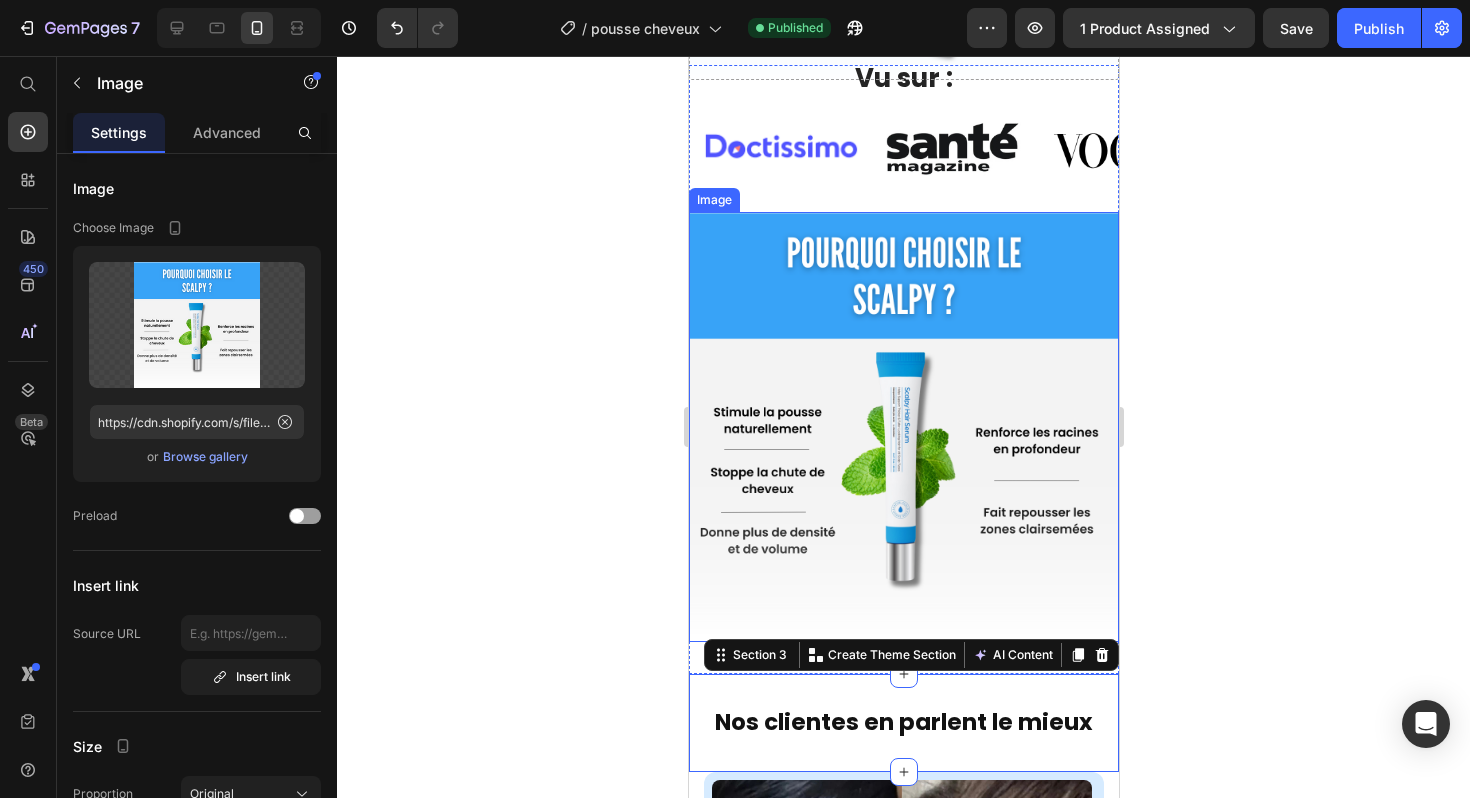 click at bounding box center [903, 427] 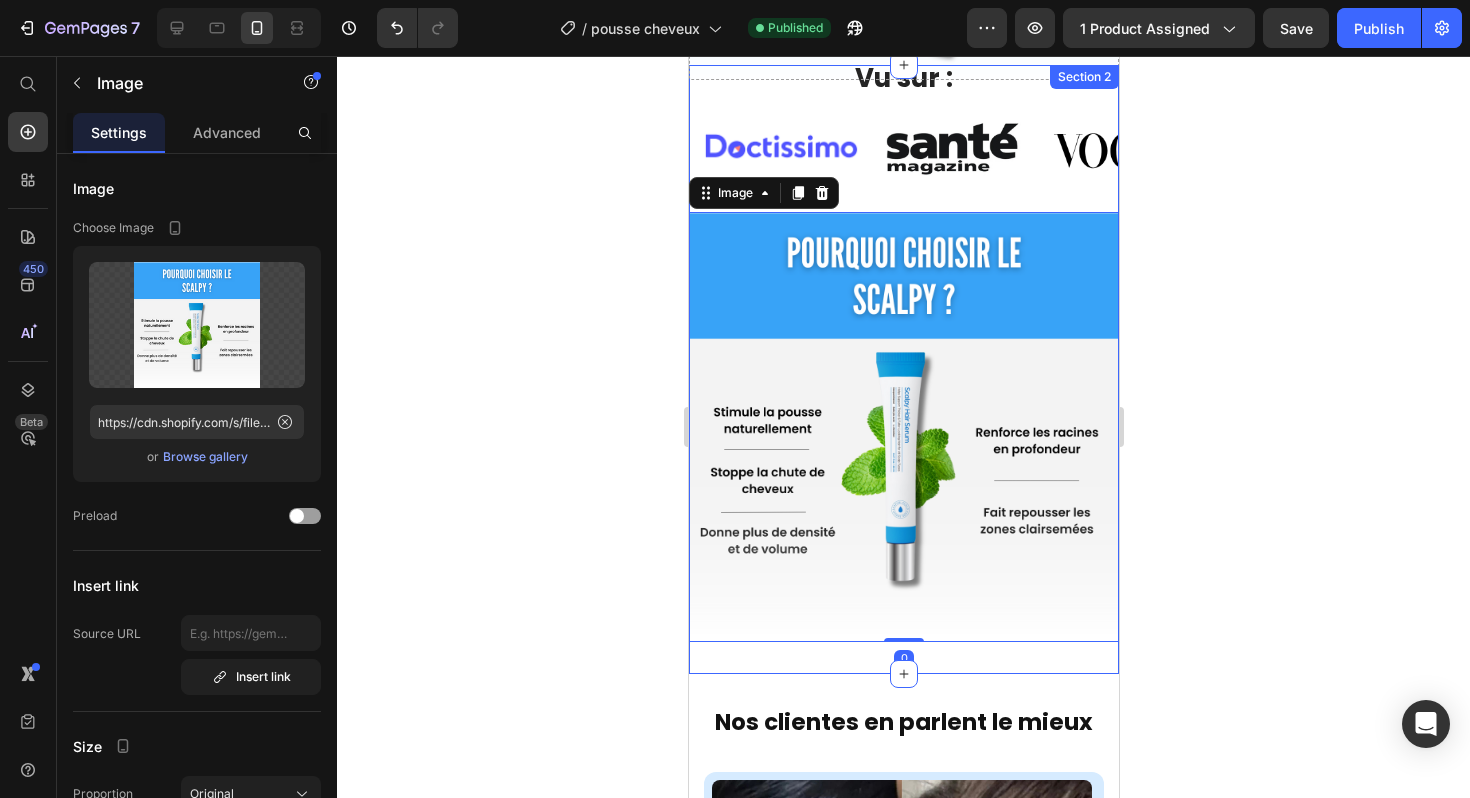 click on "Vu sur : Heading Image Image Image Image Carousel Image   0 Section 2" at bounding box center [903, 369] 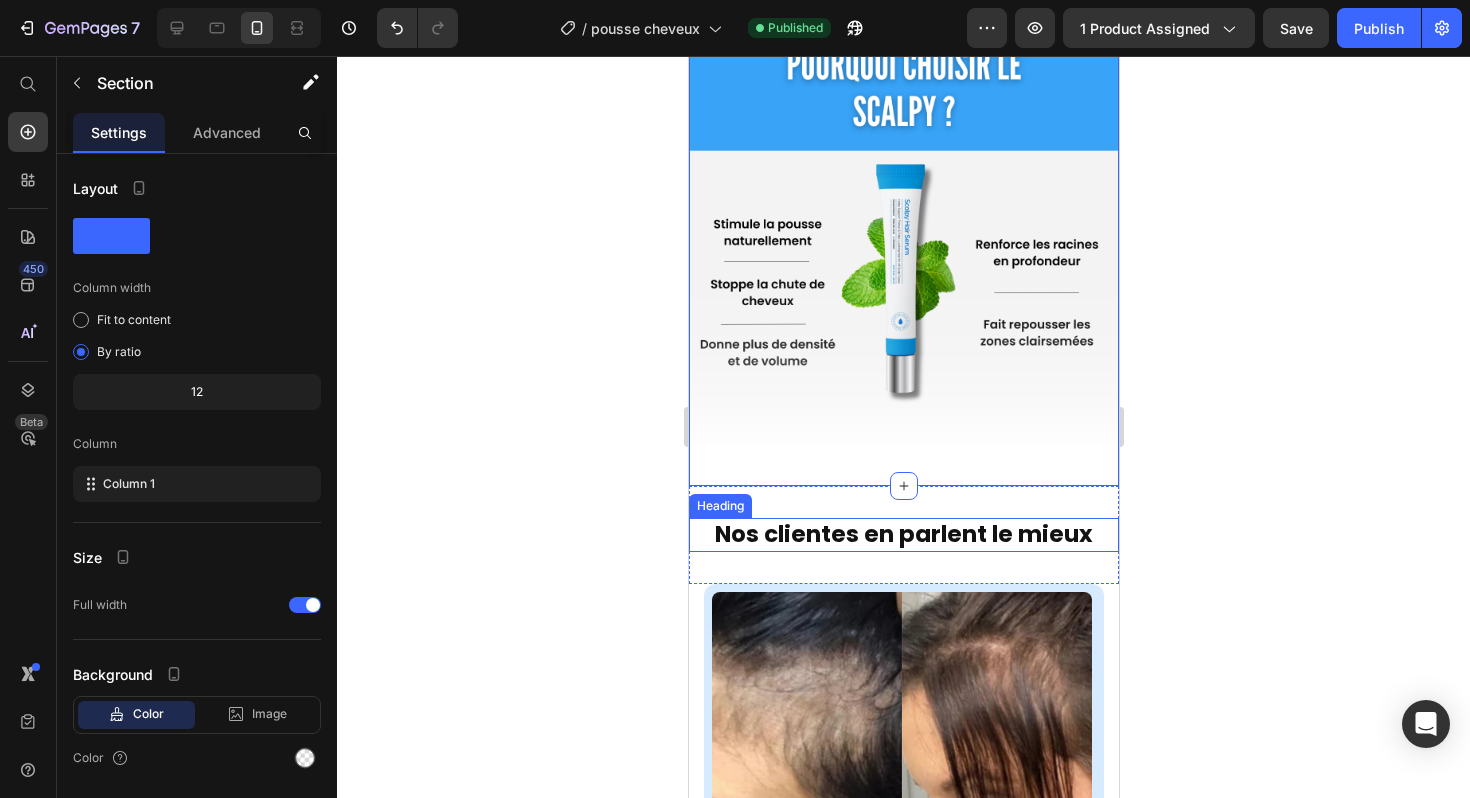 scroll, scrollTop: 932, scrollLeft: 0, axis: vertical 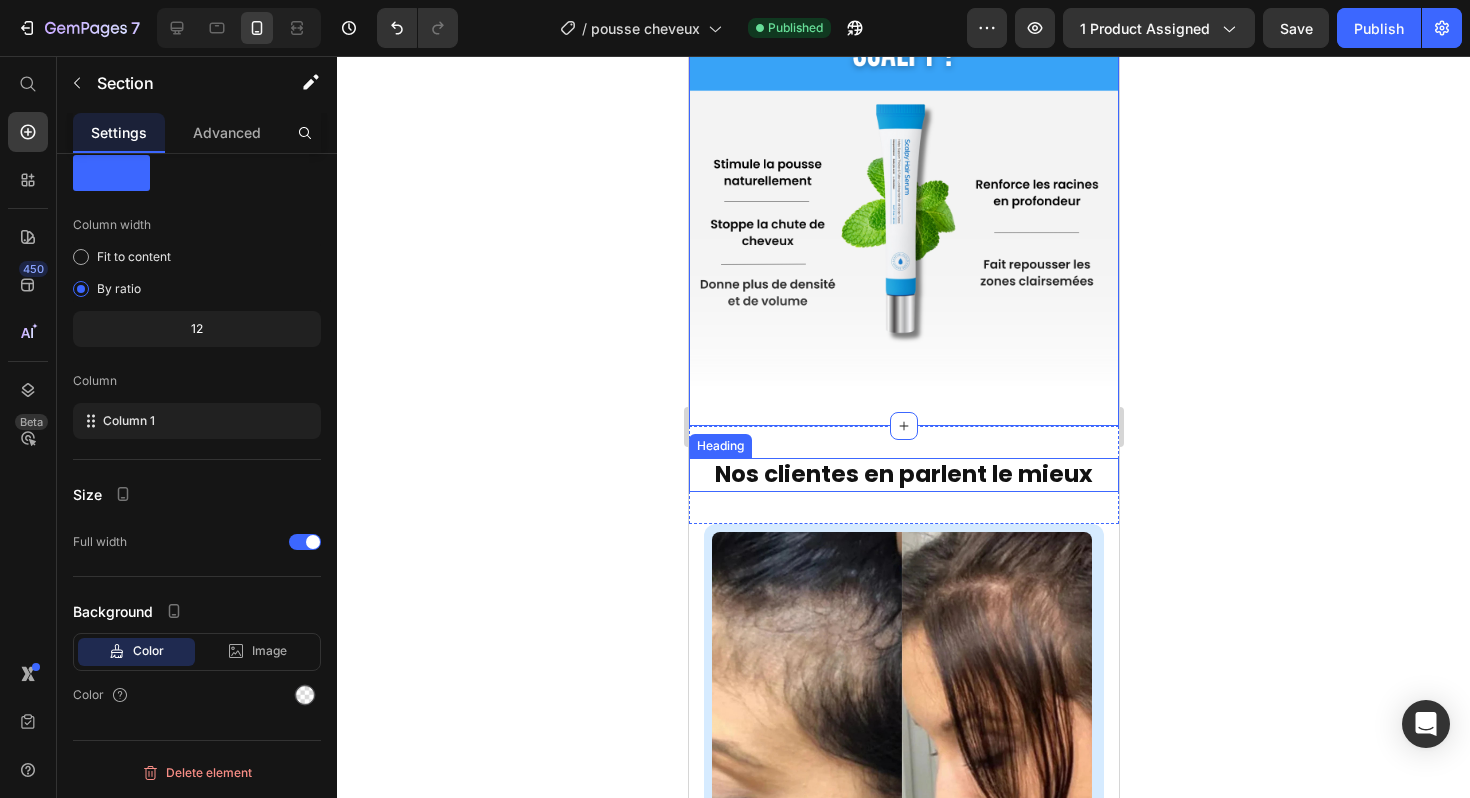click on "Nos clientes en parlent le mieux" at bounding box center (903, 474) 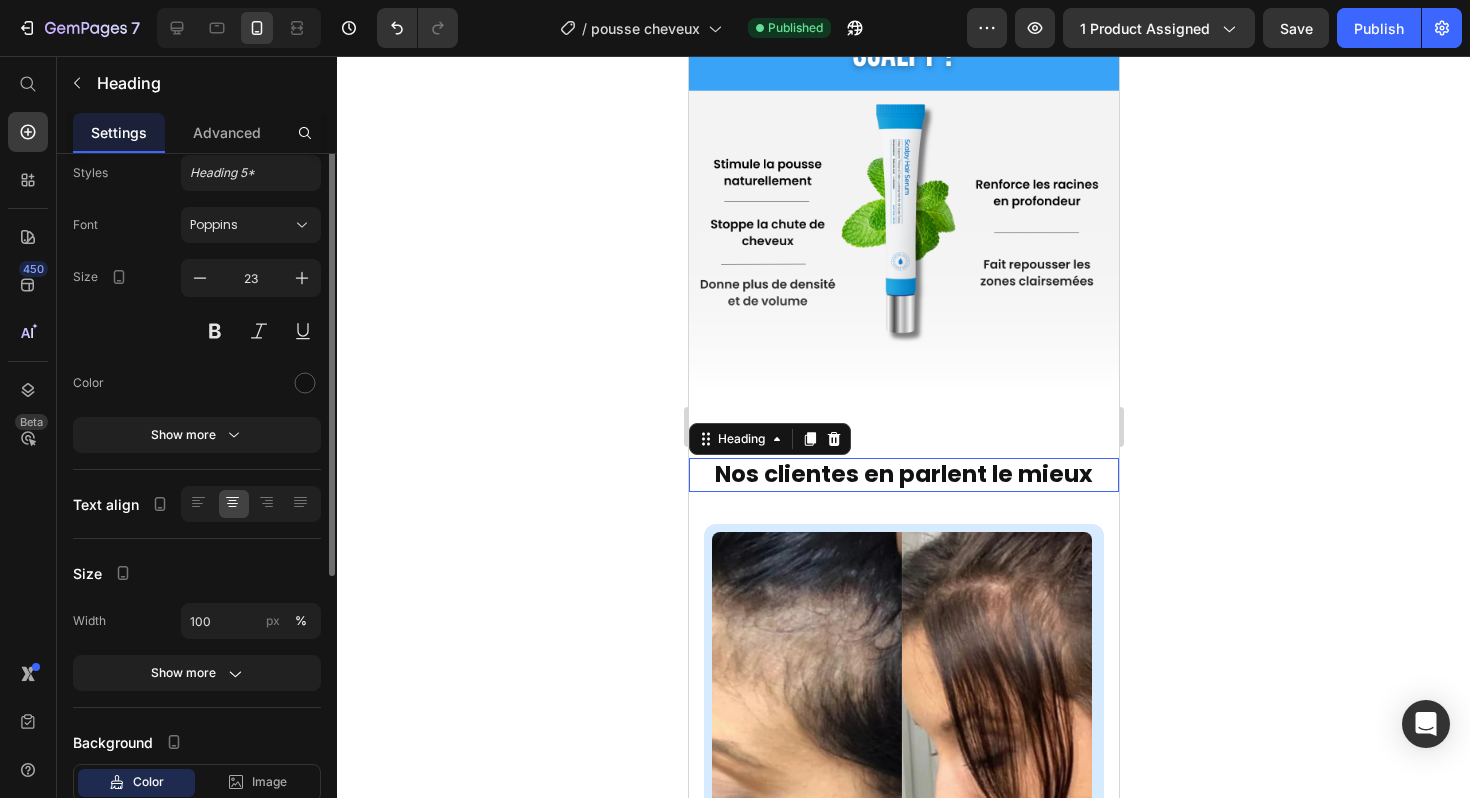scroll, scrollTop: 0, scrollLeft: 0, axis: both 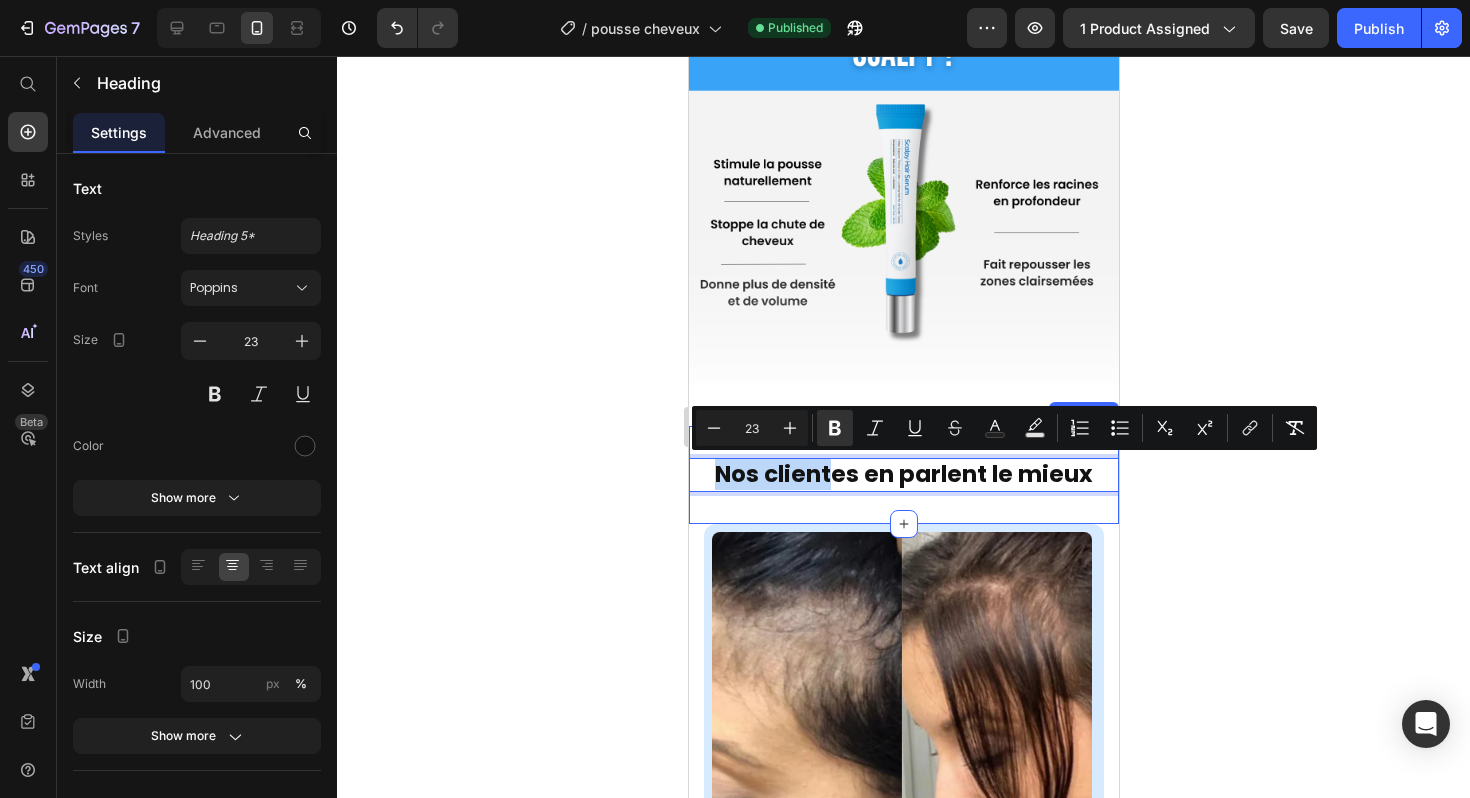 drag, startPoint x: 833, startPoint y: 469, endPoint x: 836, endPoint y: 428, distance: 41.109608 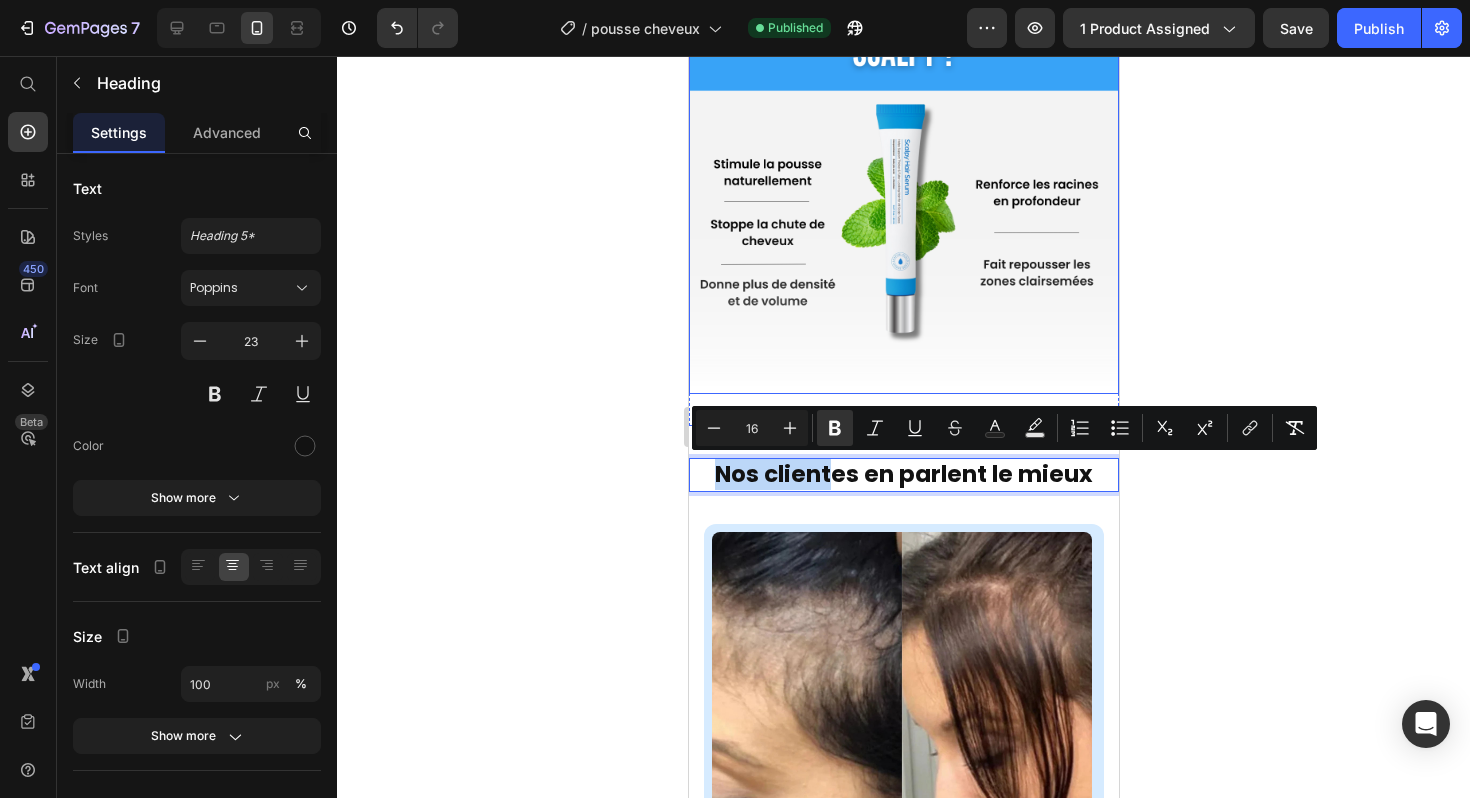 click at bounding box center [903, 179] 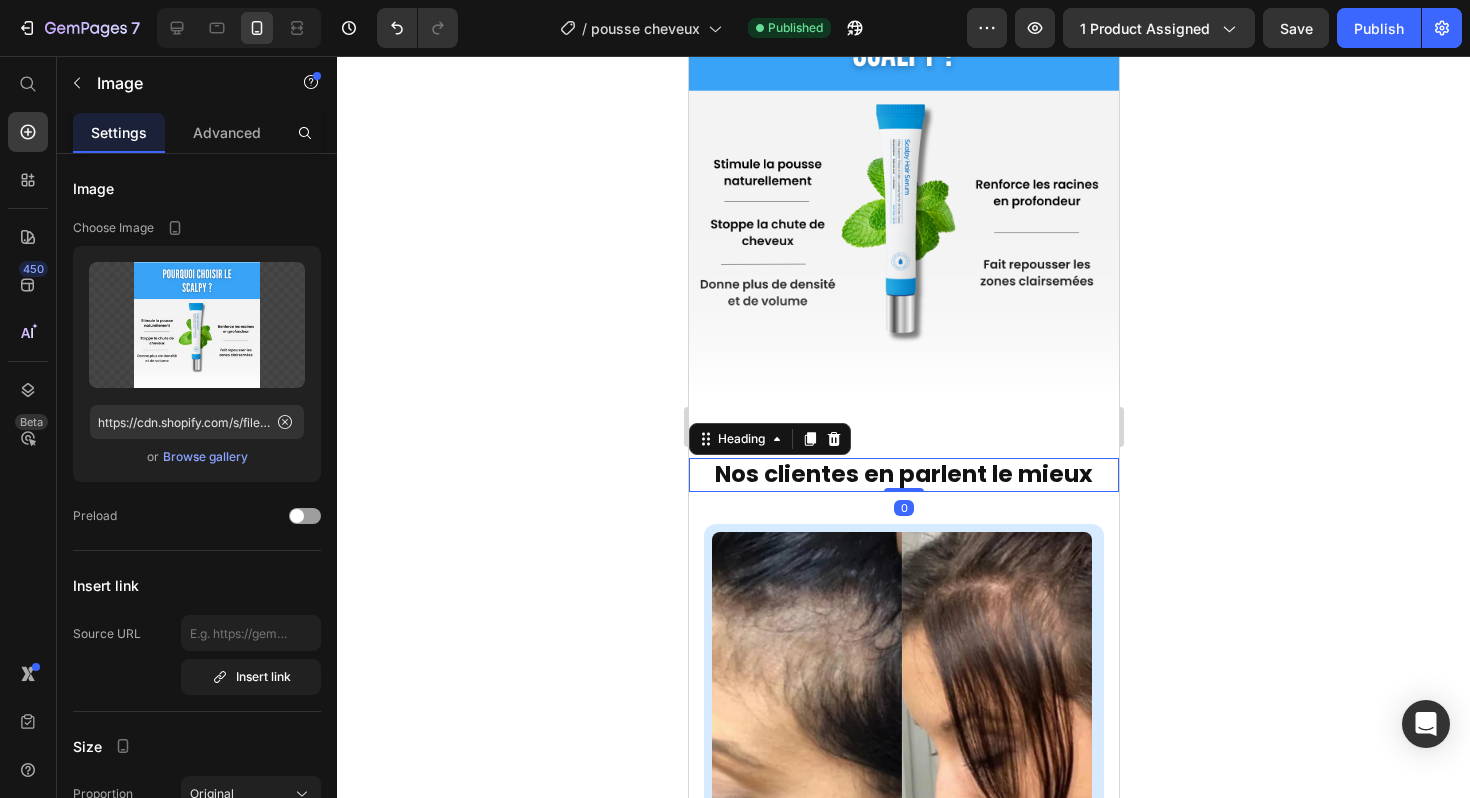 click on "Nos clientes en parlent le mieux" at bounding box center (903, 474) 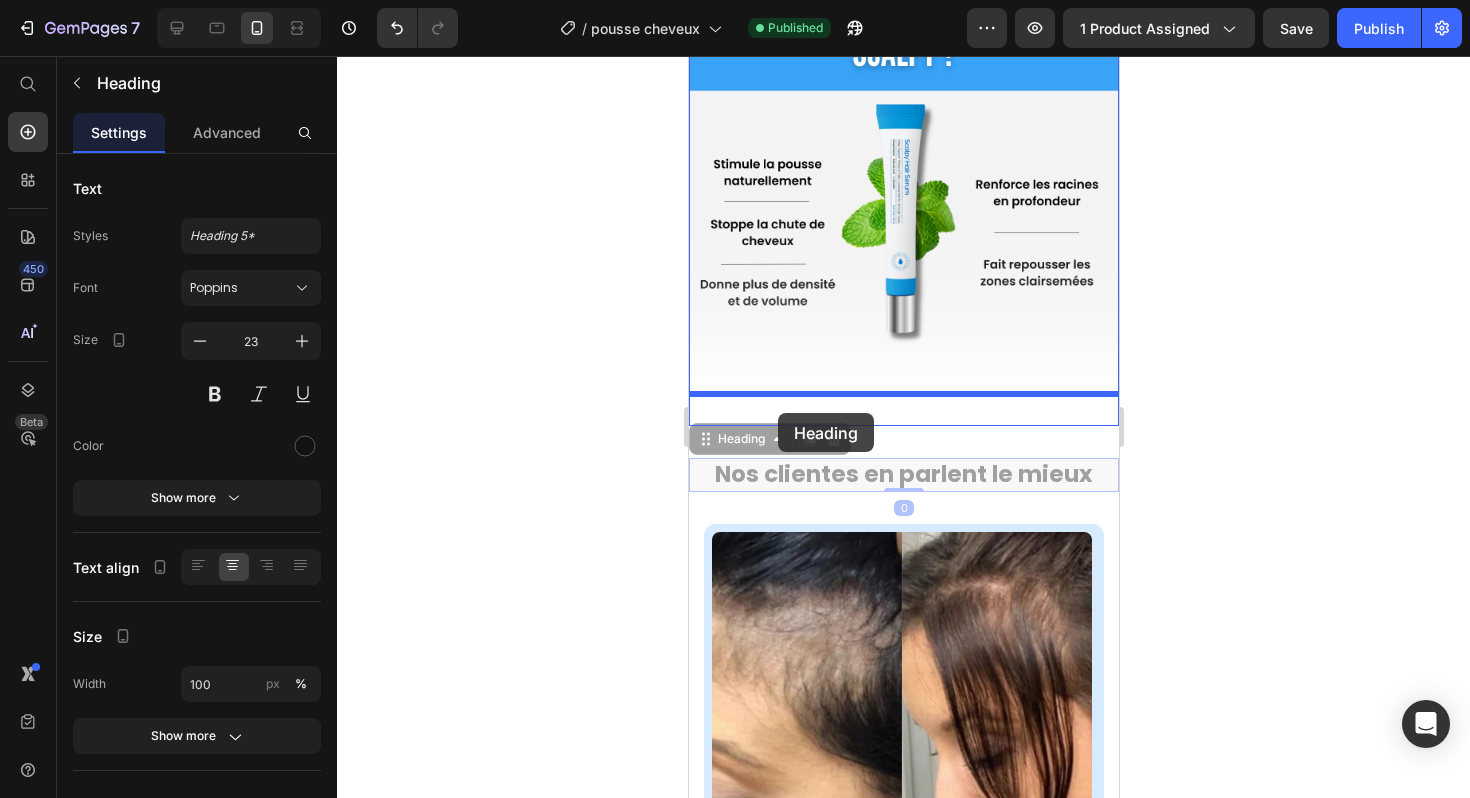 drag, startPoint x: 764, startPoint y: 432, endPoint x: 778, endPoint y: 414, distance: 22.803509 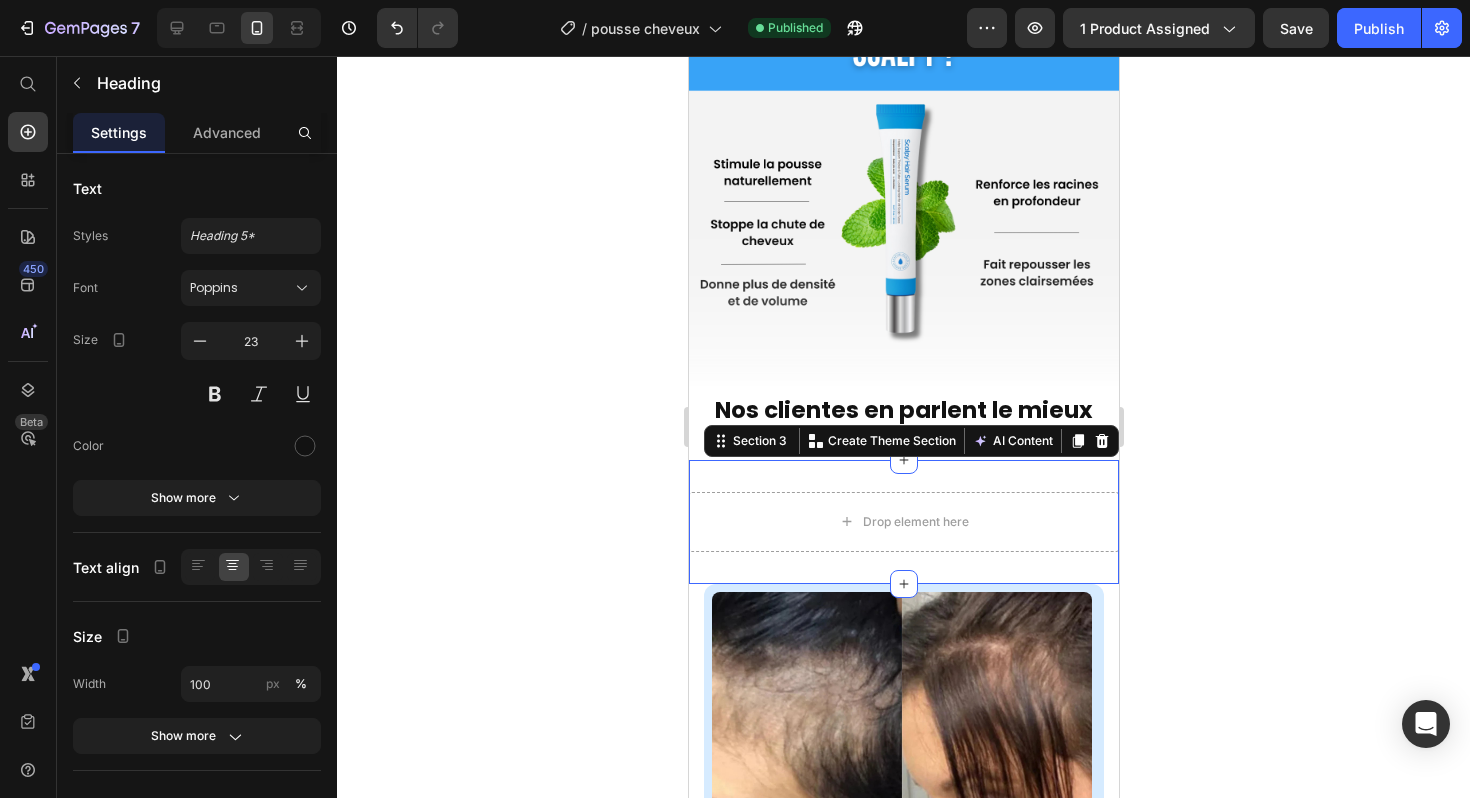 click on "Drop element here Section 3   Create Theme Section AI Content Write with GemAI What would you like to describe here? Tone and Voice Persuasive Product Scalpy®  - Faites repousser vos cheveux en 3 mois Show more Generate" at bounding box center (903, 522) 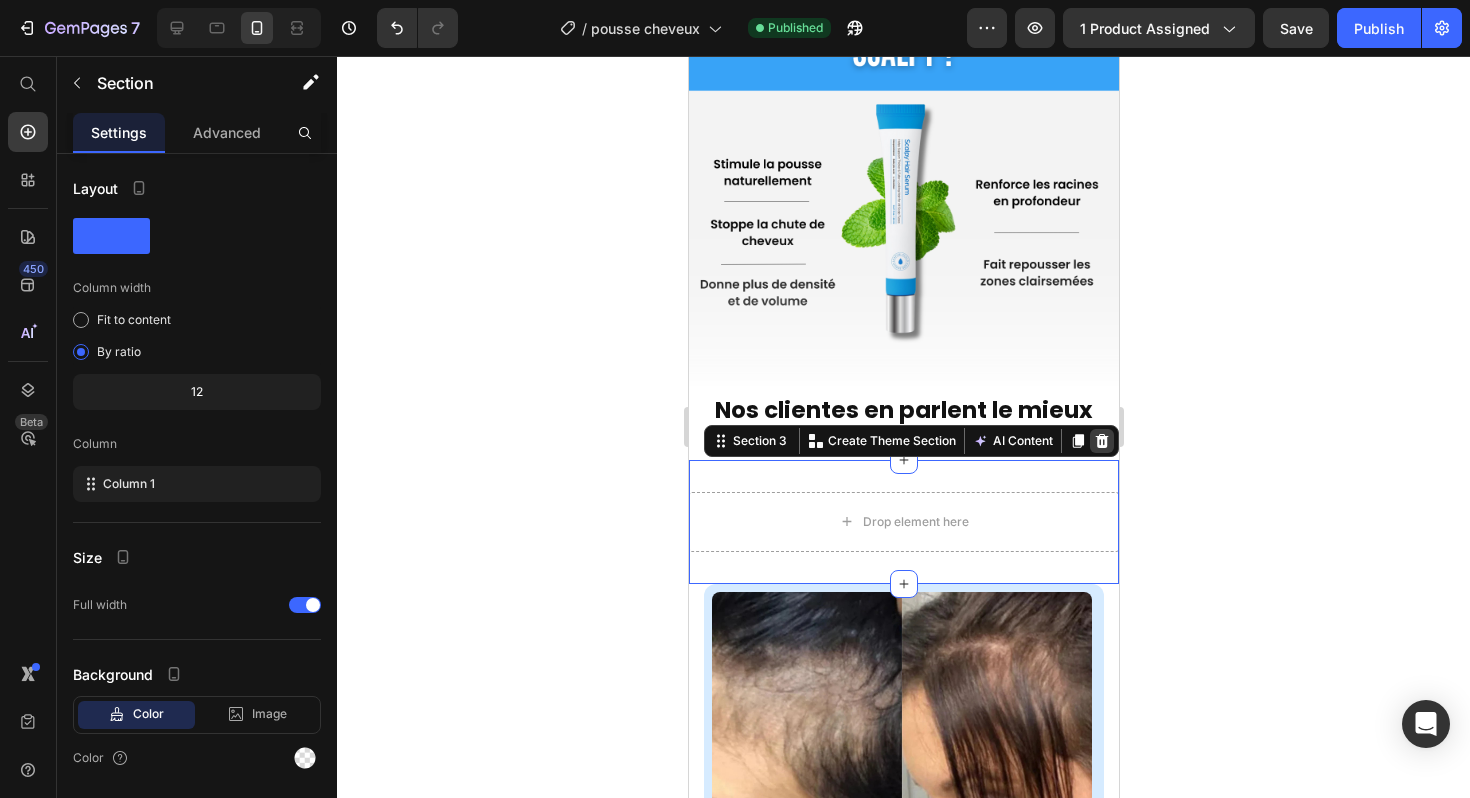 click 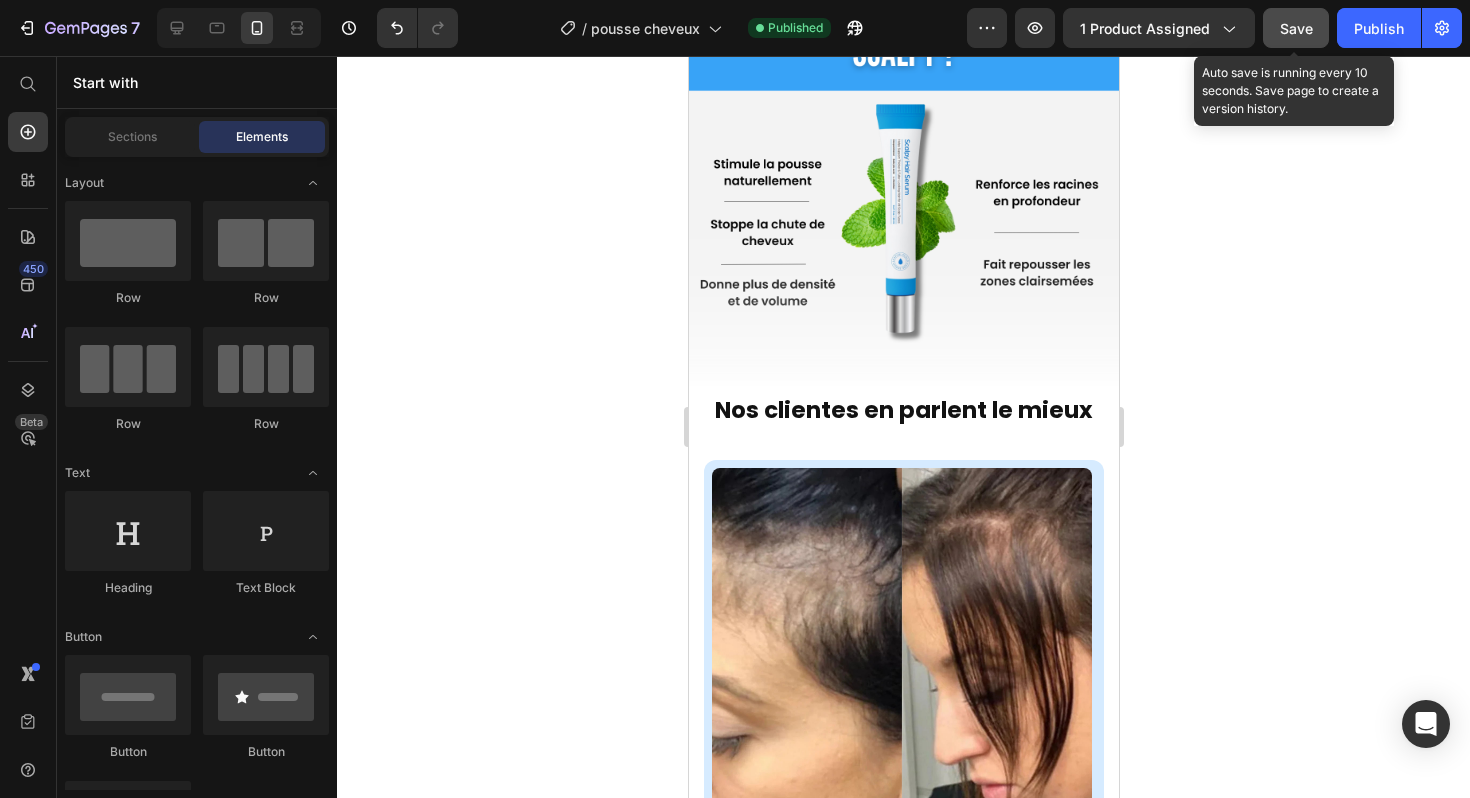 click on "Save" at bounding box center (1296, 28) 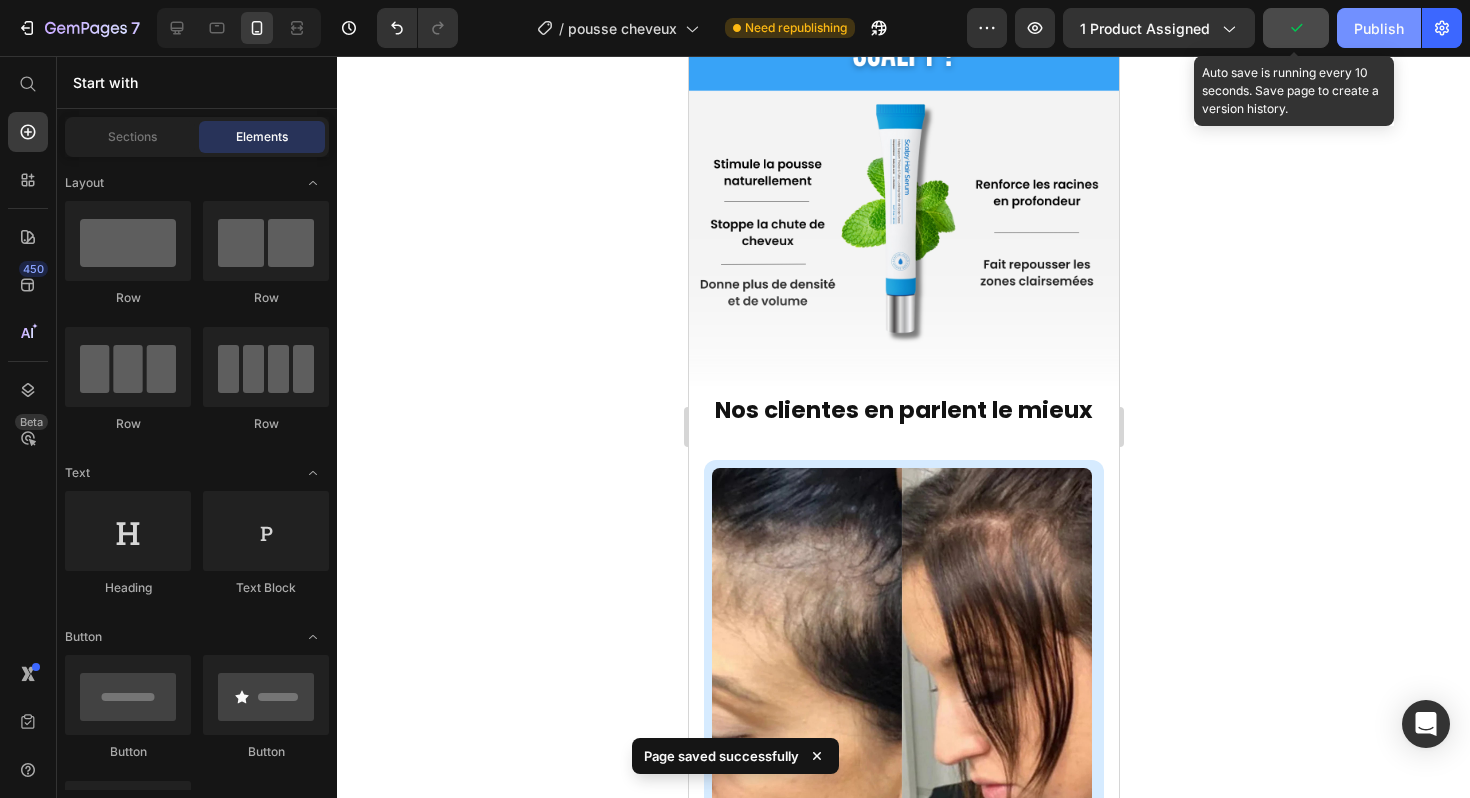 click on "Publish" 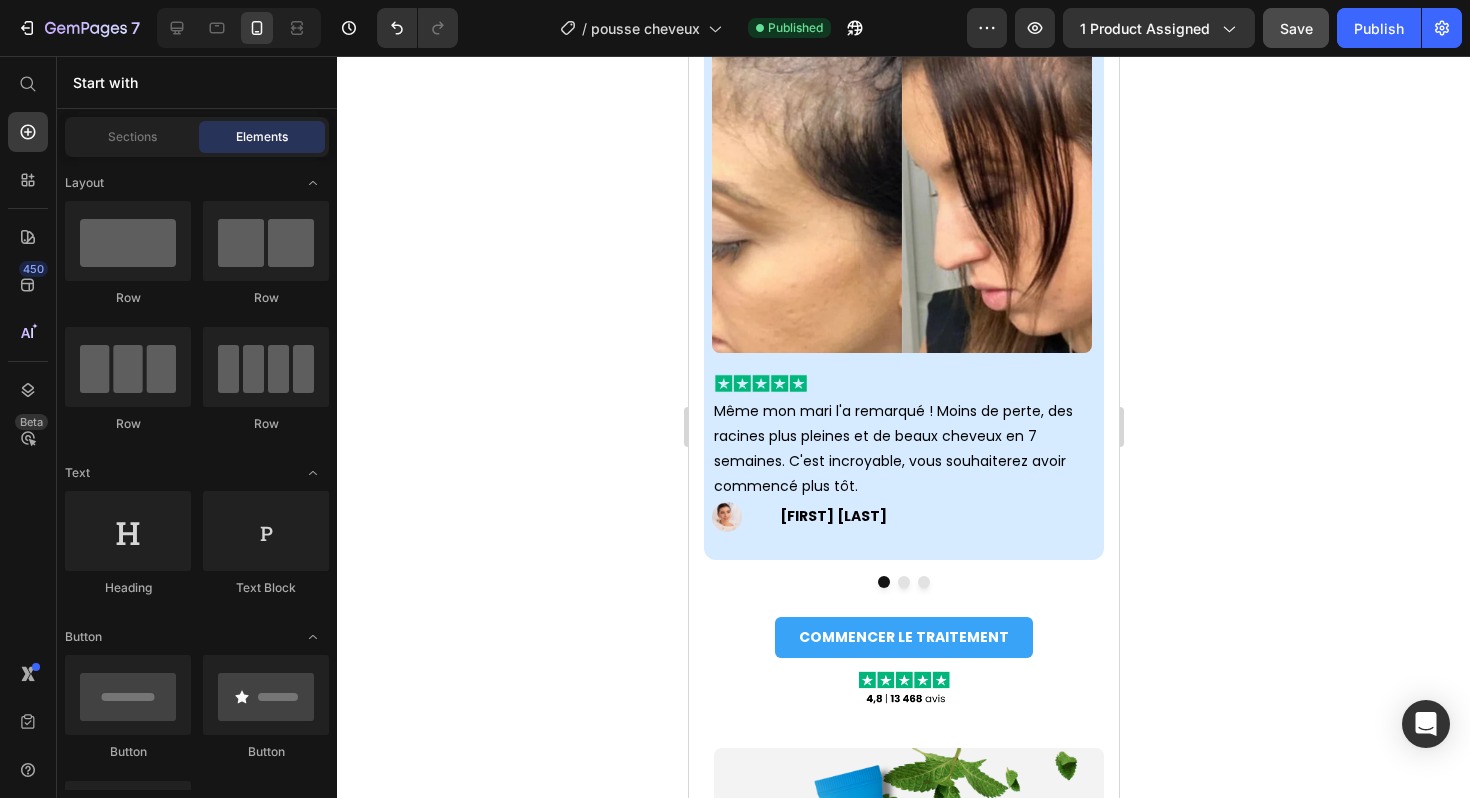 scroll, scrollTop: 1435, scrollLeft: 0, axis: vertical 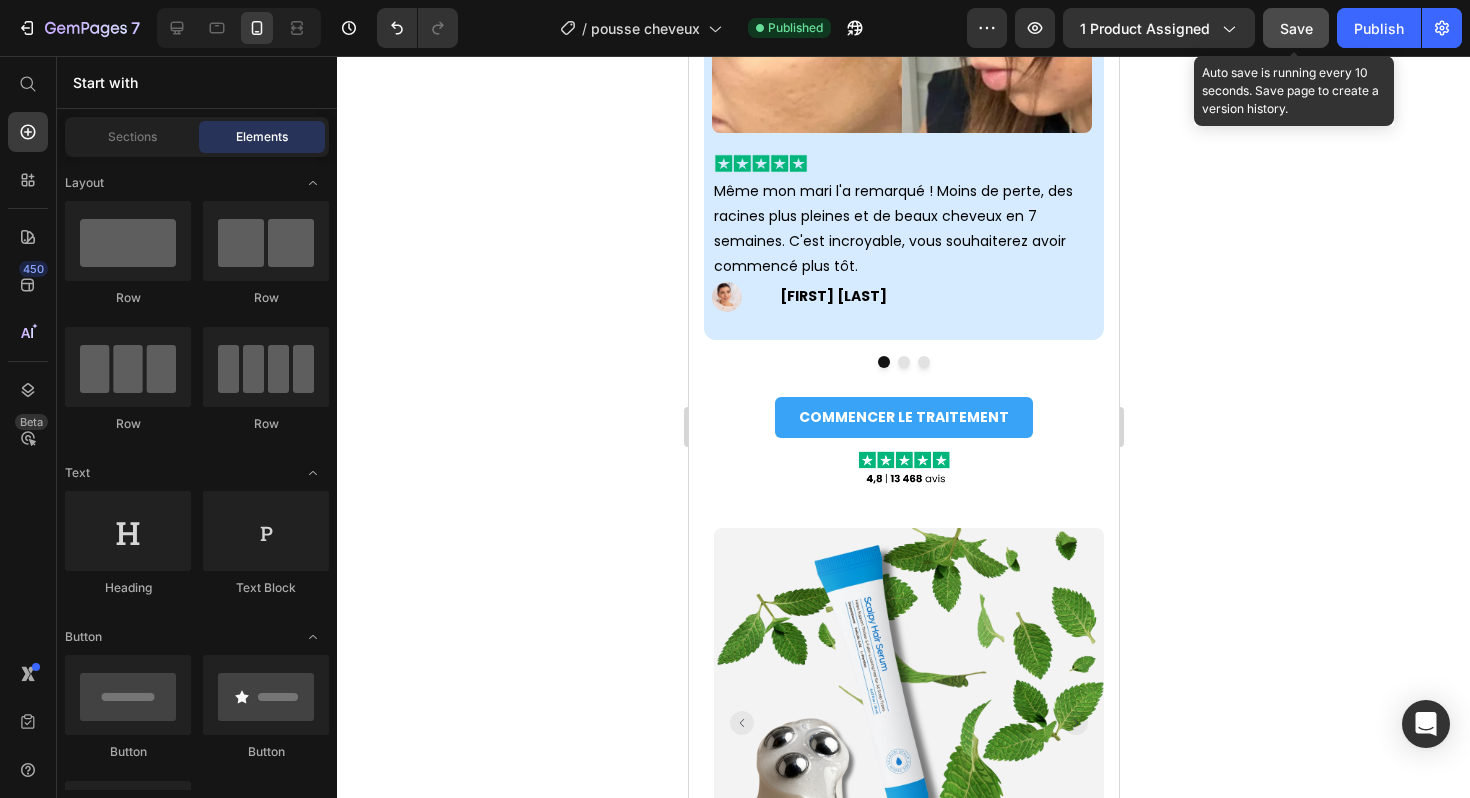 click on "Save" 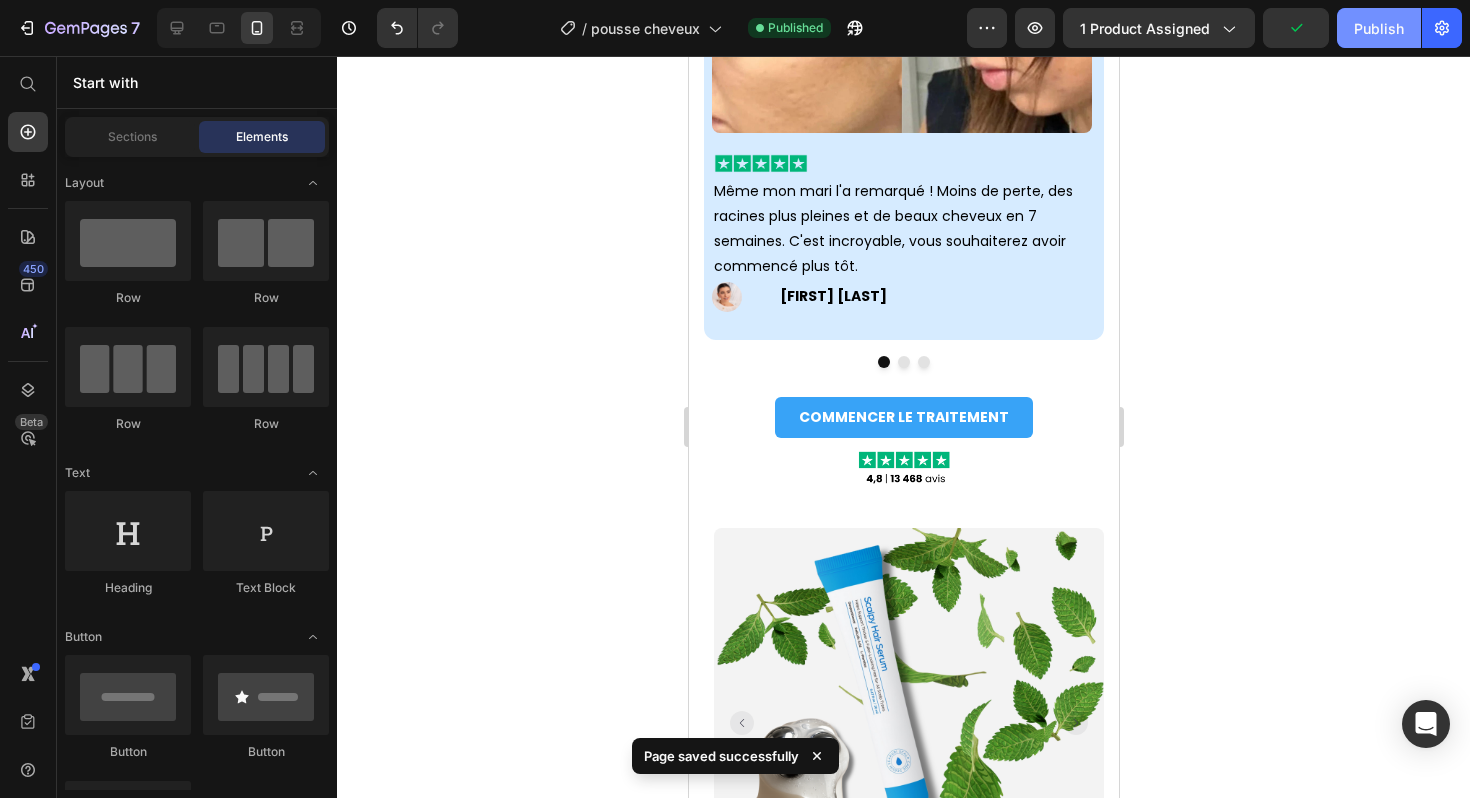 click on "Publish" at bounding box center [1379, 28] 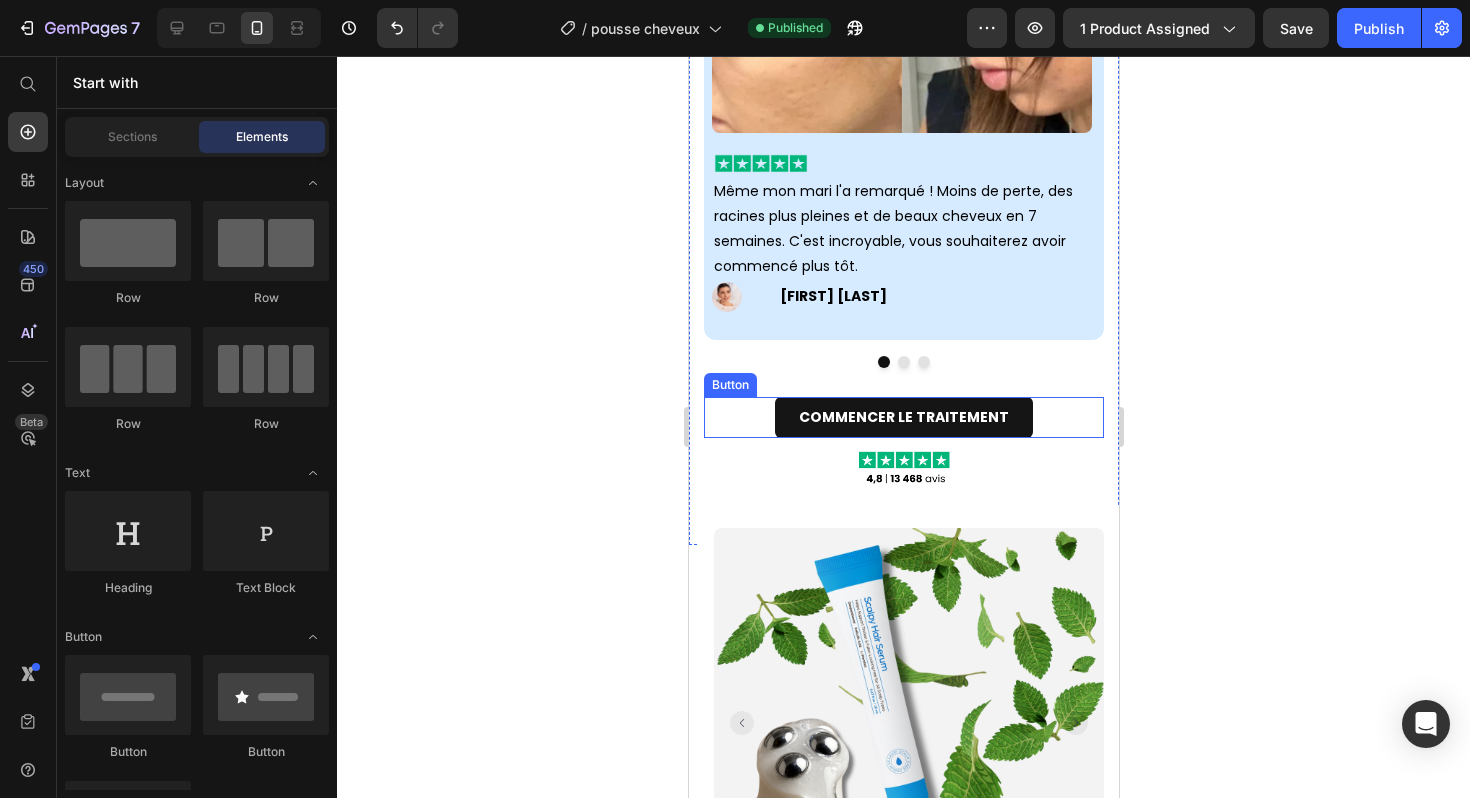 click on "COMMENCER LE TRAITEMENT" at bounding box center (903, 417) 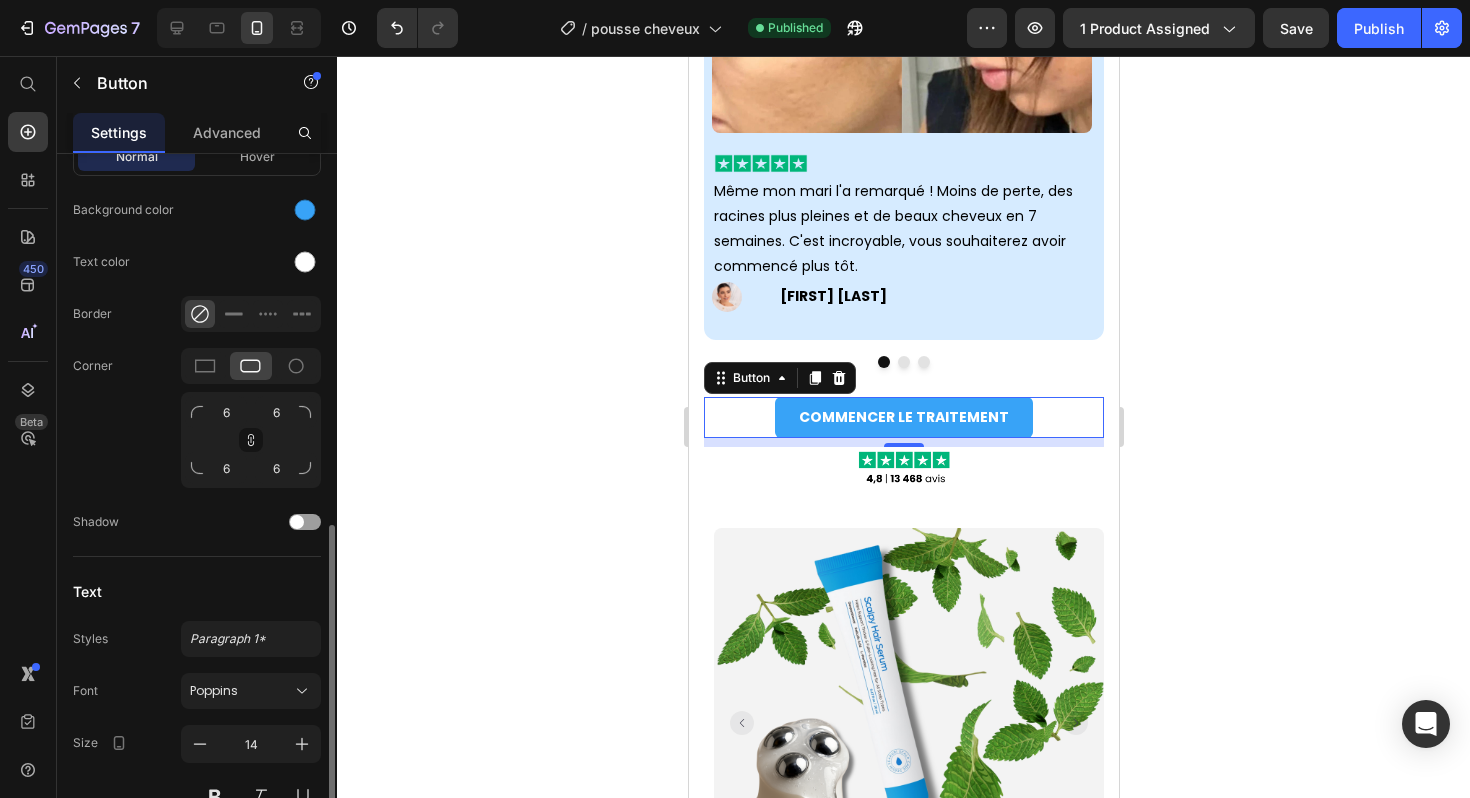 scroll, scrollTop: 542, scrollLeft: 0, axis: vertical 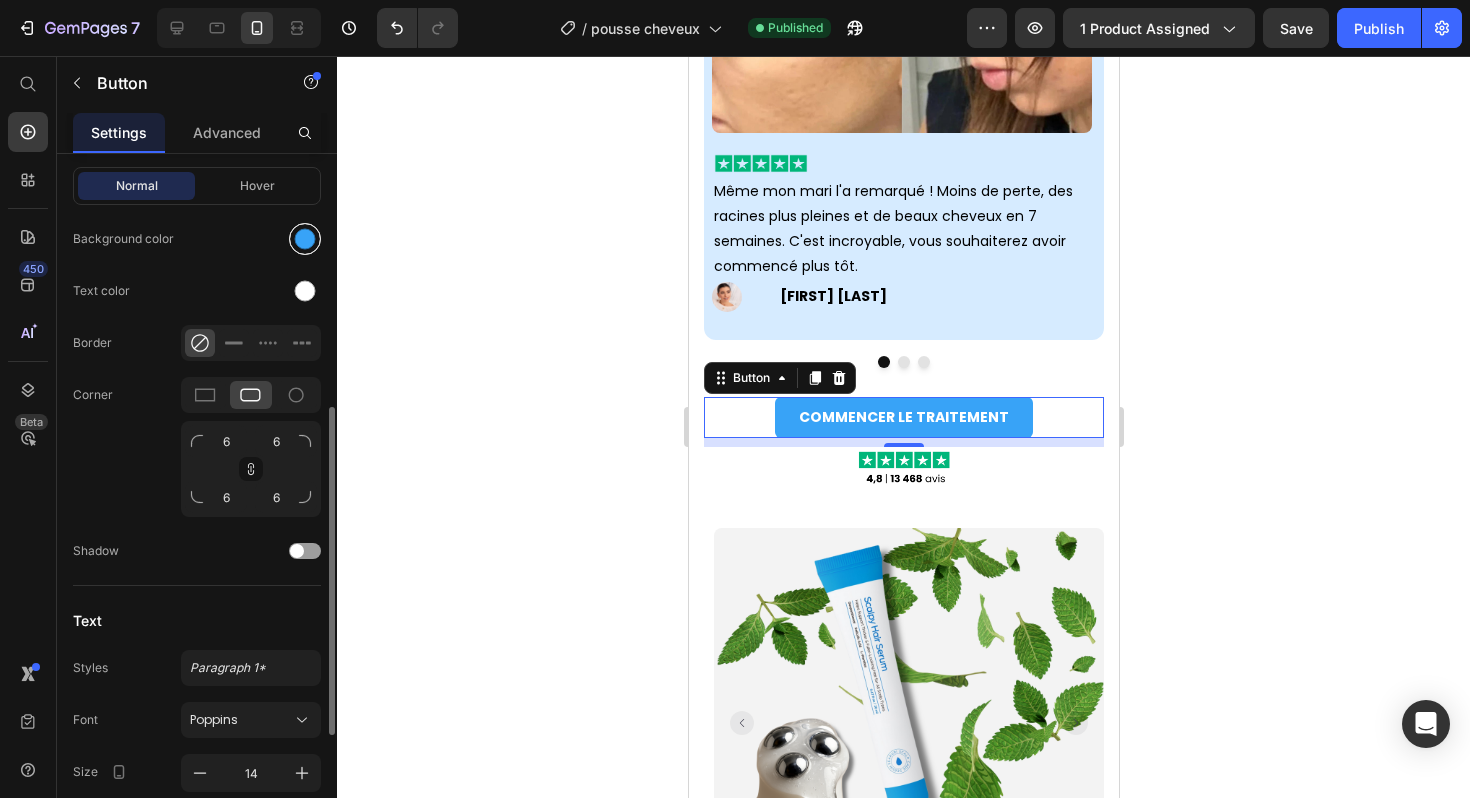 click at bounding box center [305, 239] 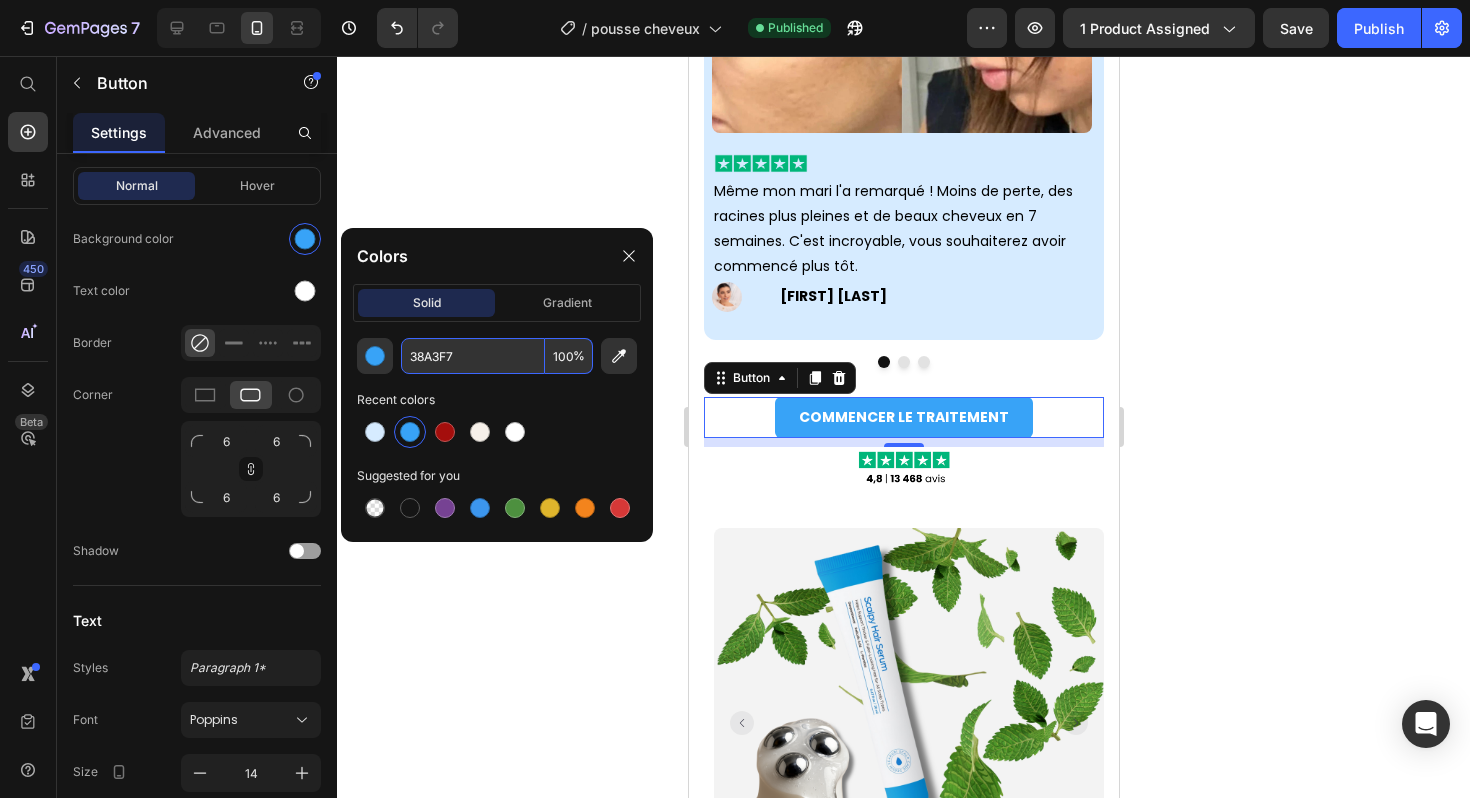 click on "38A3F7" at bounding box center (473, 356) 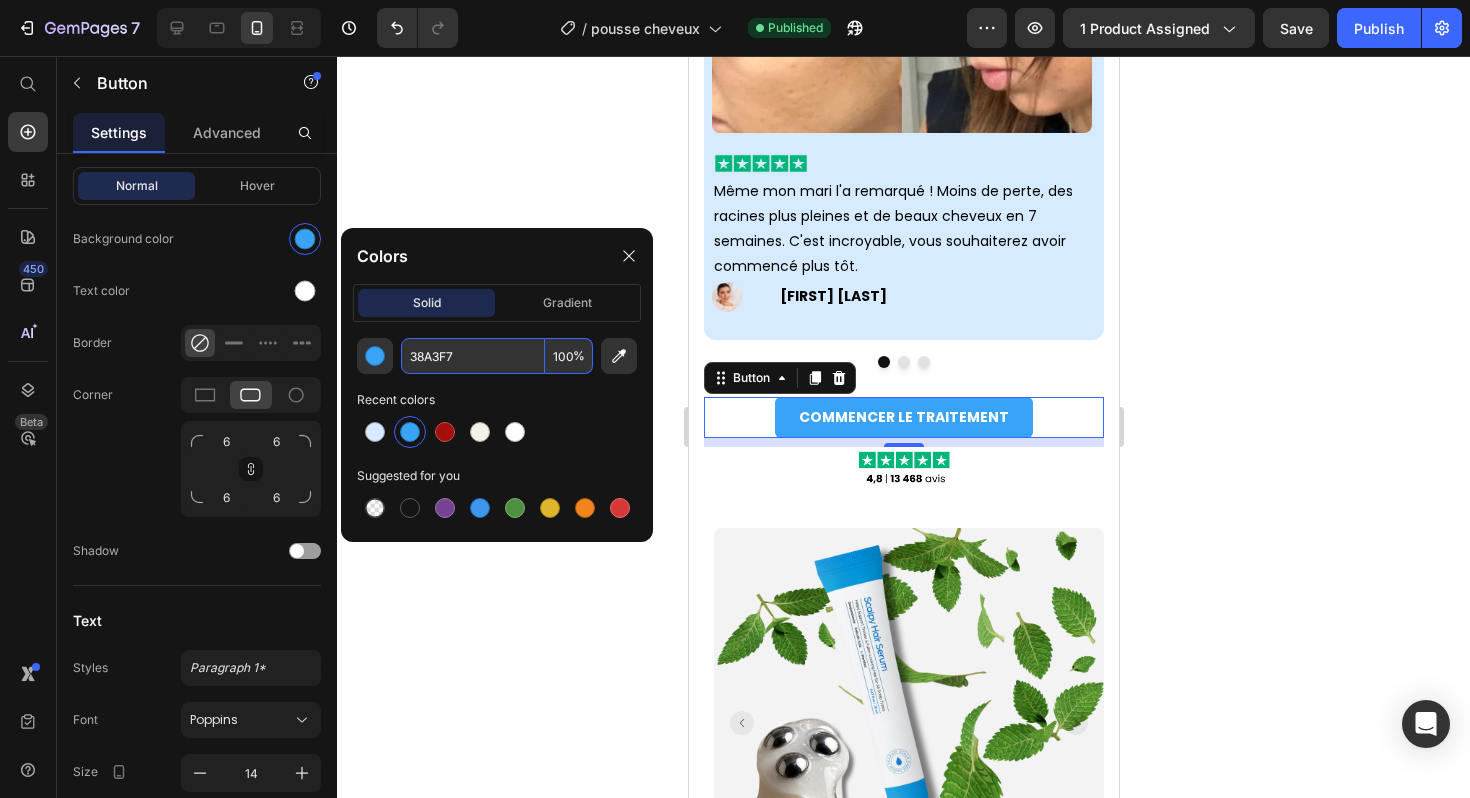 click 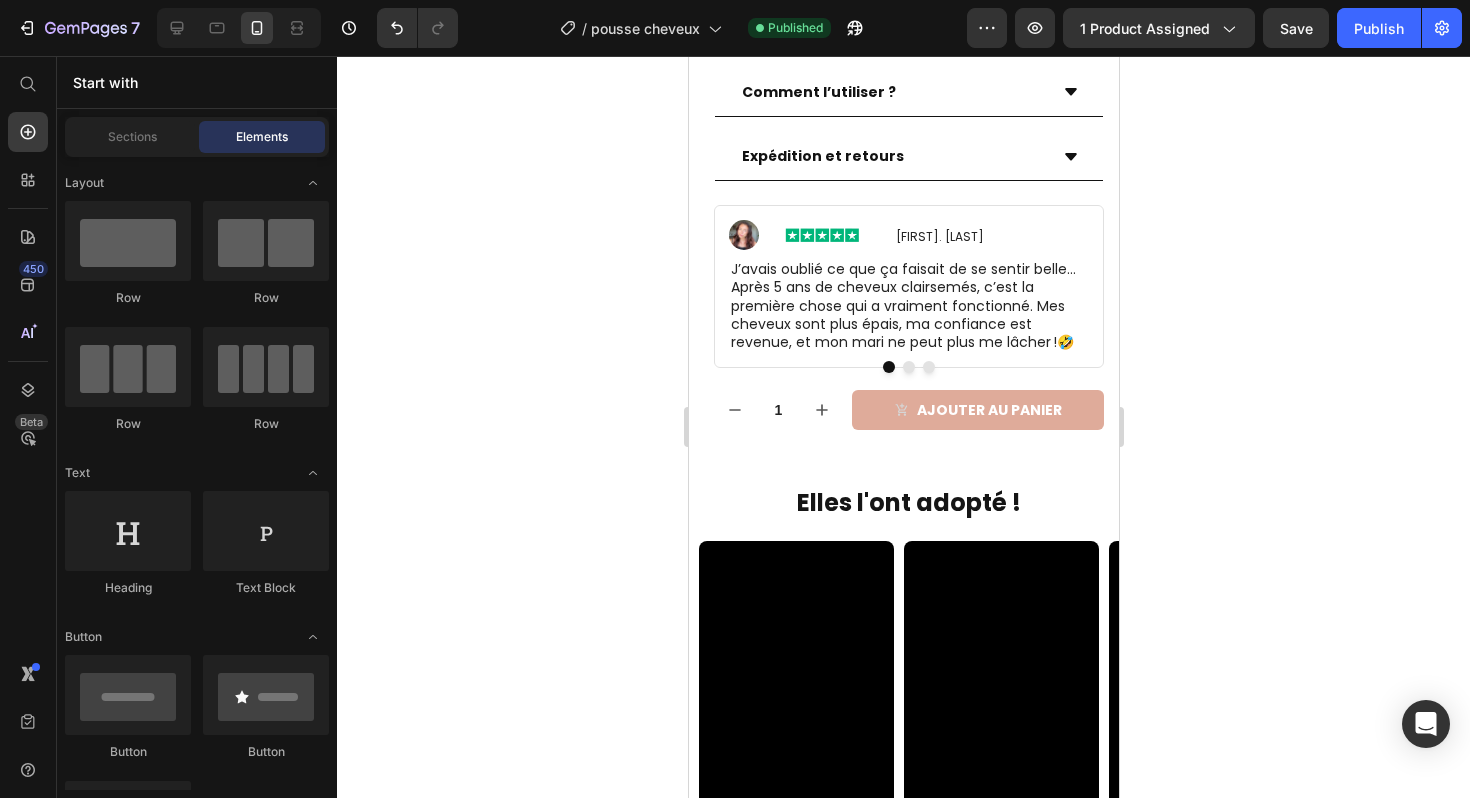 scroll, scrollTop: 3153, scrollLeft: 0, axis: vertical 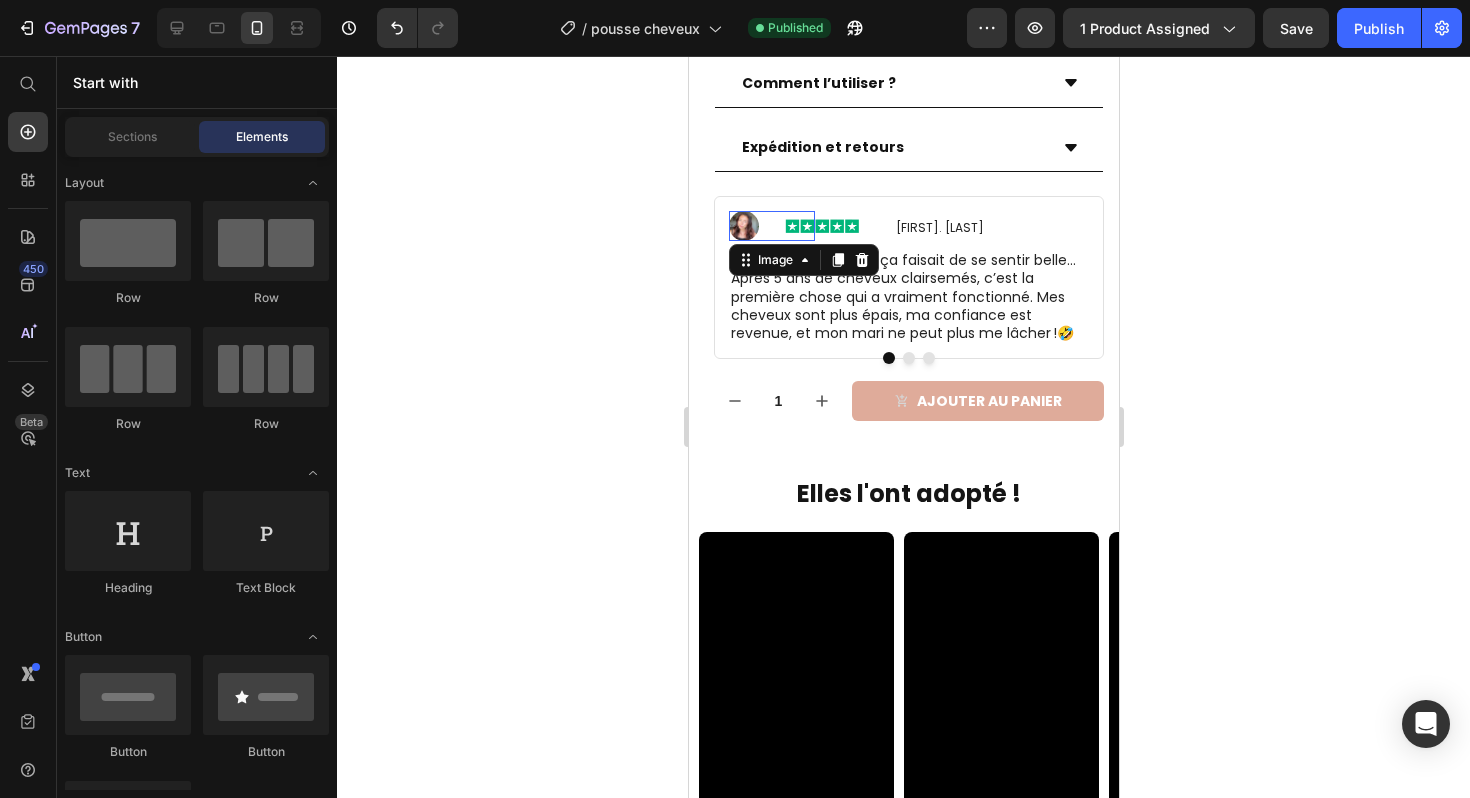 click at bounding box center [771, 226] 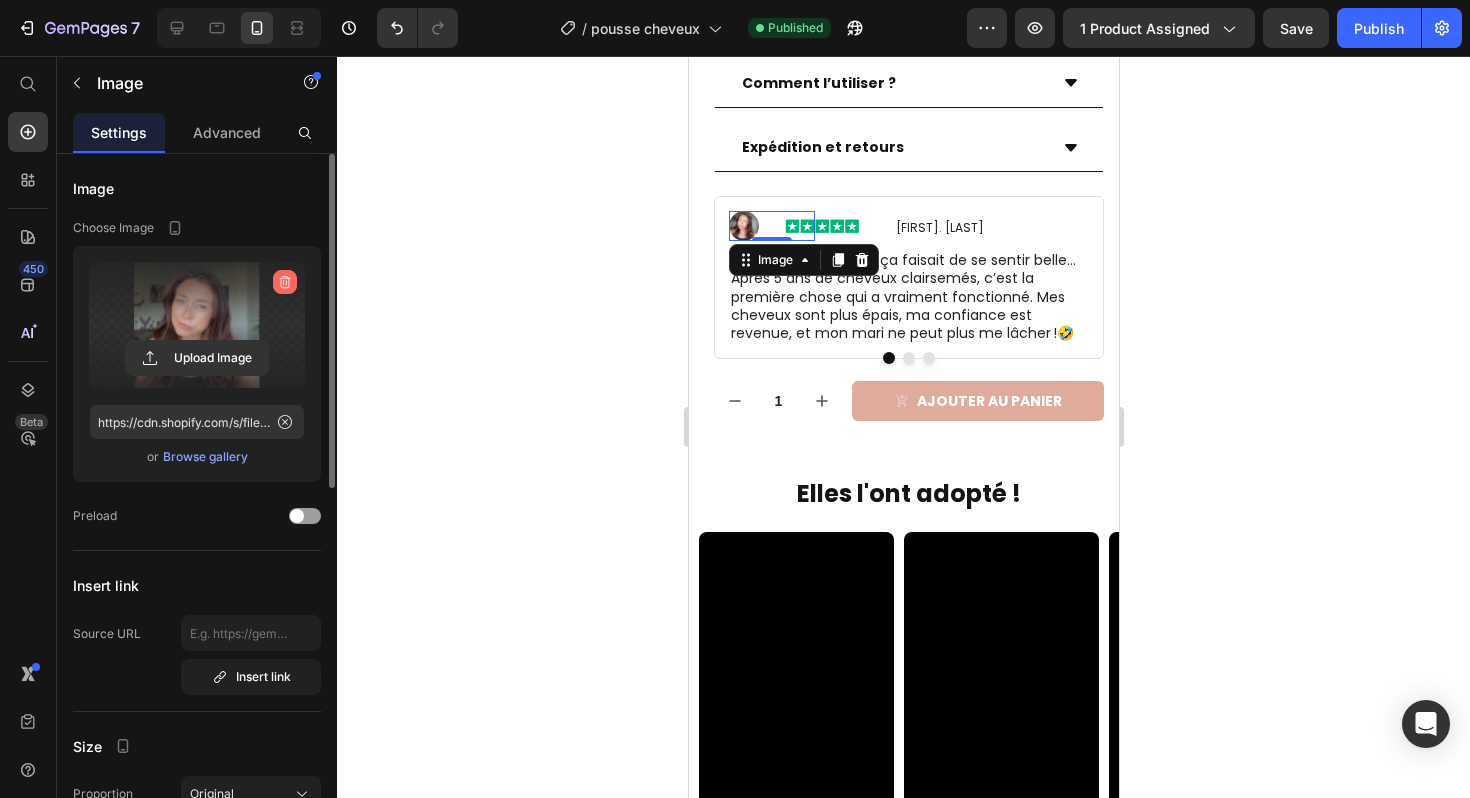 click 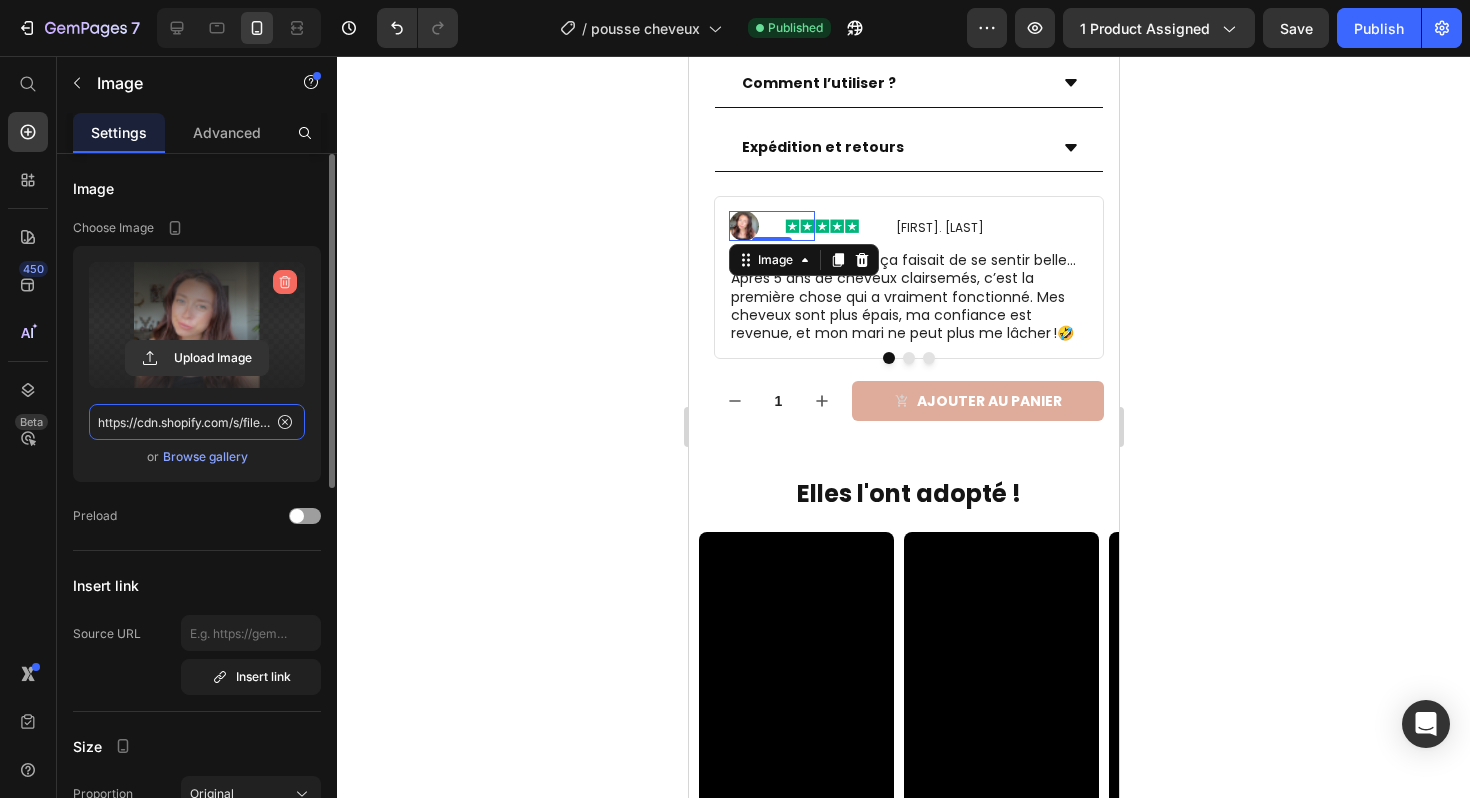 type 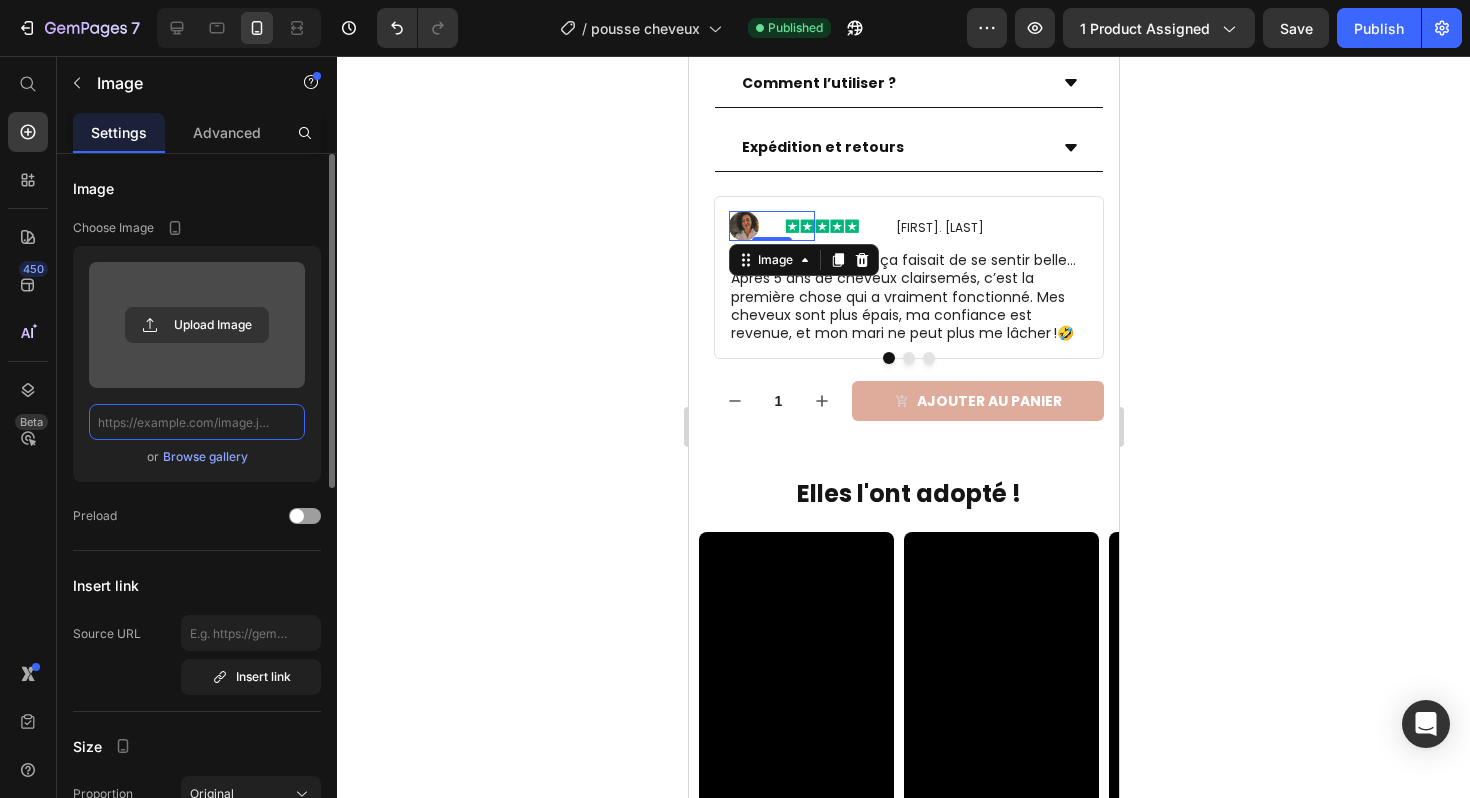 scroll, scrollTop: 0, scrollLeft: 0, axis: both 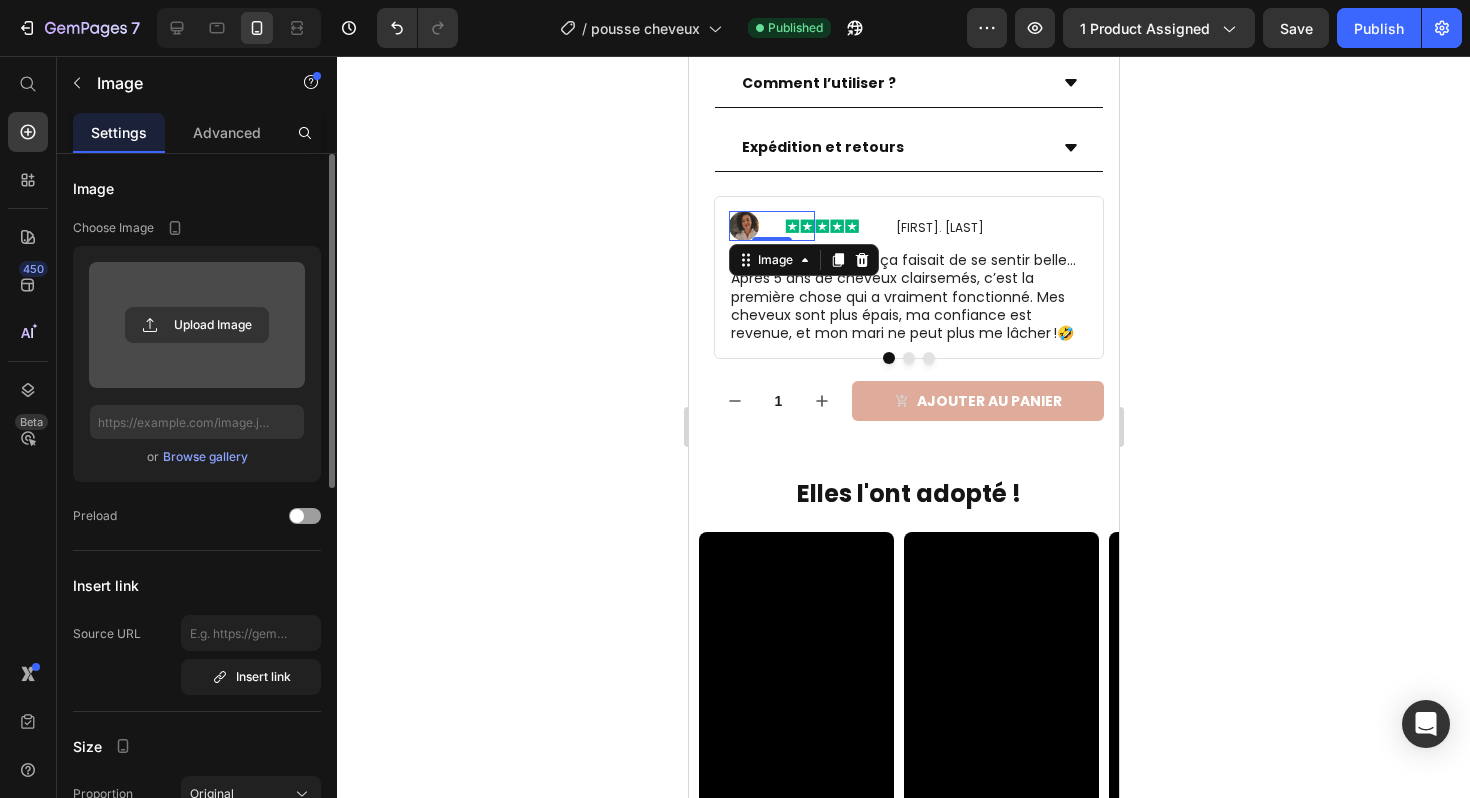 click at bounding box center [771, 226] 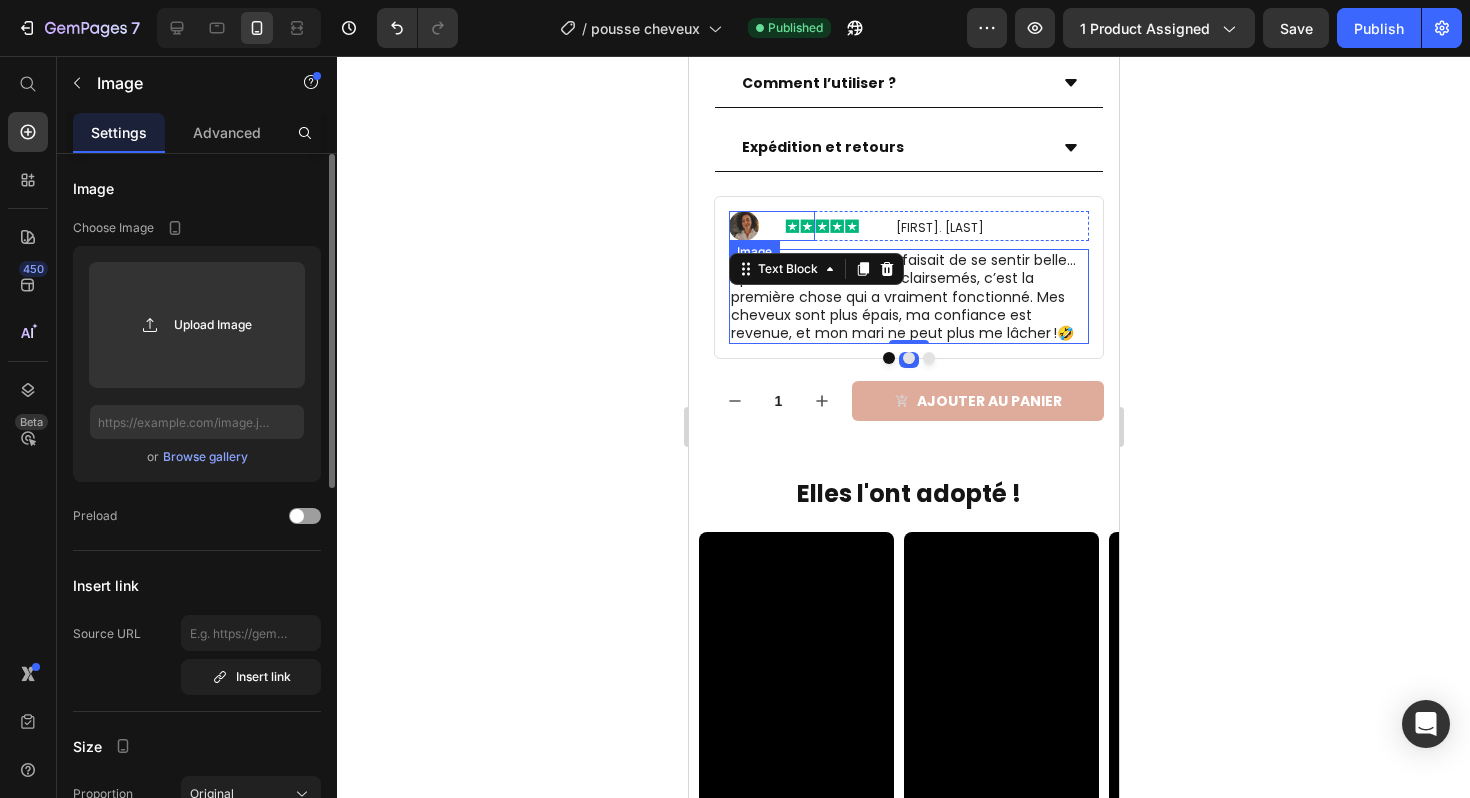 click at bounding box center [771, 226] 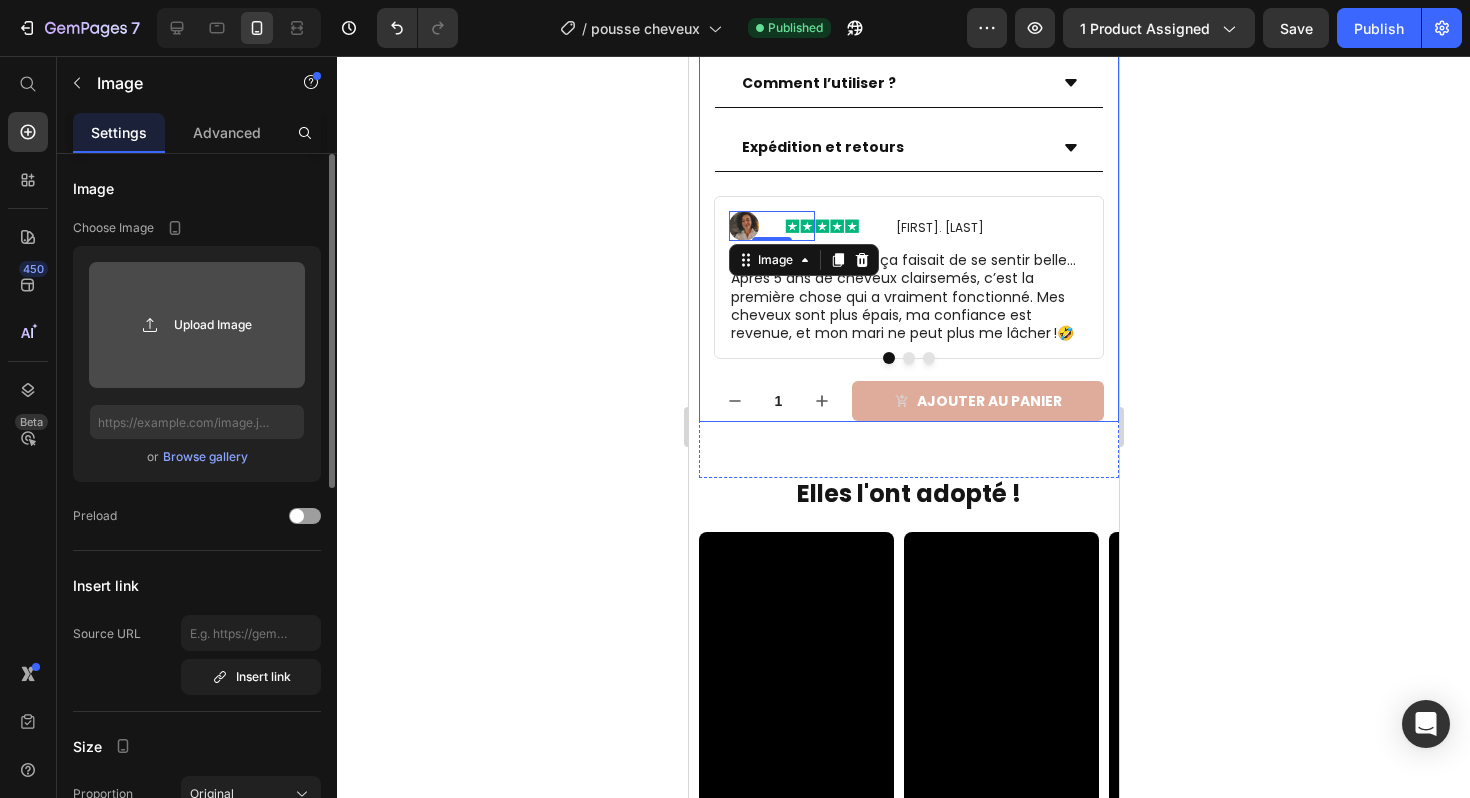 click 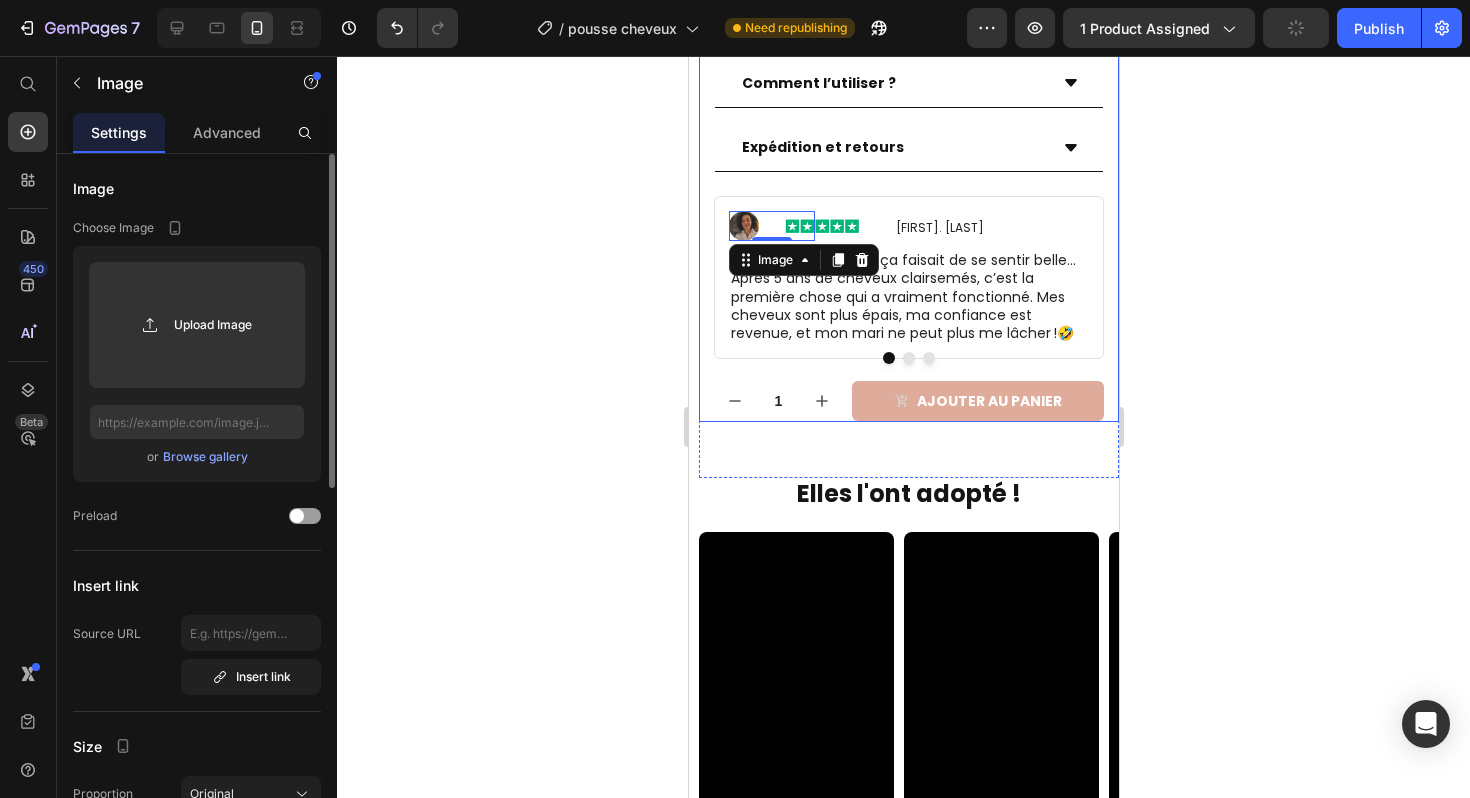click on "Browse gallery" at bounding box center (205, 457) 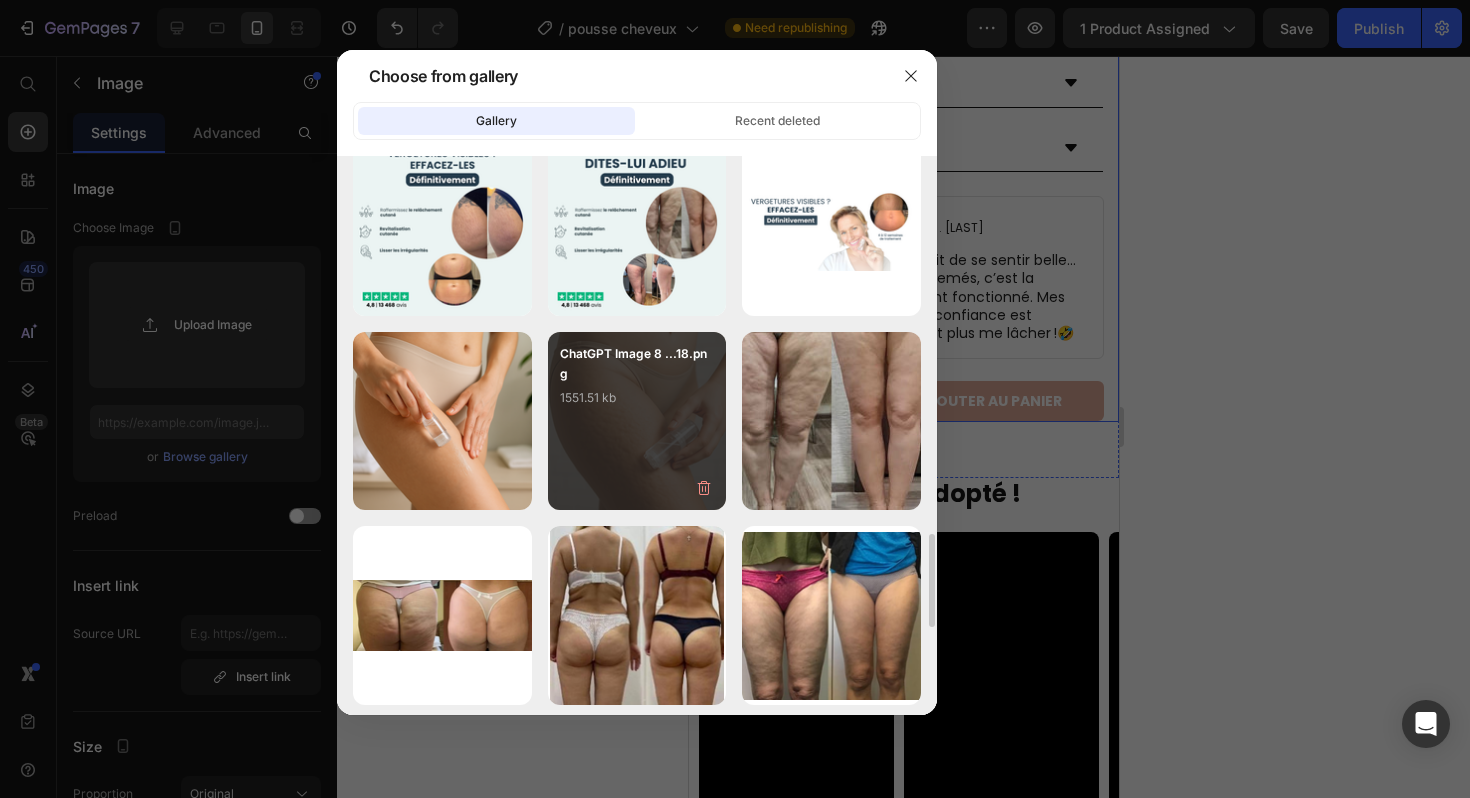 scroll, scrollTop: 2715, scrollLeft: 0, axis: vertical 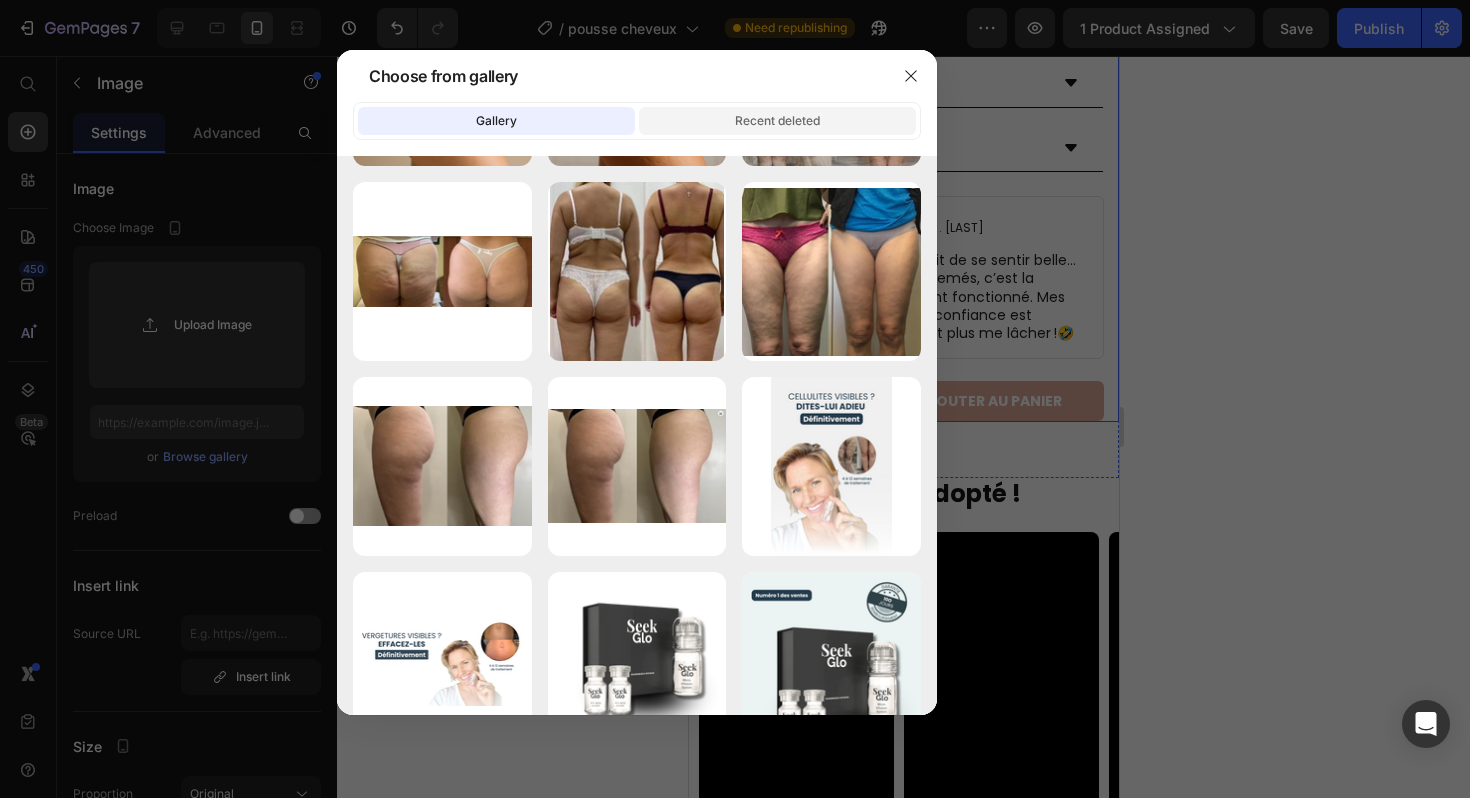 click on "Recent deleted" 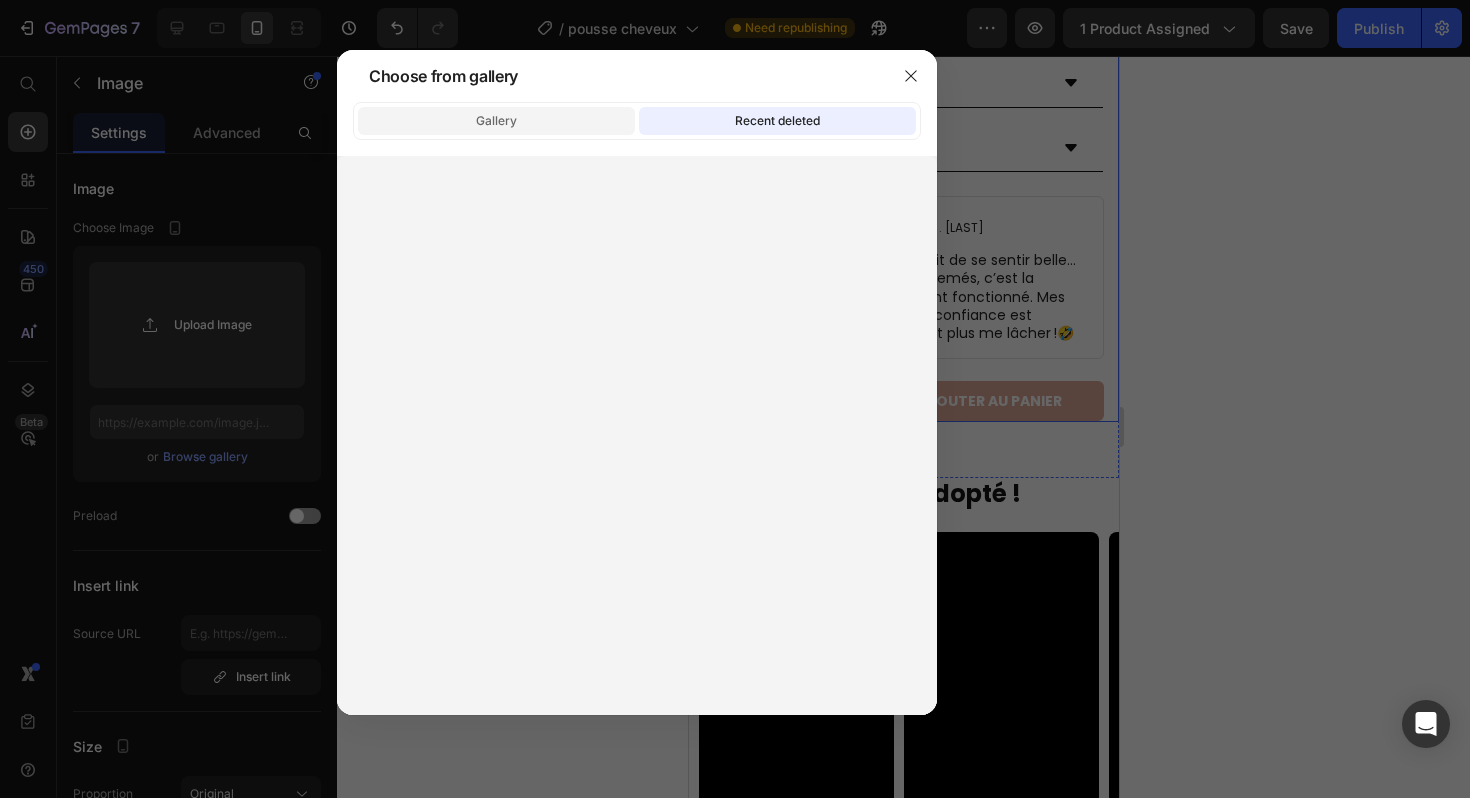 click on "Gallery" 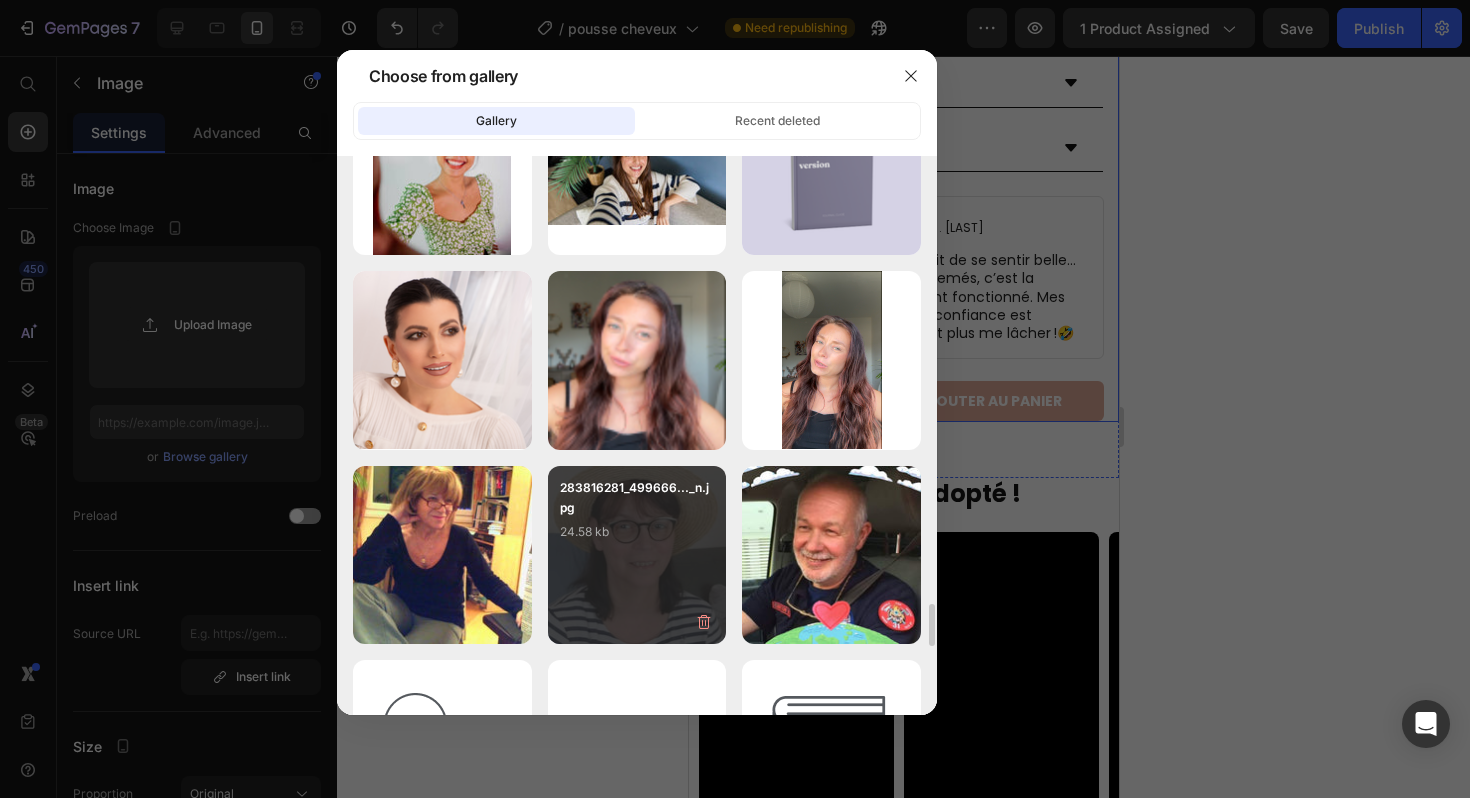 scroll, scrollTop: 5934, scrollLeft: 0, axis: vertical 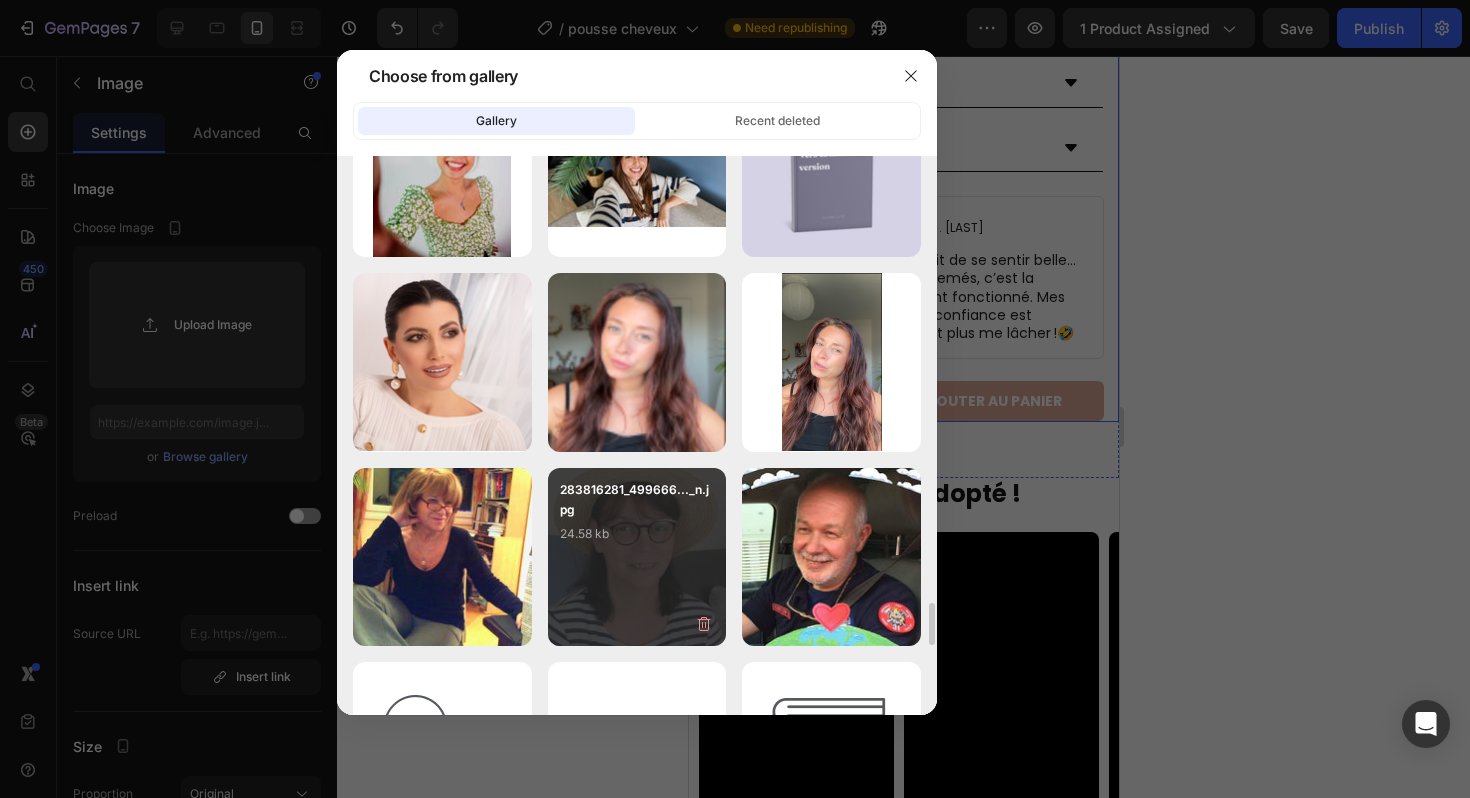 click on "24.58 kb" at bounding box center [637, 534] 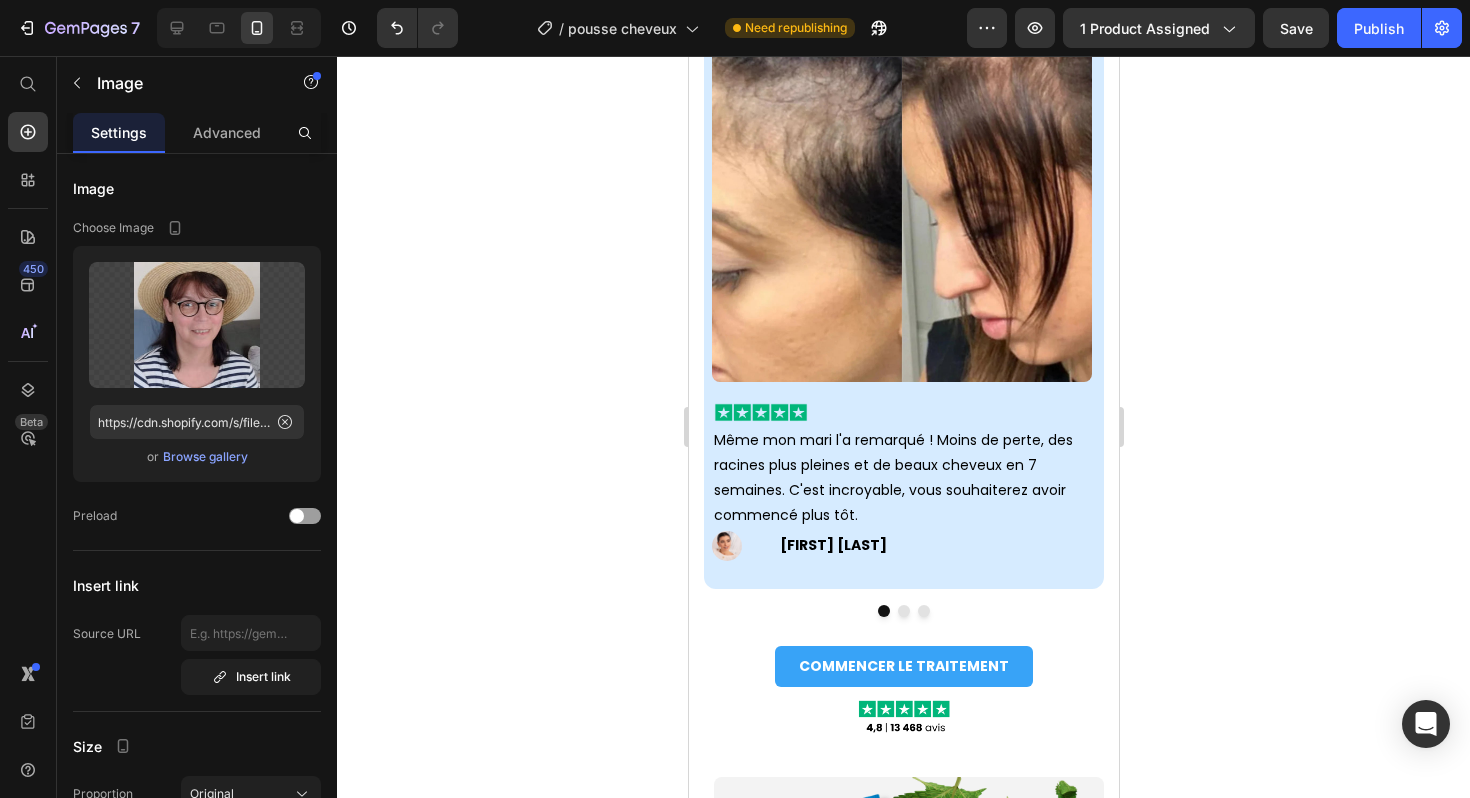 scroll, scrollTop: 1389, scrollLeft: 0, axis: vertical 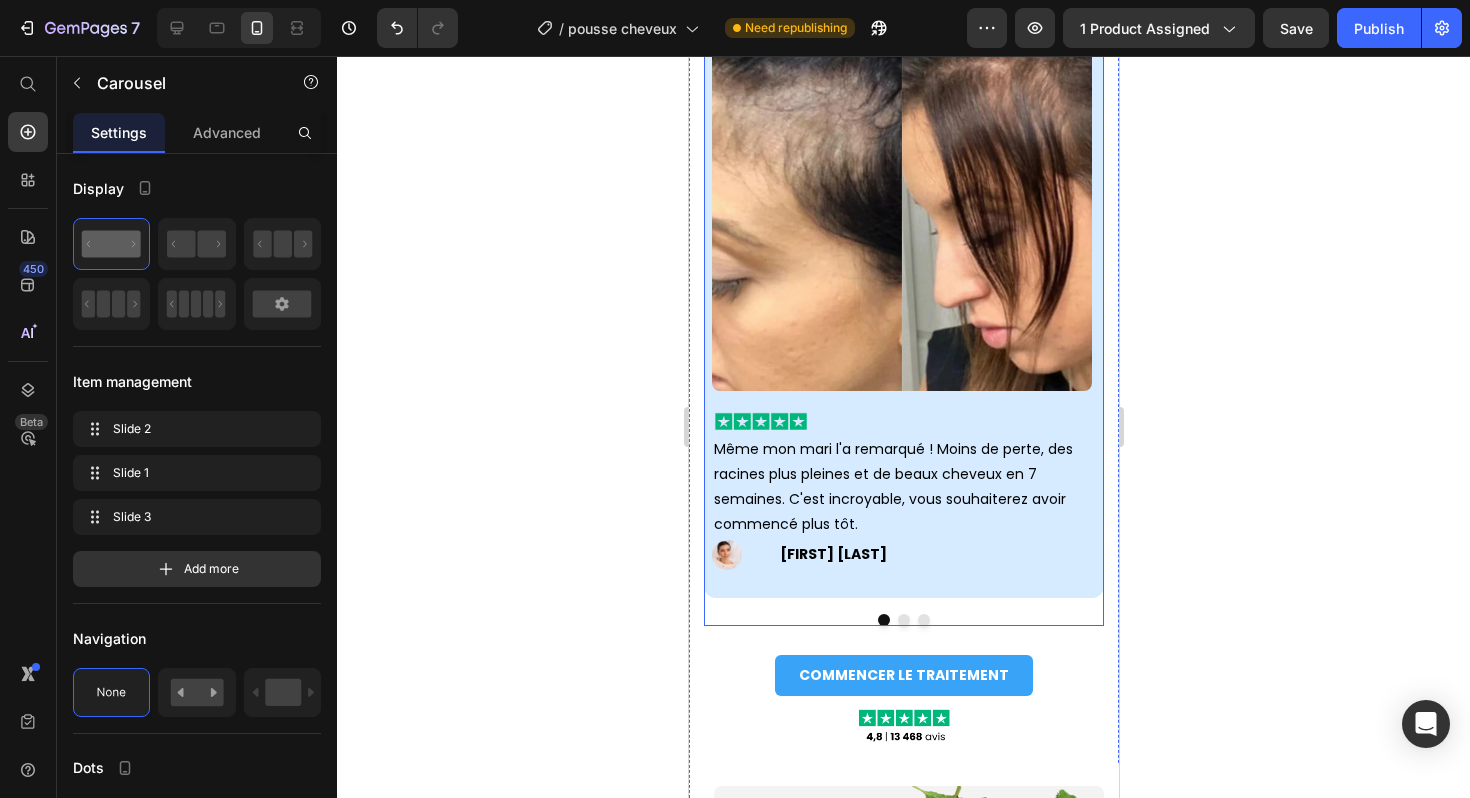 click at bounding box center (903, 620) 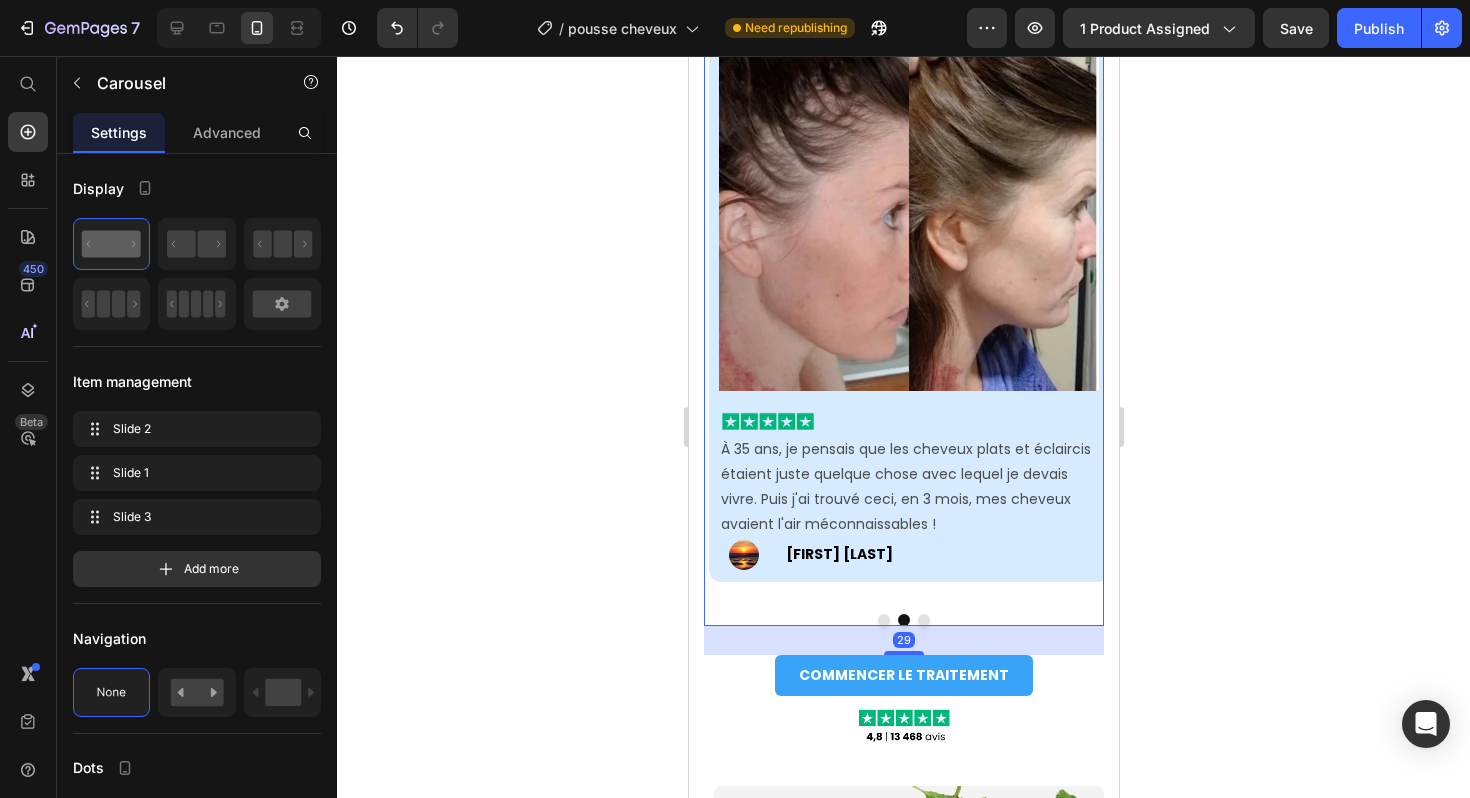 click at bounding box center (923, 620) 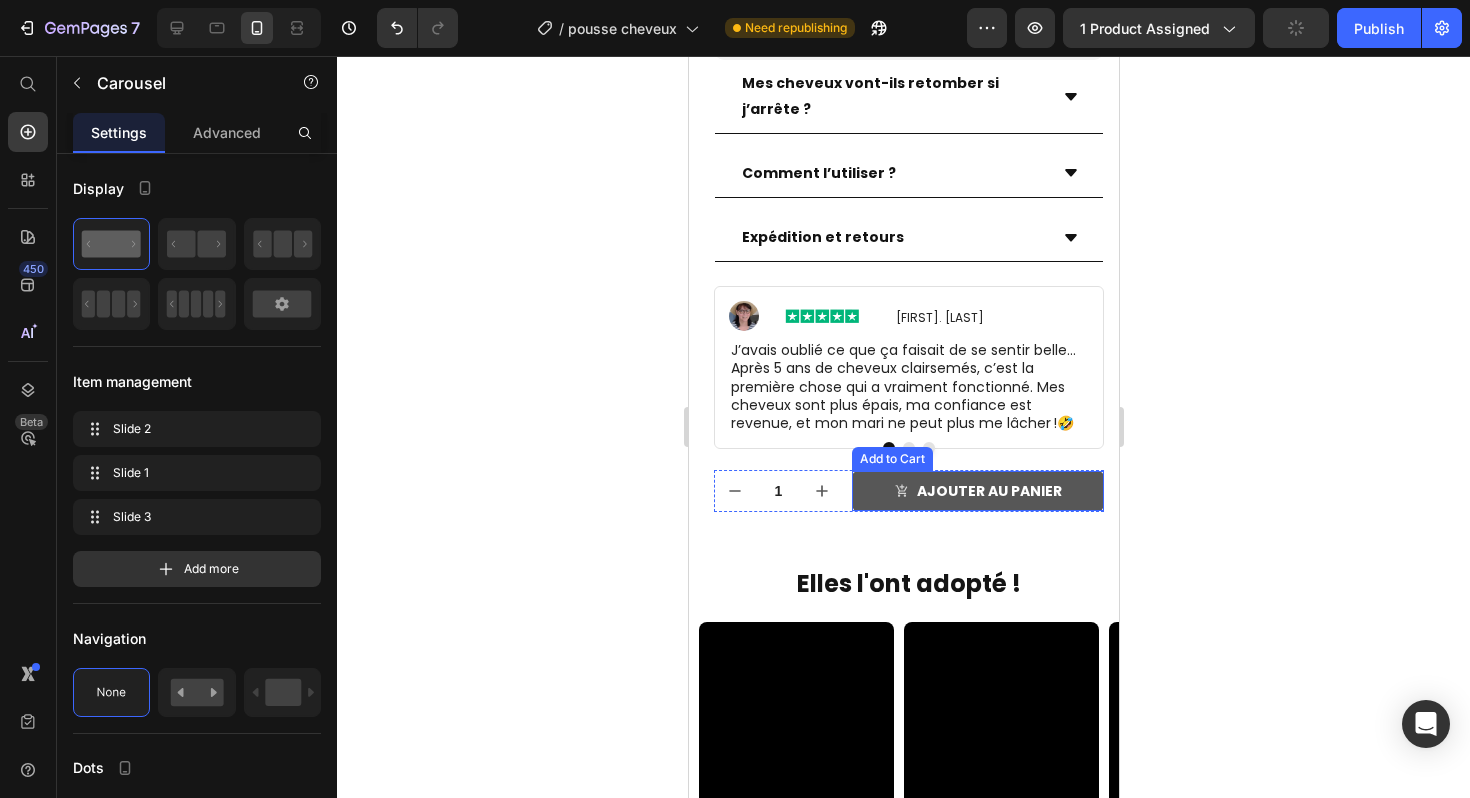 scroll, scrollTop: 3060, scrollLeft: 0, axis: vertical 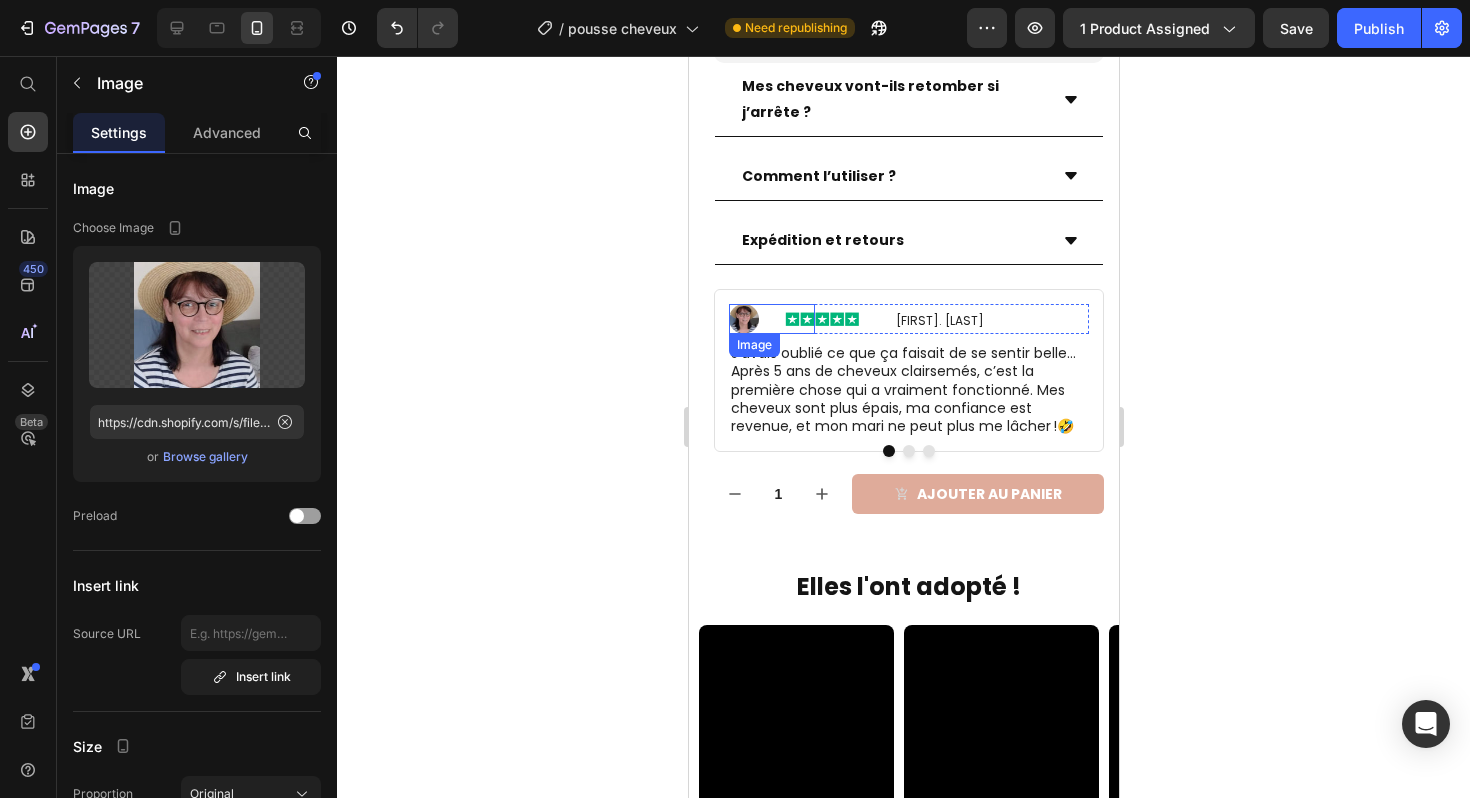 click at bounding box center [771, 319] 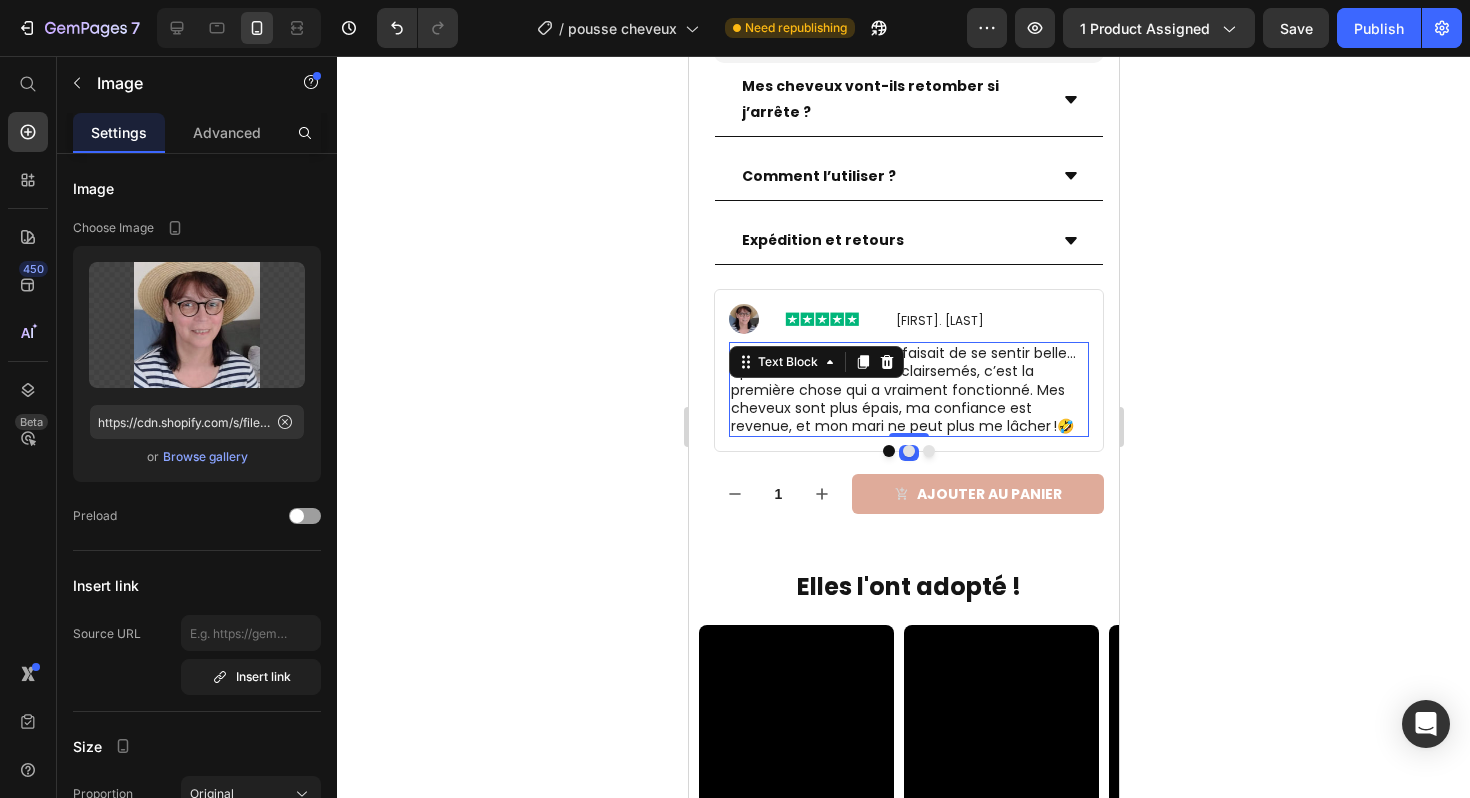 click on "J’avais oublié ce que ça faisait de se sentir belle… Après 5 ans de cheveux clairsemés, c’est la première chose qui a vraiment fonctionné. Mes cheveux sont plus épais, ma confiance est revenue, et mon mari ne peut plus me lâcher !🤣" at bounding box center (908, 389) 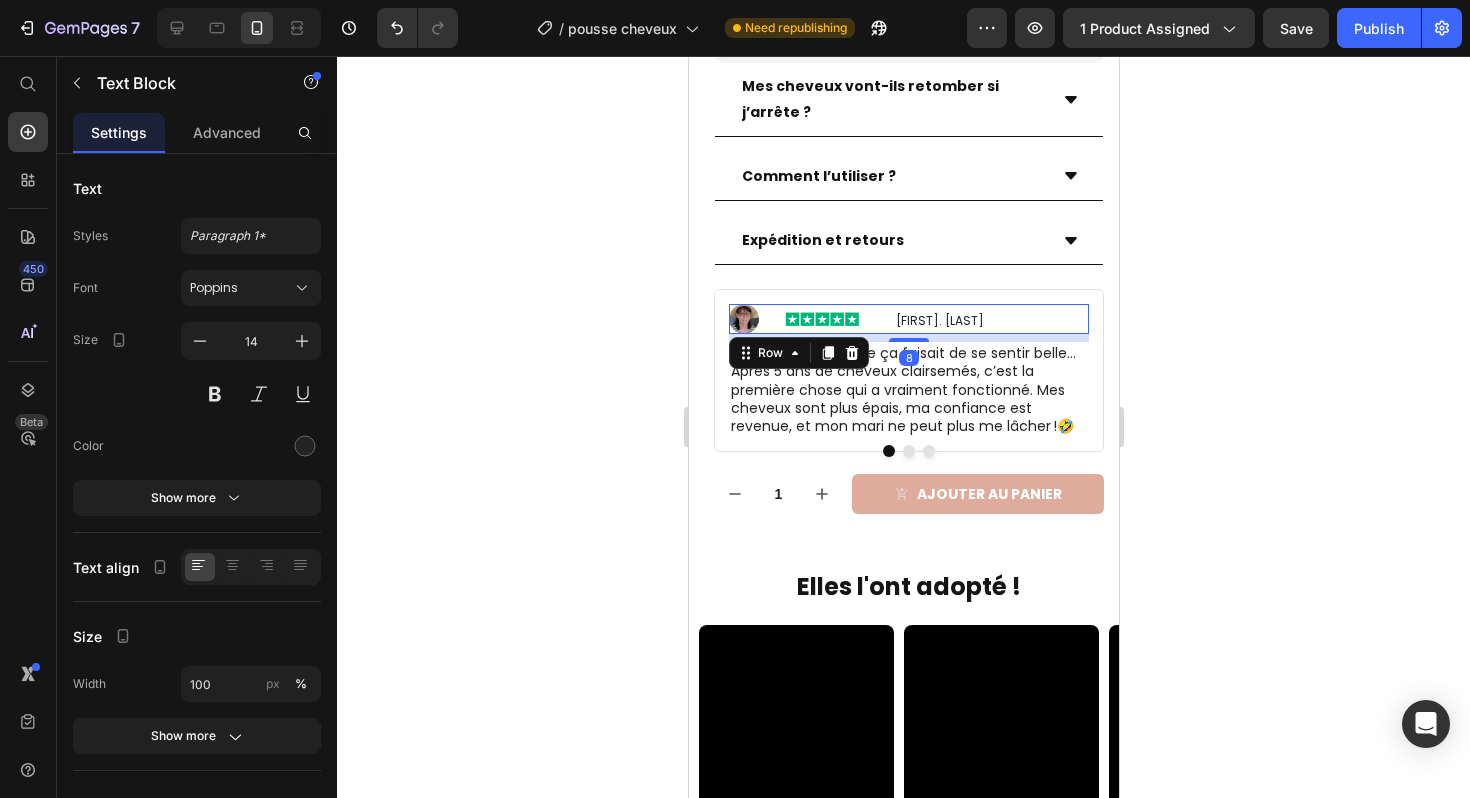 click on "[FIRST]. [LAST] Text Block" at bounding box center [1030, 319] 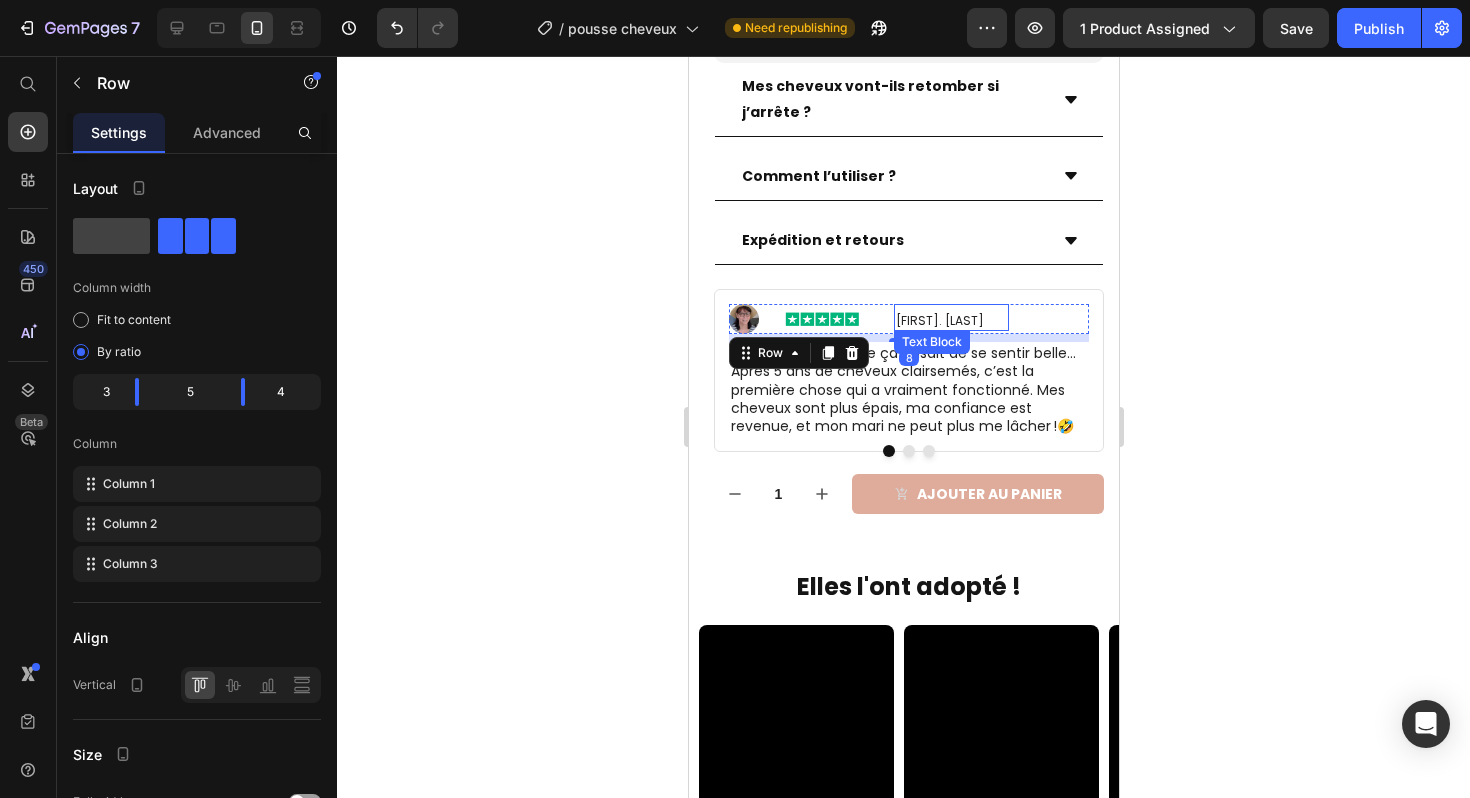 click on "[FIRST]. [LAST]" at bounding box center (950, 321) 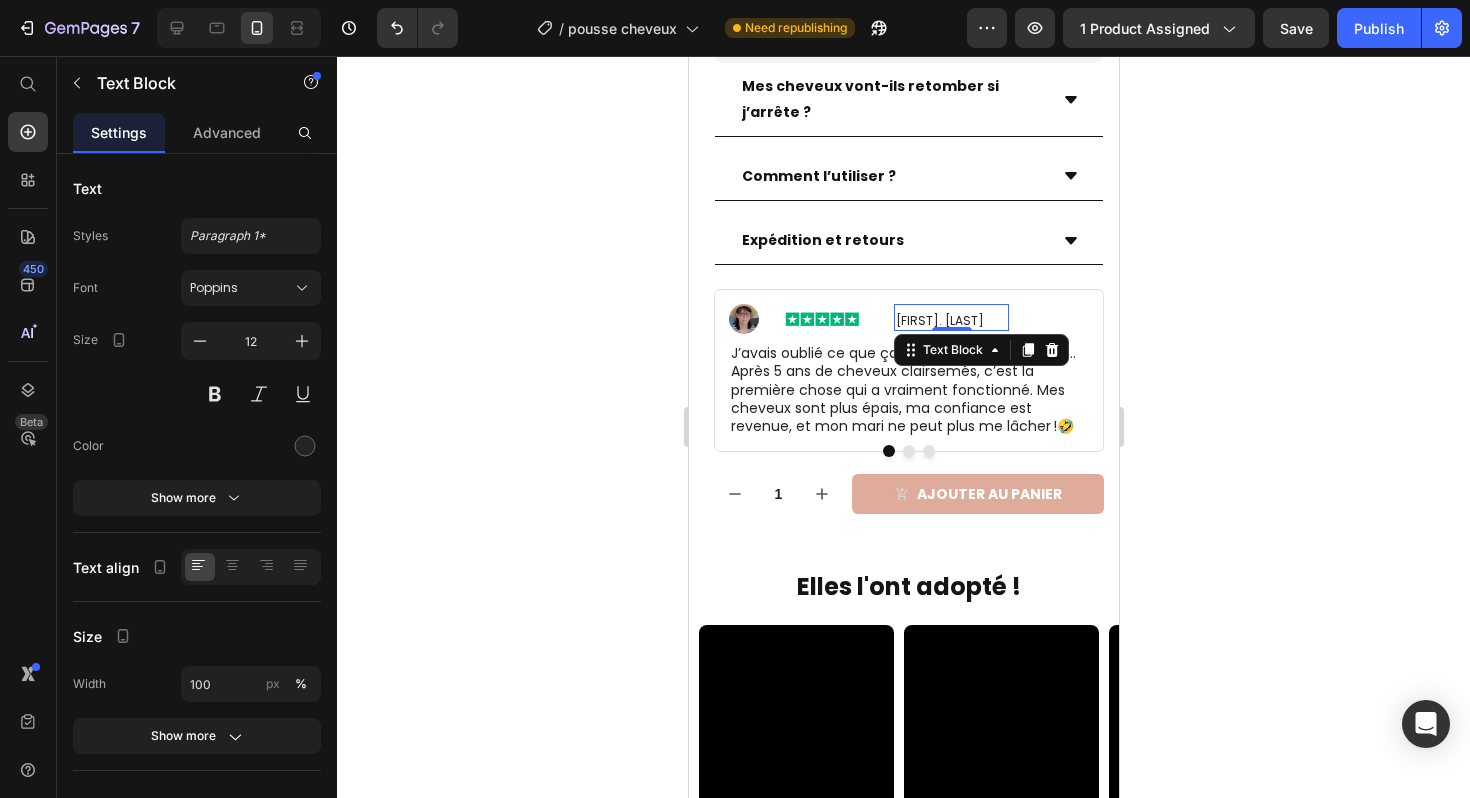 click on "[FIRST]. [LAST]" at bounding box center [950, 321] 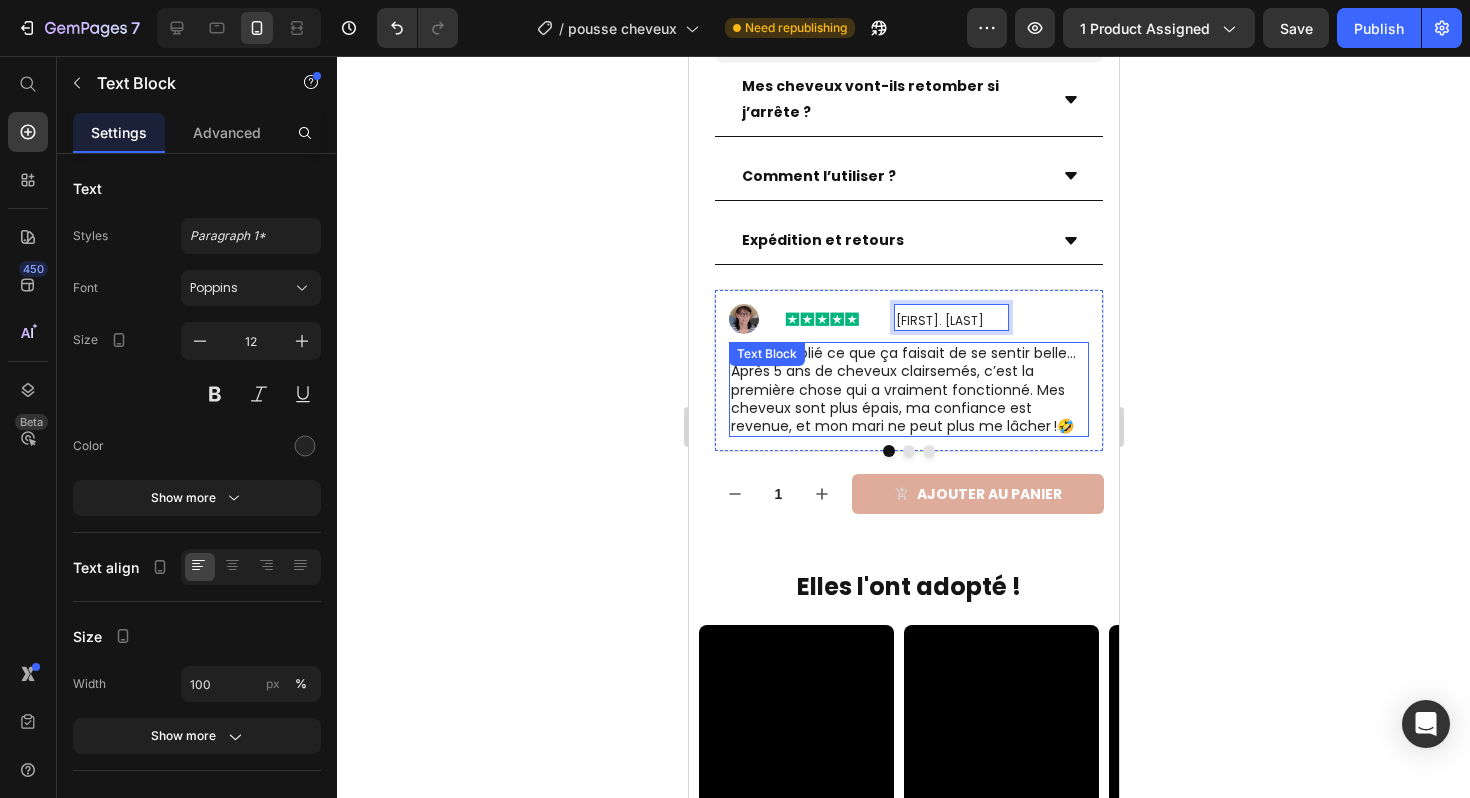 click on "J’avais oublié ce que ça faisait de se sentir belle… Après 5 ans de cheveux clairsemés, c’est la première chose qui a vraiment fonctionné. Mes cheveux sont plus épais, ma confiance est revenue, et mon mari ne peut plus me lâcher !🤣" at bounding box center [908, 389] 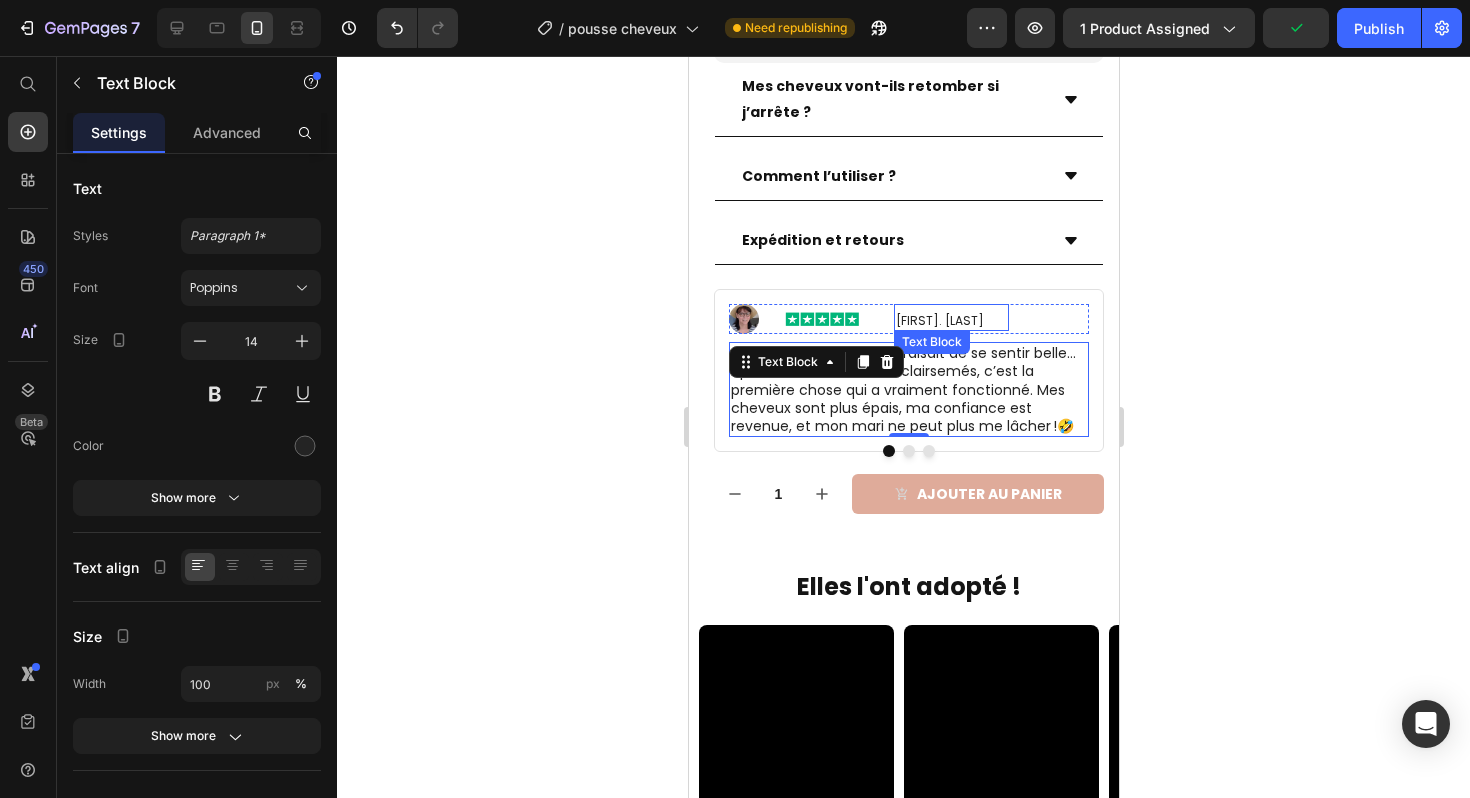 click on "[FIRST]. [LAST]" at bounding box center [950, 321] 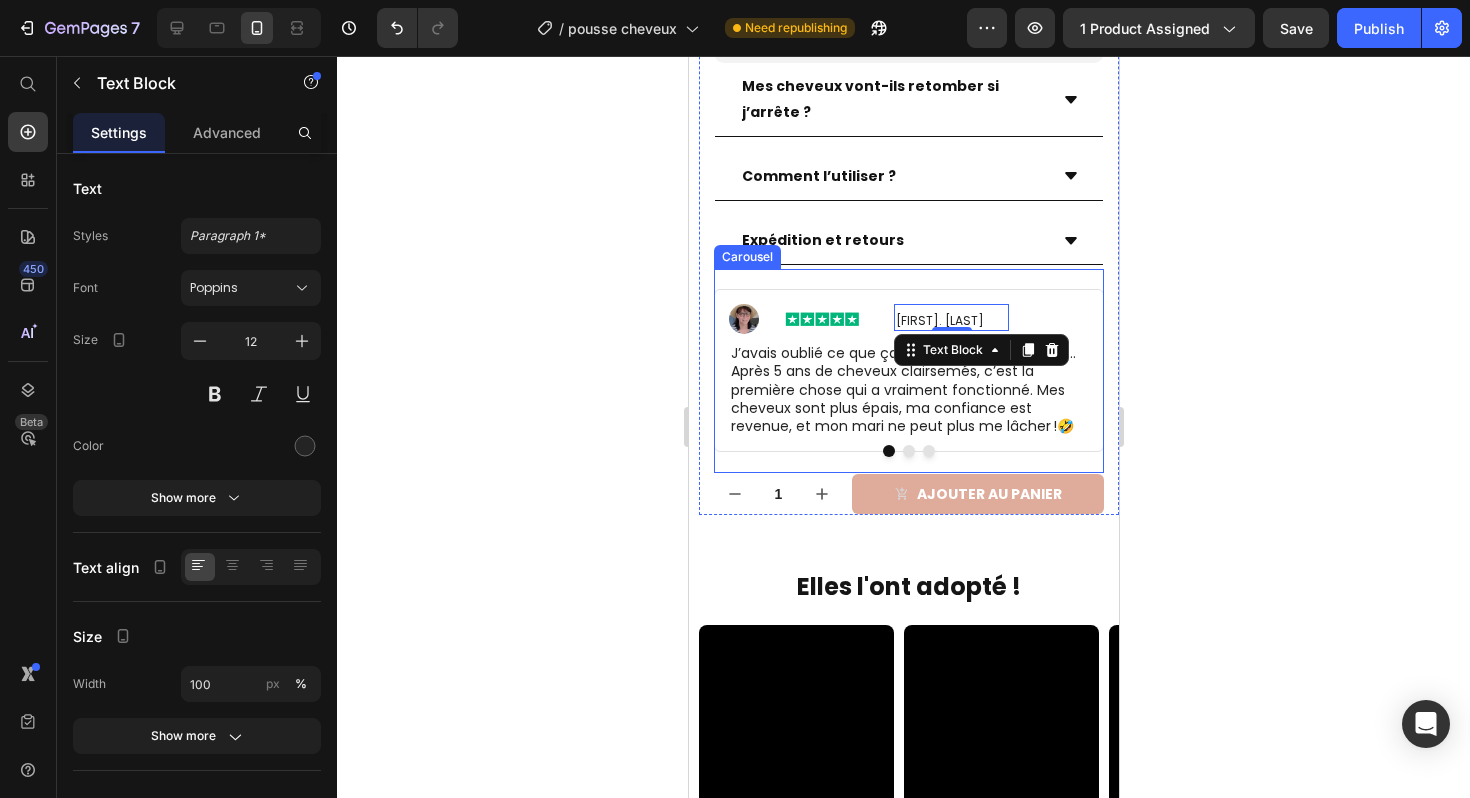 click at bounding box center (908, 451) 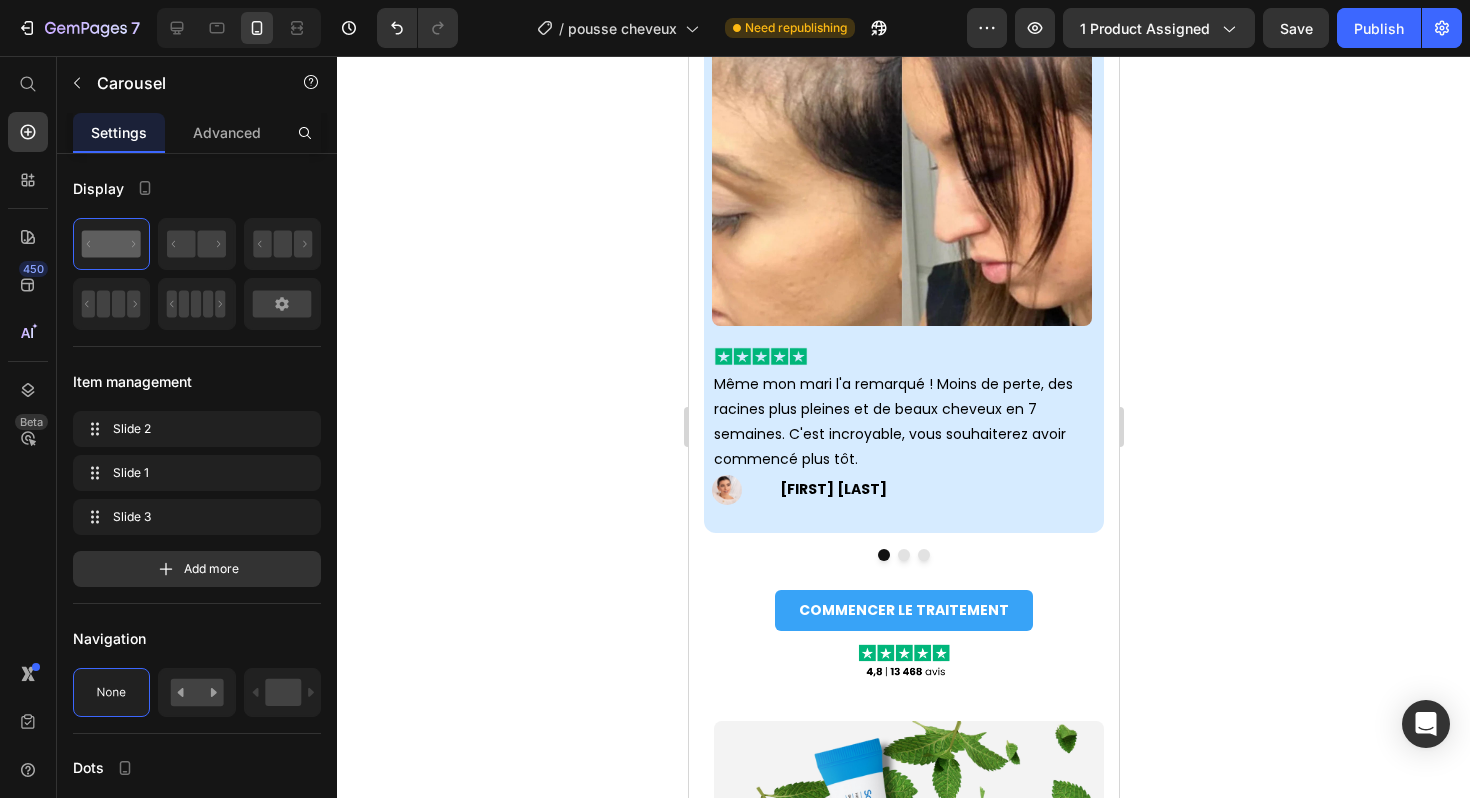 scroll, scrollTop: 1437, scrollLeft: 0, axis: vertical 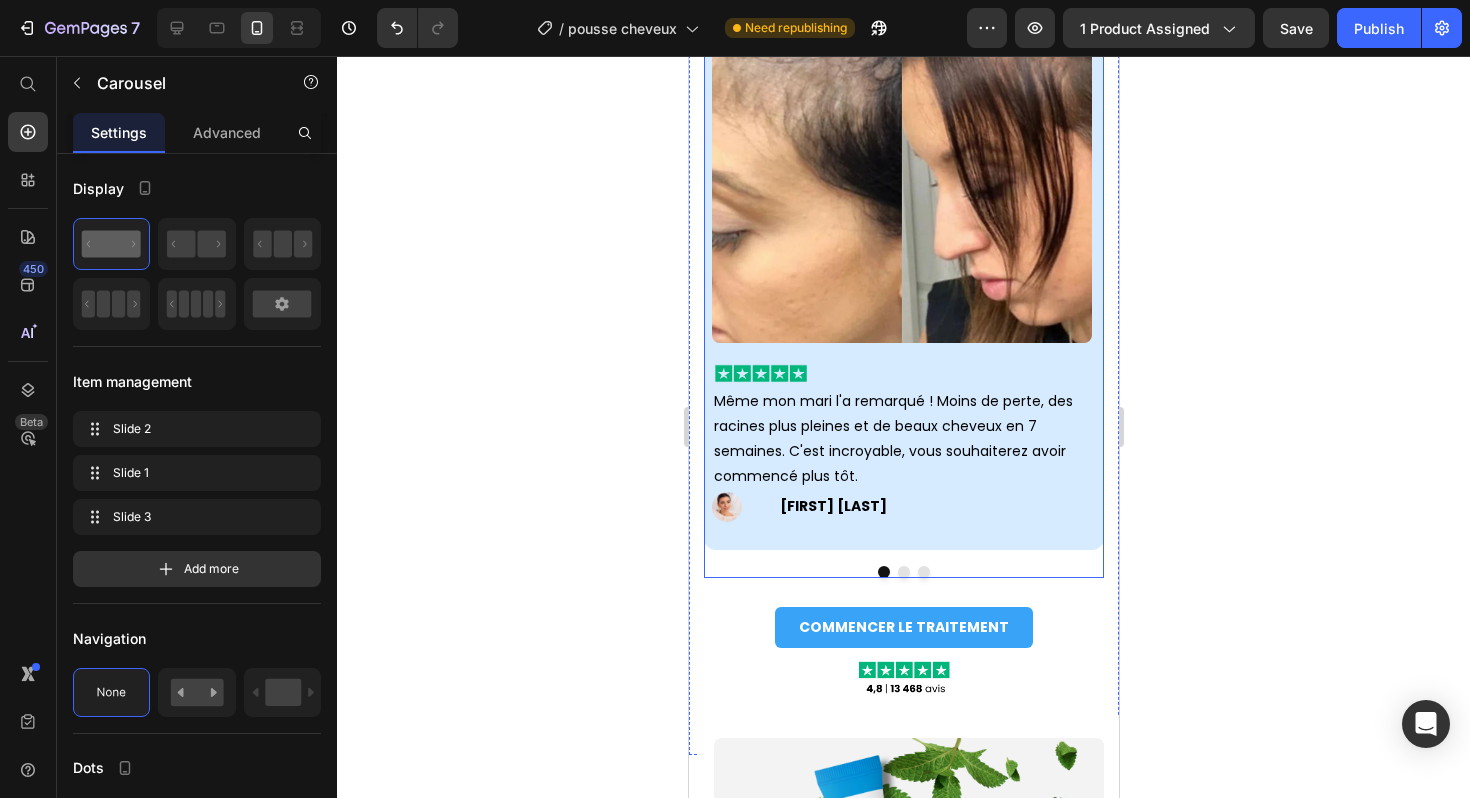click at bounding box center [903, 572] 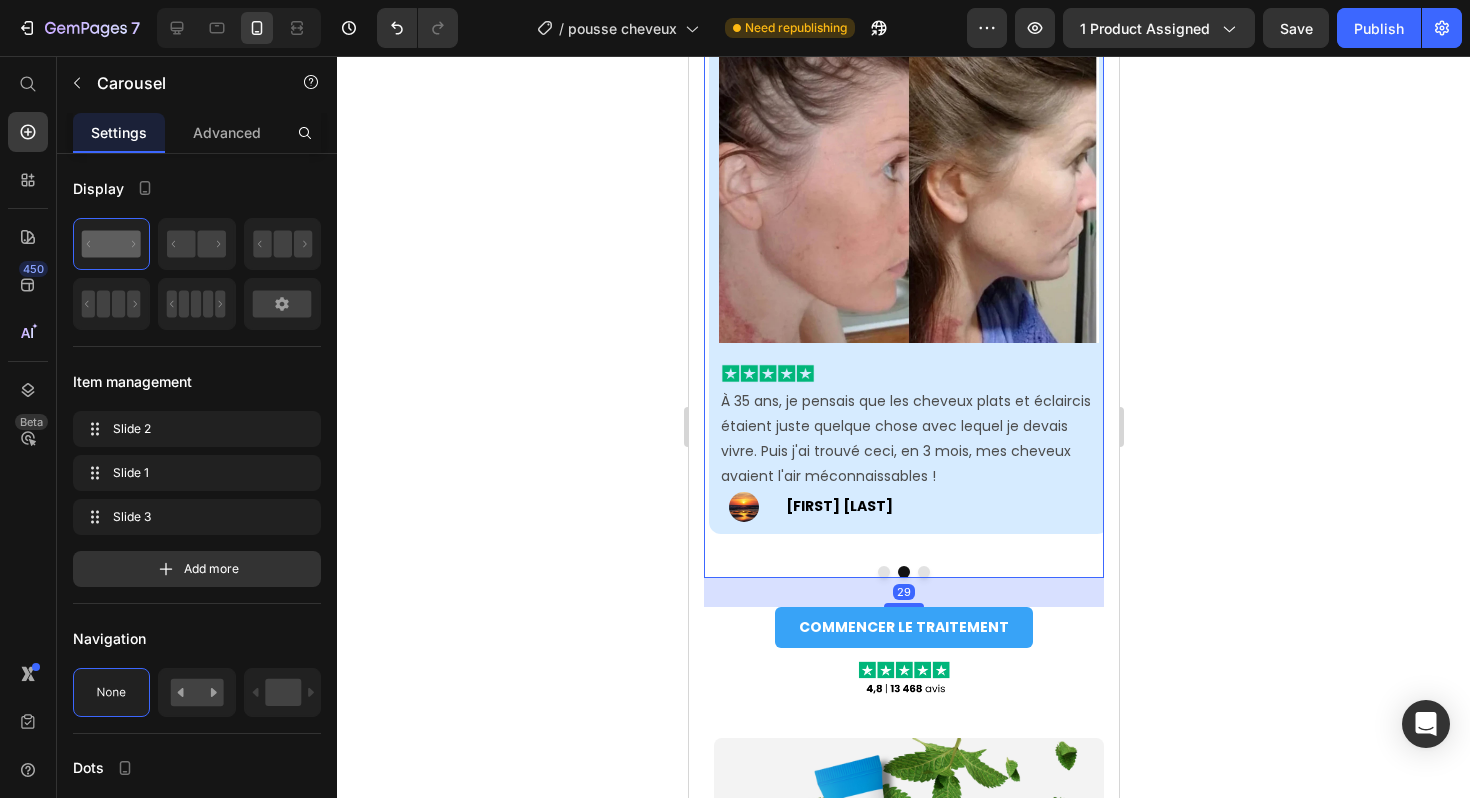 click at bounding box center [903, 572] 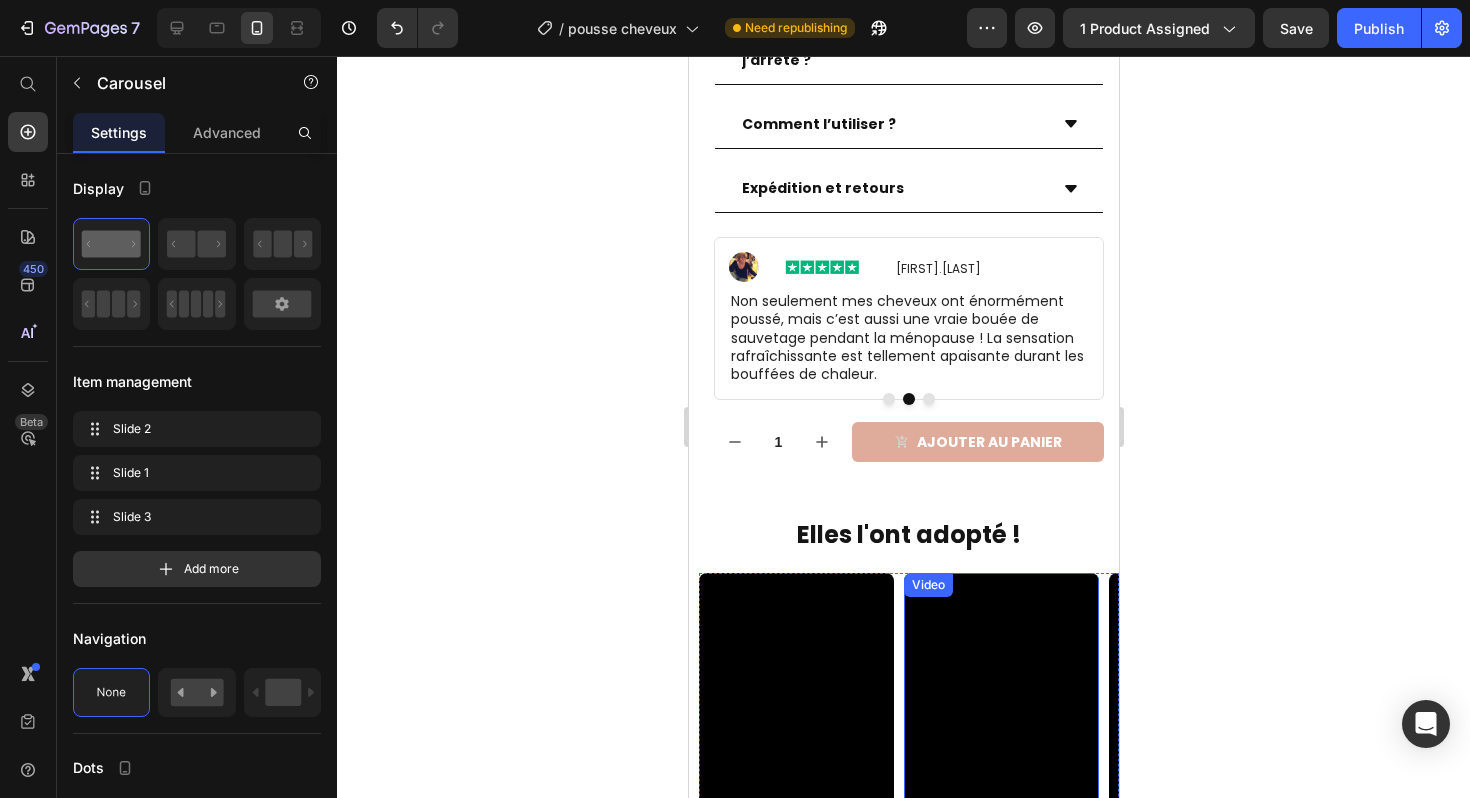 scroll, scrollTop: 3107, scrollLeft: 0, axis: vertical 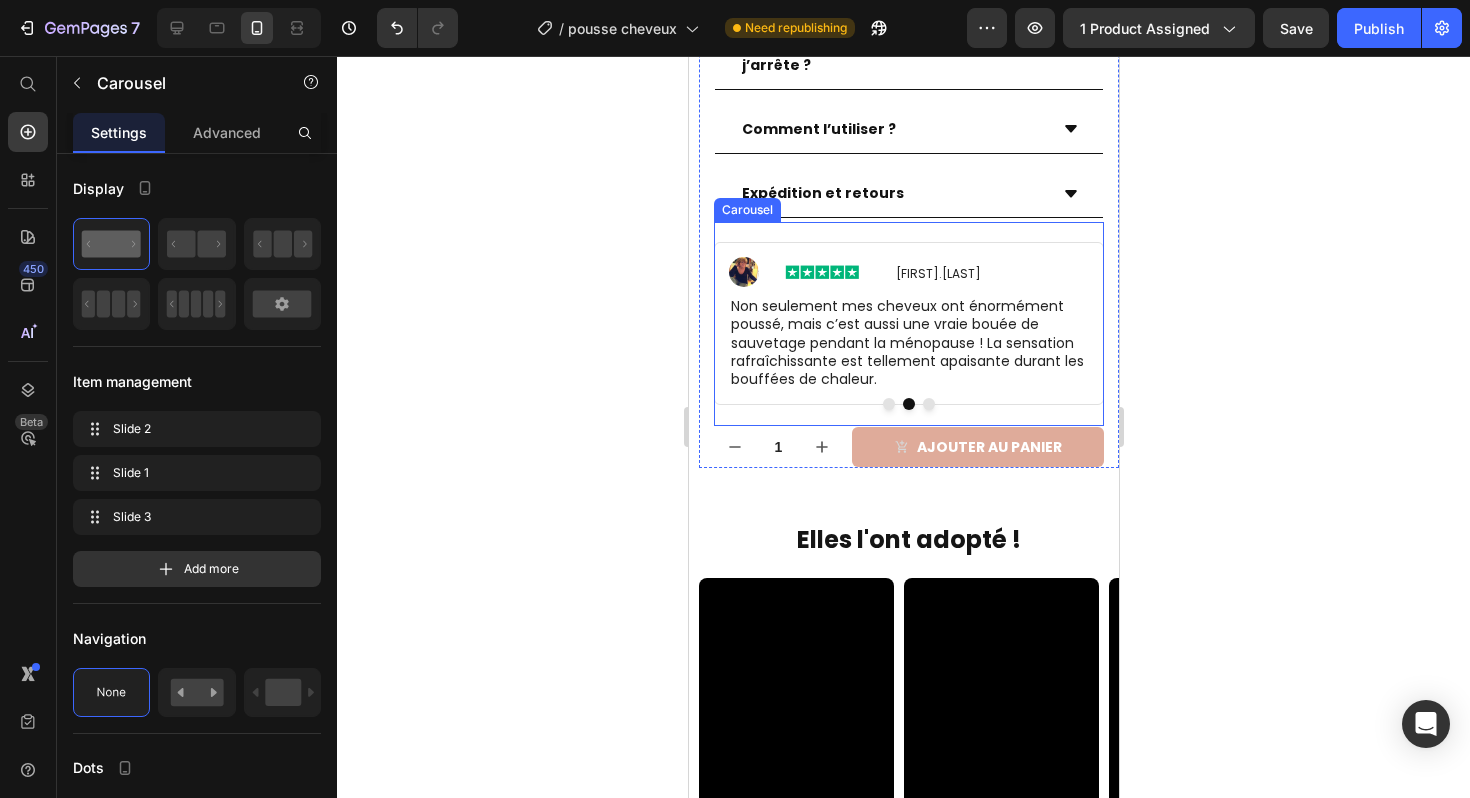 click at bounding box center (928, 404) 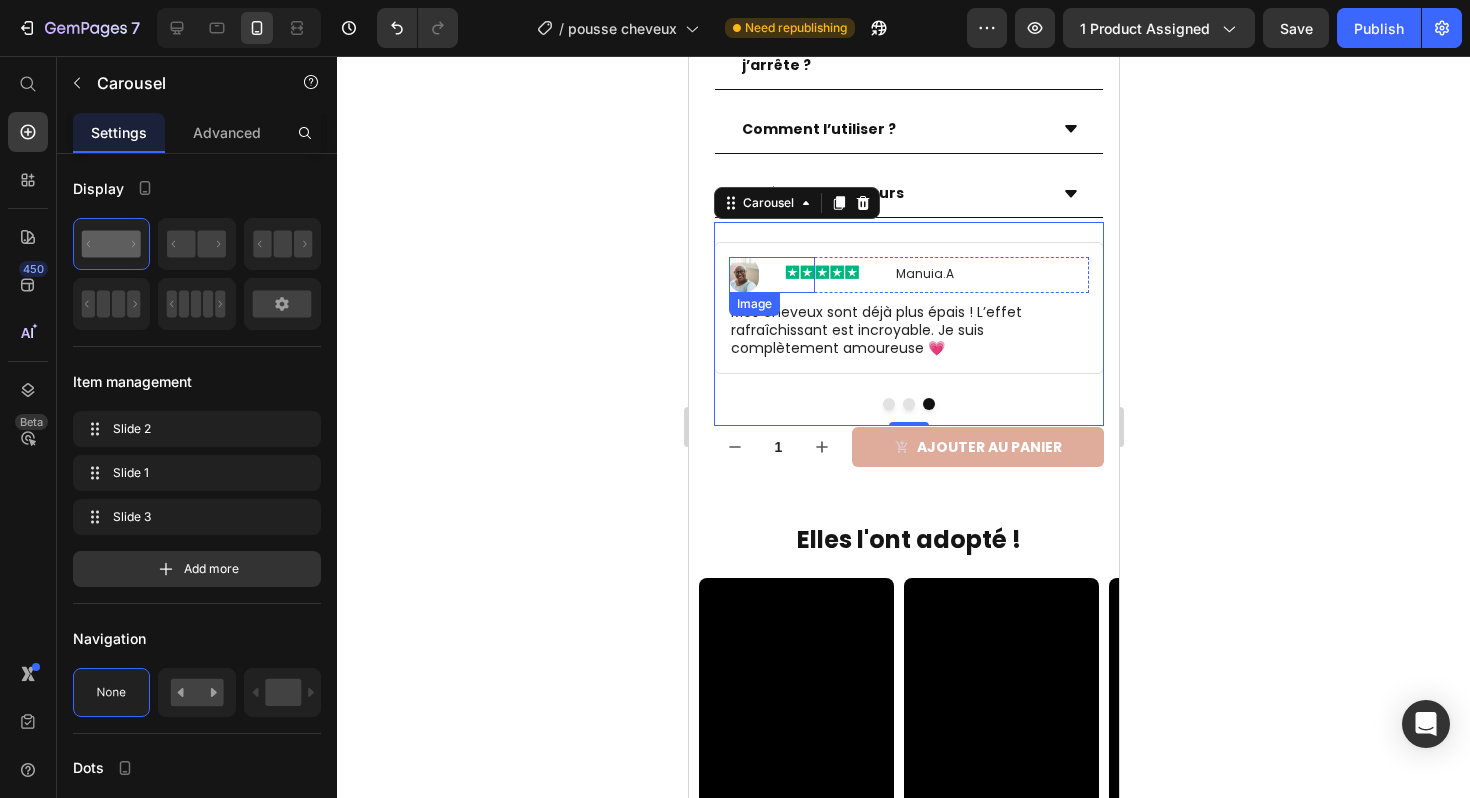 click at bounding box center (771, 275) 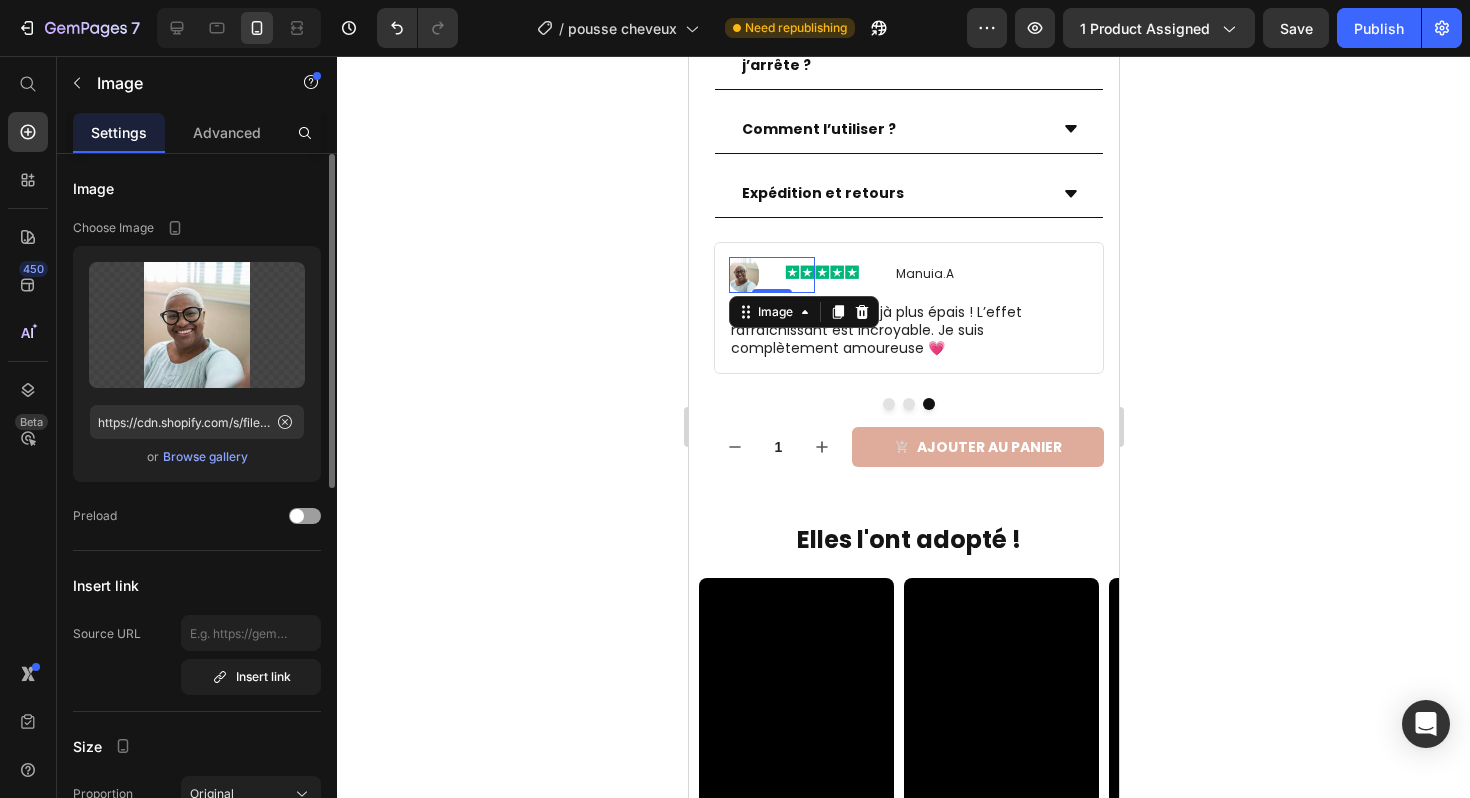 click on "Browse gallery" at bounding box center [205, 457] 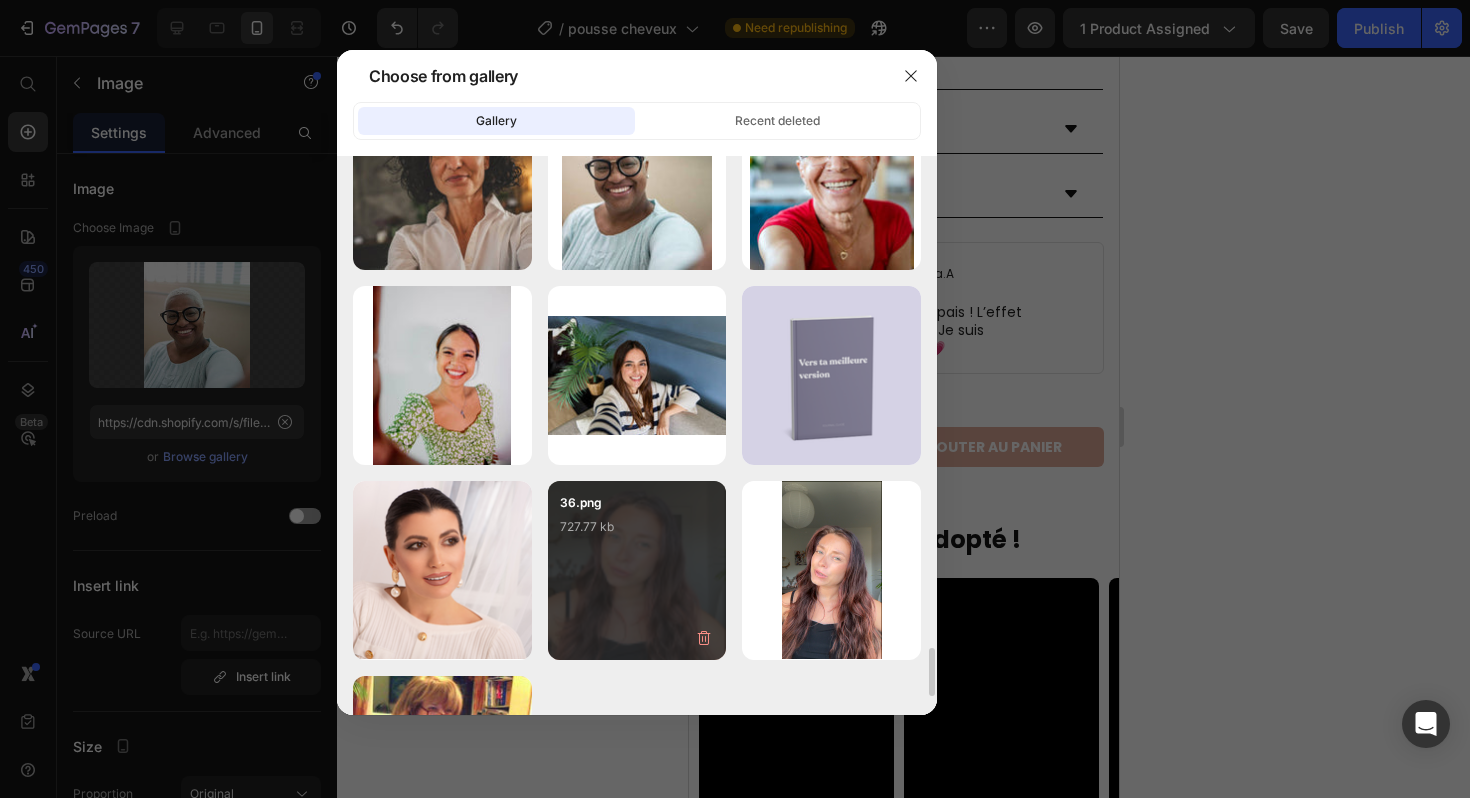 scroll, scrollTop: 5731, scrollLeft: 0, axis: vertical 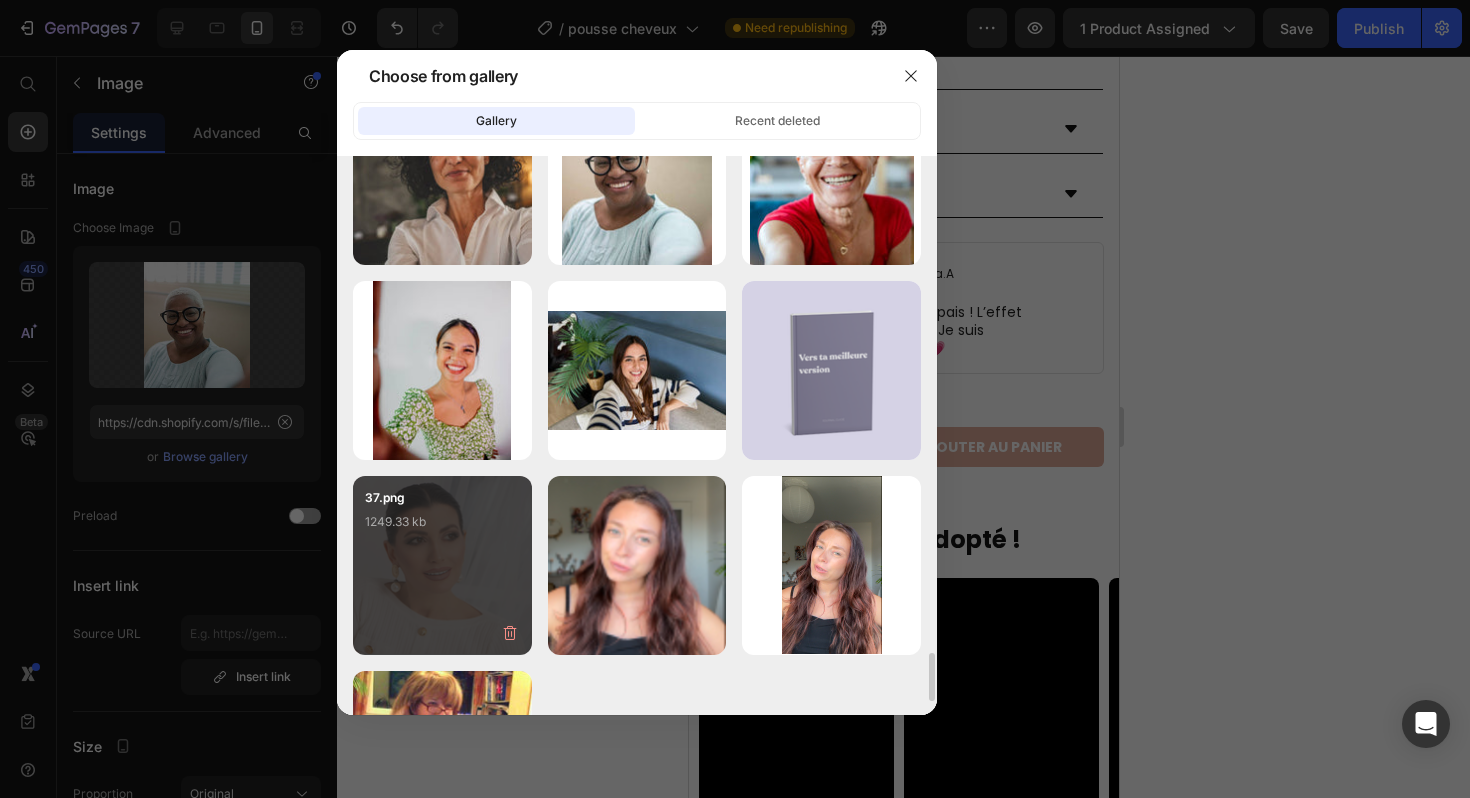click on "37.png 1249.33 kb" at bounding box center [442, 528] 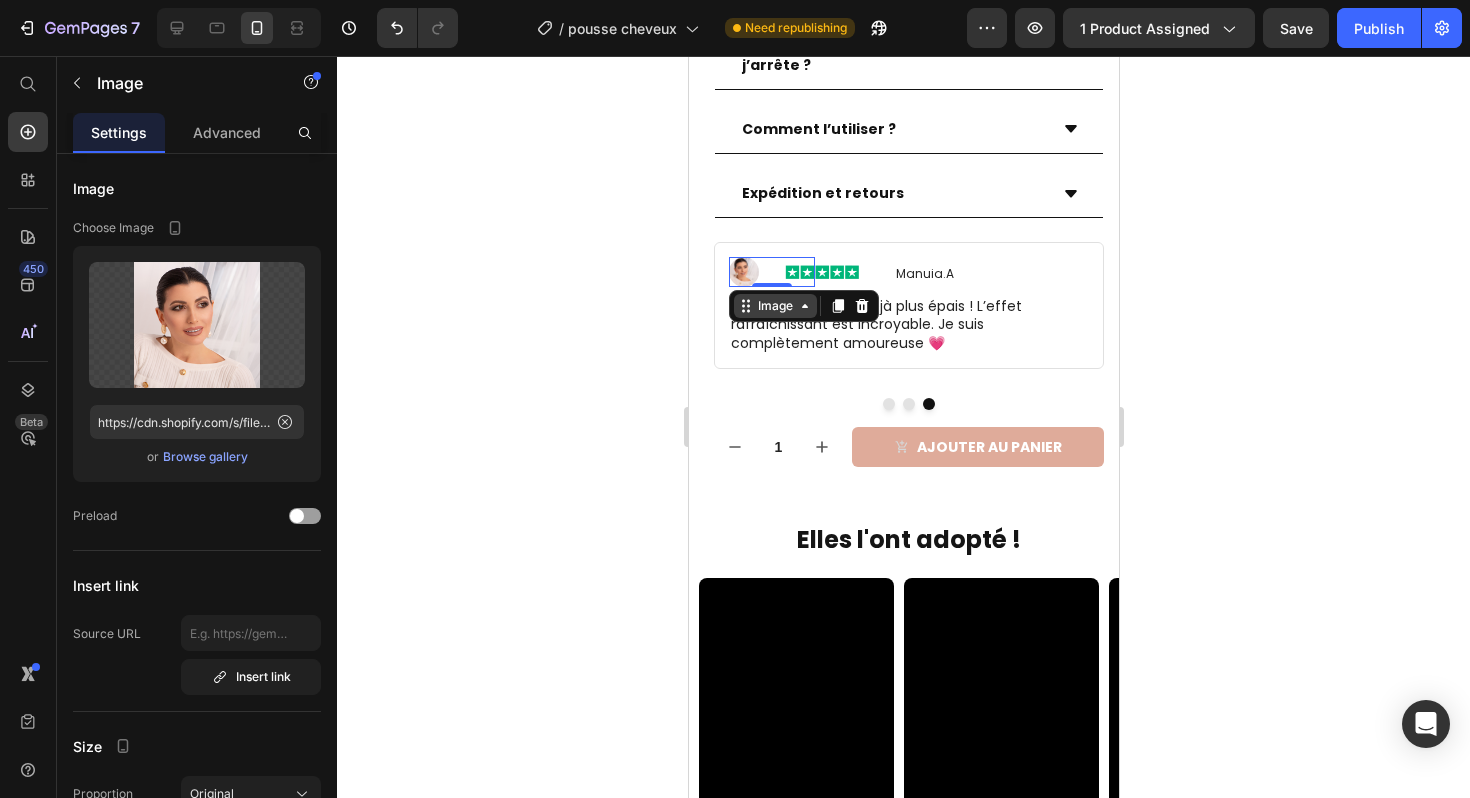 click on "Image" at bounding box center [774, 306] 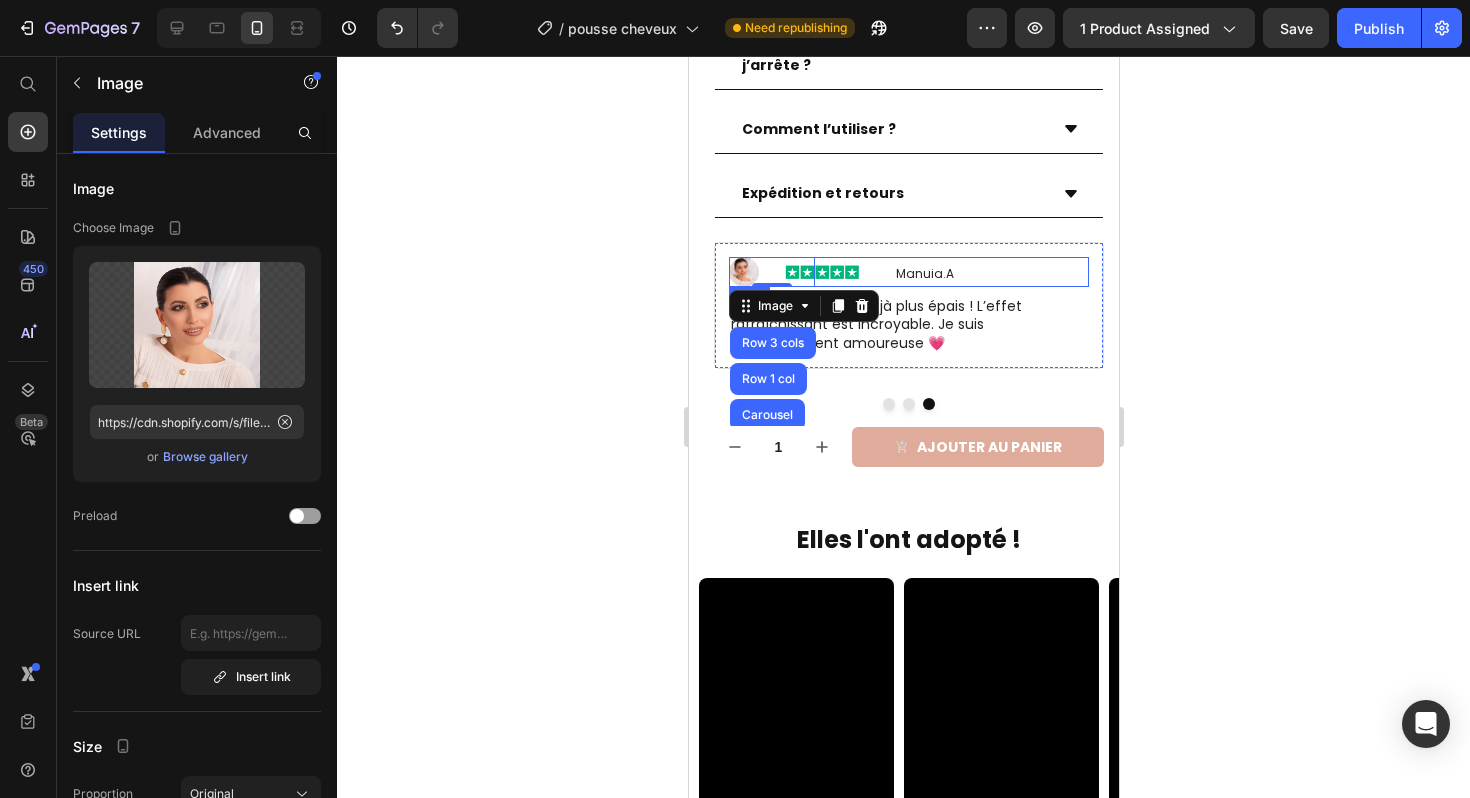 click on "[FIRST]. [LAST] Text Block" at bounding box center [1030, 272] 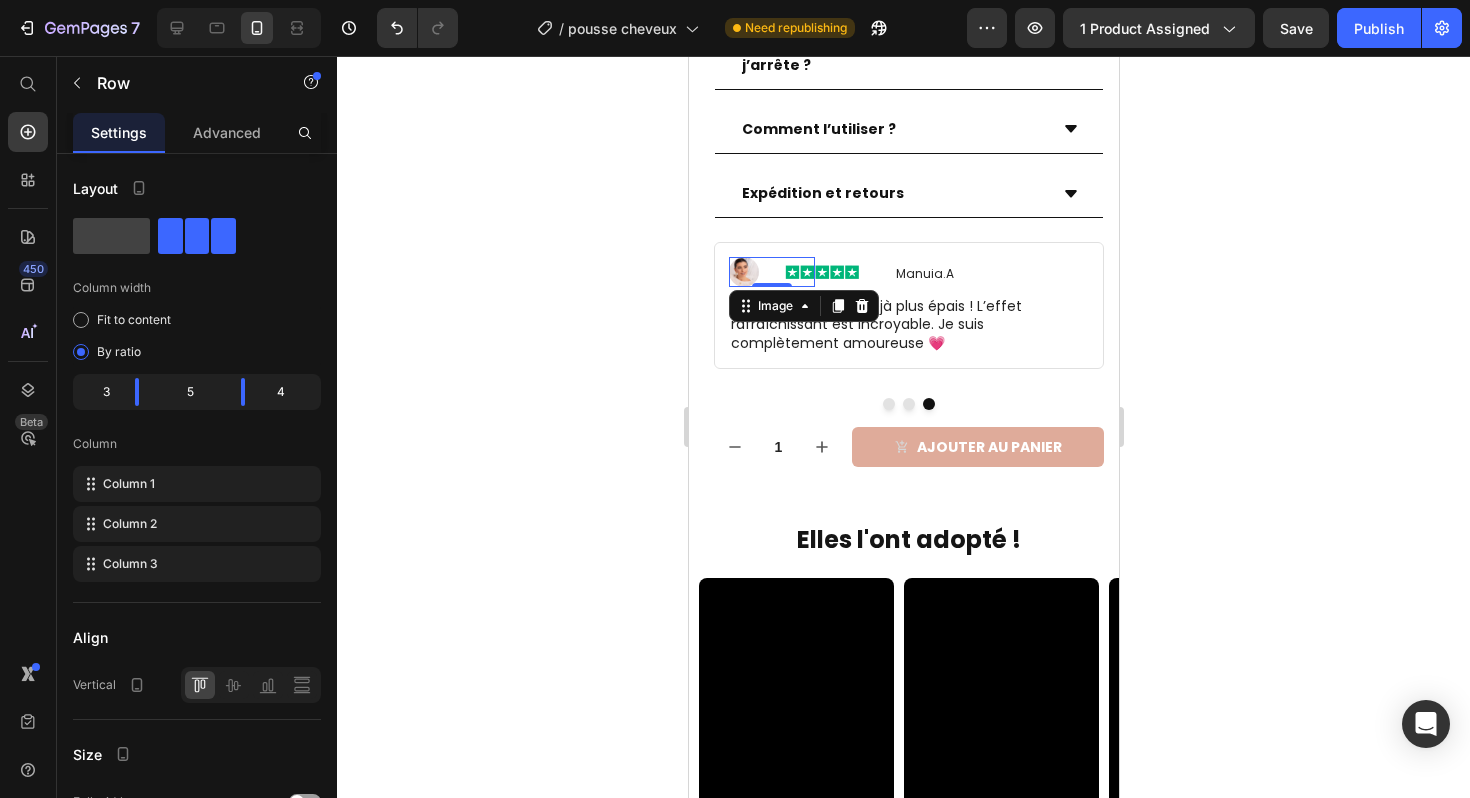 click at bounding box center (771, 272) 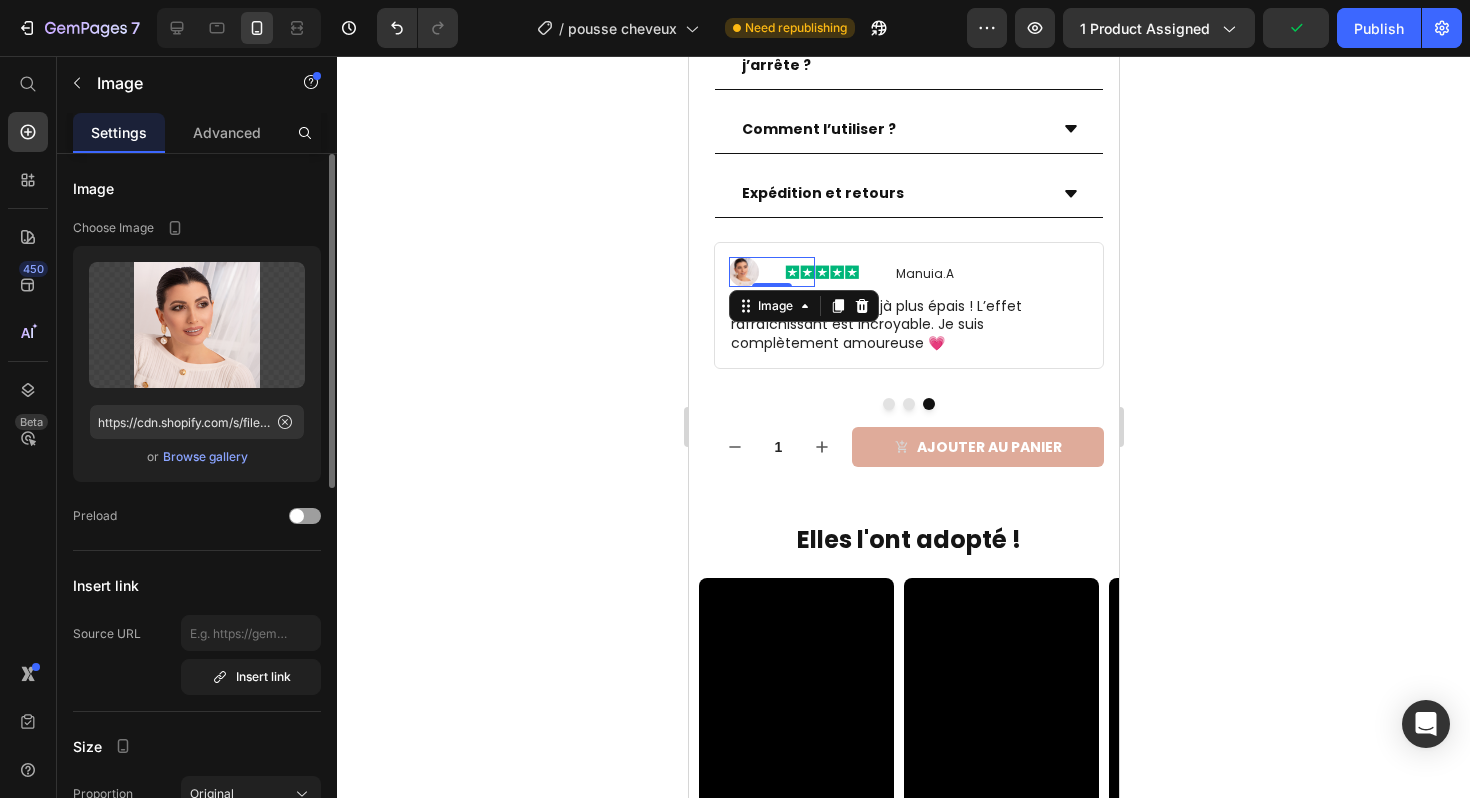 click on "Browse gallery" at bounding box center (205, 457) 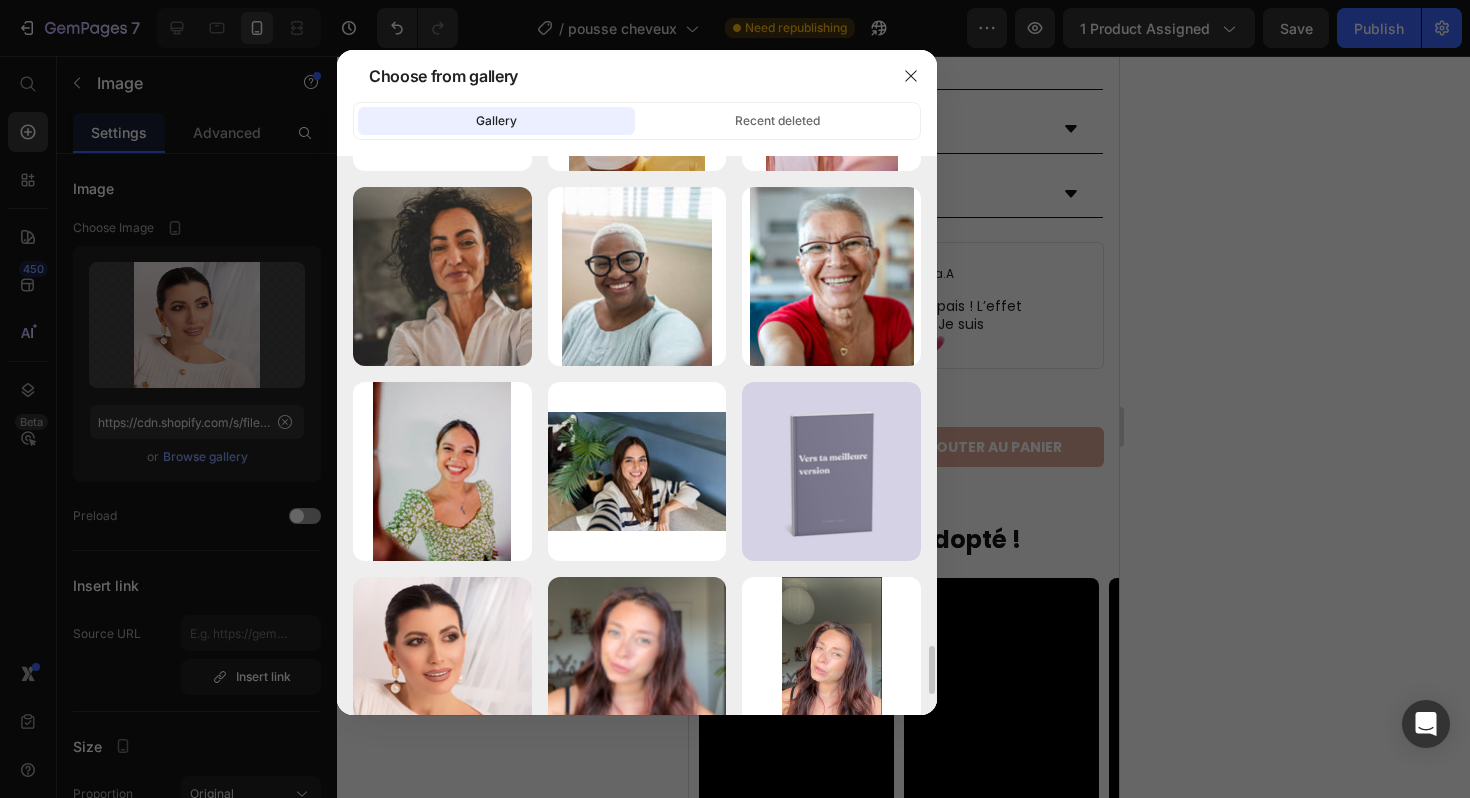 scroll, scrollTop: 5631, scrollLeft: 0, axis: vertical 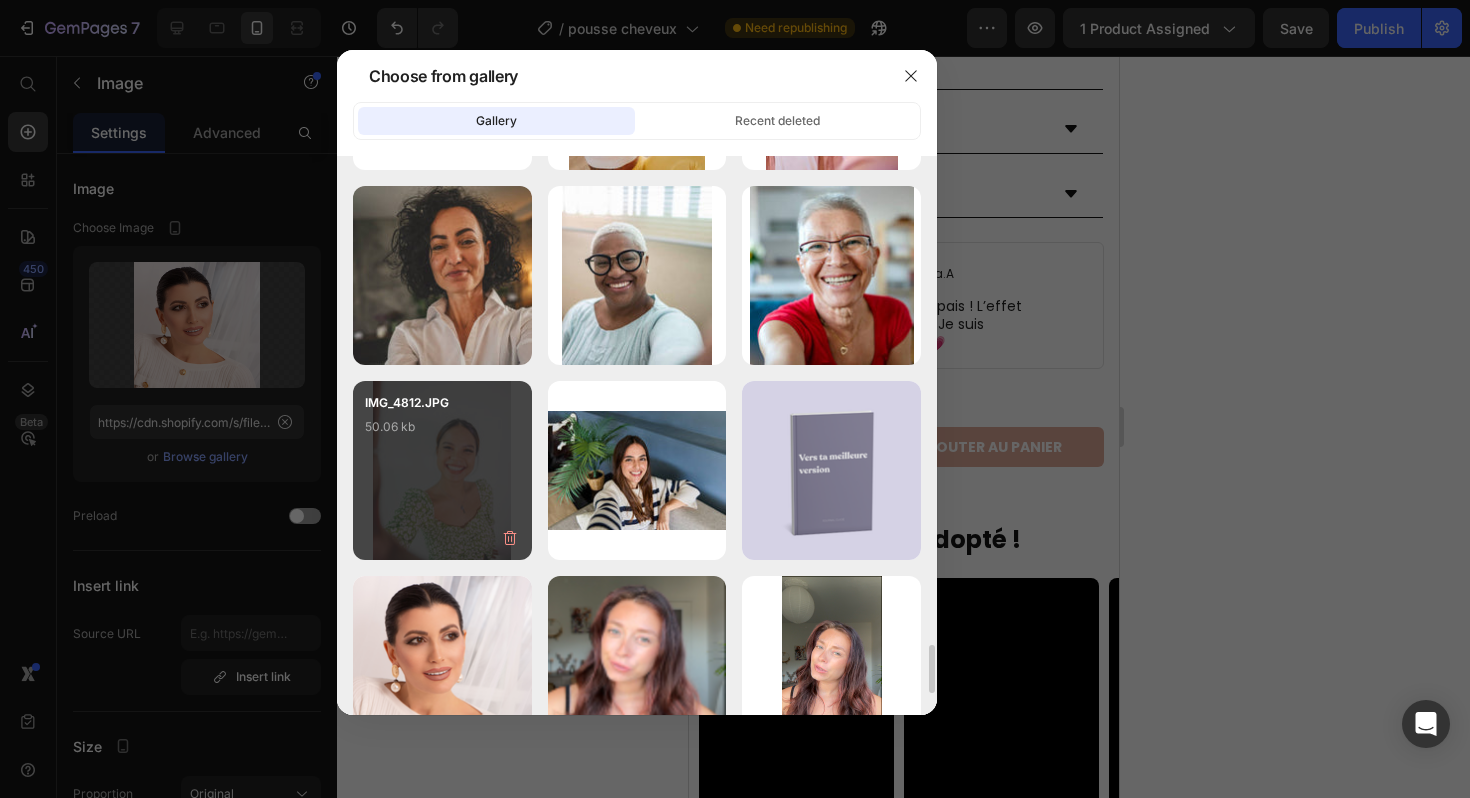 click on "IMG_4812.JPG 50.06 kb" at bounding box center (442, 433) 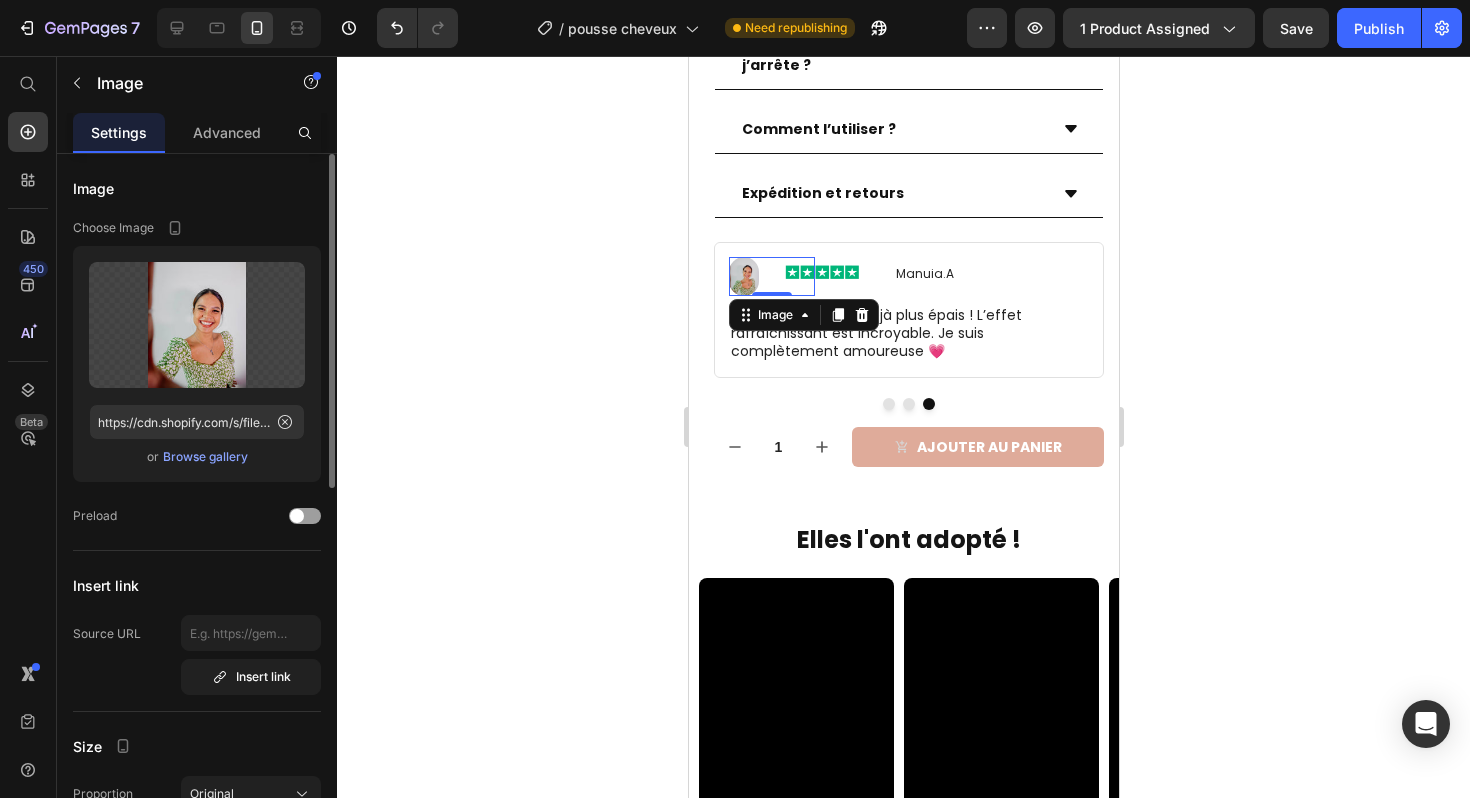 click on "Browse gallery" at bounding box center (205, 457) 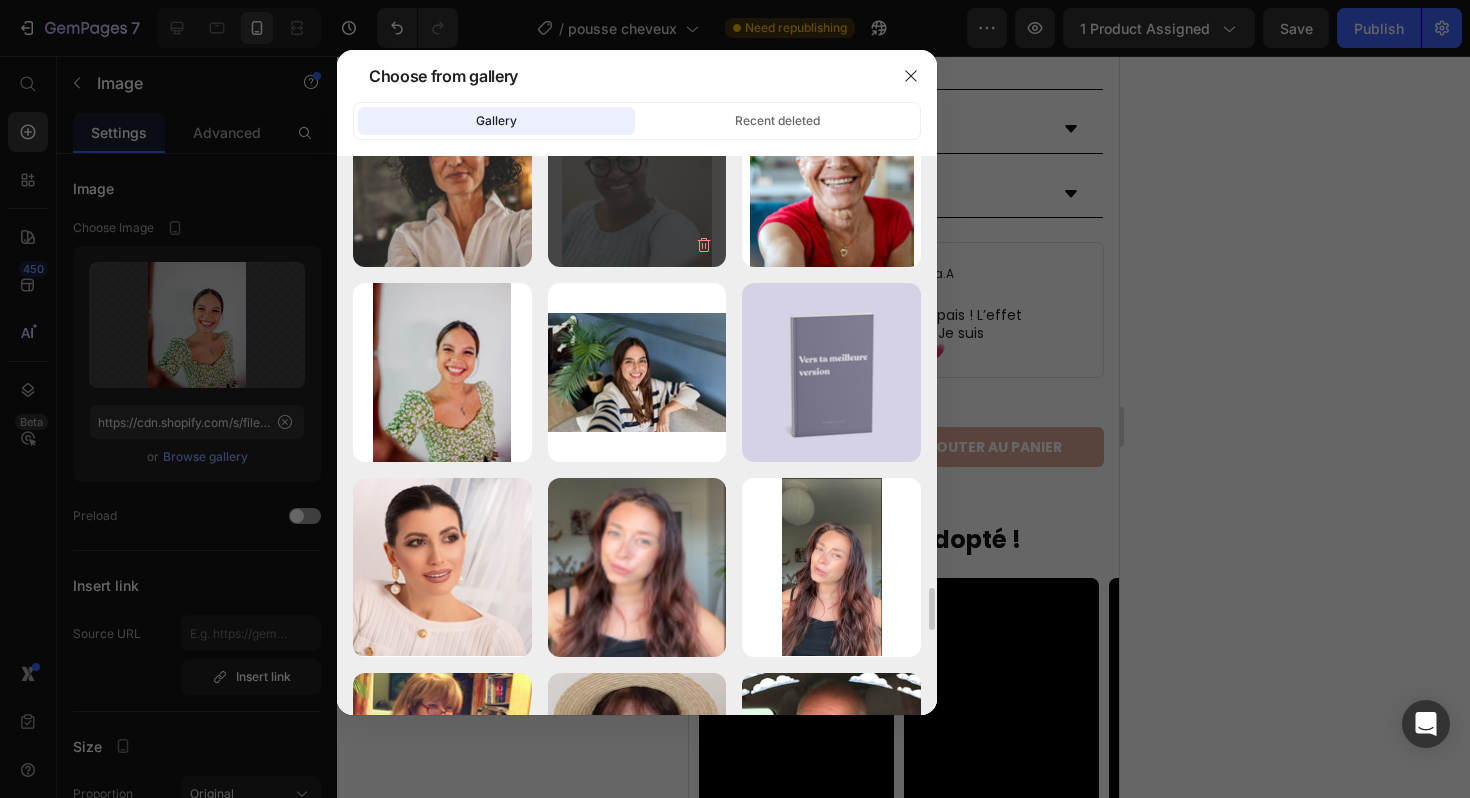 scroll, scrollTop: 5745, scrollLeft: 0, axis: vertical 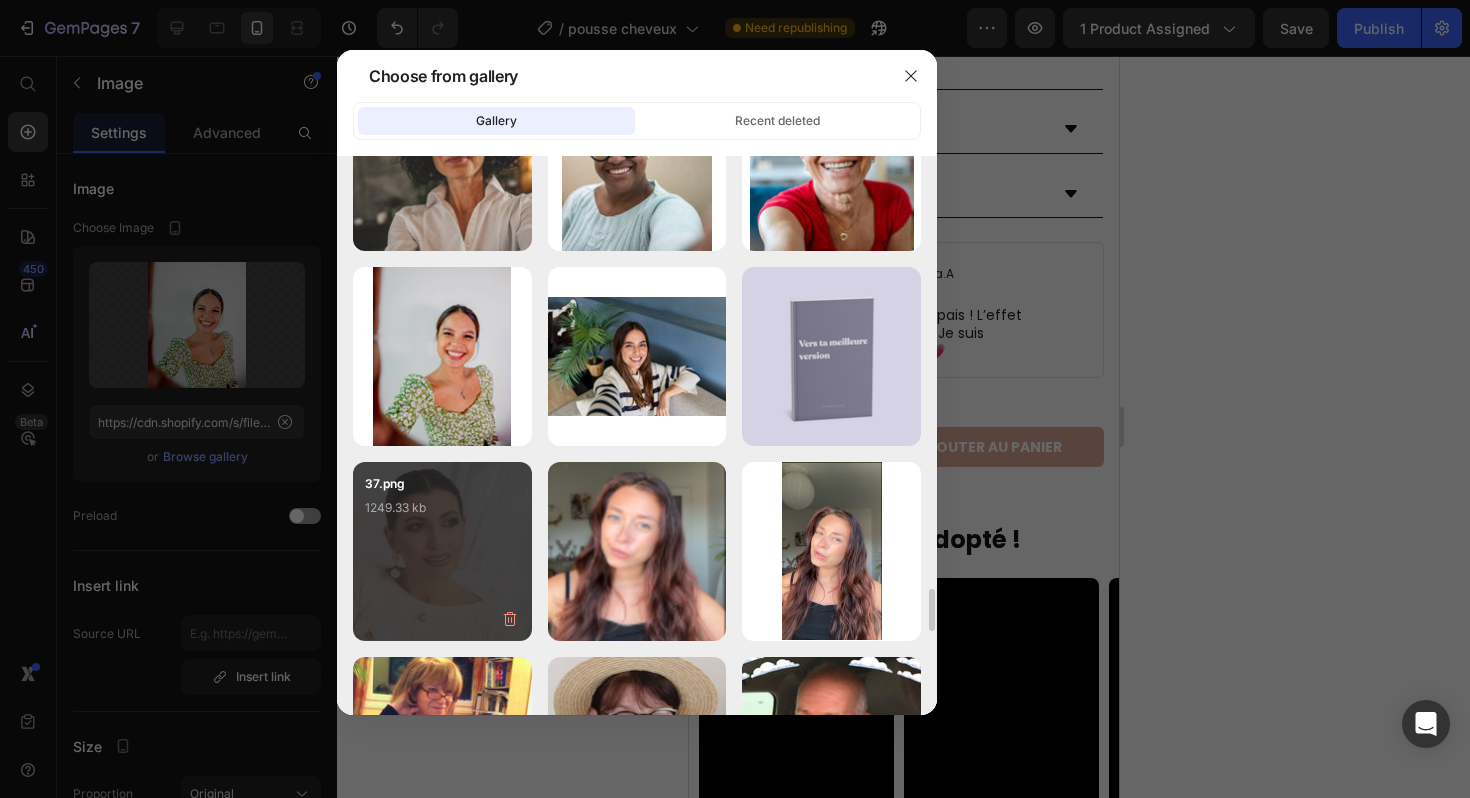 click on "37.png 1249.33 kb" at bounding box center (442, 514) 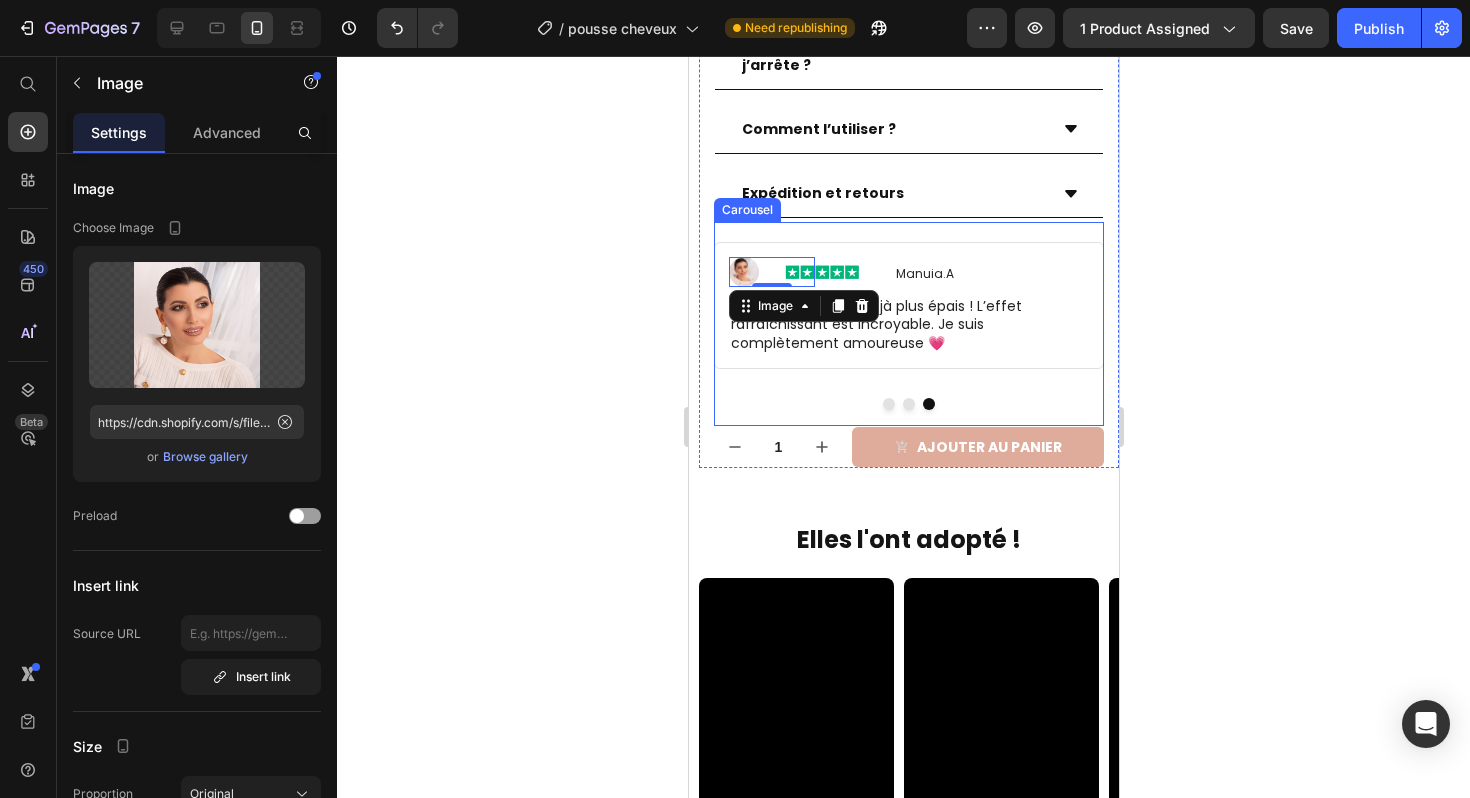 click at bounding box center [908, 404] 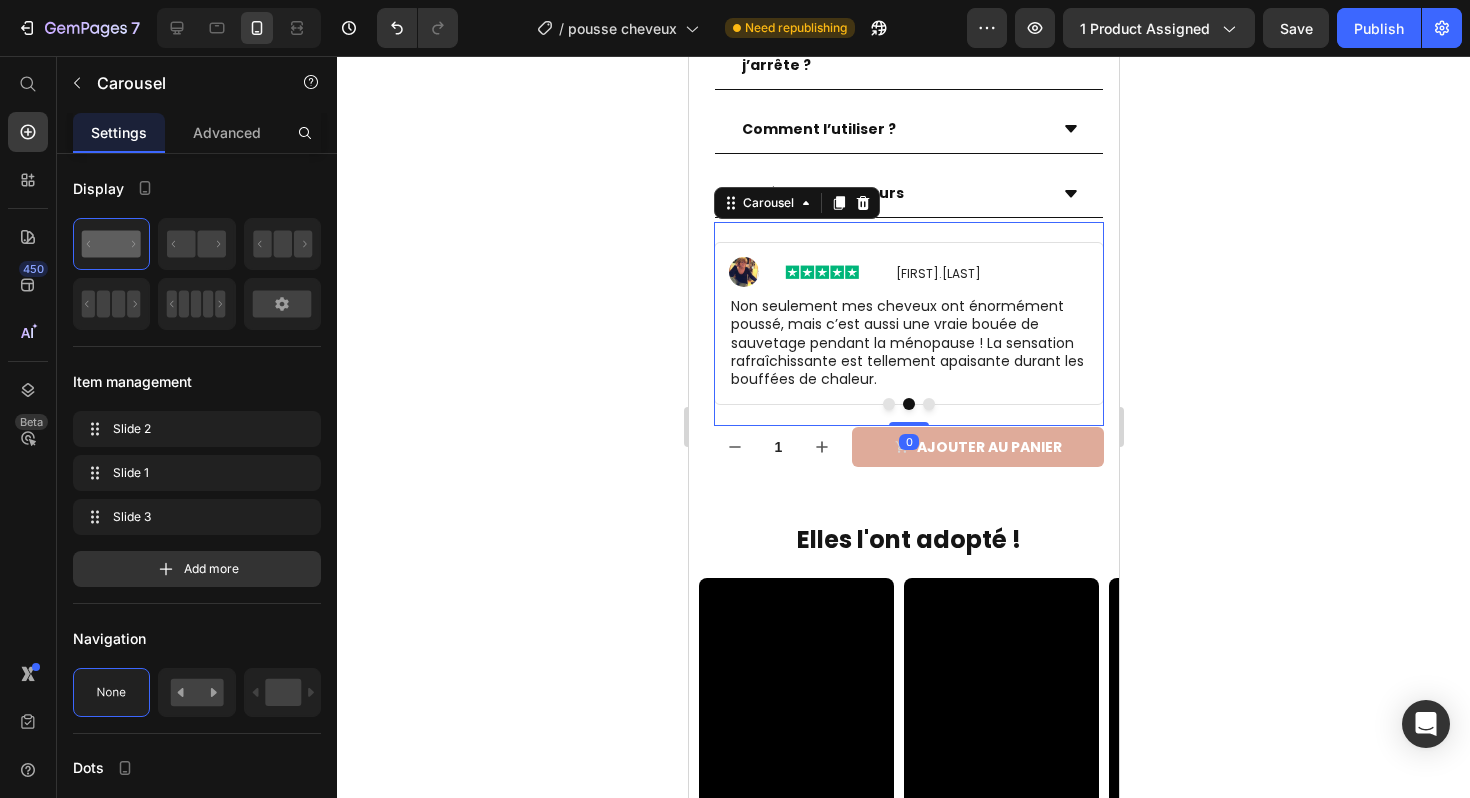 click at bounding box center (928, 404) 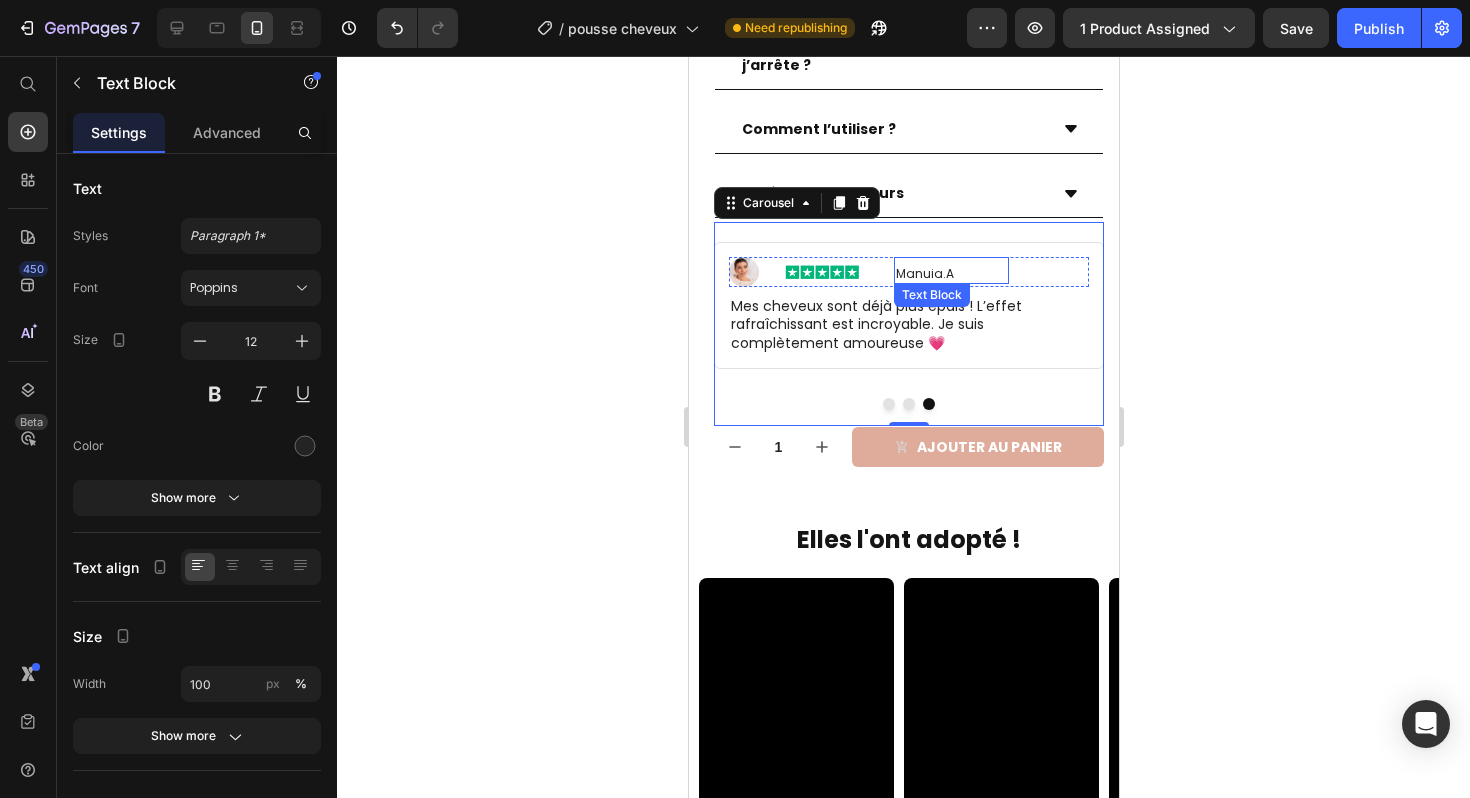 click on "Manuia.A" at bounding box center (950, 274) 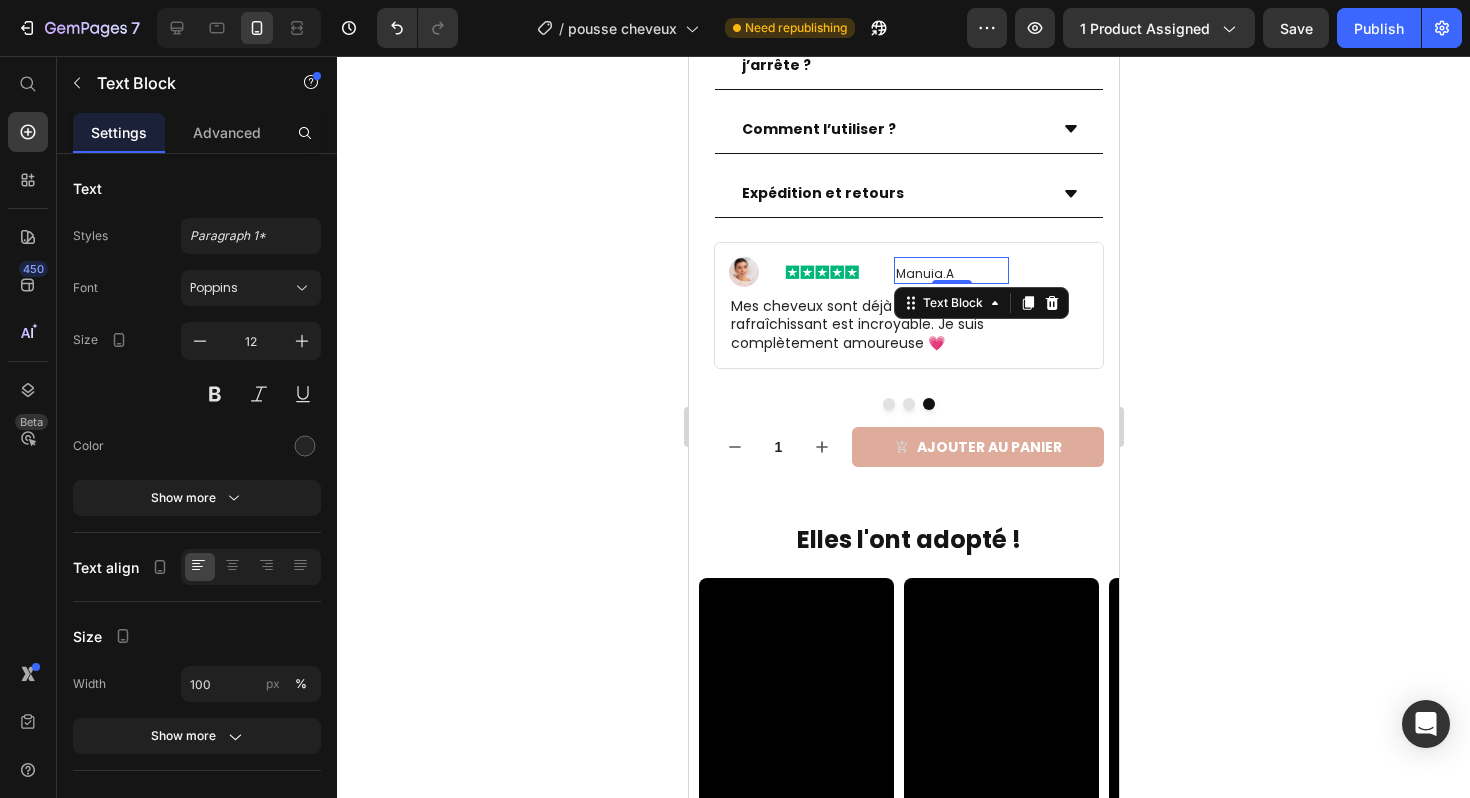click on "Manuia.A" at bounding box center (950, 274) 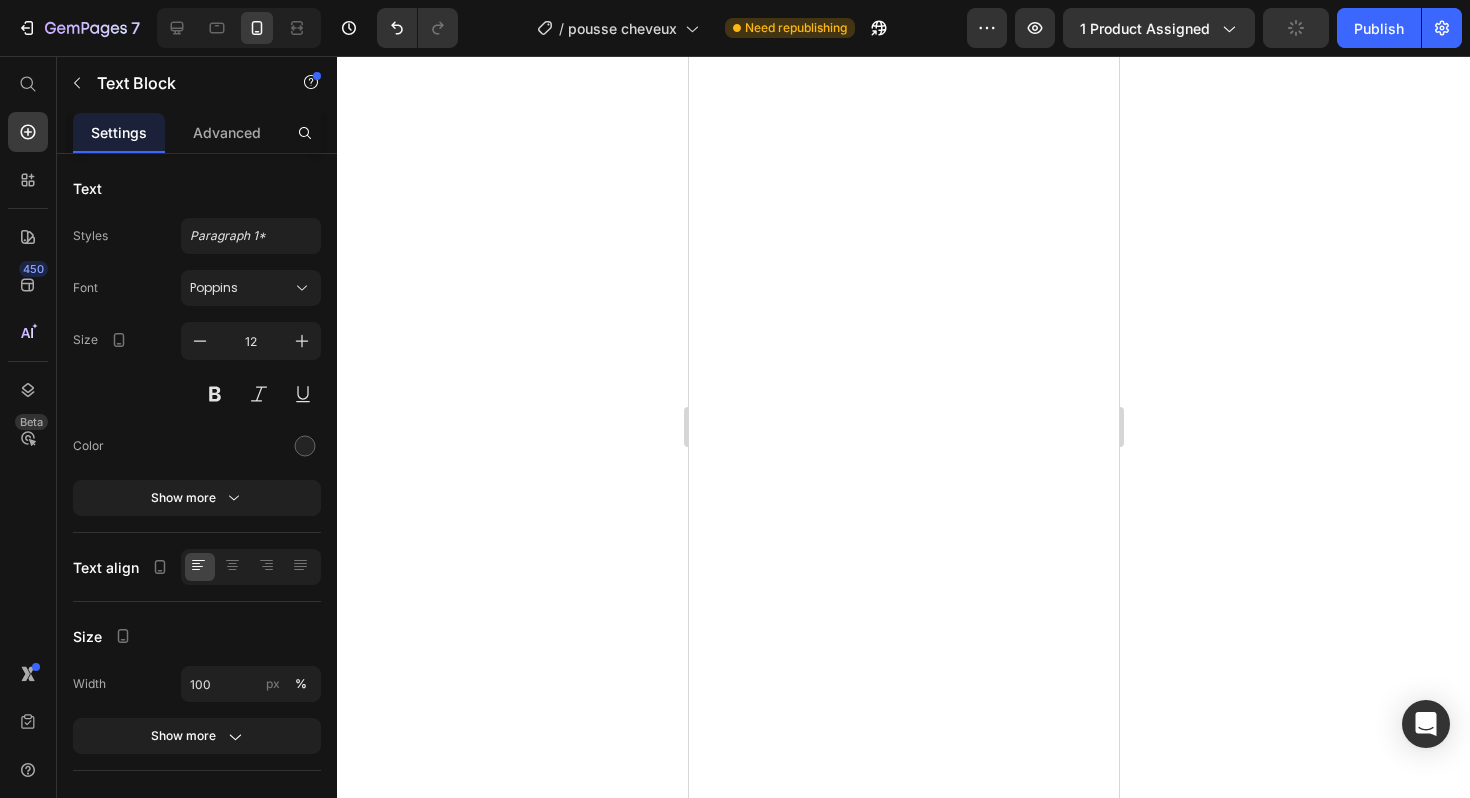 scroll, scrollTop: 0, scrollLeft: 0, axis: both 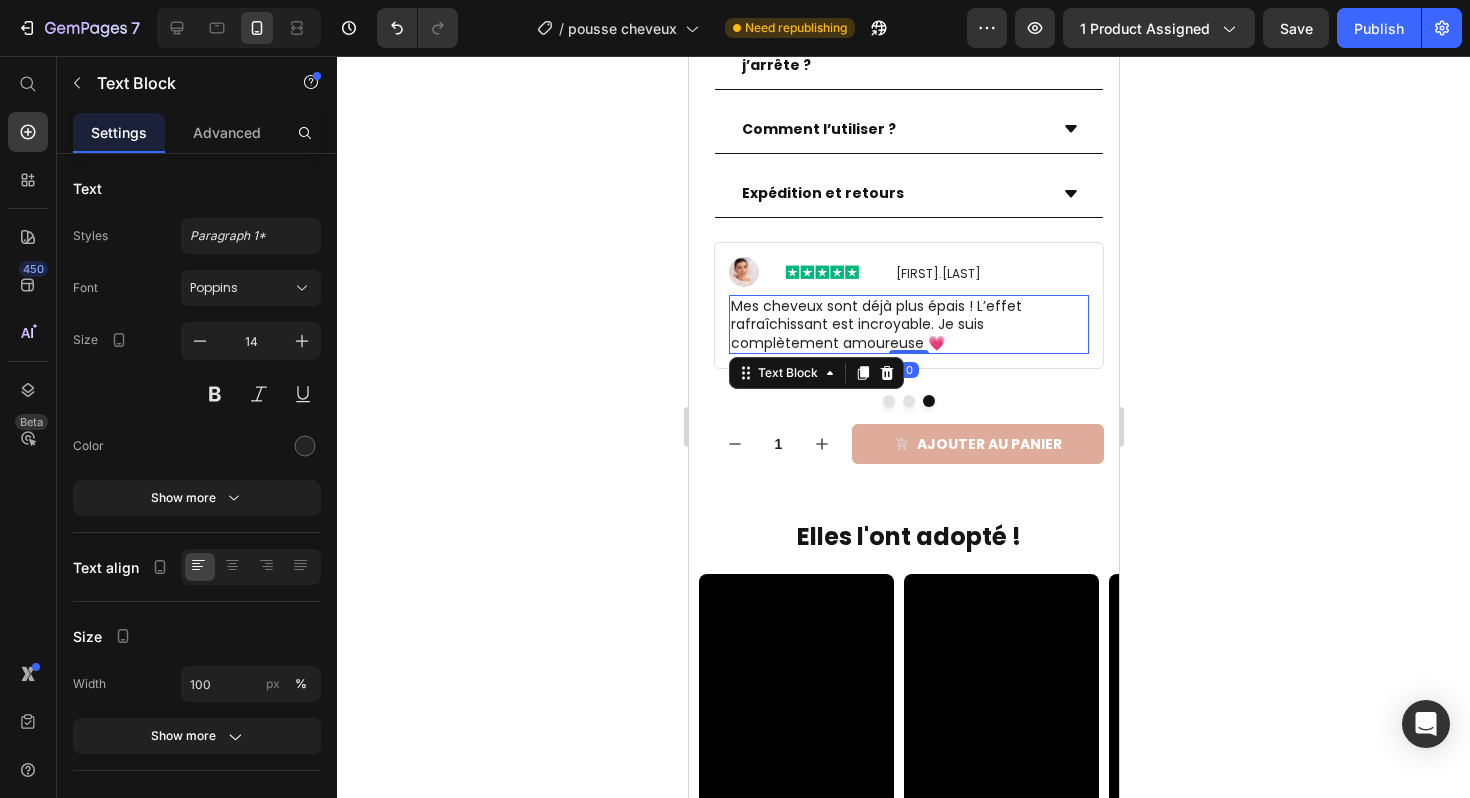 click on "Mes cheveux sont déjà plus épais ! L’effet rafraîchissant est incroyable. Je suis complètement amoureuse 💗" at bounding box center (908, 324) 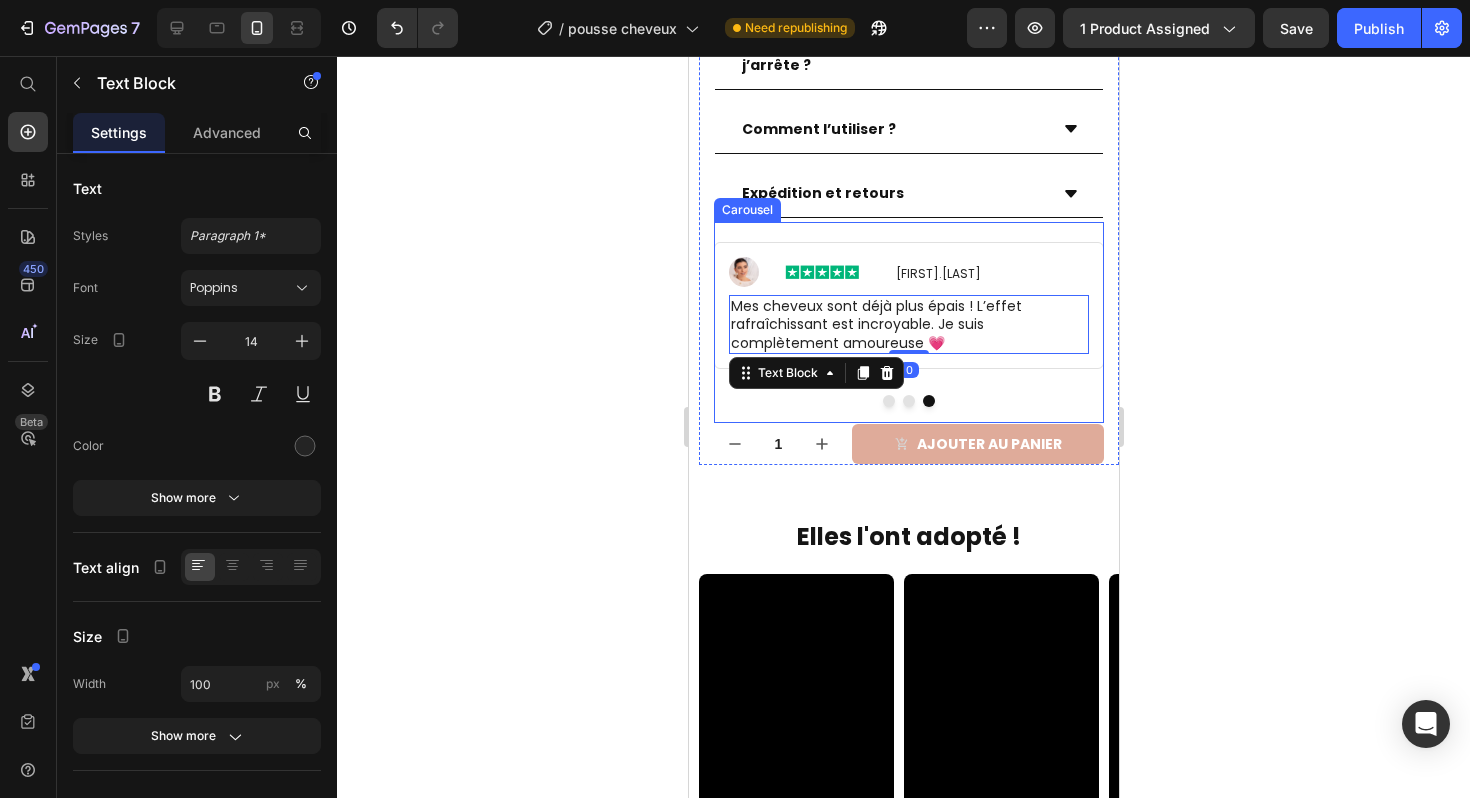 click at bounding box center [908, 401] 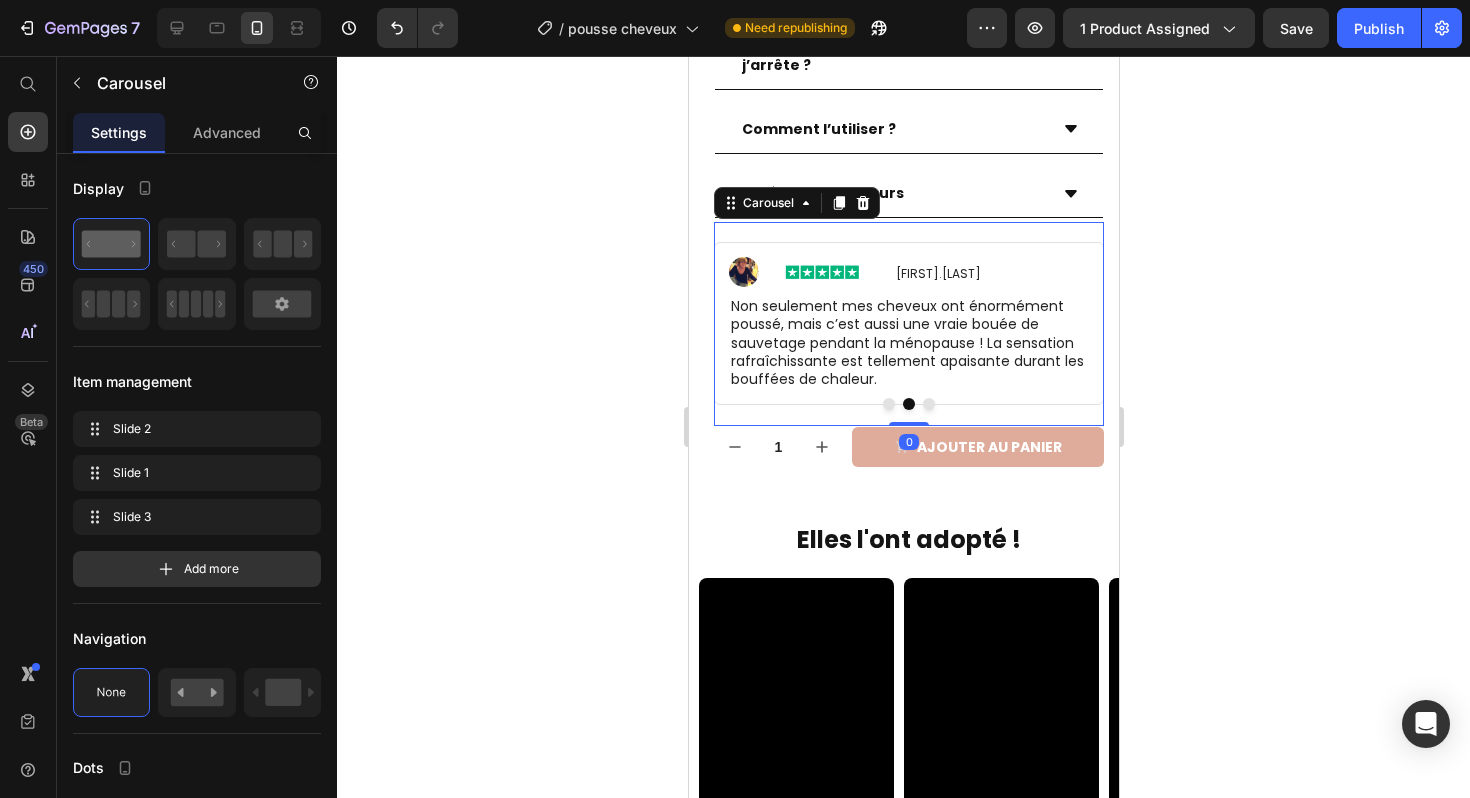 click at bounding box center [888, 404] 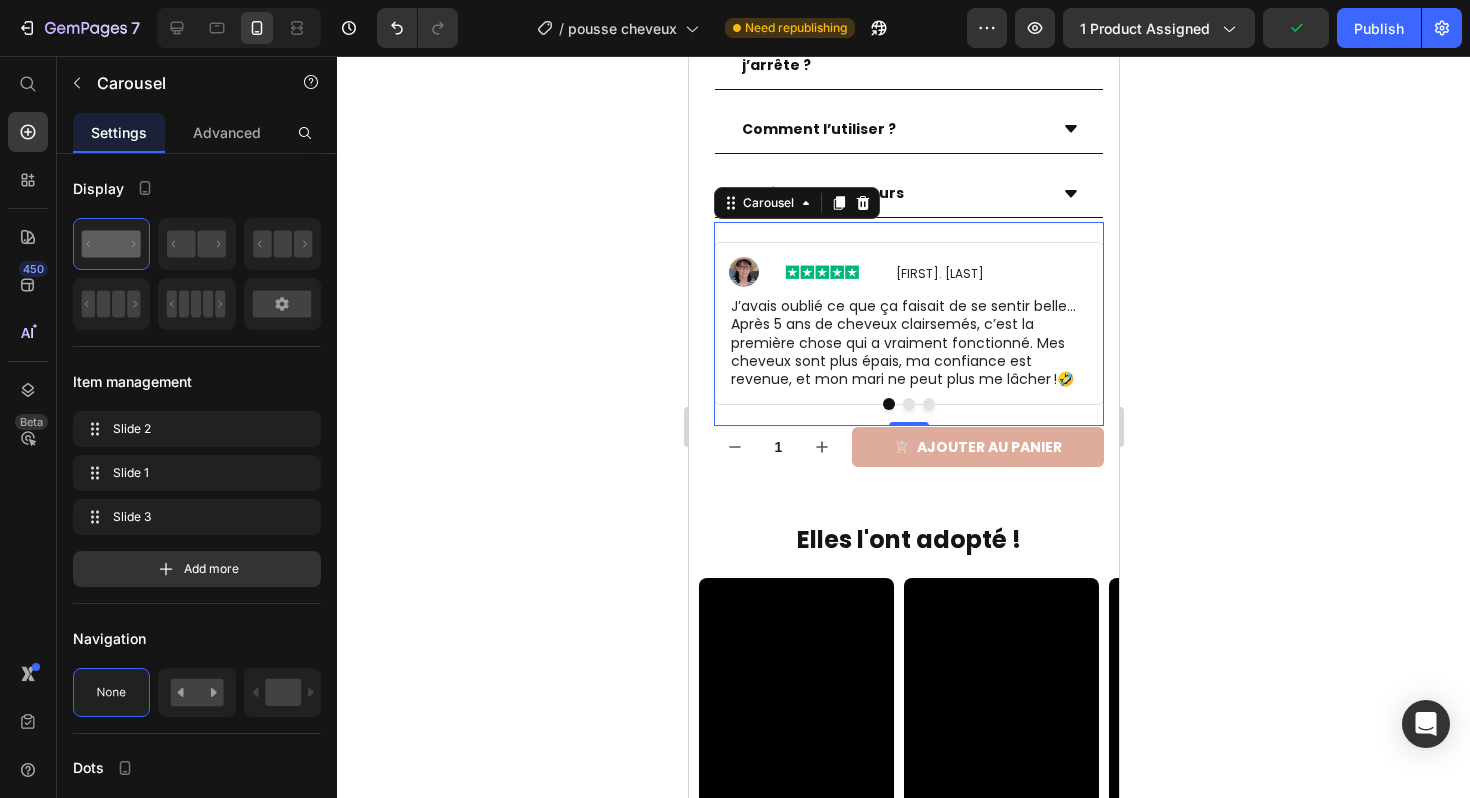 click on "Image Image Catherine. D Text Block Row J’avais oublié ce que ça faisait de se sentir belle… Après 5 ans de cheveux clairsemés, c’est la première chose qui a vraiment fonctionné. Mes cheveux sont plus épais, ma confiance est revenue, et mon mari ne peut plus me lâcher !🤣  Text Block Row" at bounding box center [908, 334] 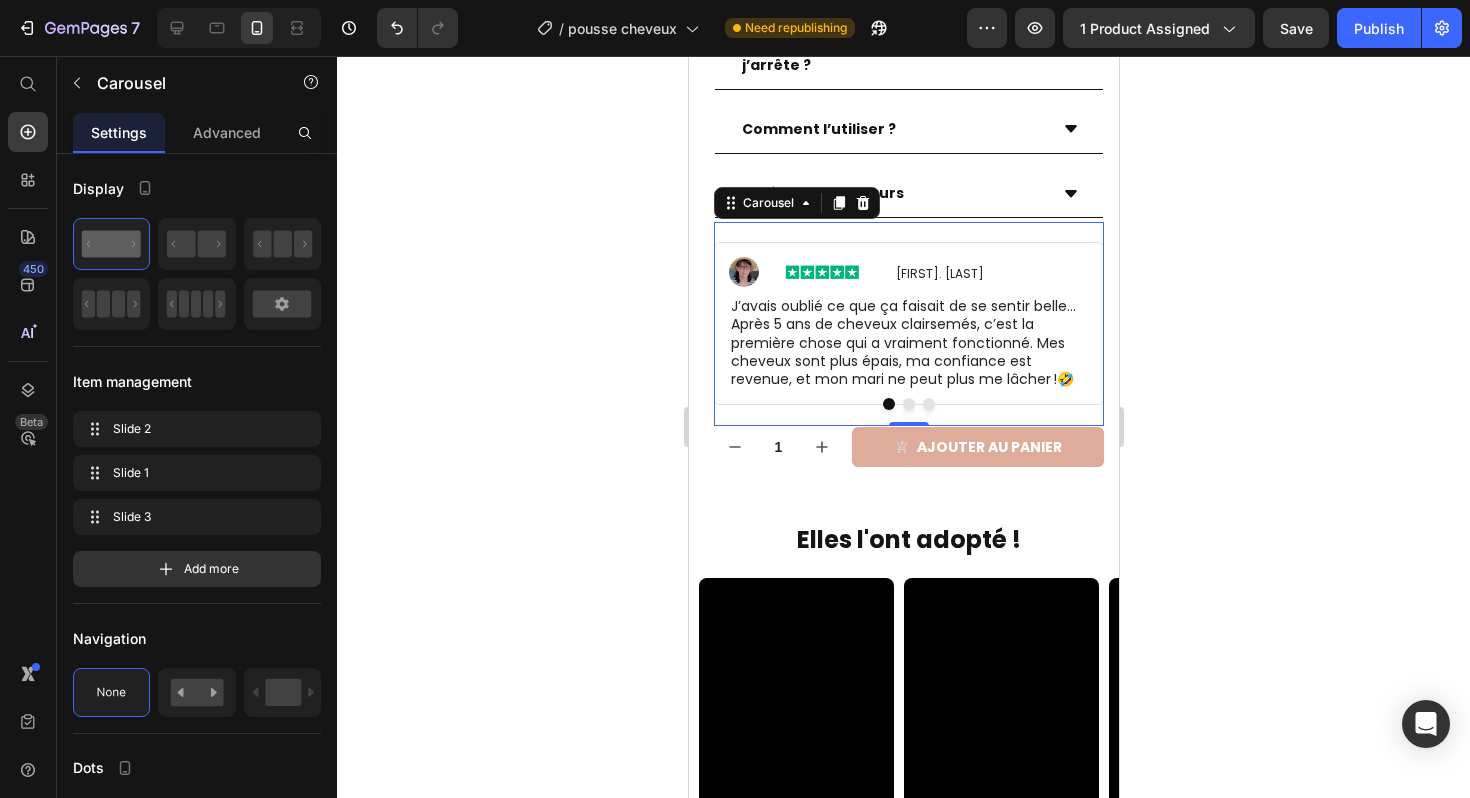 click at bounding box center [908, 404] 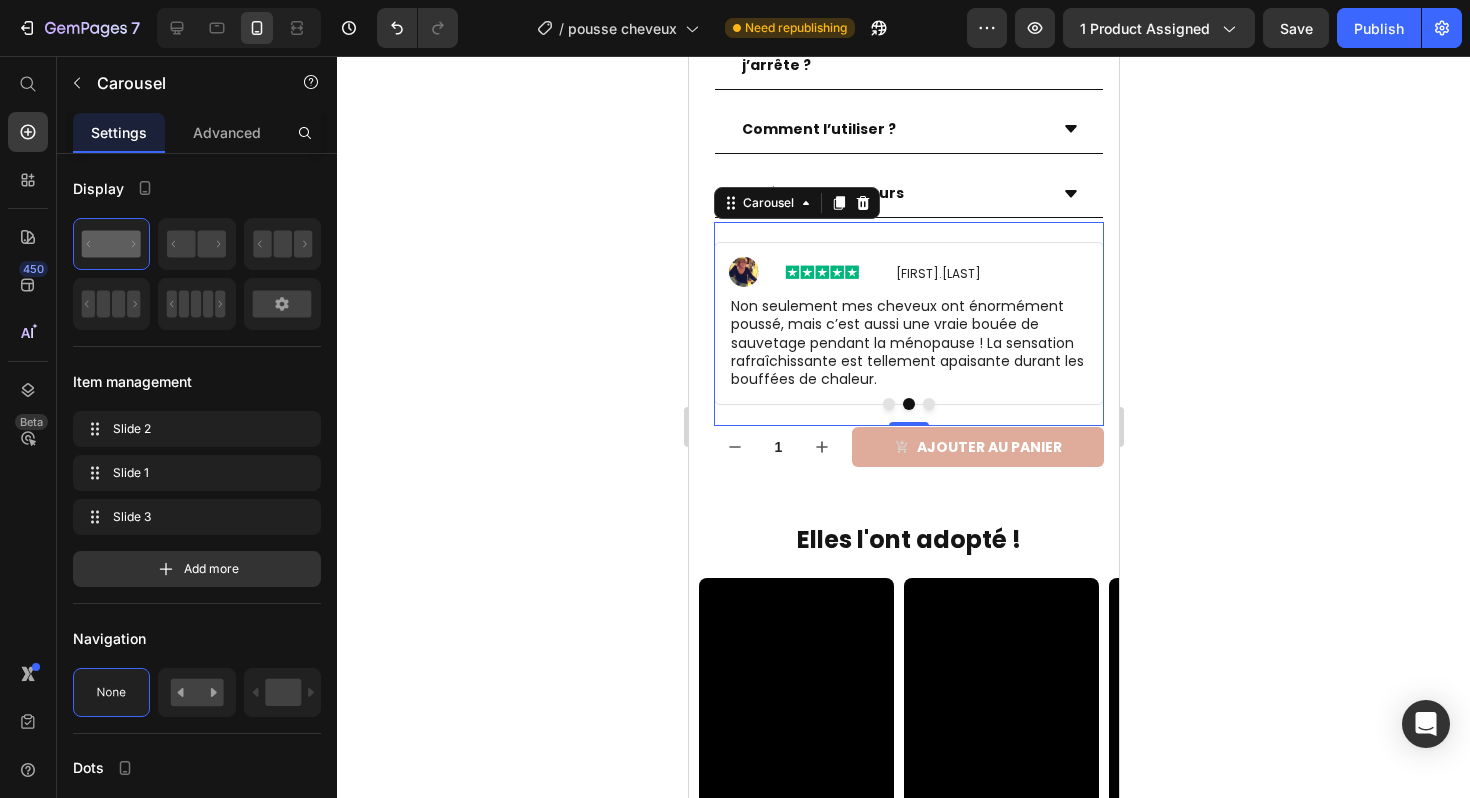 click at bounding box center [928, 404] 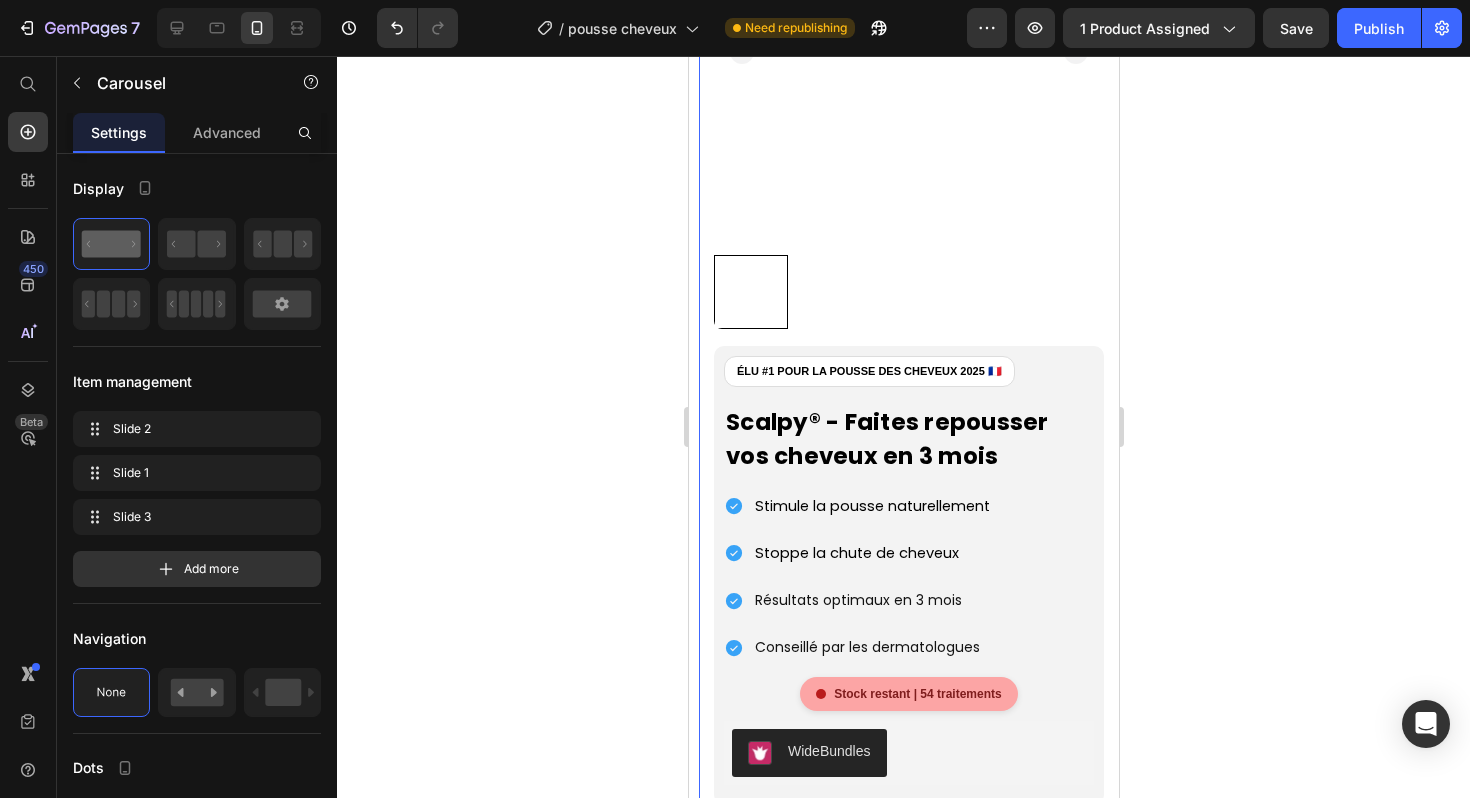 scroll, scrollTop: 1927, scrollLeft: 0, axis: vertical 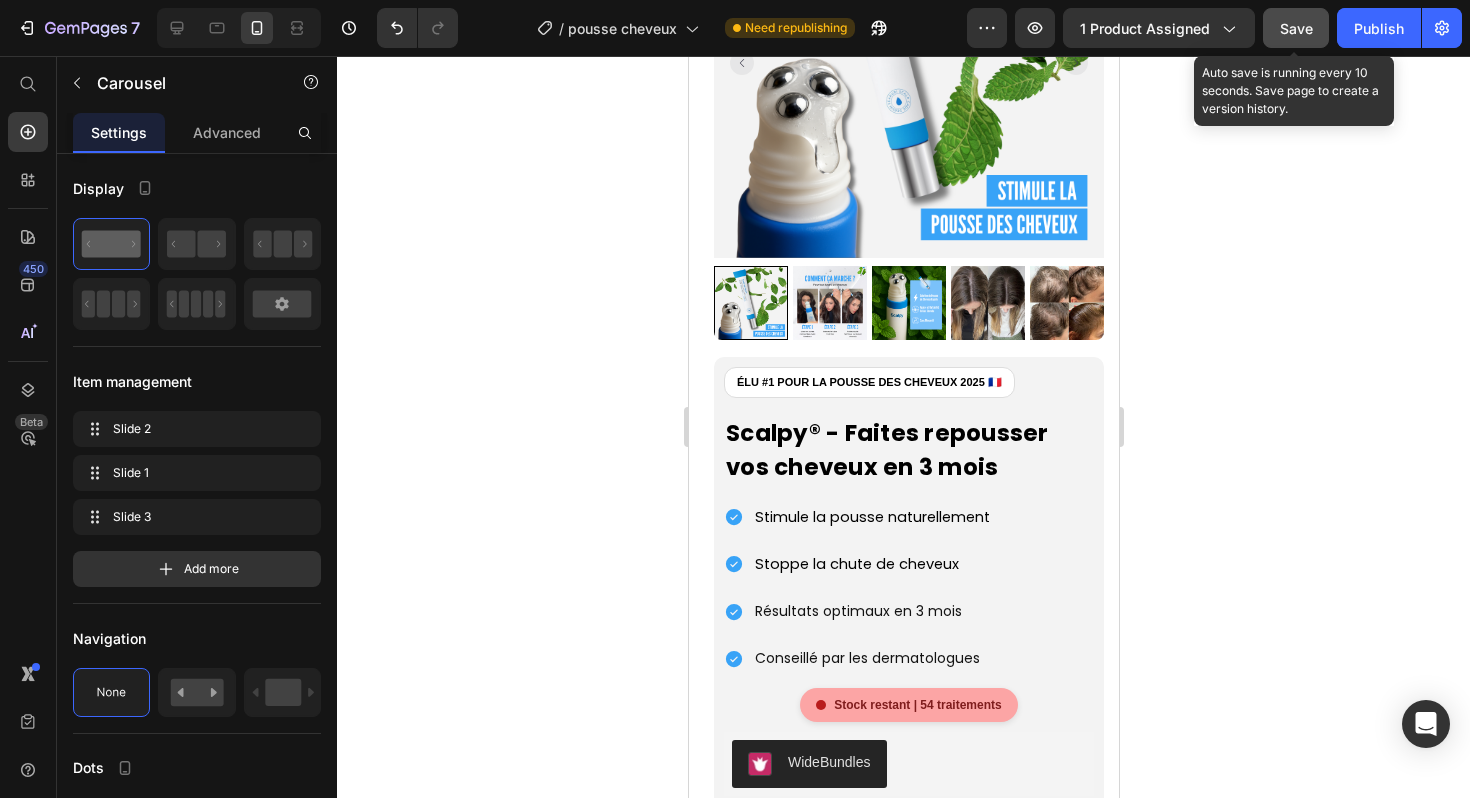 click on "Save" at bounding box center (1296, 28) 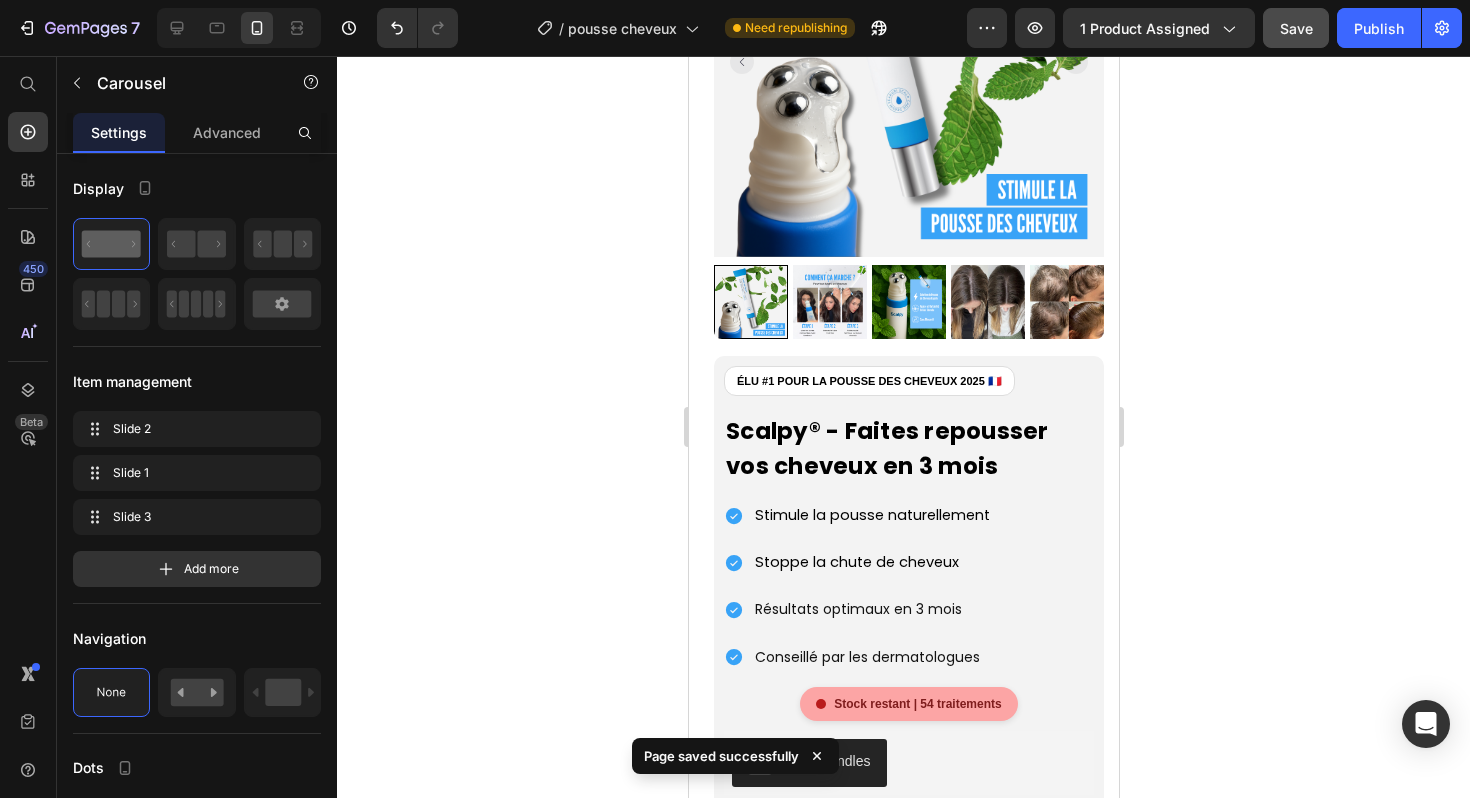 scroll, scrollTop: 1486, scrollLeft: 0, axis: vertical 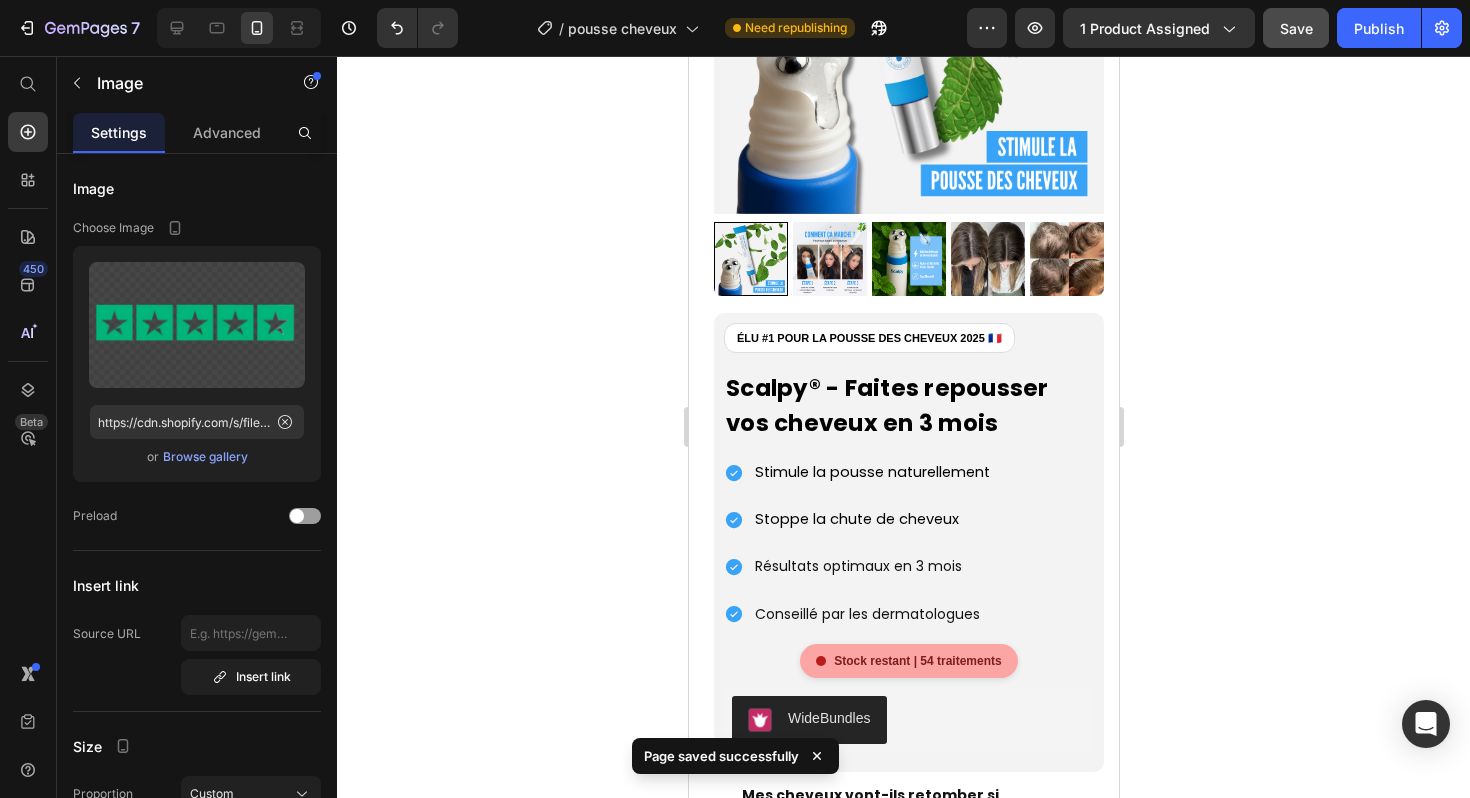 click at bounding box center (901, -542) 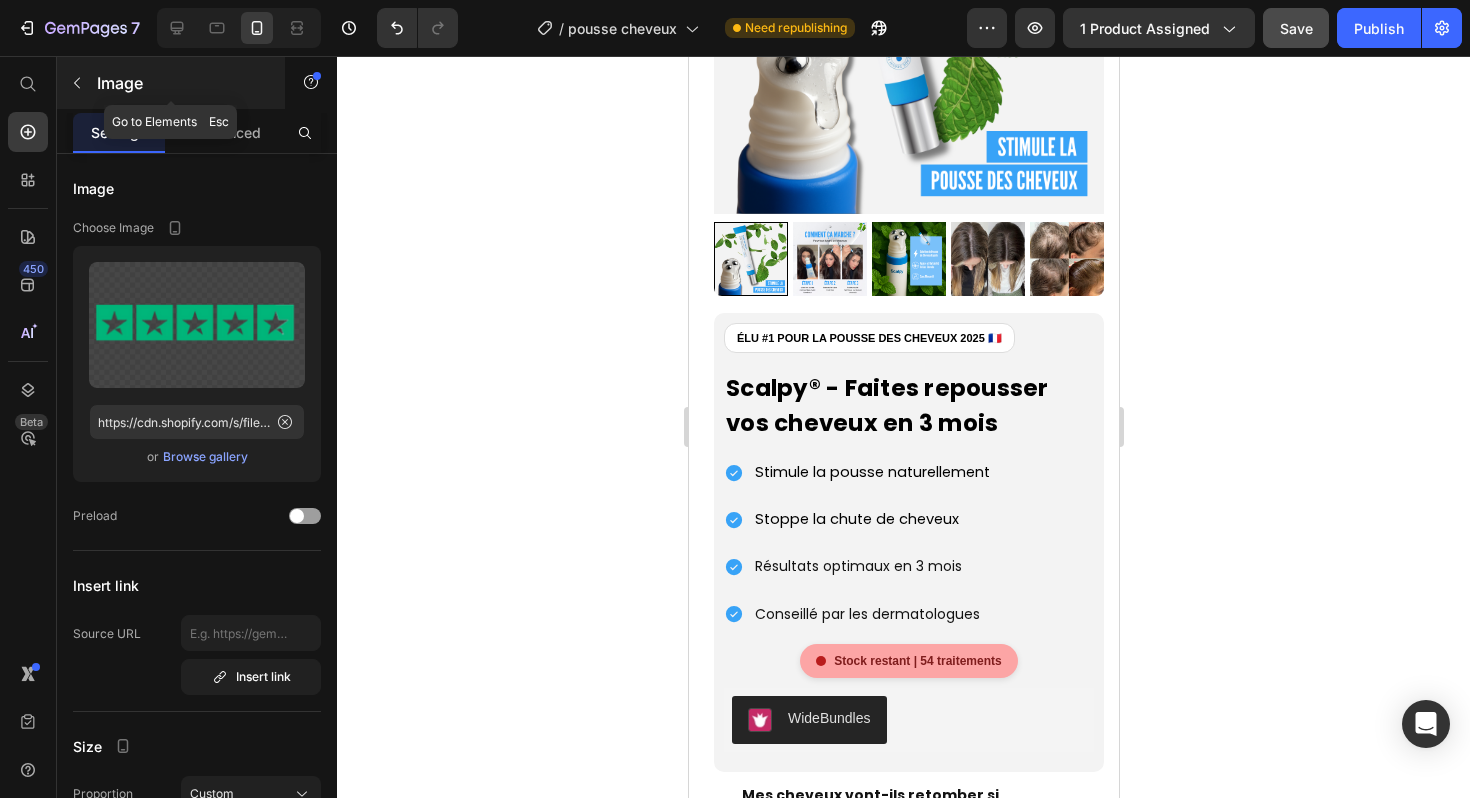 click 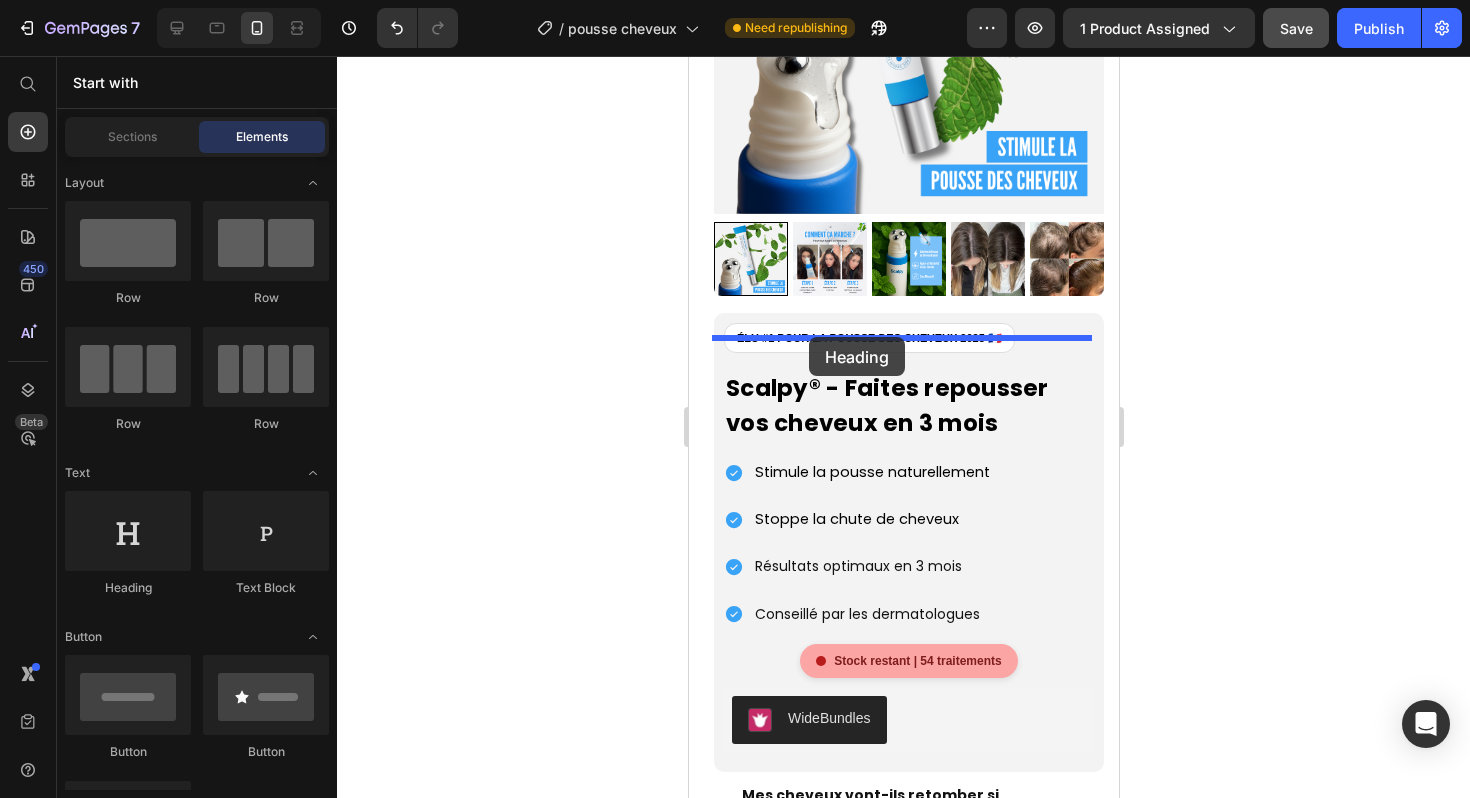 drag, startPoint x: 853, startPoint y: 600, endPoint x: 808, endPoint y: 337, distance: 266.82205 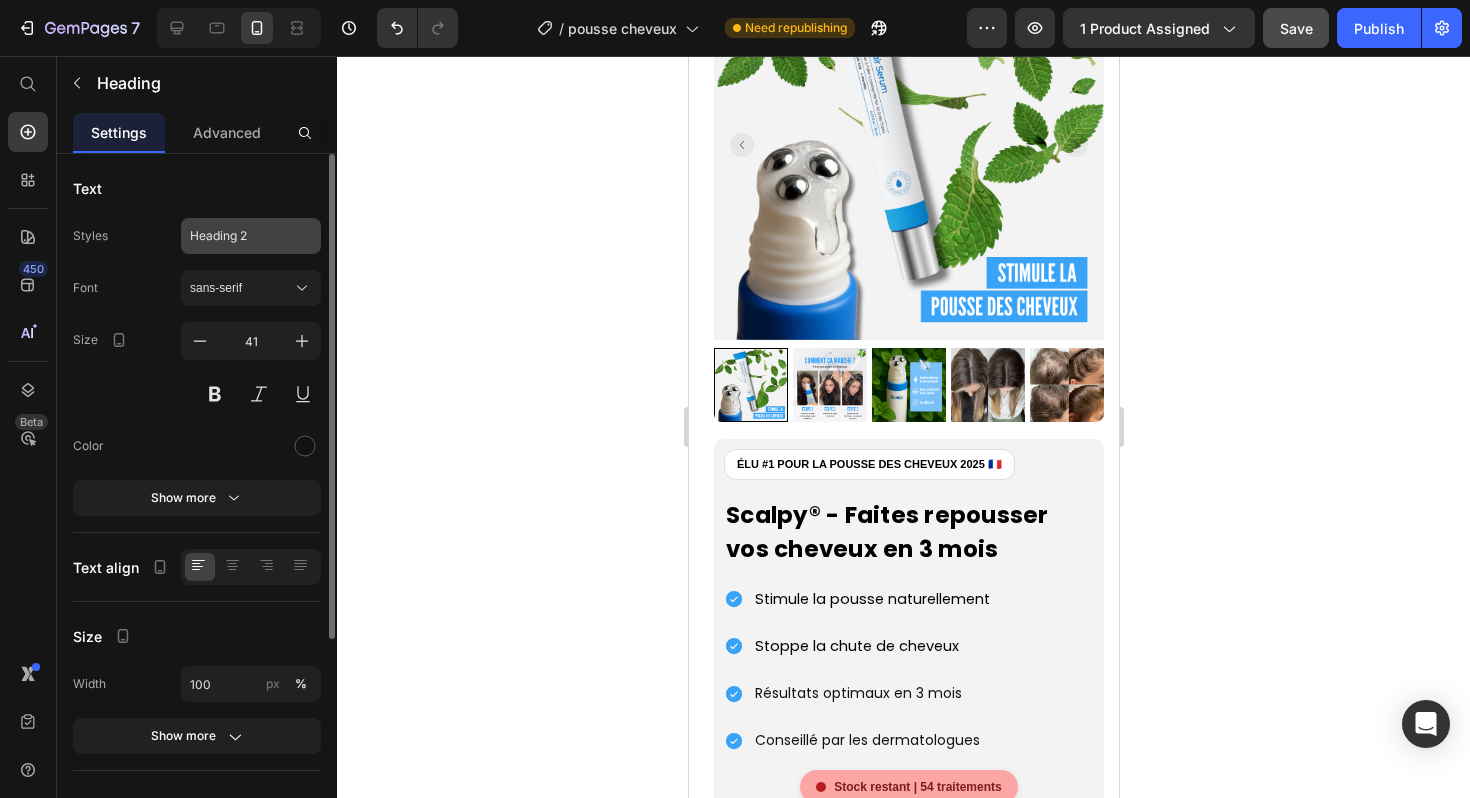 click on "Heading 2" at bounding box center (251, 236) 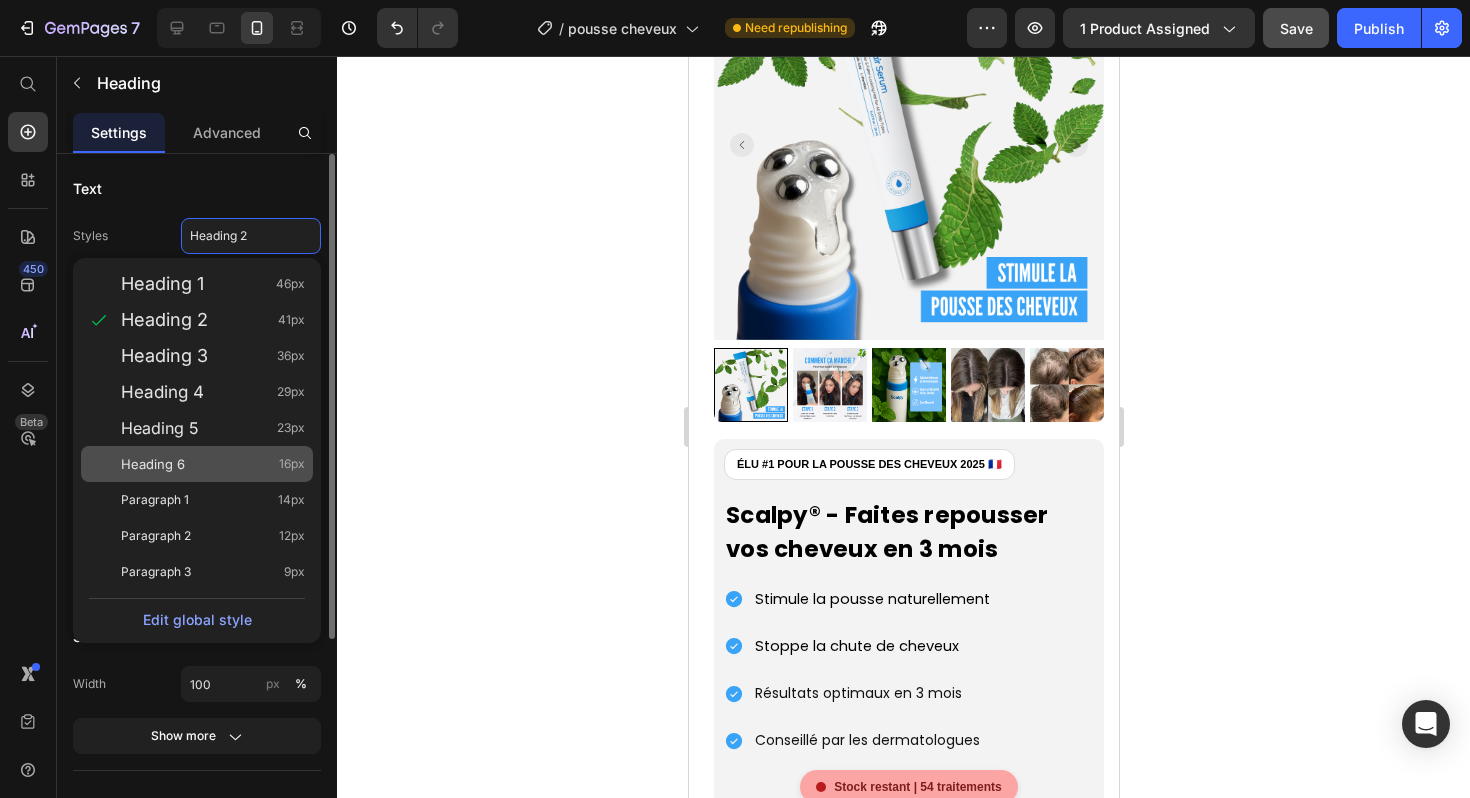 click on "Heading 6 16px" at bounding box center [213, 464] 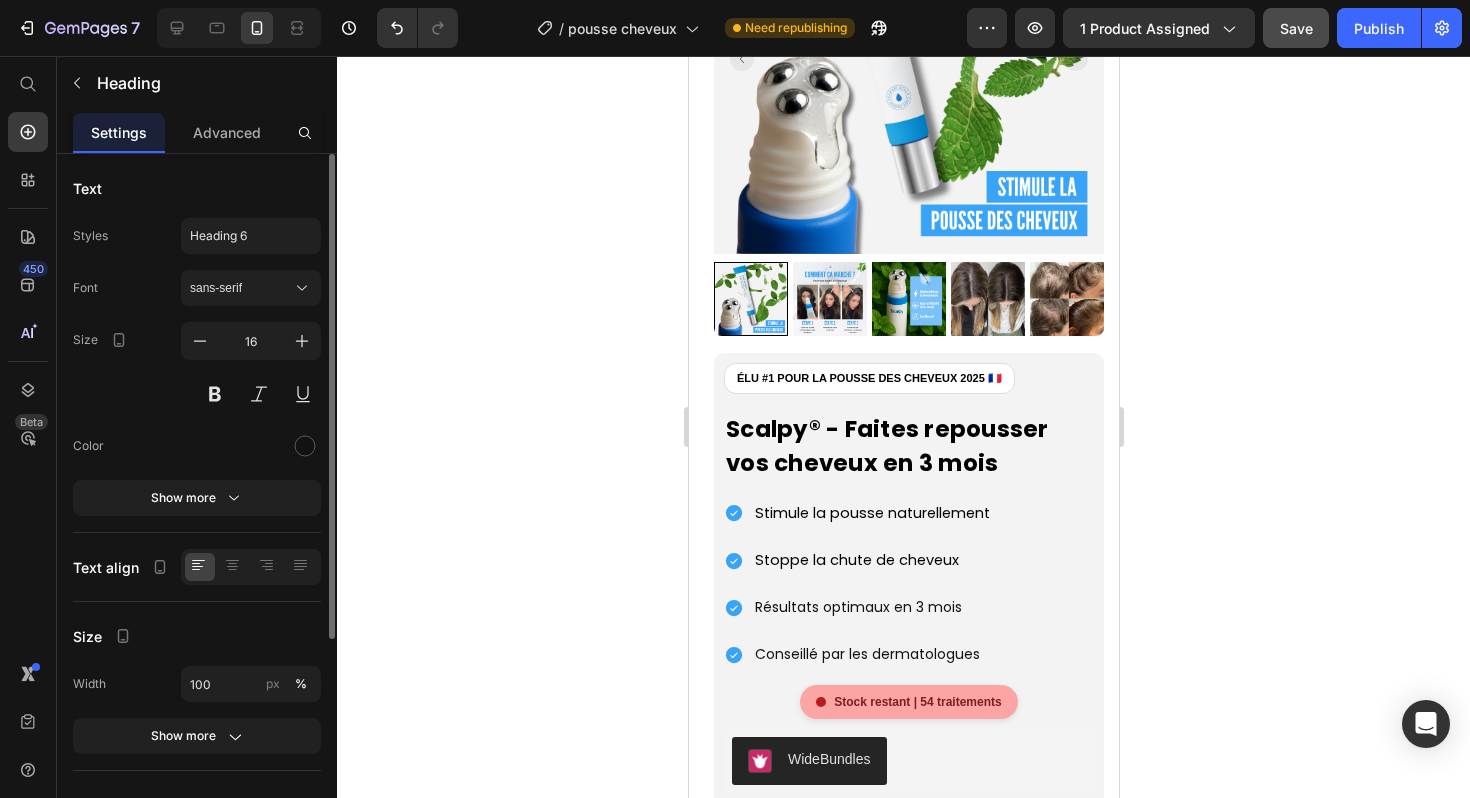 click on "Your heading text goes here" at bounding box center [901, -516] 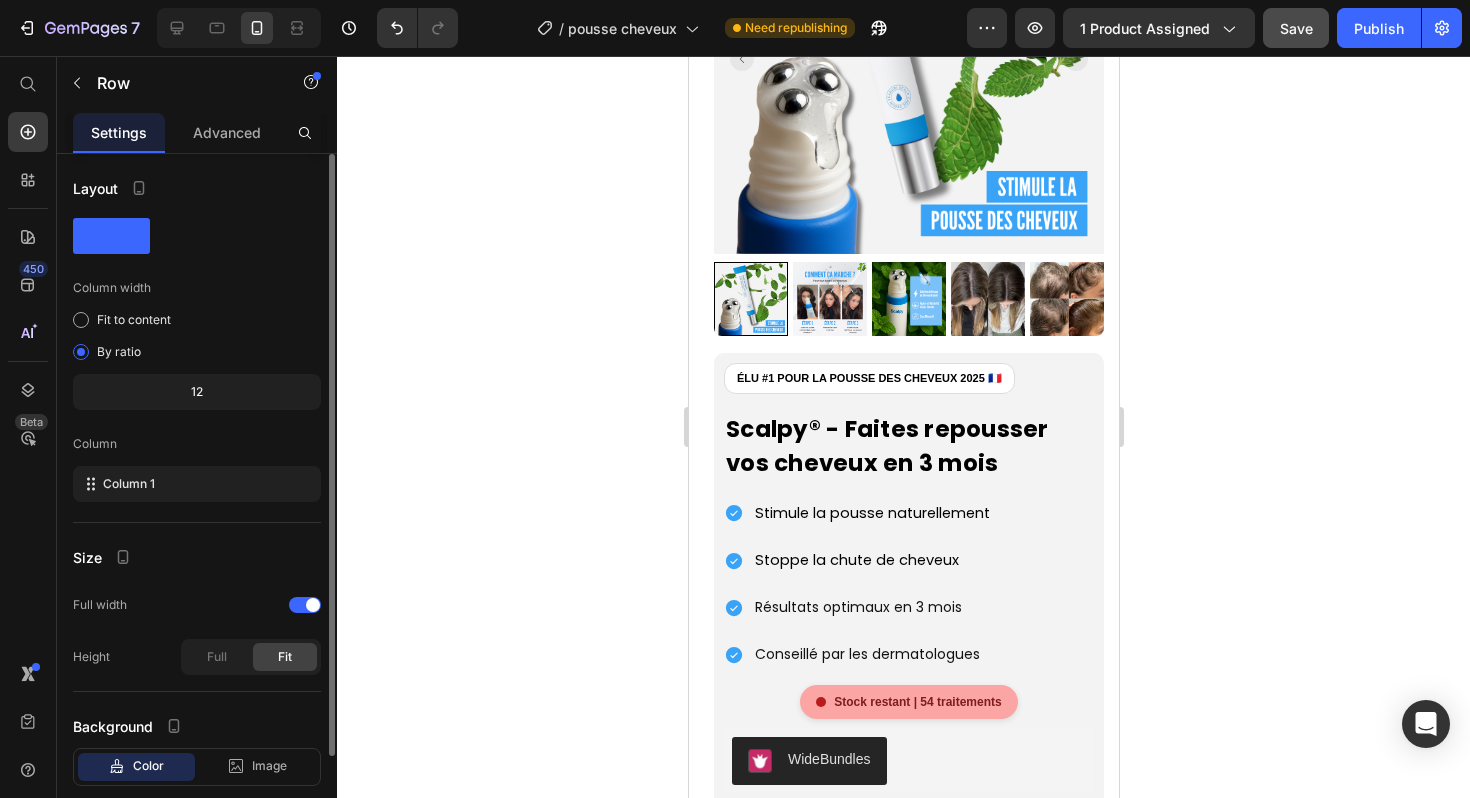 click on "Image Image Your heading text goes here Heading Même mon mari l'a remarqué ! Moins de perte, des racines plus pleines et de beaux cheveux en 7 semaines. C'est incroyable, vous souhaiterez avoir commencé plus tôt. Text Block Image Yasmine H. Text Block Row" at bounding box center [901, -454] 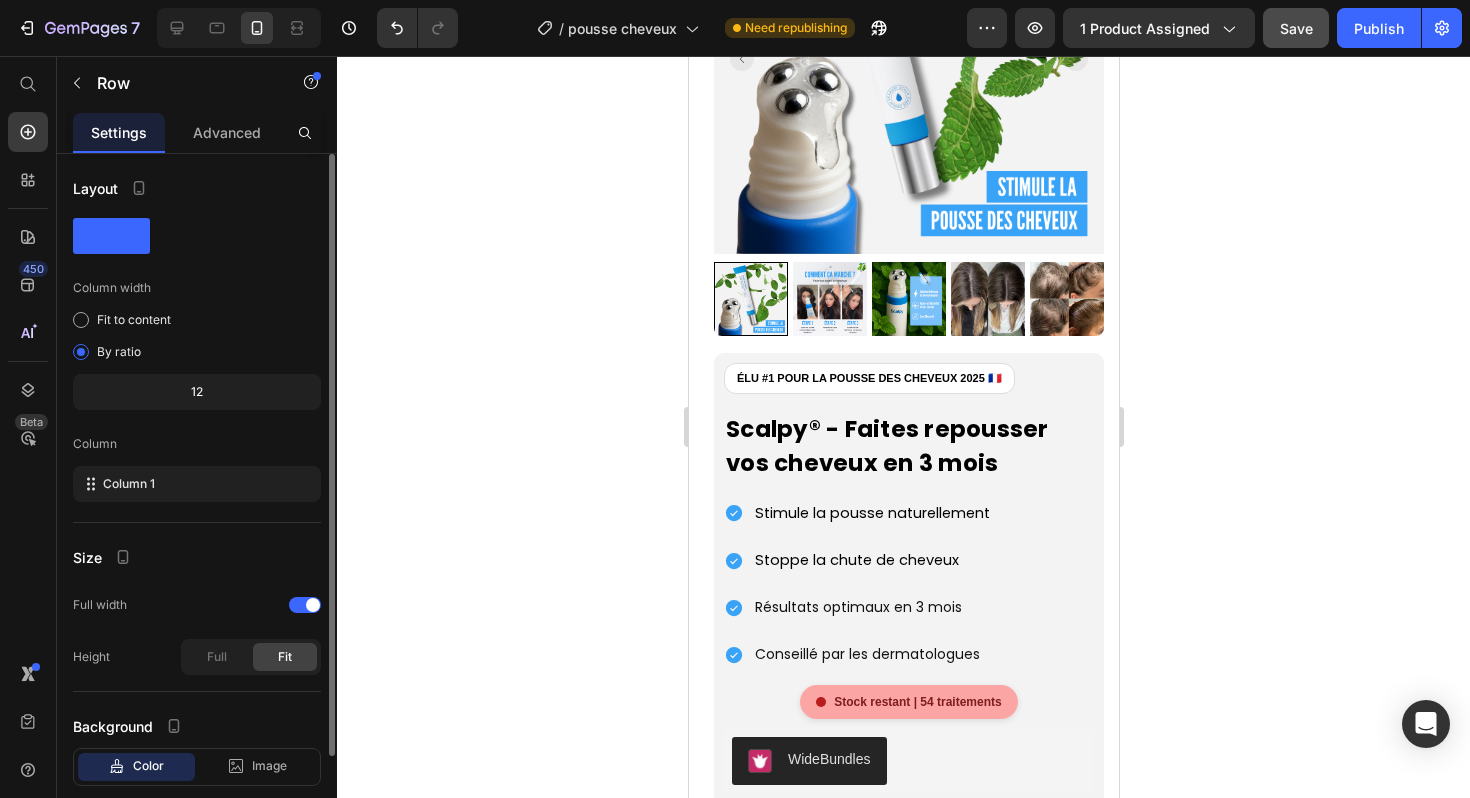 click on "Image Image Your heading text goes here Heading Même mon mari l'a remarqué ! Moins de perte, des racines plus pleines et de beaux cheveux en 7 semaines. C'est incroyable, vous souhaiterez avoir commencé plus tôt. Text Block Image Yasmine H. Text Block Row" at bounding box center (901, -454) 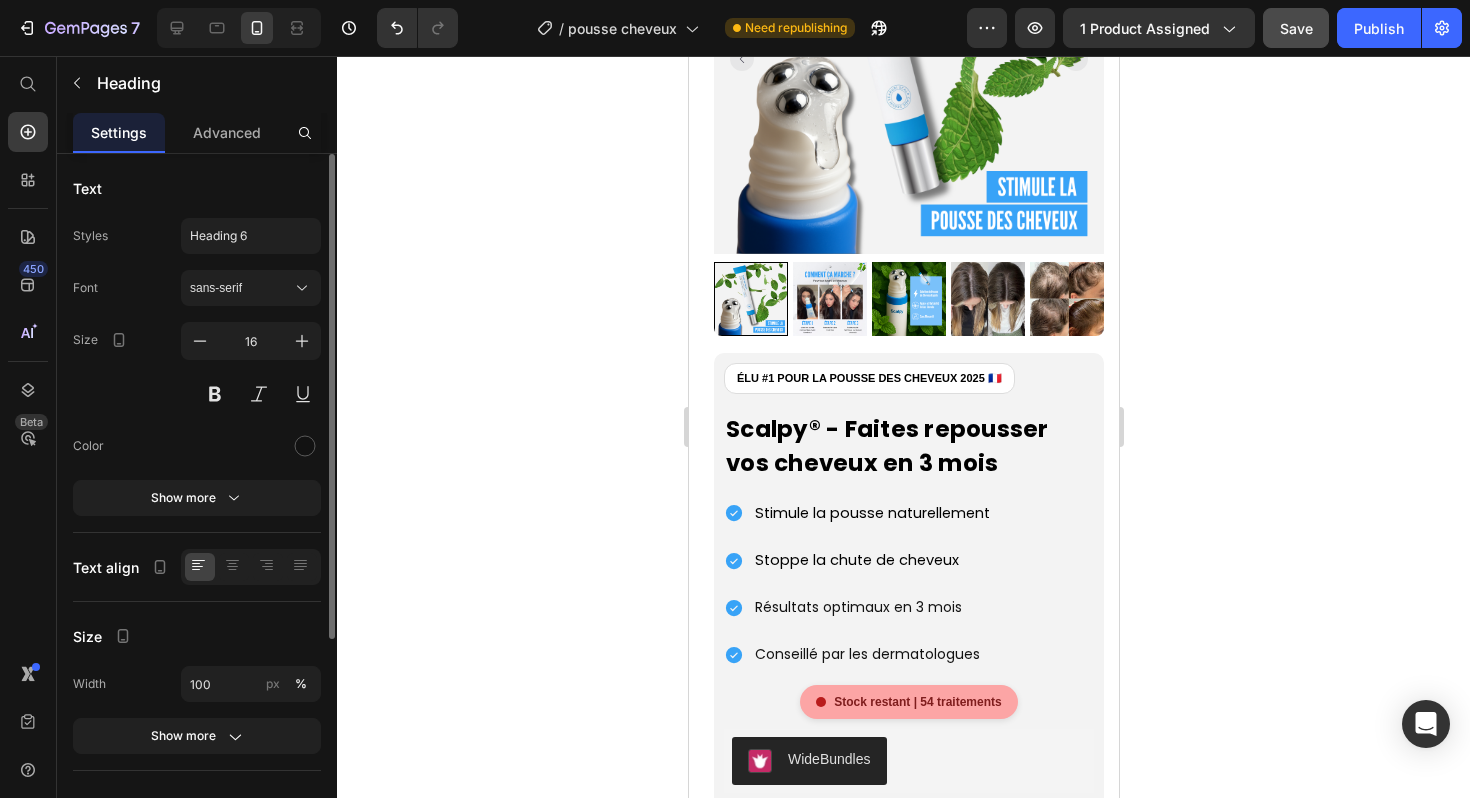 click on "Your heading text goes here" at bounding box center [901, -516] 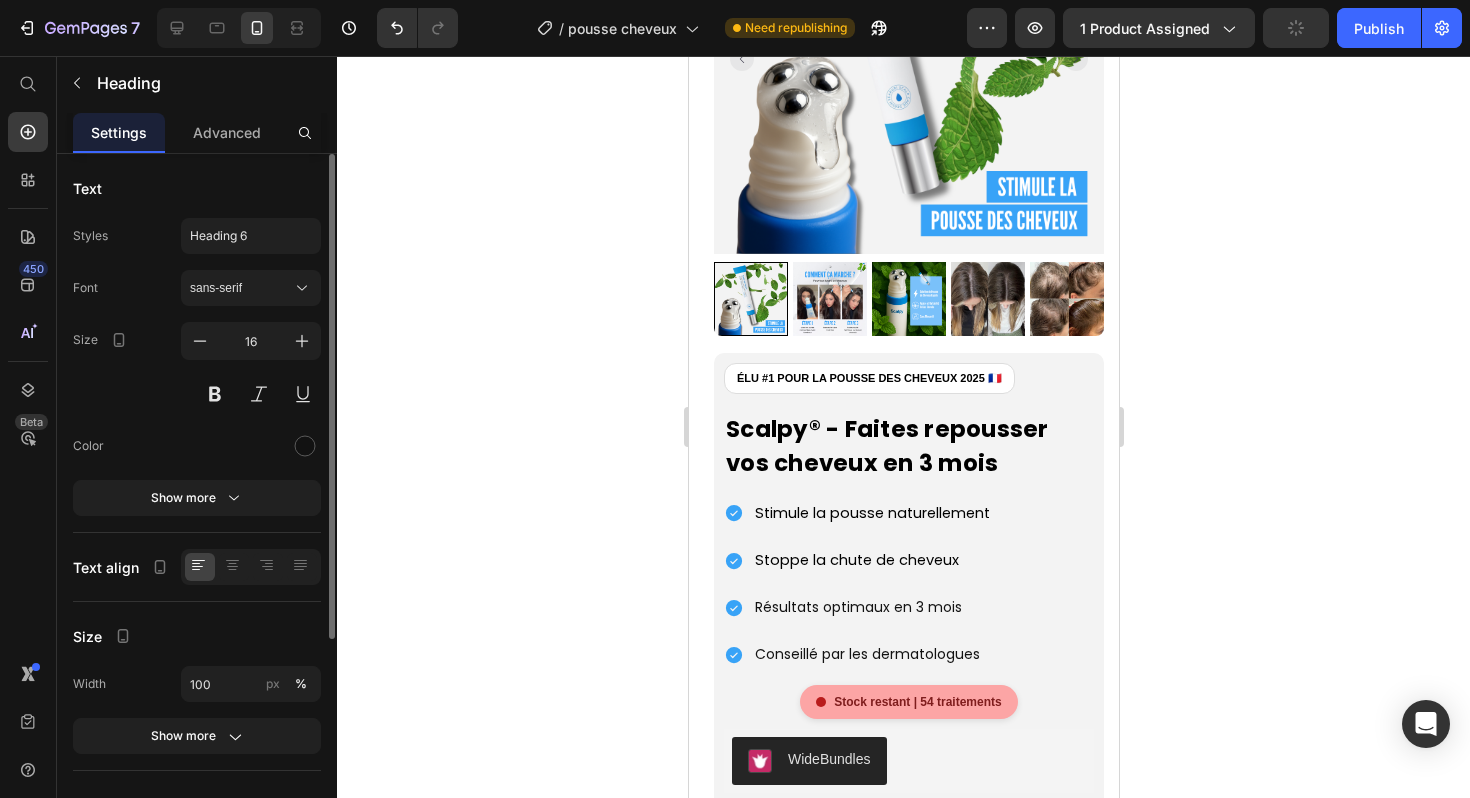 click 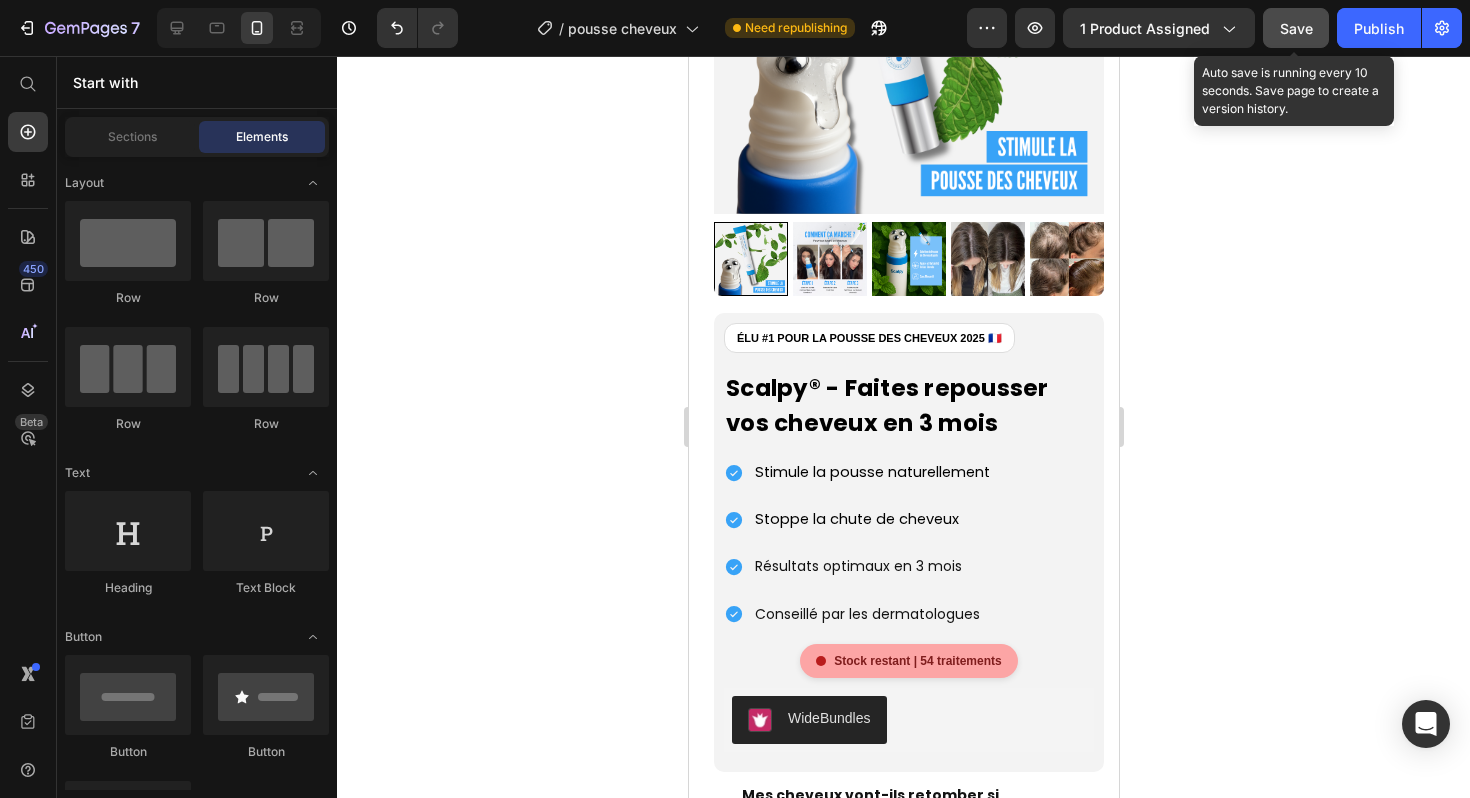click on "Save" at bounding box center [1296, 28] 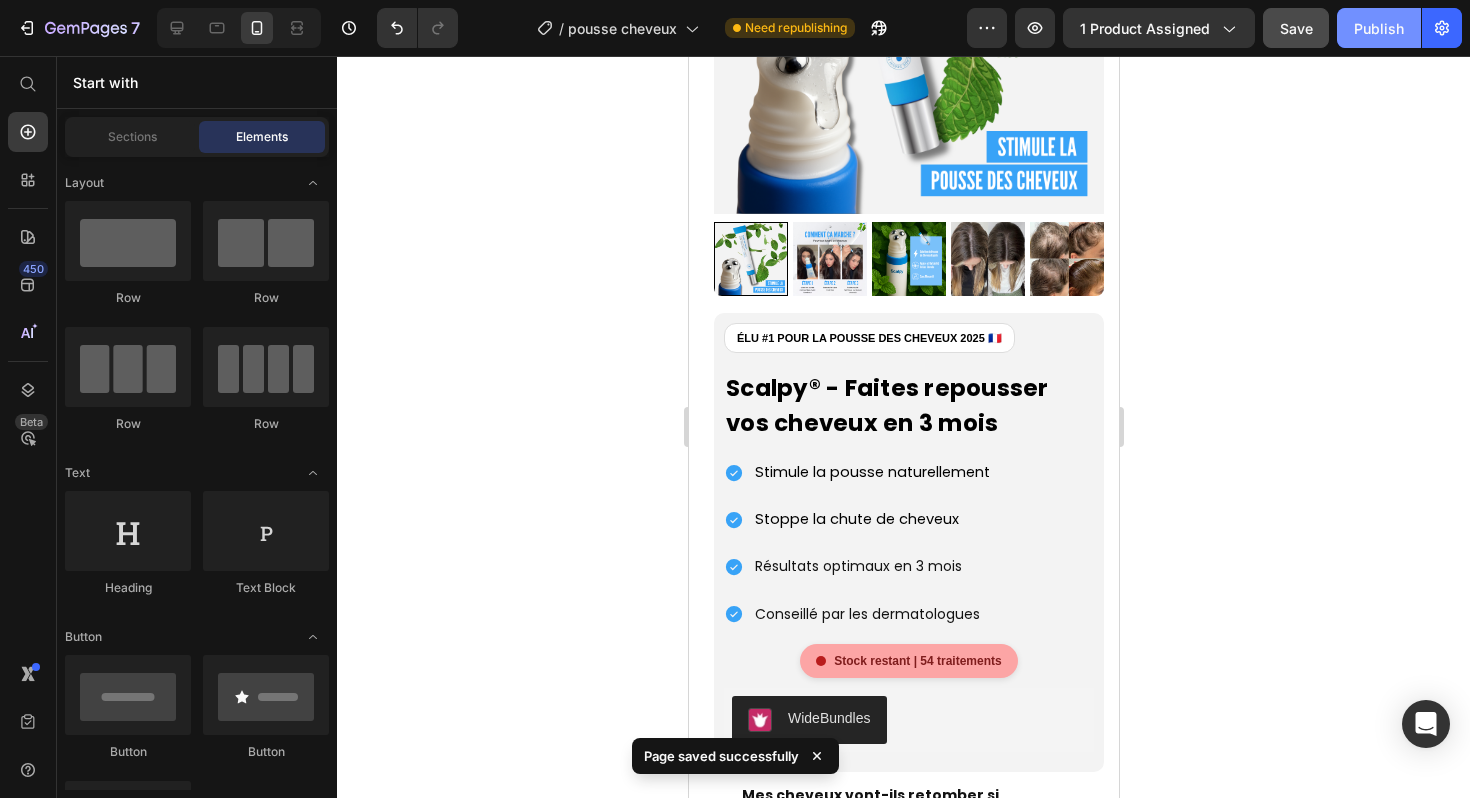 click on "Publish" at bounding box center (1379, 28) 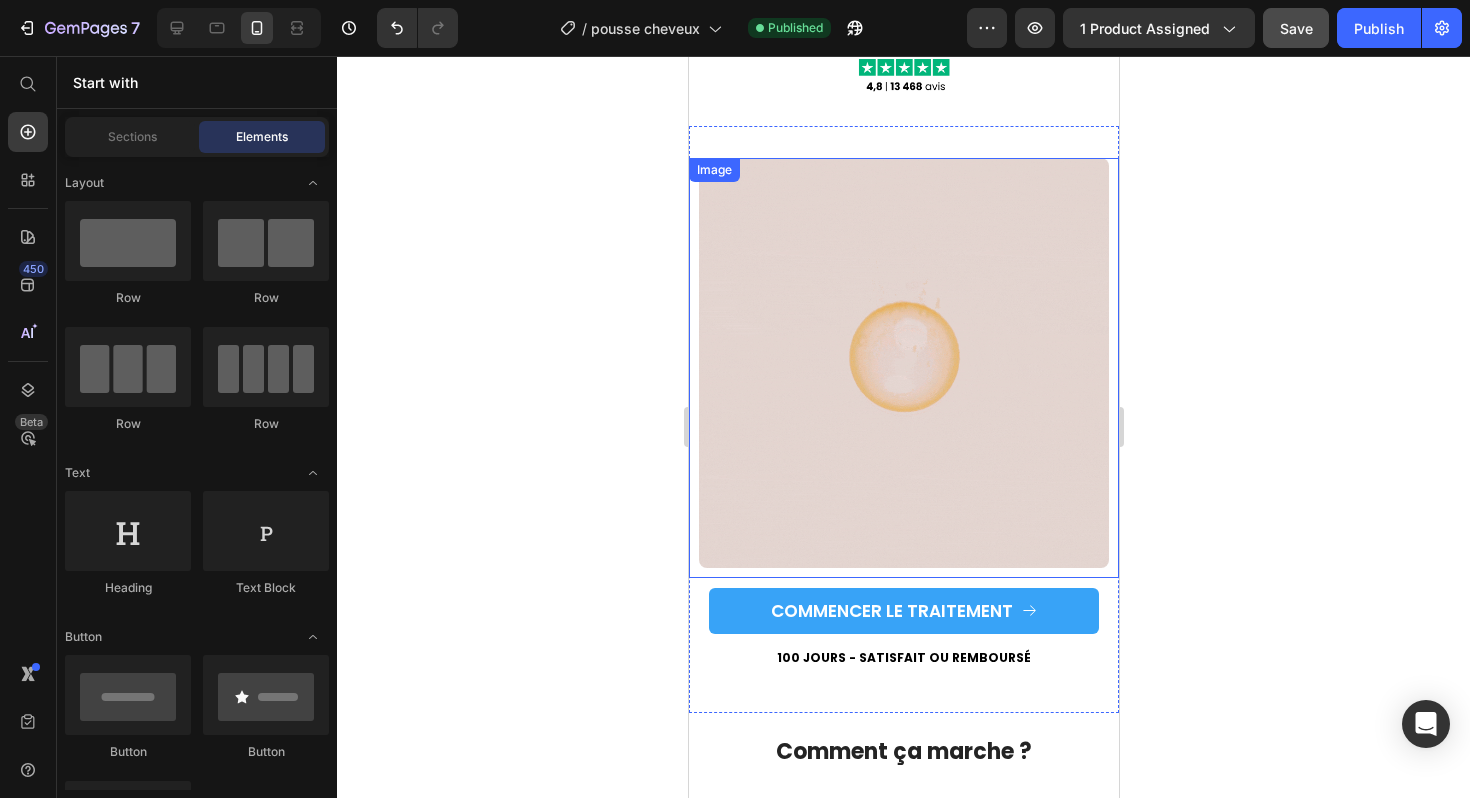 scroll, scrollTop: 4111, scrollLeft: 0, axis: vertical 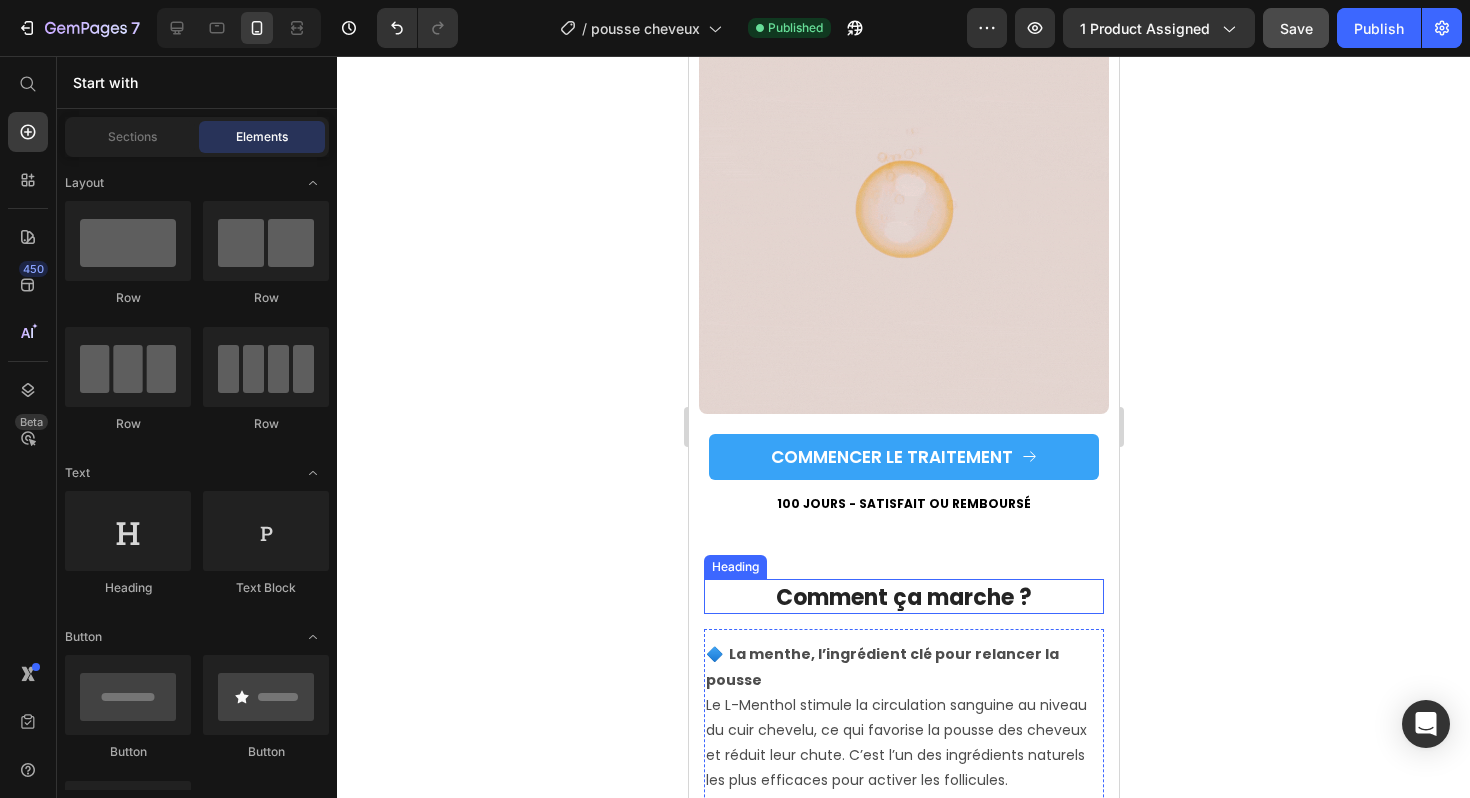 click on "Comment ça marche ?" at bounding box center [903, 596] 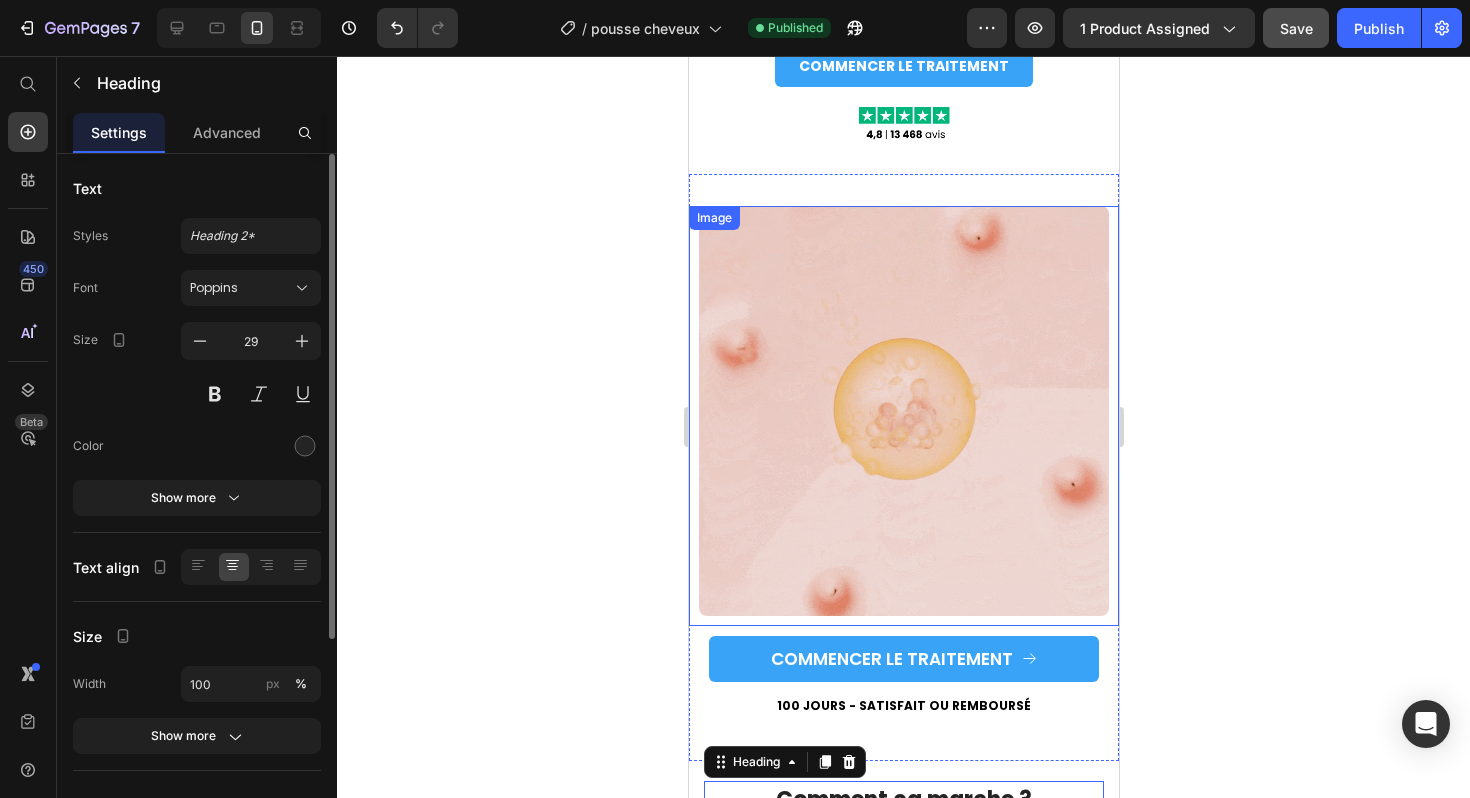 scroll, scrollTop: 4045, scrollLeft: 0, axis: vertical 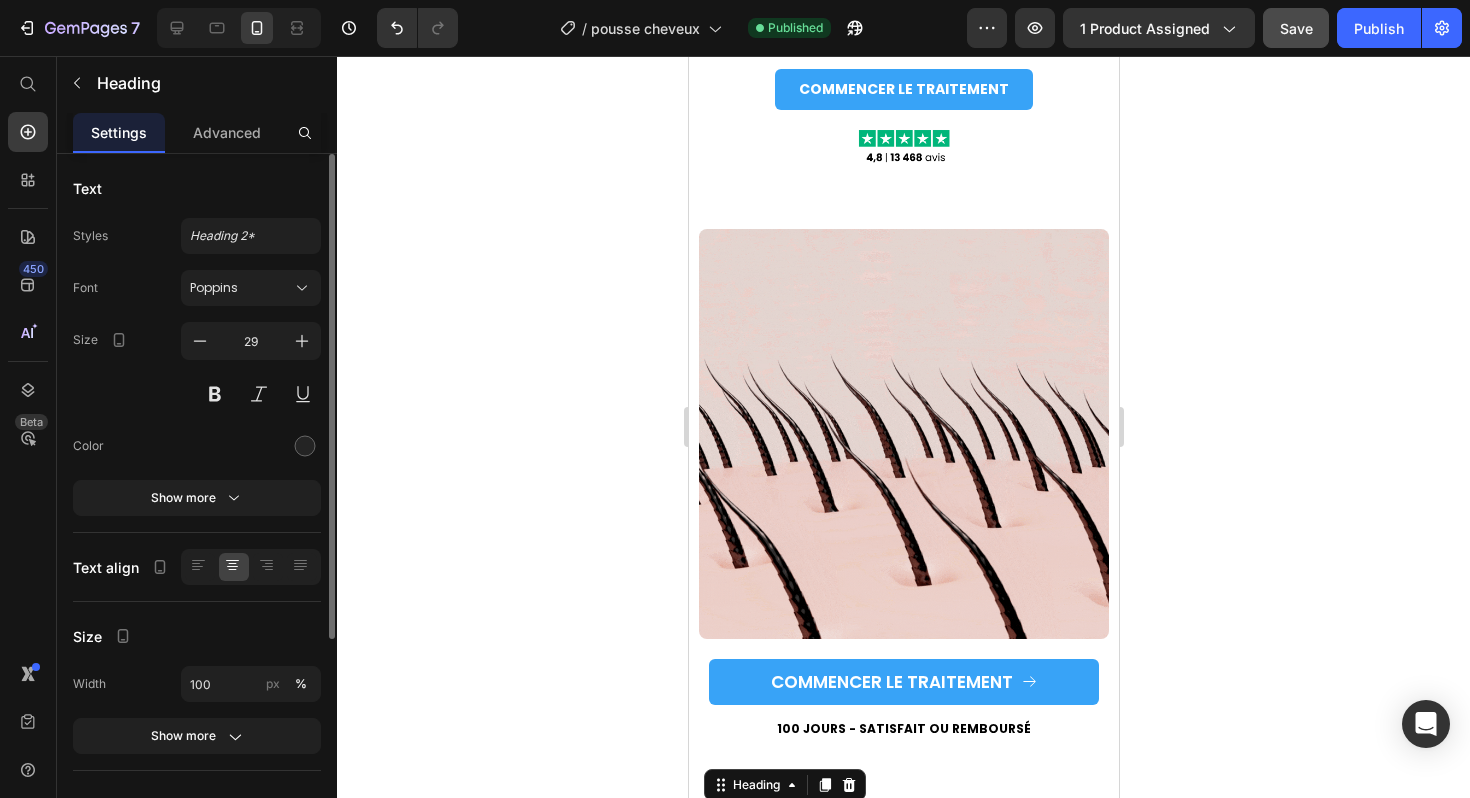 click 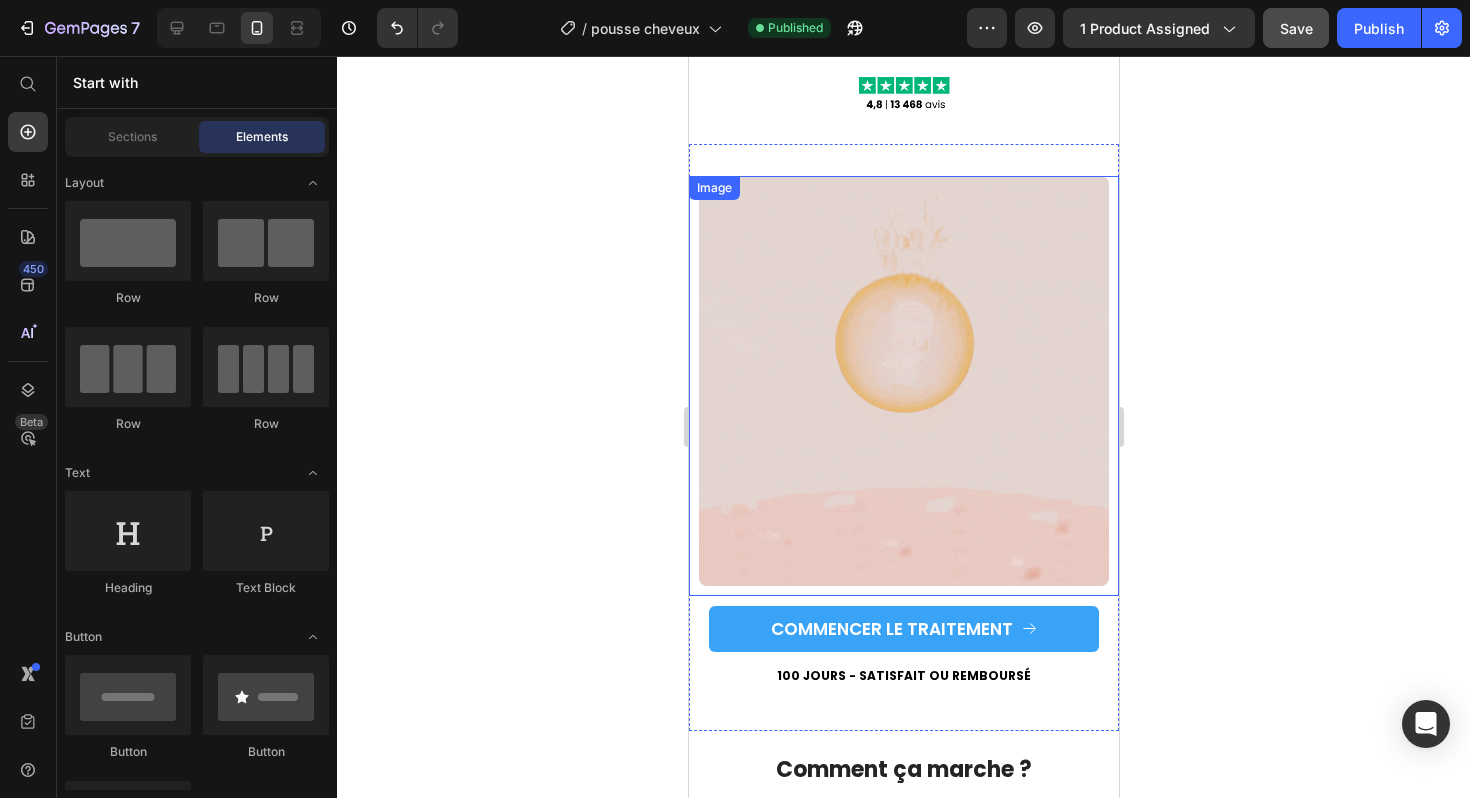 scroll, scrollTop: 4096, scrollLeft: 0, axis: vertical 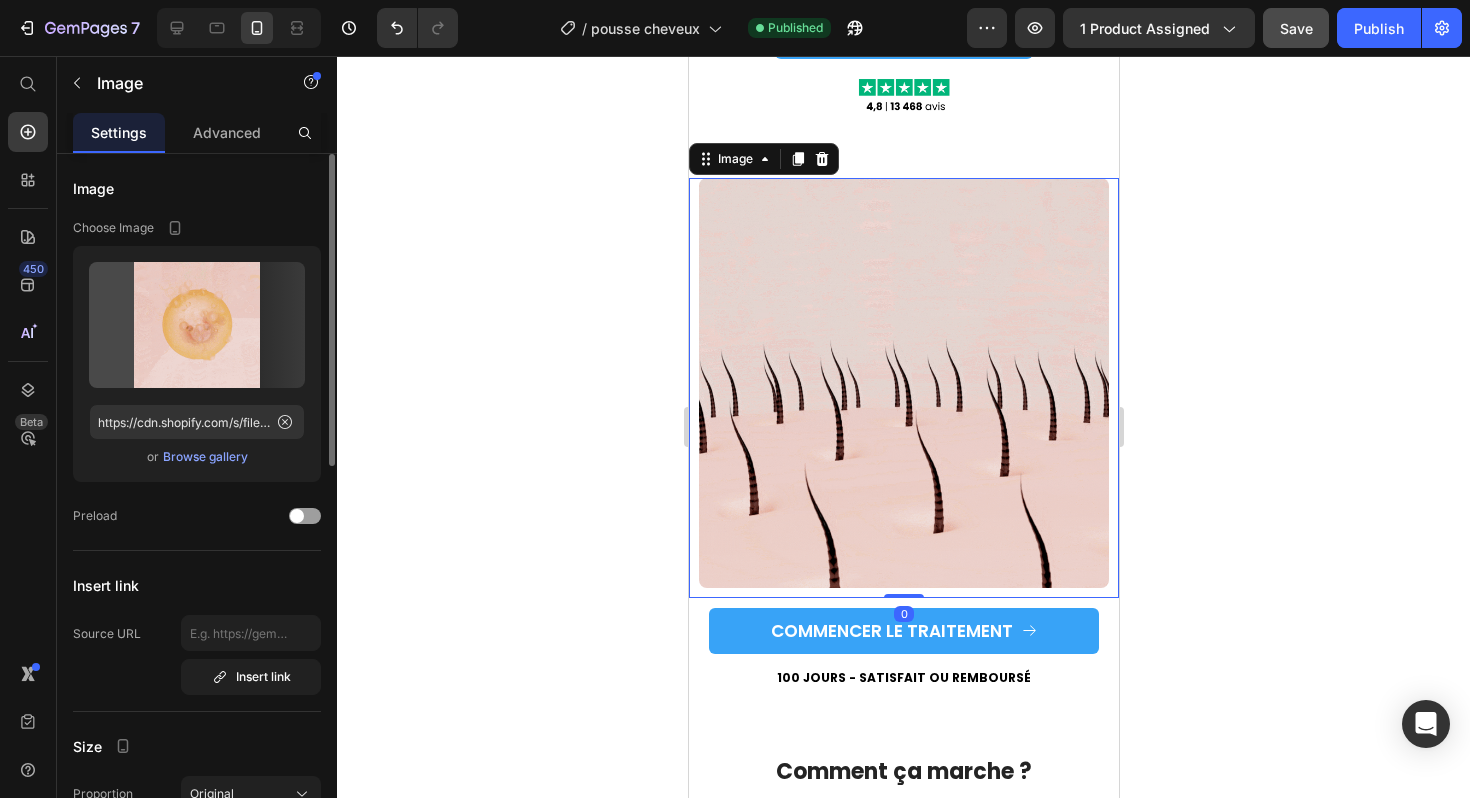 click at bounding box center [903, 388] 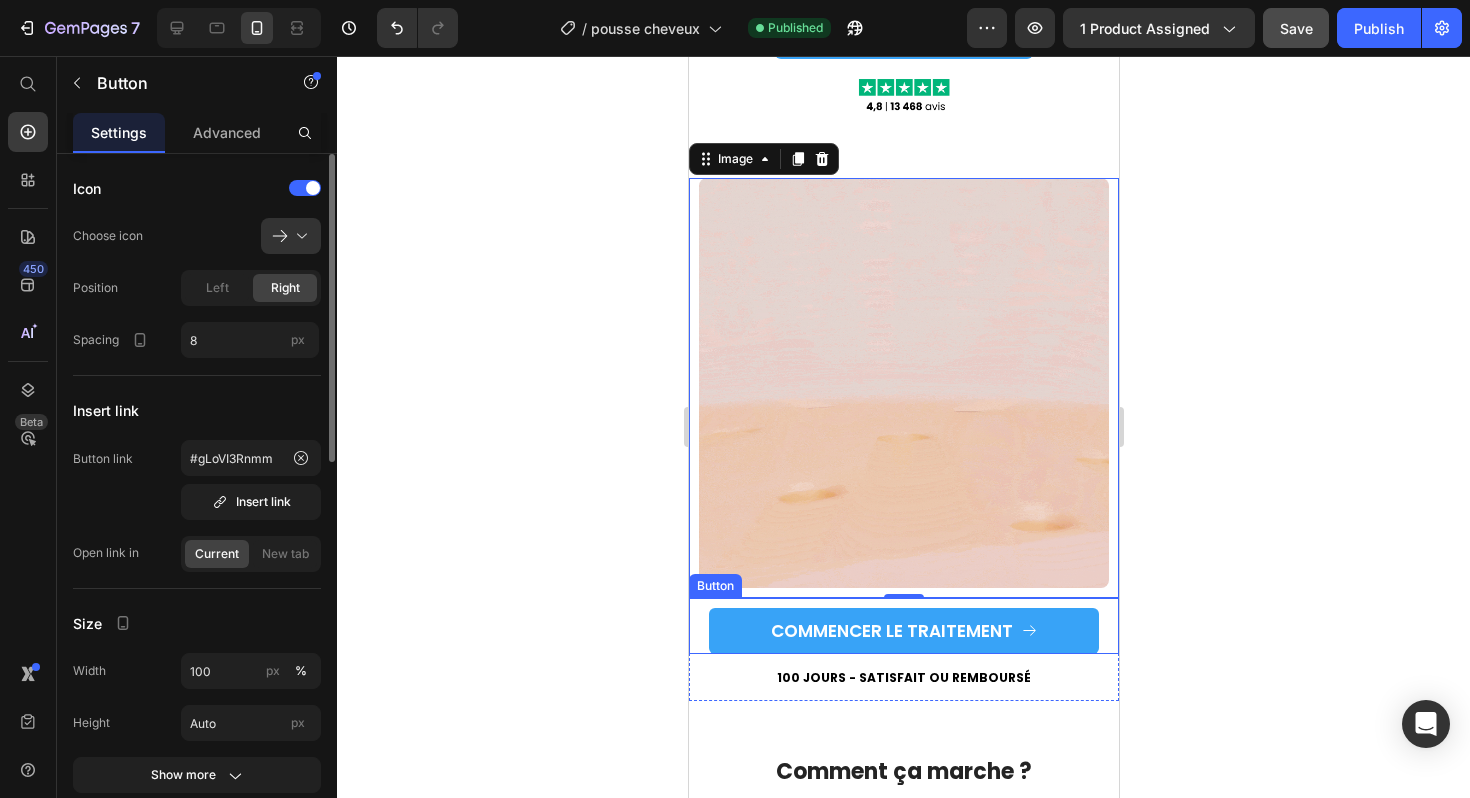 click on "COMMENCER LE TRAITEMENT Button" at bounding box center [903, 626] 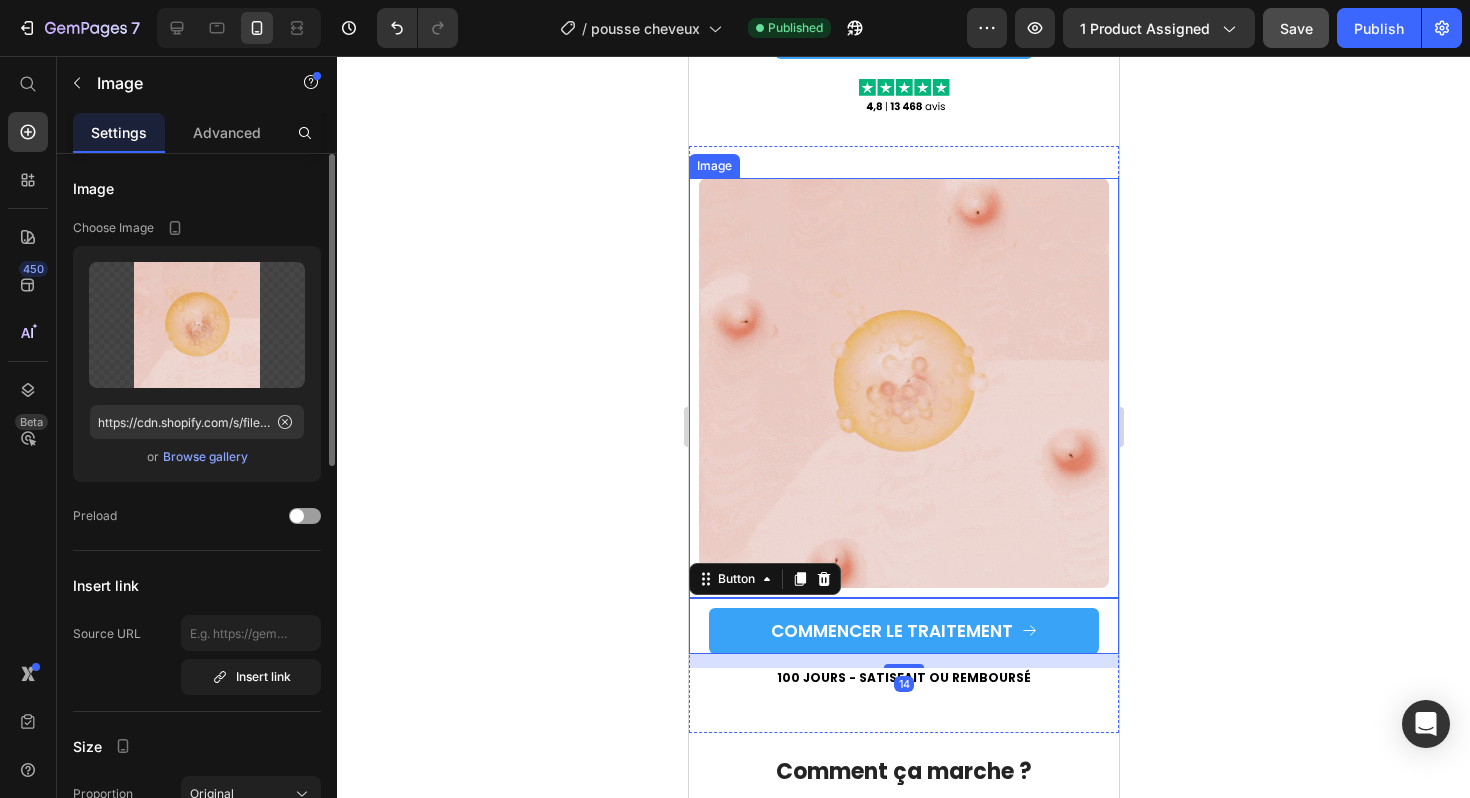 click at bounding box center [903, 388] 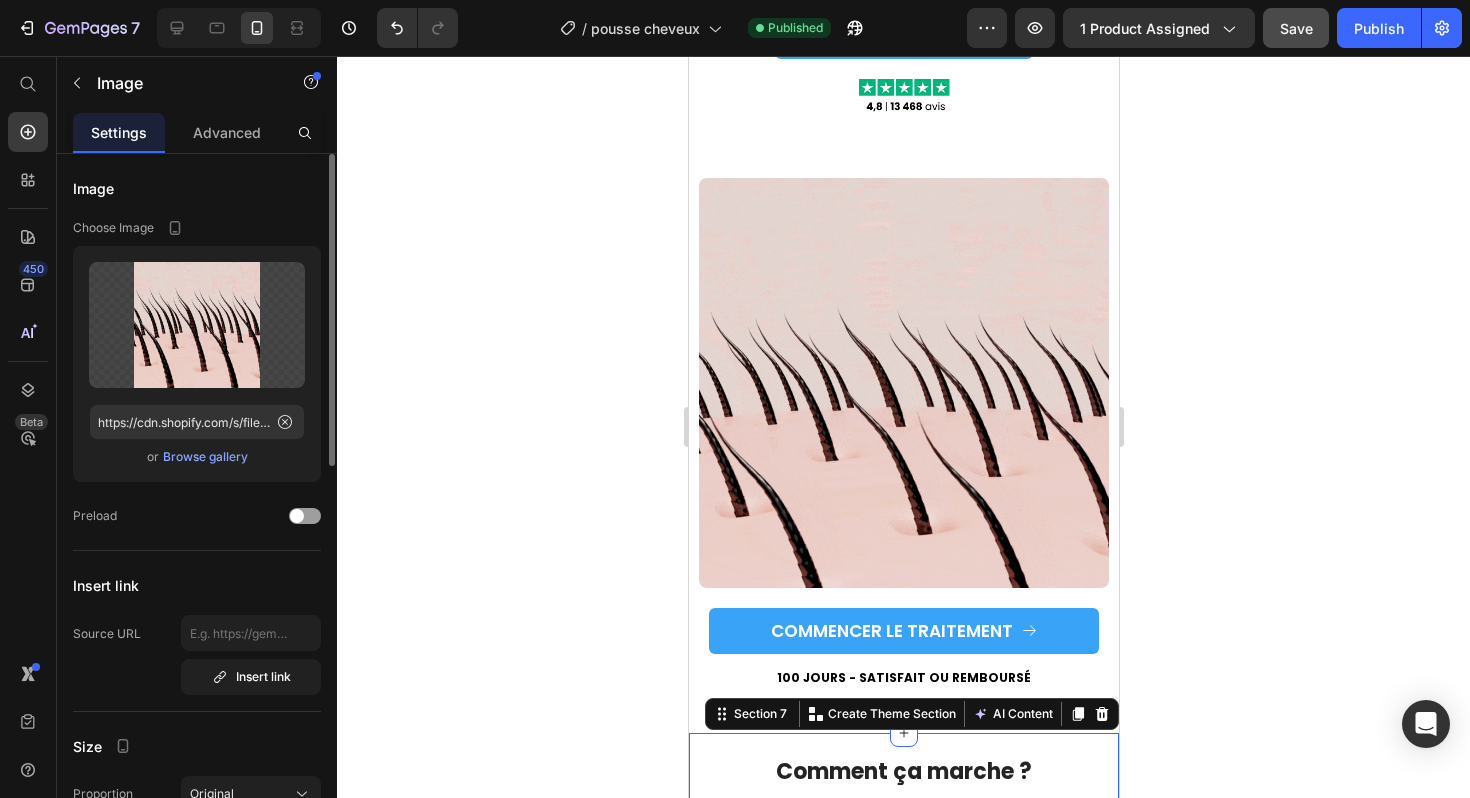 click on "Comment ça marche ?  Heading 🔷  La menthe, l’ingrédient clé pour relancer la pousse Le L-Menthol stimule la circulation sanguine au niveau du cuir chevelu, ce qui favorise la pousse des cheveux et réduit leur chute. C’est l’un des ingrédients naturels les plus efficaces pour activer les follicules.   🔷 L’applicateur à 3 billes métalliques booste les résultats Il masse doucement le cuir chevelu, rafraîchit instantanément et répartit le sérum de façon uniforme, là où vos cheveux en ont le plus besoin.   🔷 Des racines nourries en profondeur Grâce à l’eau de glacier et au Dexpanthénol, les racines sont hydratées et renforcées, pour des cheveux plus denses et en meilleure santé, jour après jour.   Text Block Row Section 7   Create Theme Section AI Content Write with GemAI What would you like to describe here? Tone and Voice Persuasive Product Show more Generate" at bounding box center [903, 1030] 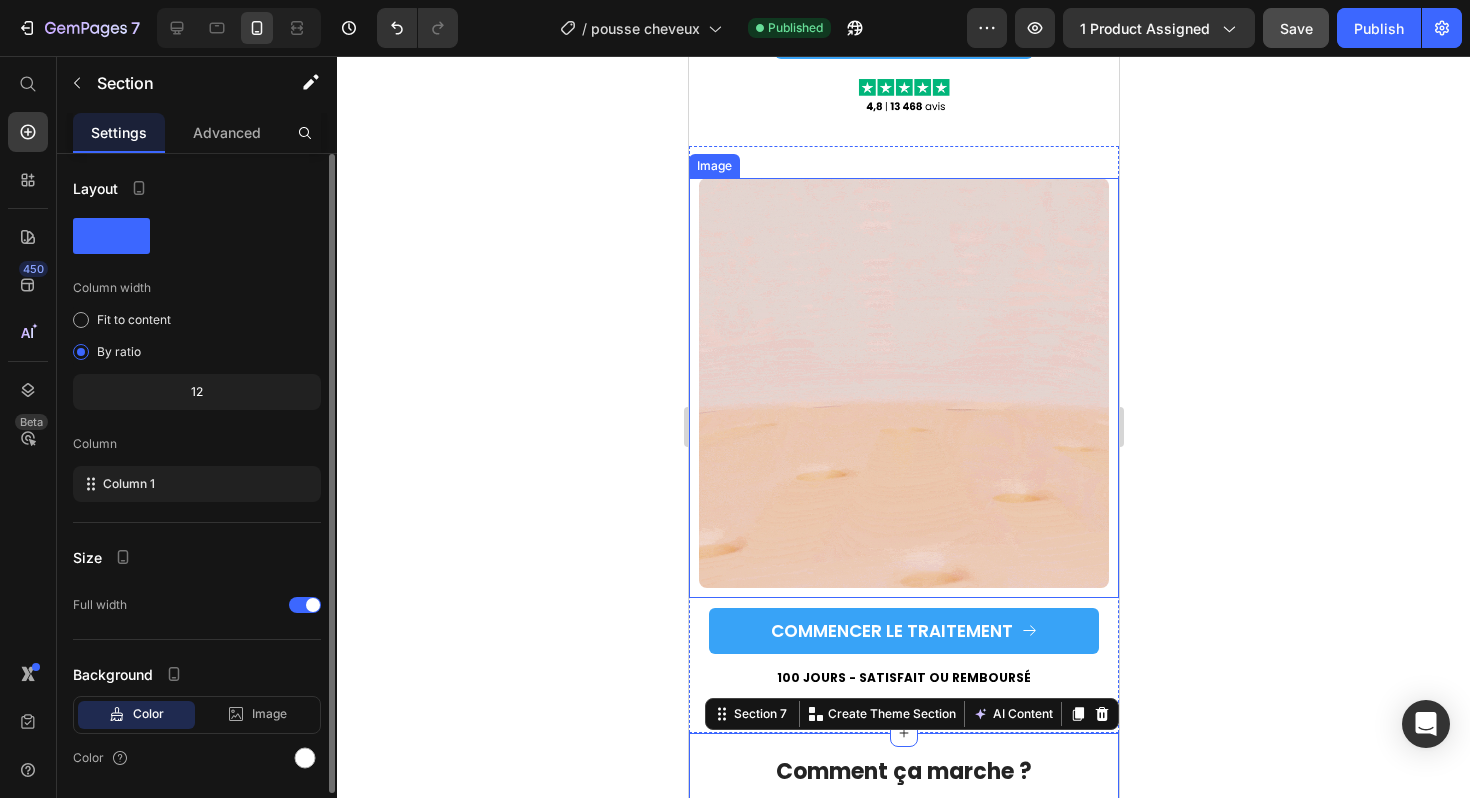 click at bounding box center (903, 388) 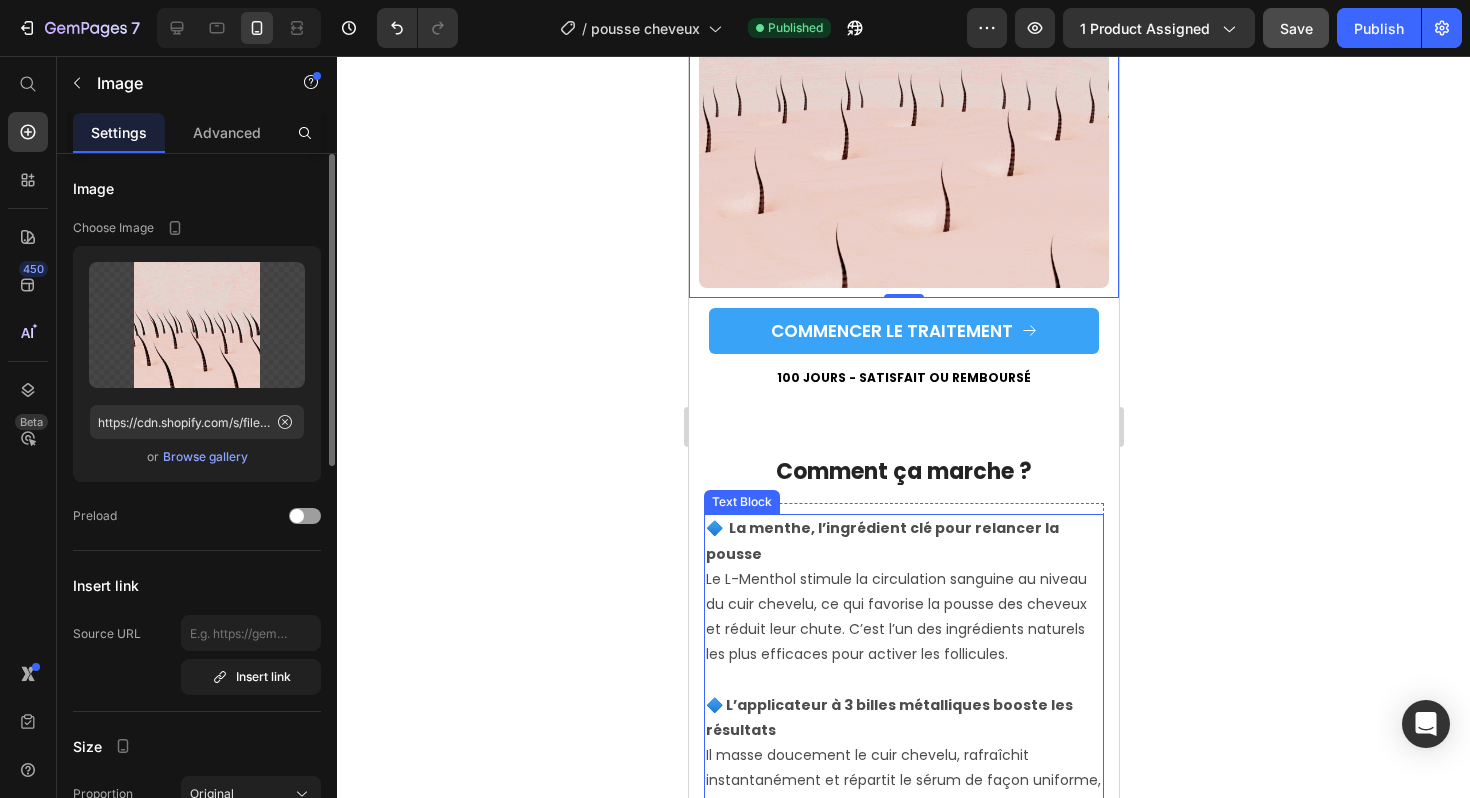 scroll, scrollTop: 4371, scrollLeft: 0, axis: vertical 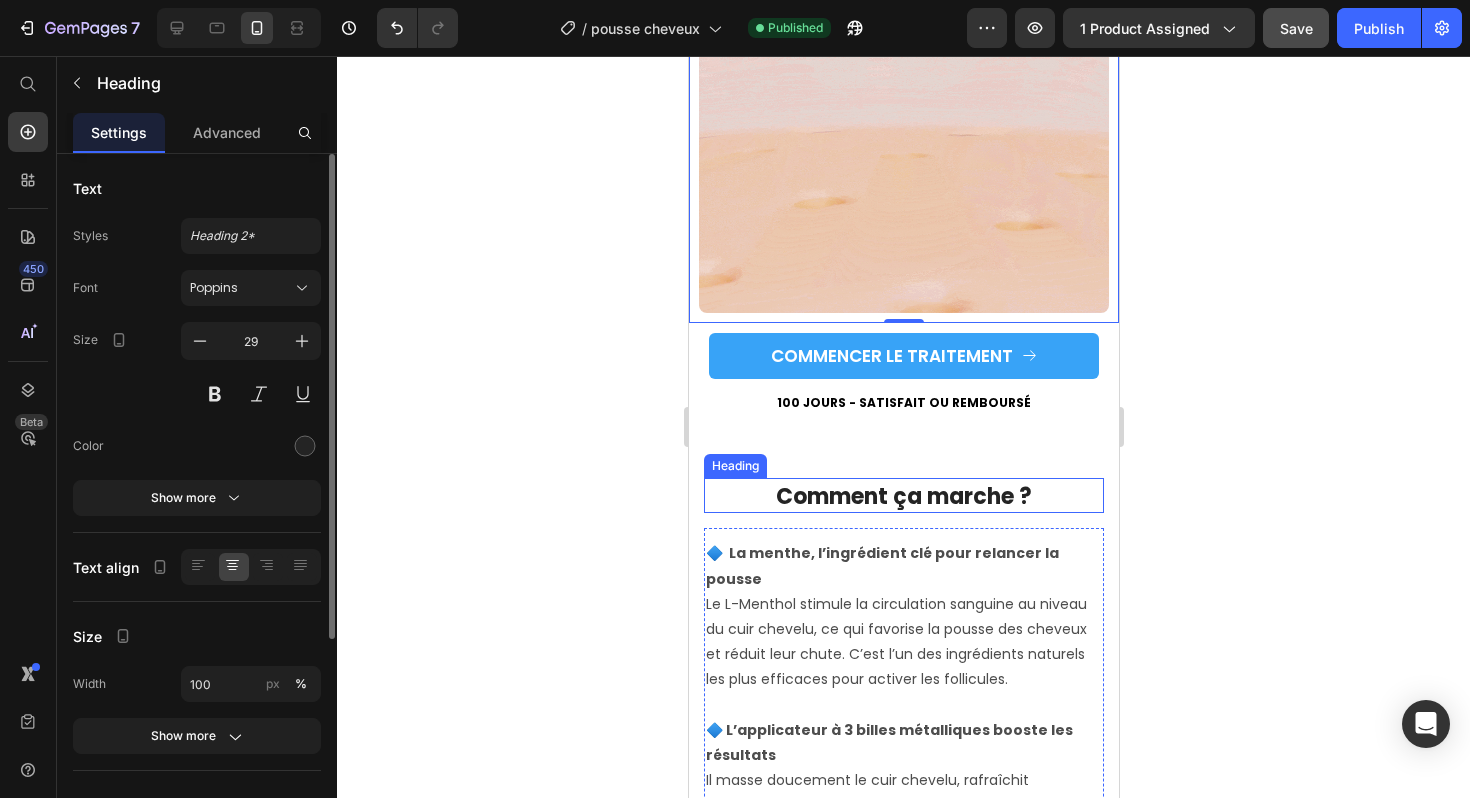 click on "Comment ça marche ?" at bounding box center (903, 496) 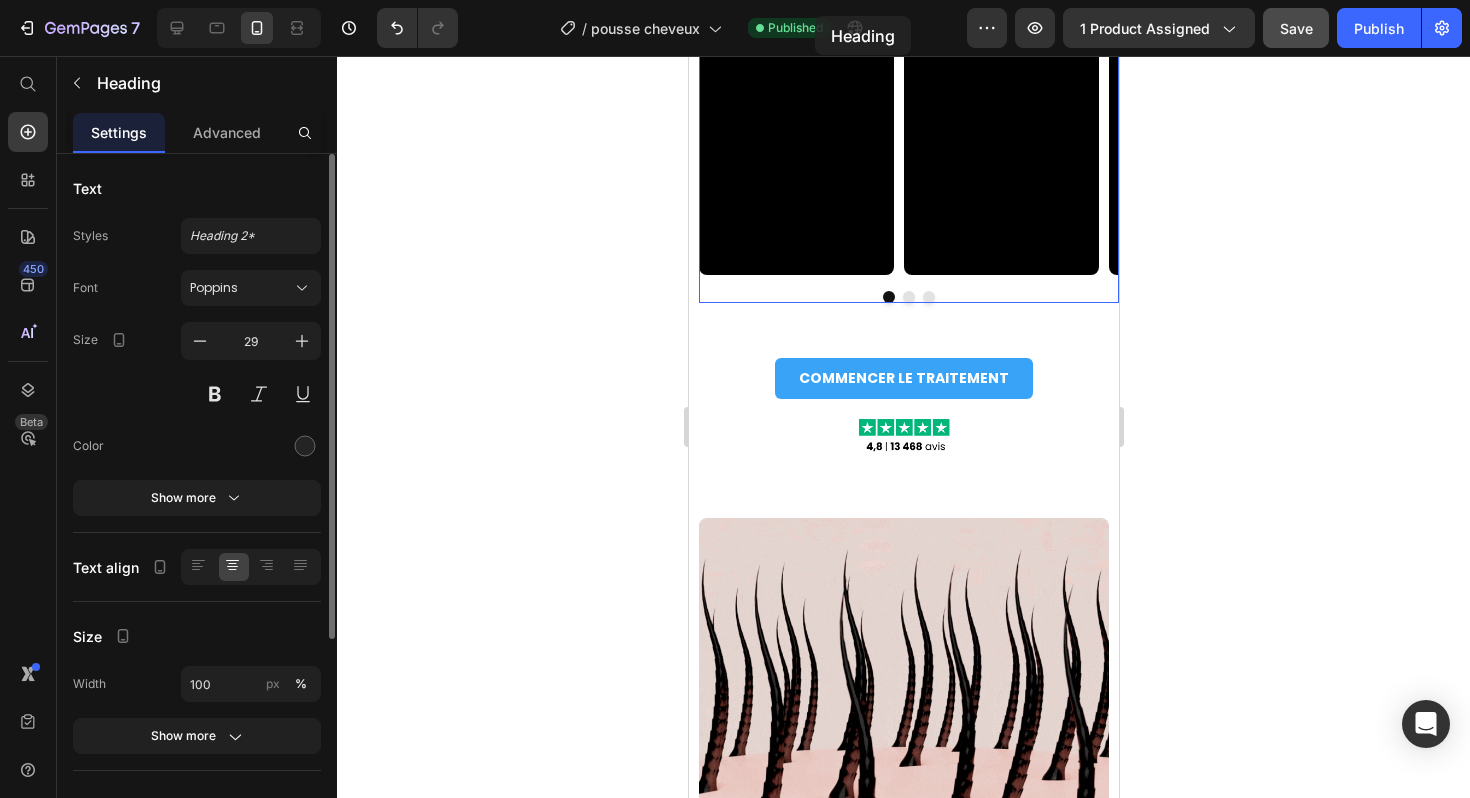 scroll, scrollTop: 3738, scrollLeft: 0, axis: vertical 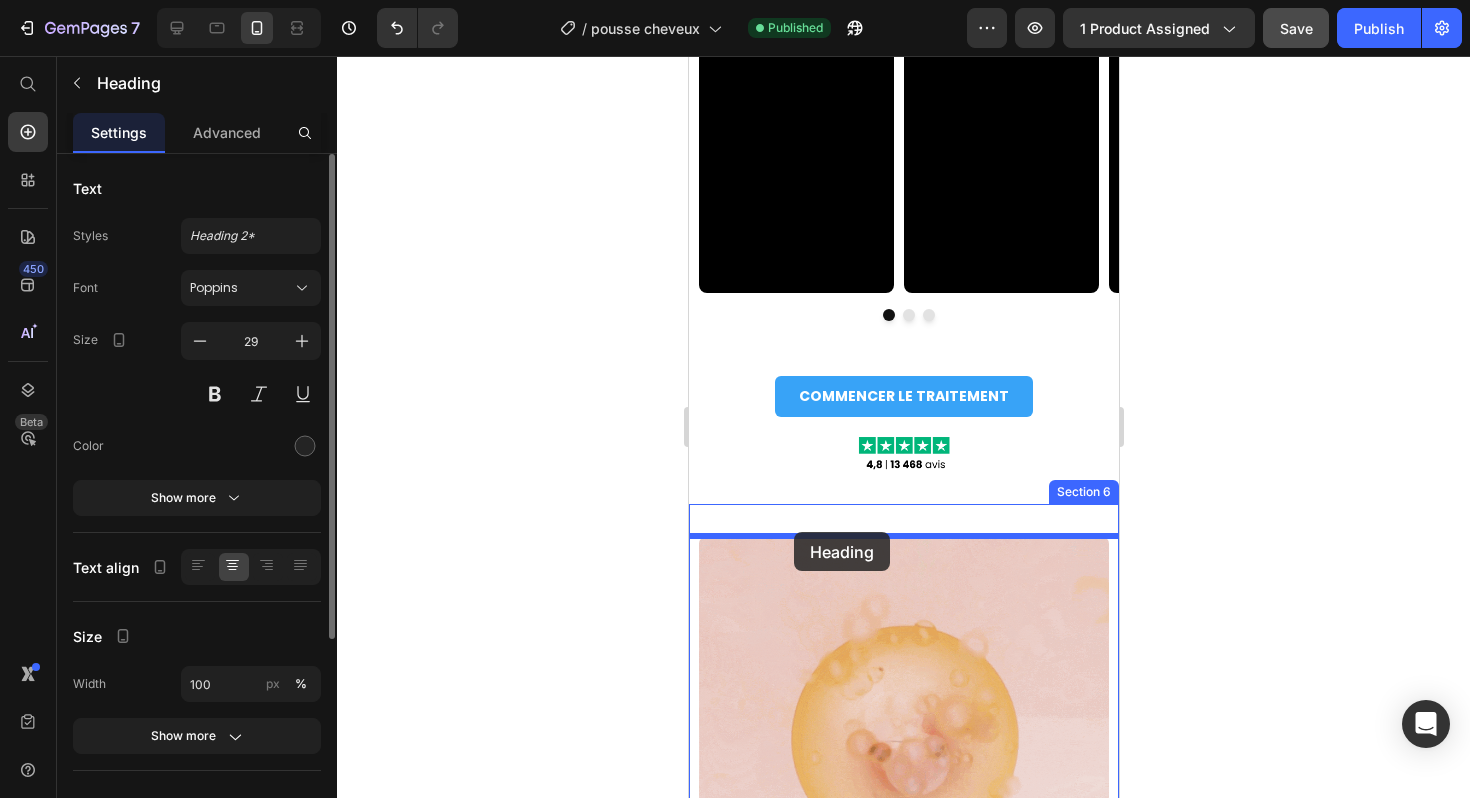 drag, startPoint x: 762, startPoint y: 461, endPoint x: 793, endPoint y: 532, distance: 77.47257 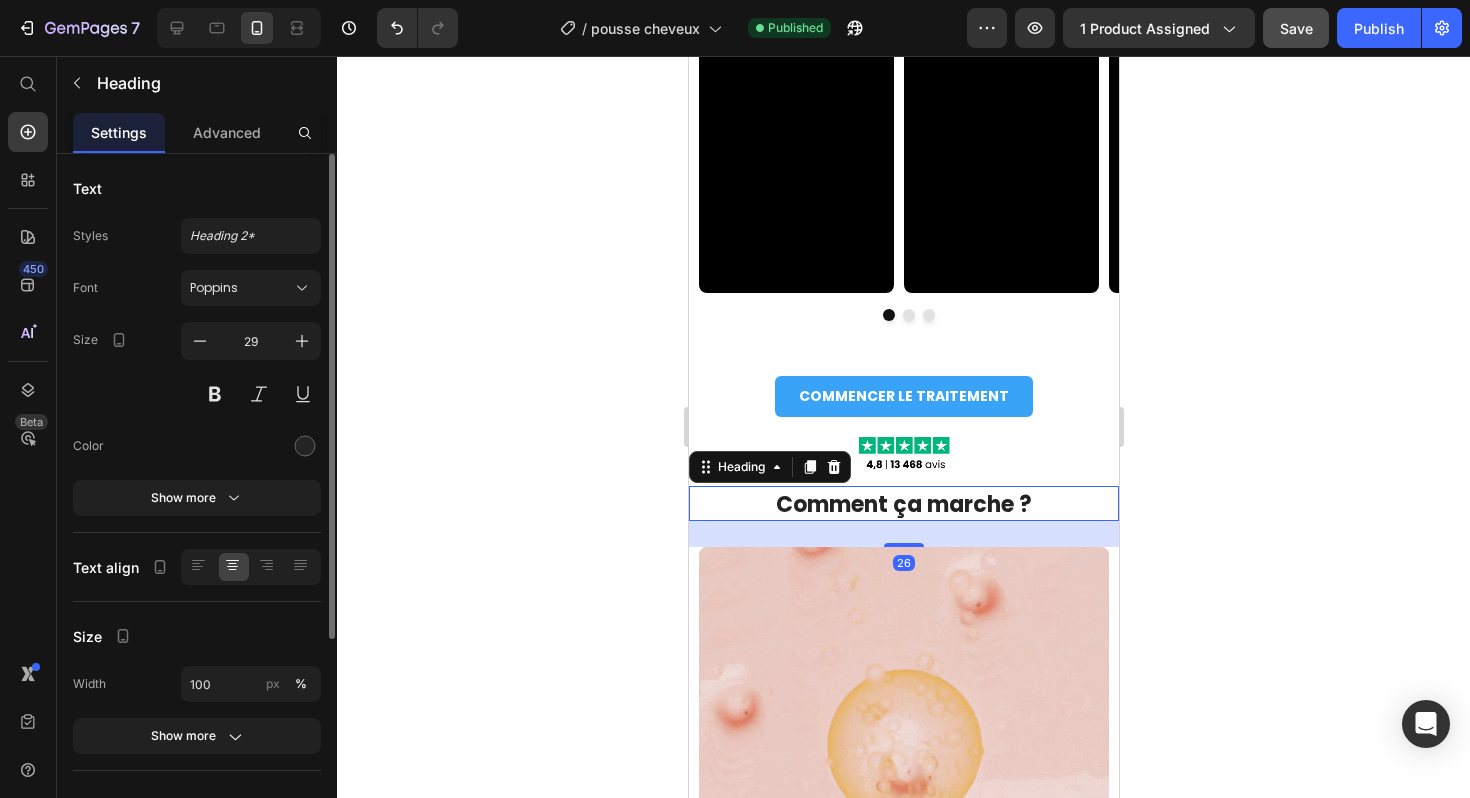 click on "26" at bounding box center (903, 534) 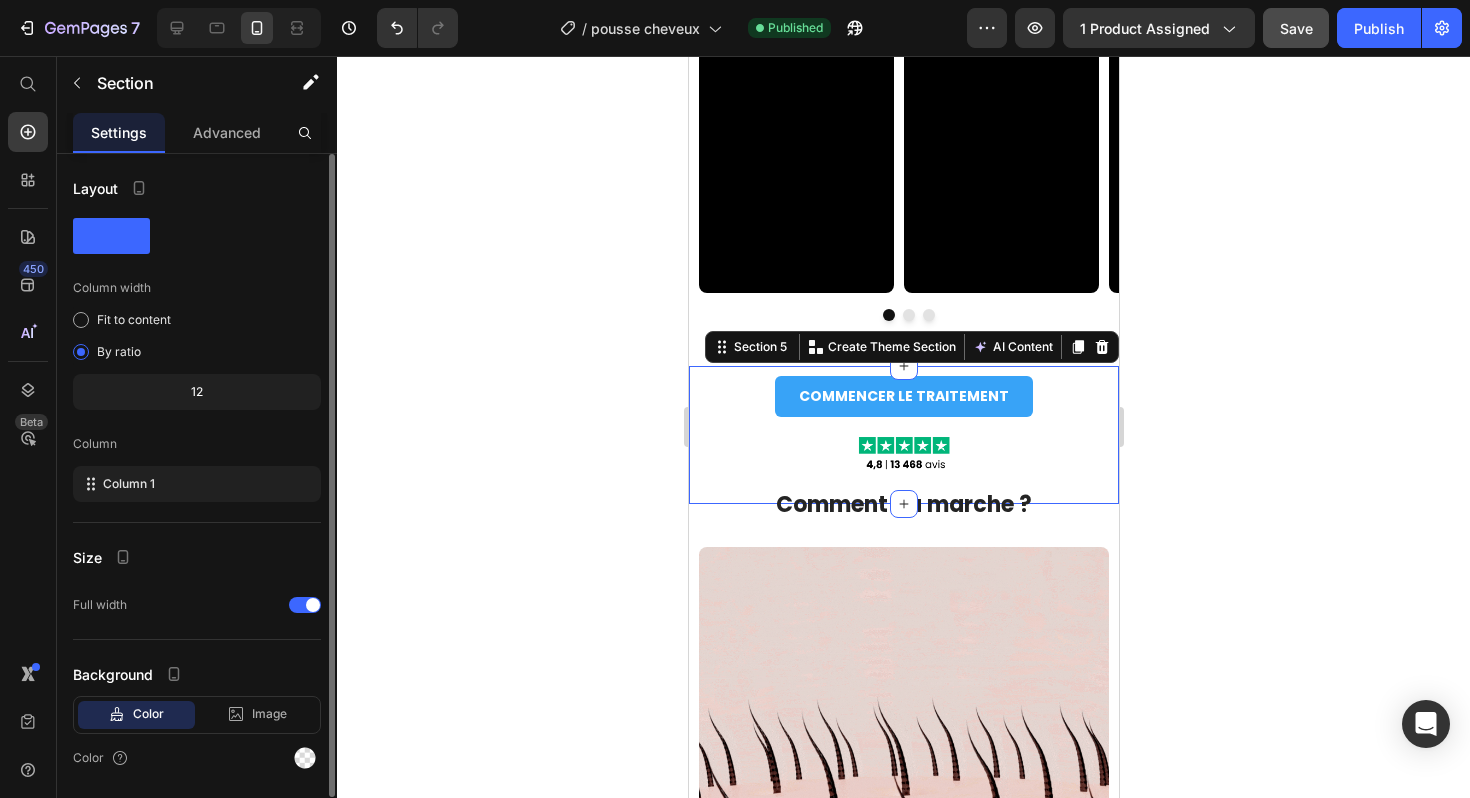 click on "COMMENCER LE TRAITEMENT Button Image Section 5   Create Theme Section AI Content Write with GemAI What would you like to describe here? Tone and Voice Persuasive Product Scalpy®  - Faites repousser vos cheveux en 3 mois Show more Generate" at bounding box center [903, 435] 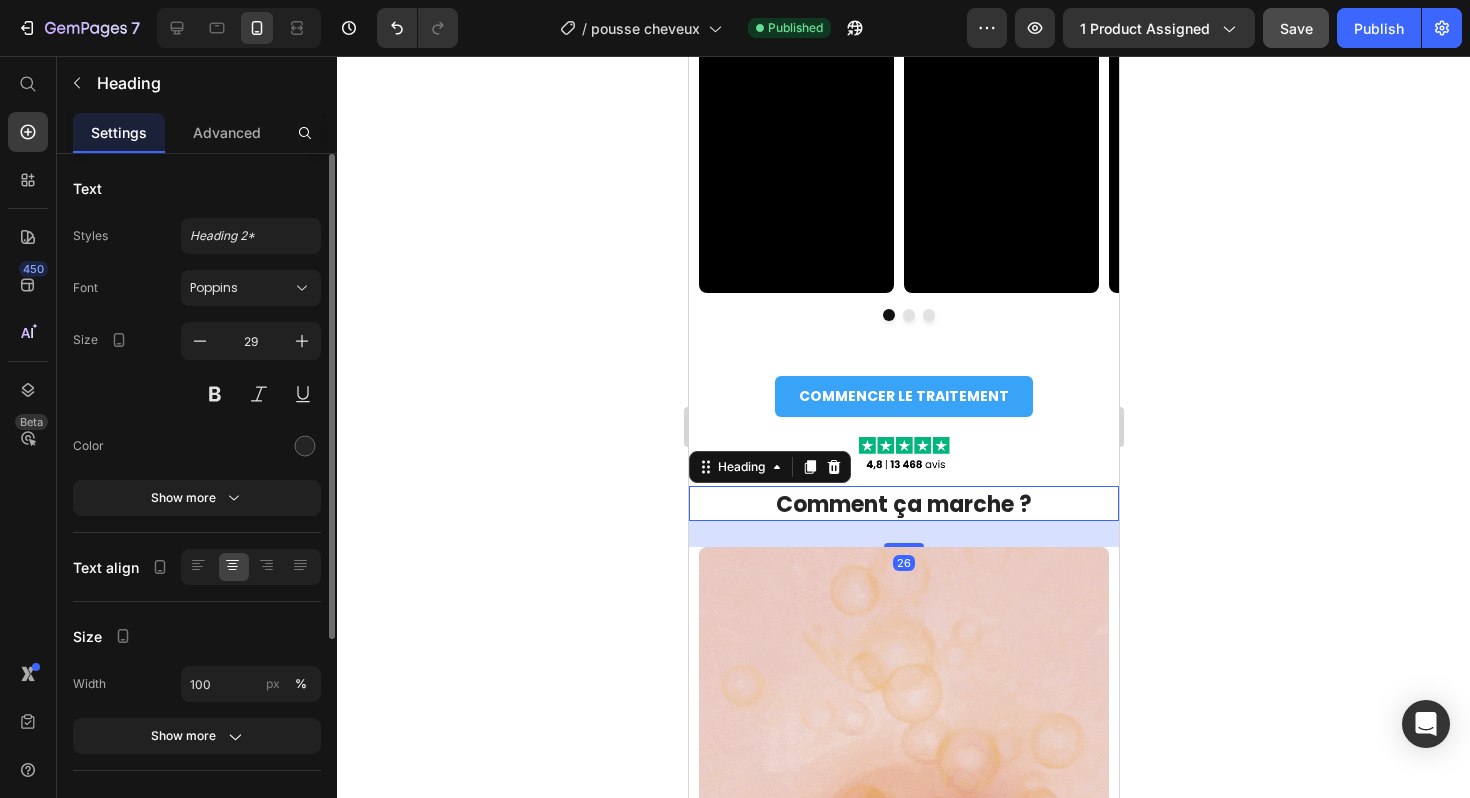 click on "Comment ça marche ?" at bounding box center [903, 504] 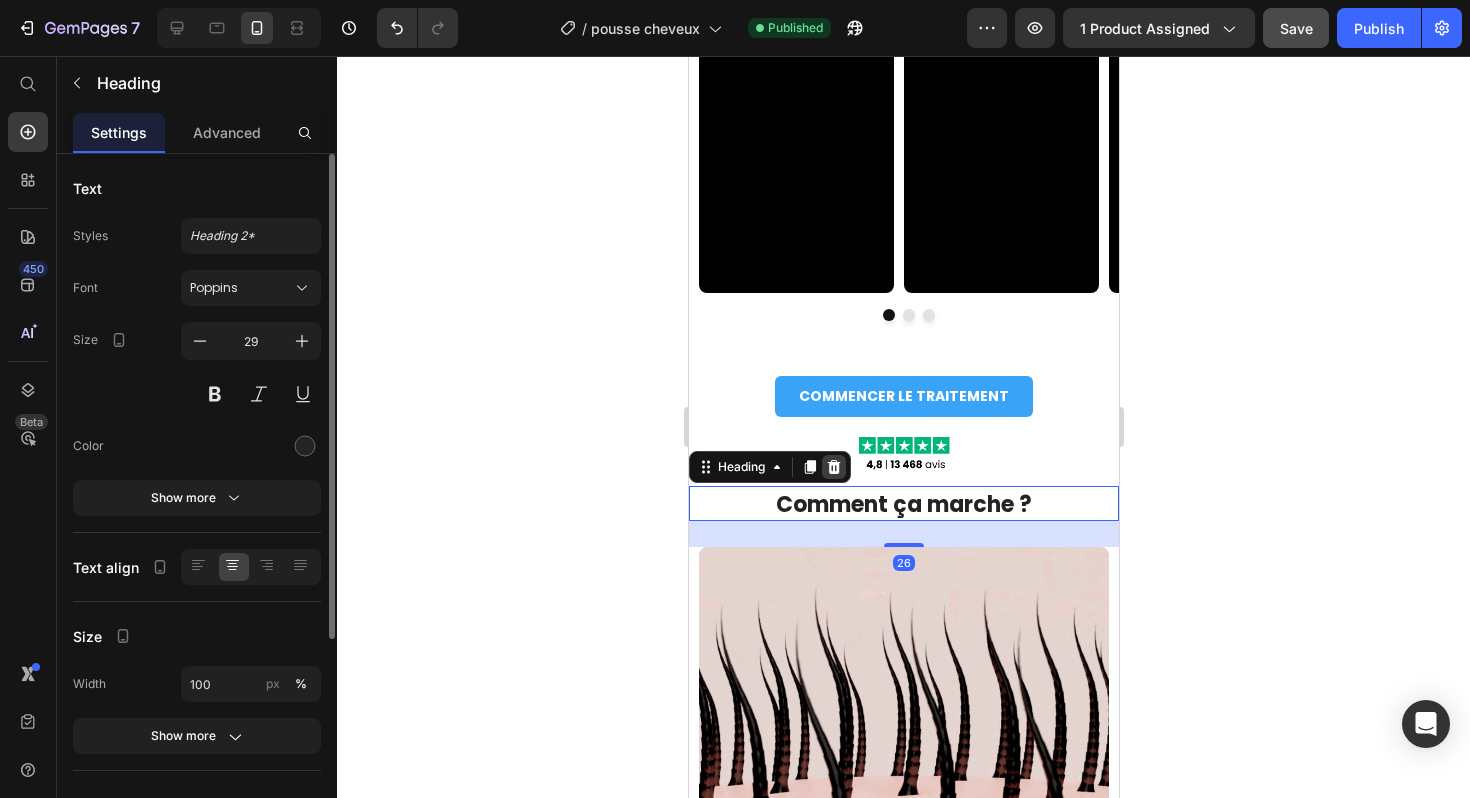 click 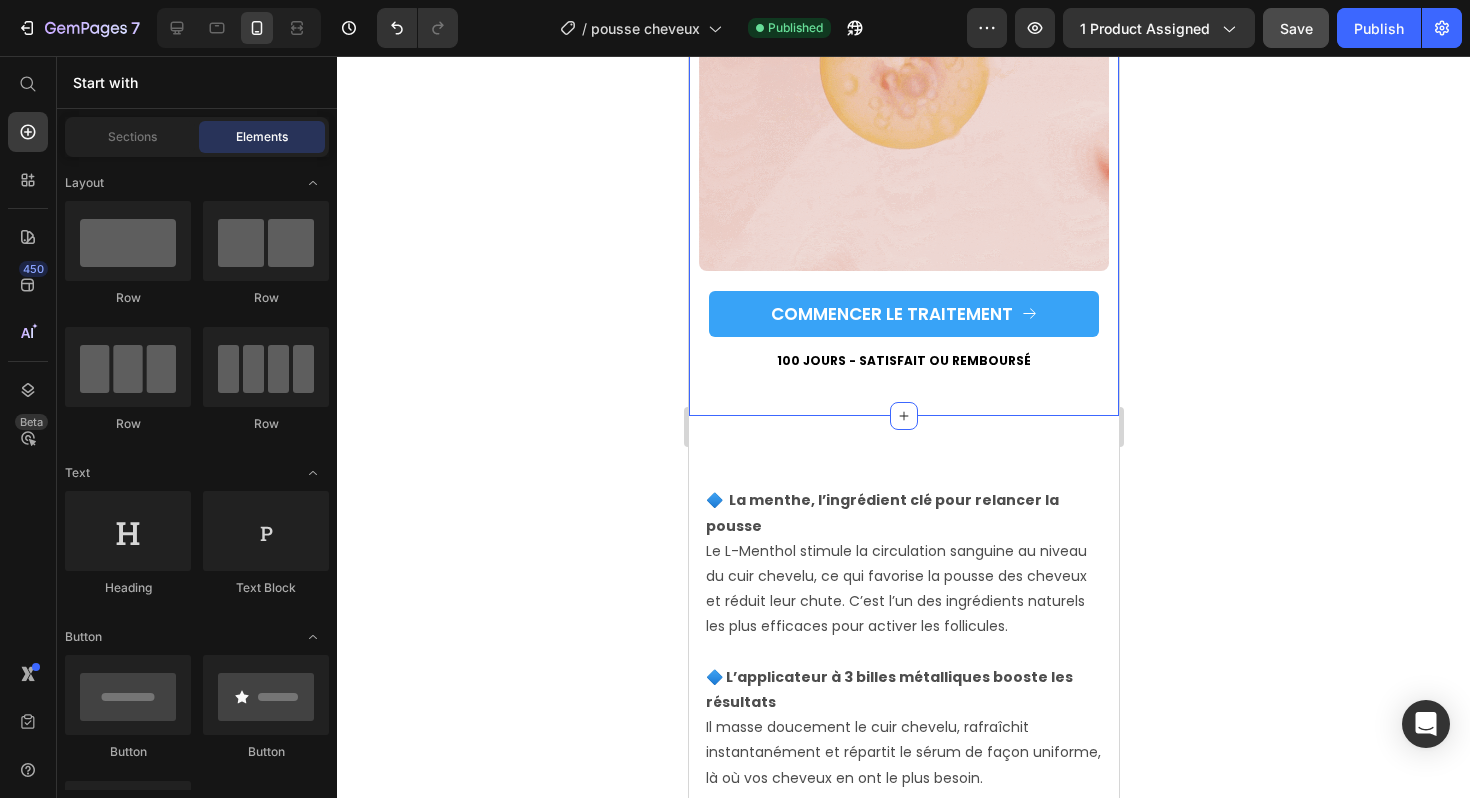 scroll, scrollTop: 4446, scrollLeft: 0, axis: vertical 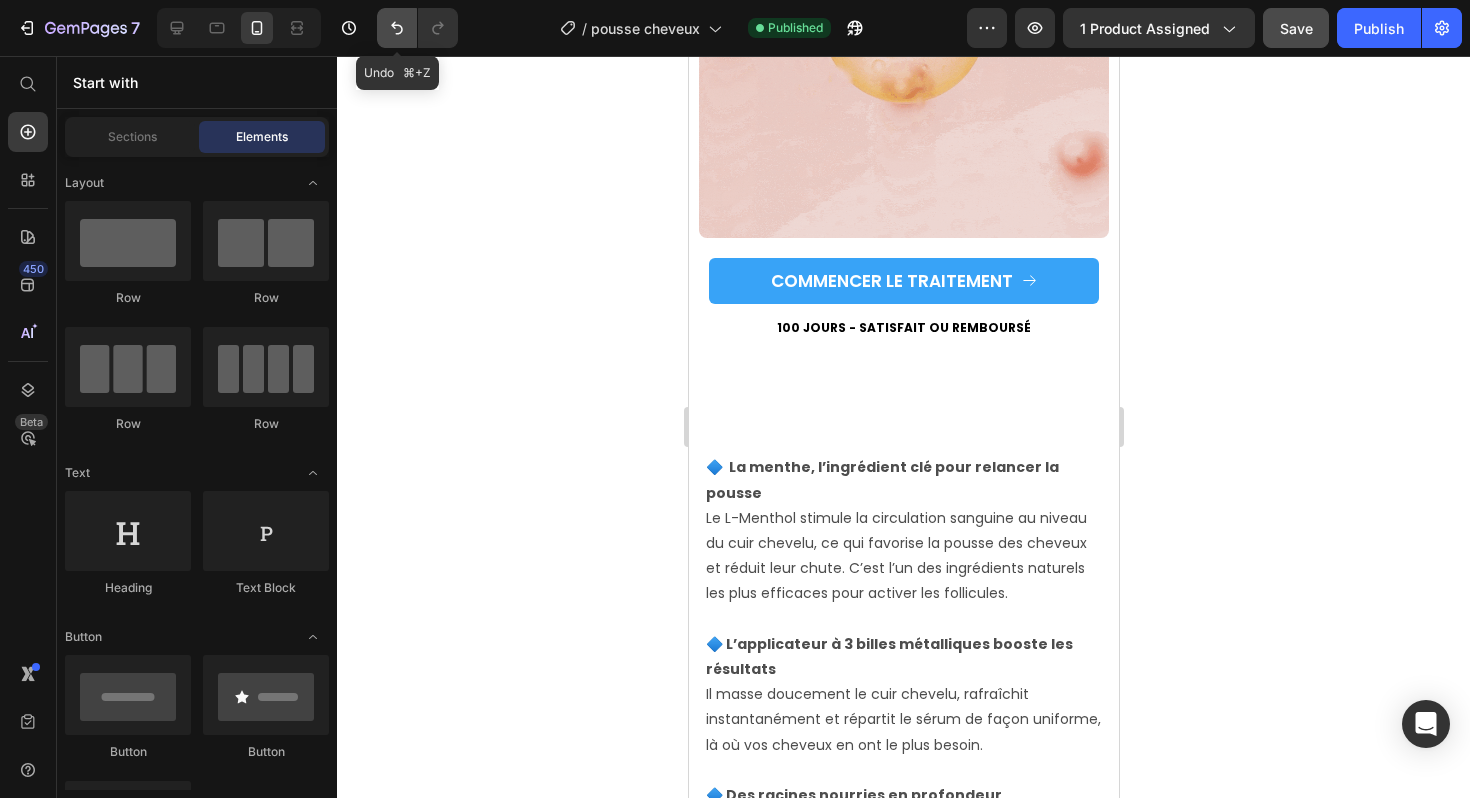 click 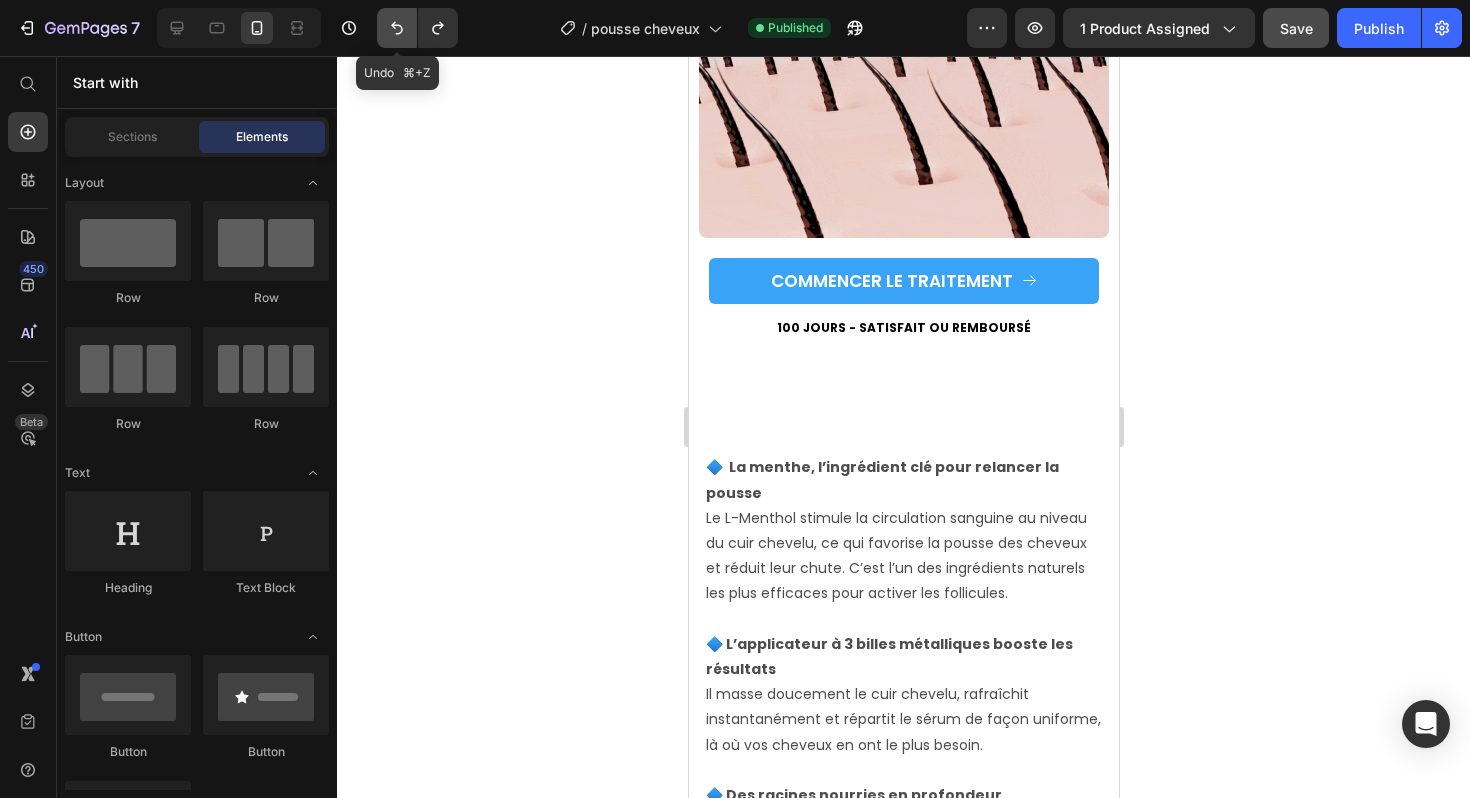 click 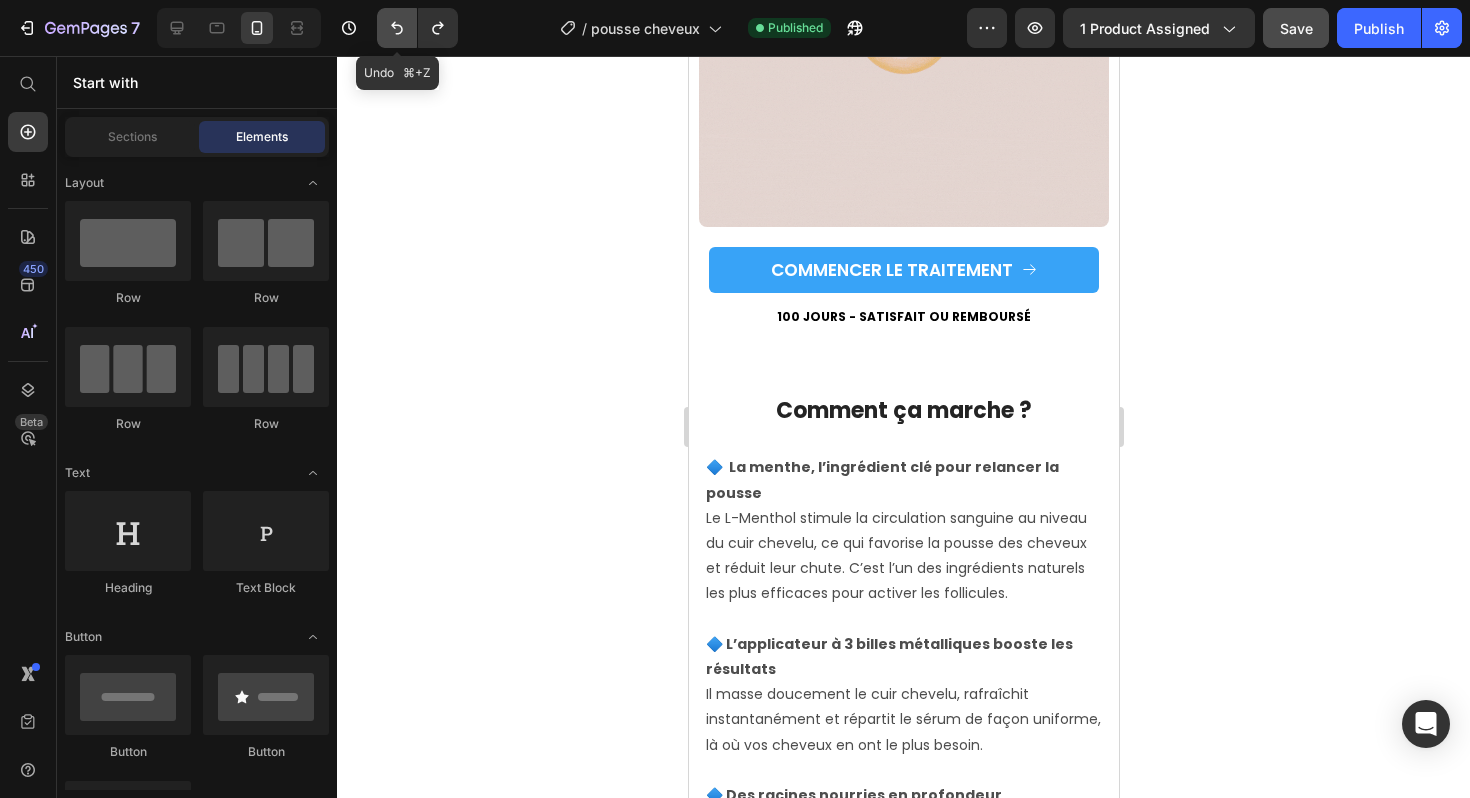 scroll, scrollTop: 4446, scrollLeft: 0, axis: vertical 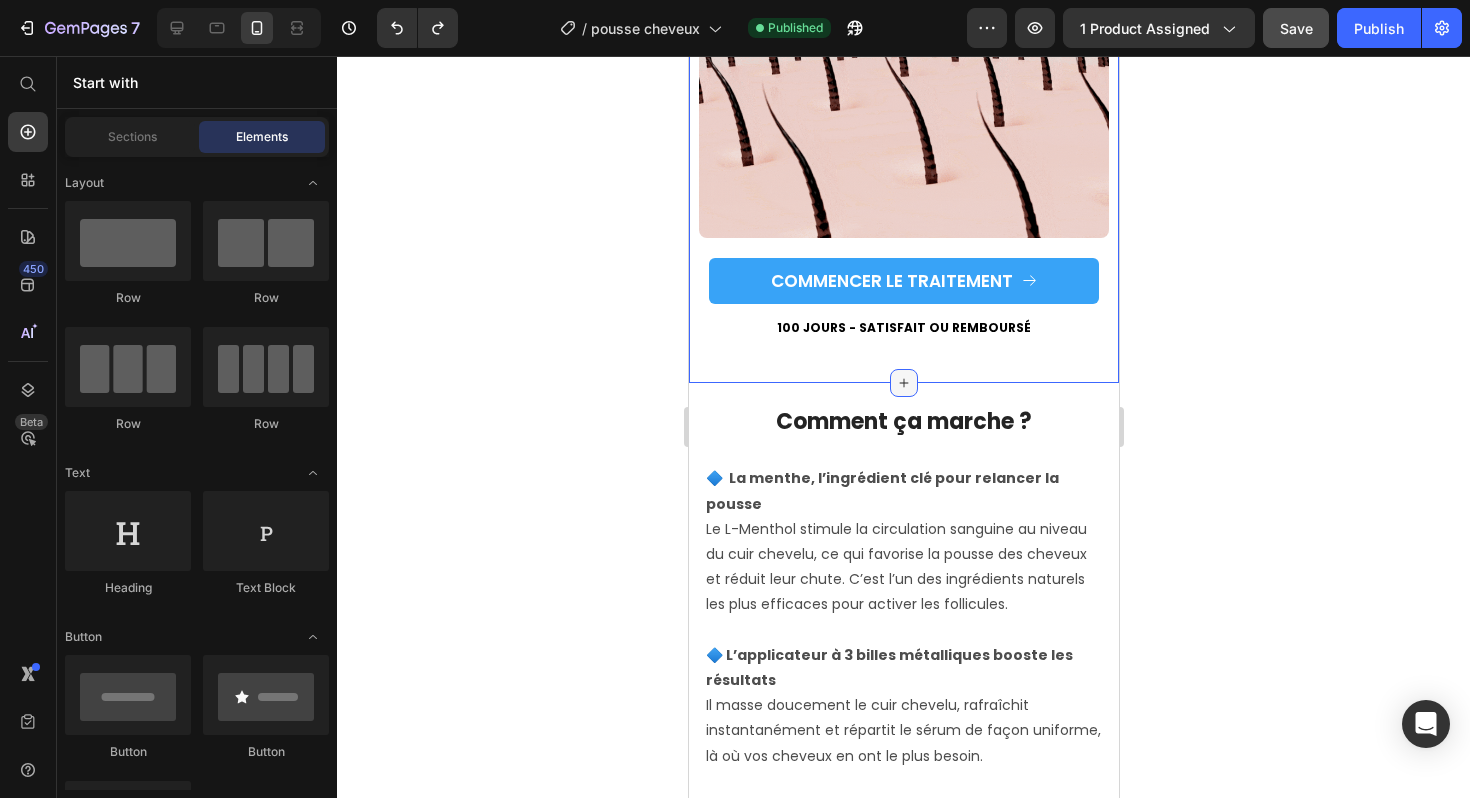 click 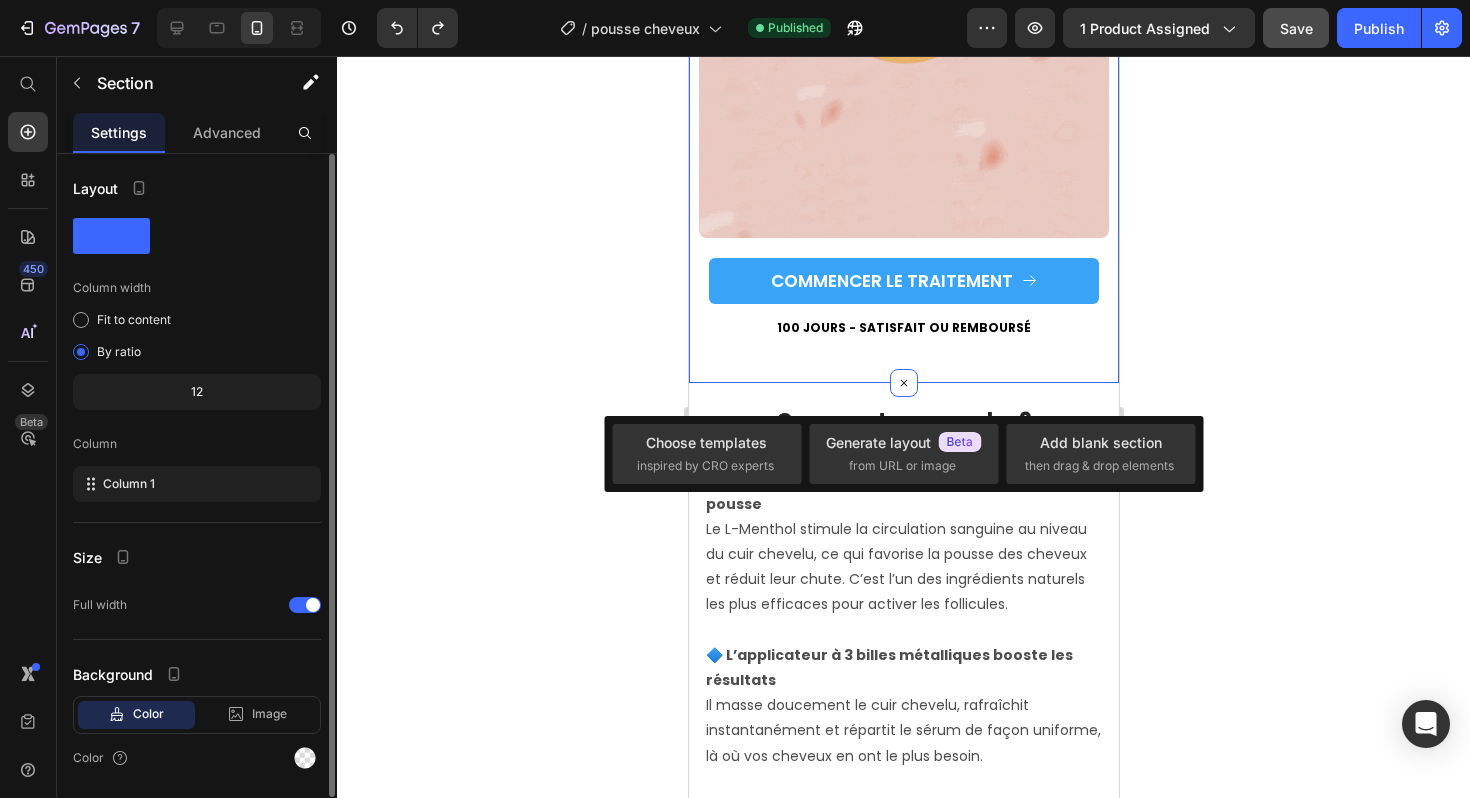 click on "Image
COMMENCER LE TRAITEMENT Button 100 JOURS - SATISFAIT OU REMBOURSÉ Text Block Row Section 6   Create Theme Section AI Content Write with GemAI What would you like to describe here? Tone and Voice Persuasive Product Scalpy®  - Faites repousser vos cheveux en 3 mois Show more Generate" at bounding box center (903, 90) 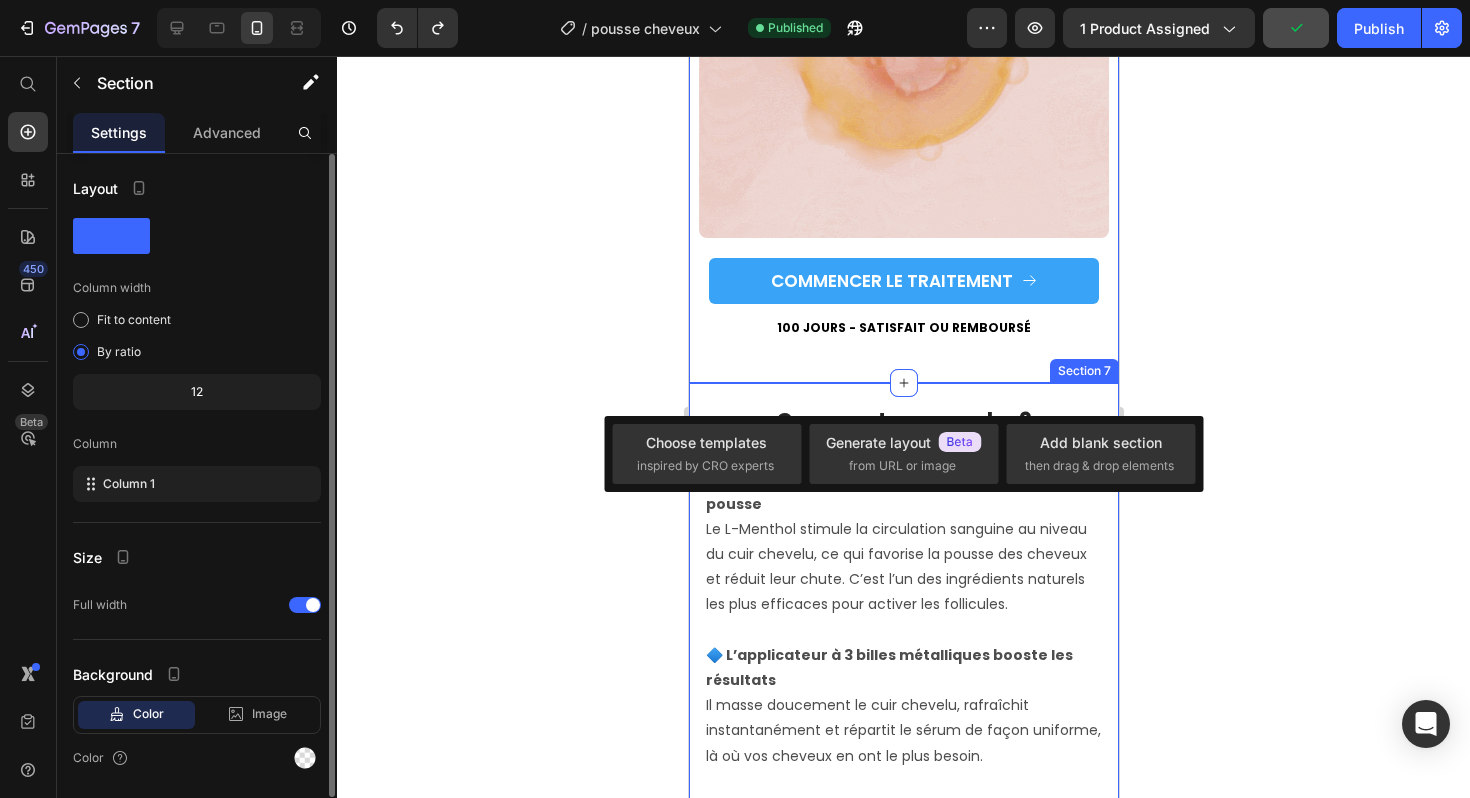 click on "Comment ça marche ?  Heading 🔷  La menthe, l’ingrédient clé pour relancer la pousse Le L-Menthol stimule la circulation sanguine au niveau du cuir chevelu, ce qui favorise la pousse des cheveux et réduit leur chute. C’est l’un des ingrédients naturels les plus efficaces pour activer les follicules.   🔷 L’applicateur à 3 billes métalliques booste les résultats Il masse doucement le cuir chevelu, rafraîchit instantanément et répartit le sérum de façon uniforme, là où vos cheveux en ont le plus besoin.   🔷 Des racines nourries en profondeur Grâce à l’eau de glacier et au Dexpanthénol, les racines sont hydratées et renforcées, pour des cheveux plus denses et en meilleure santé, jour après jour.   Text Block Row Section 7" at bounding box center (903, 680) 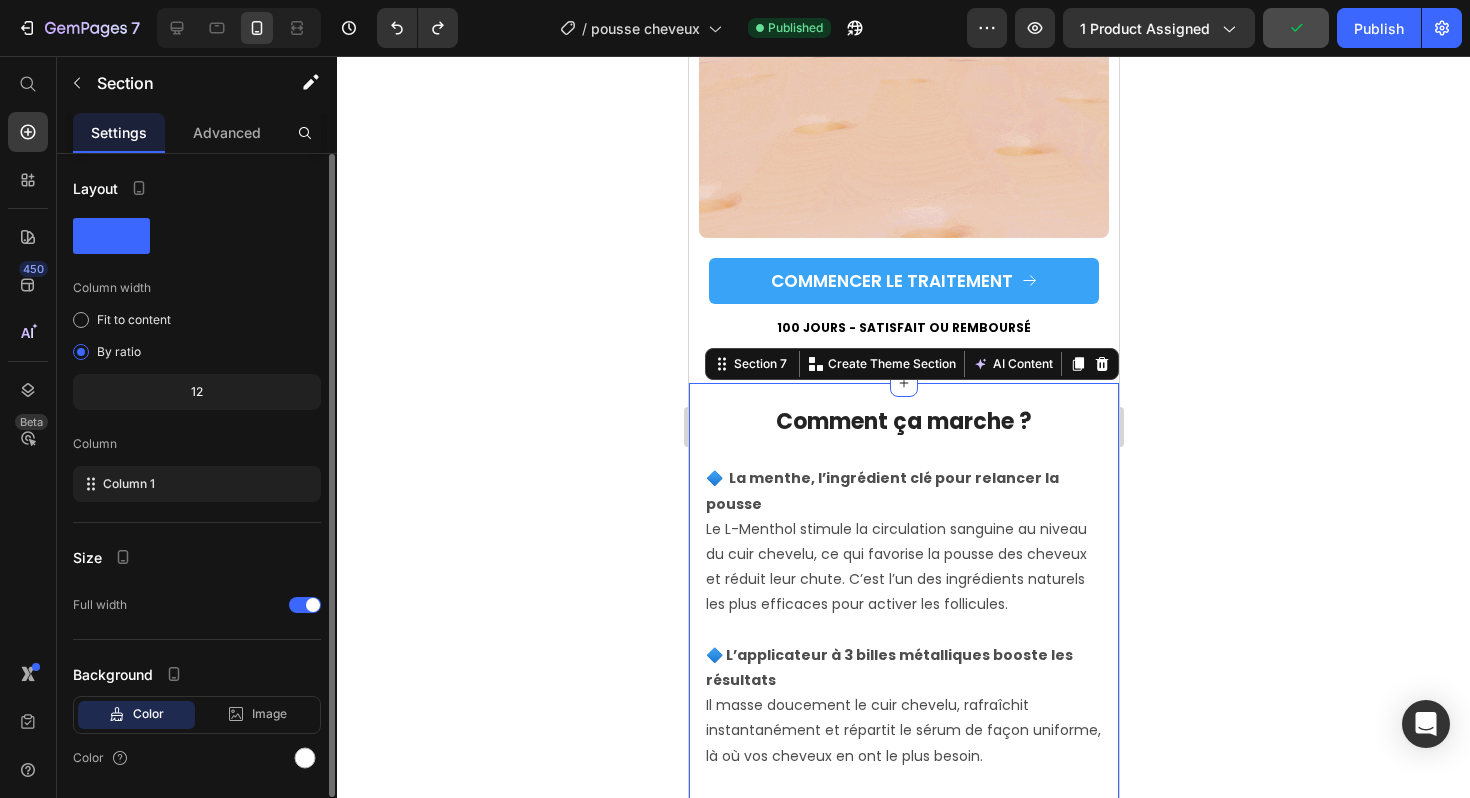 click 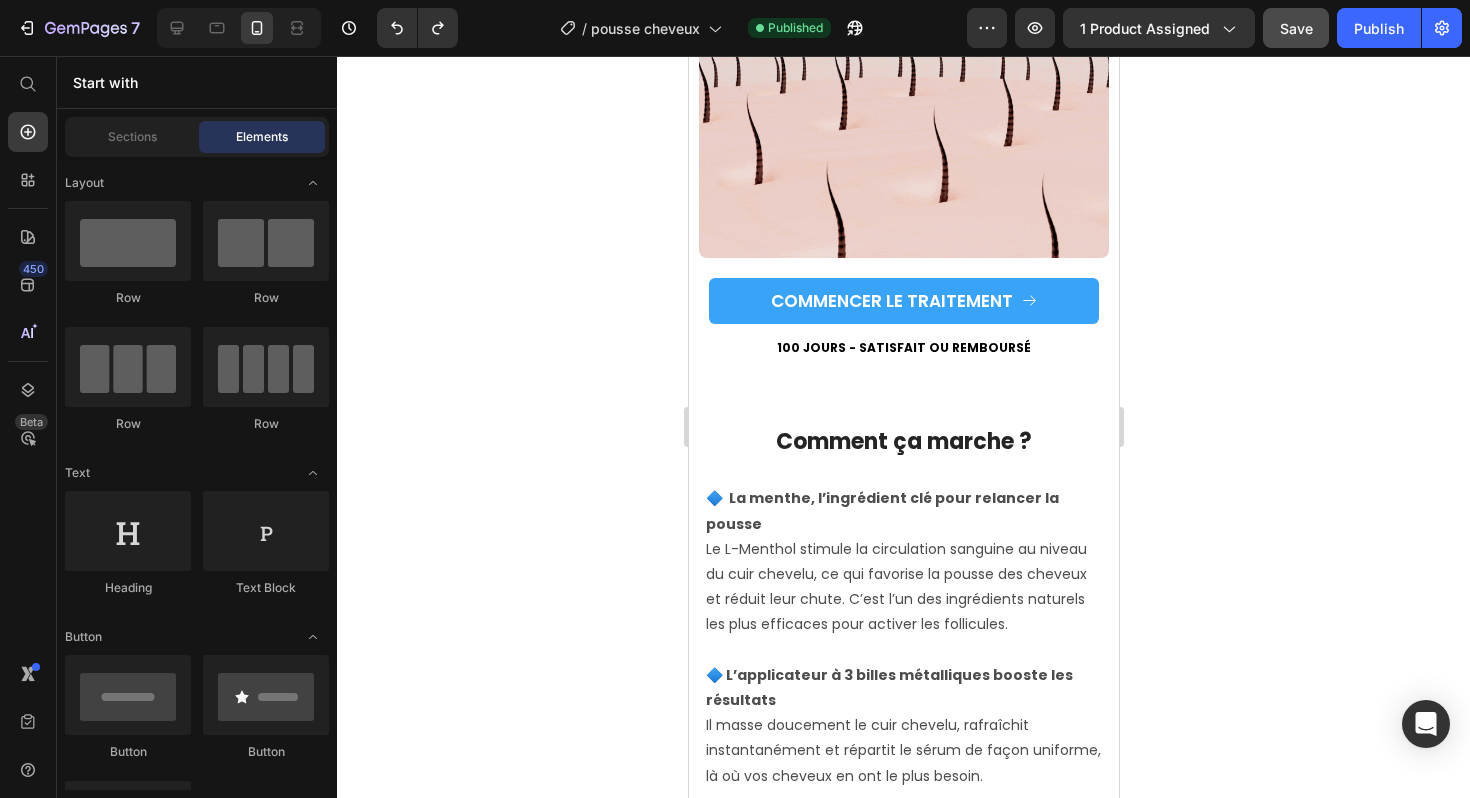 scroll, scrollTop: 4428, scrollLeft: 0, axis: vertical 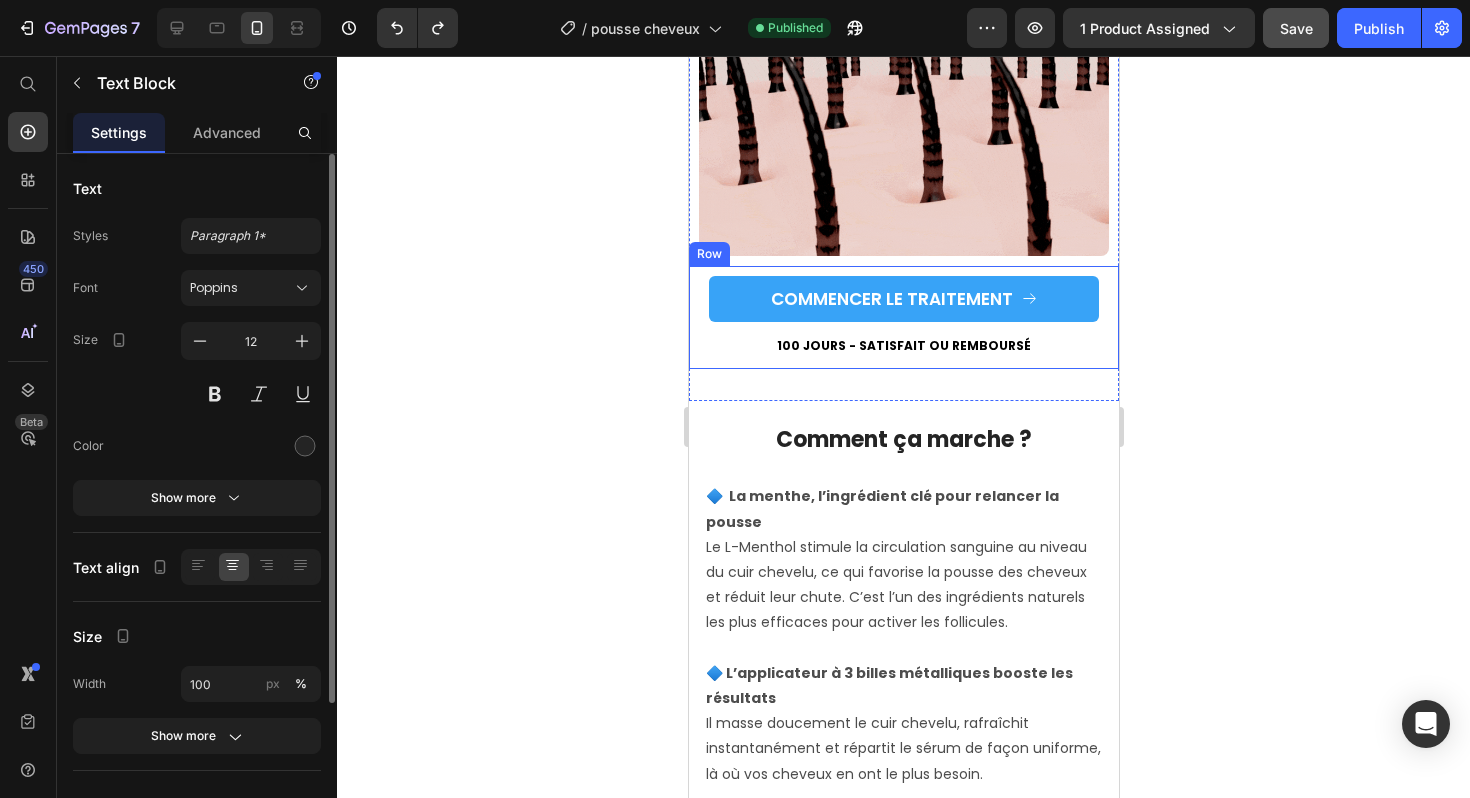 click on "100 JOURS - SATISFAIT OU REMBOURSÉ" at bounding box center (903, 345) 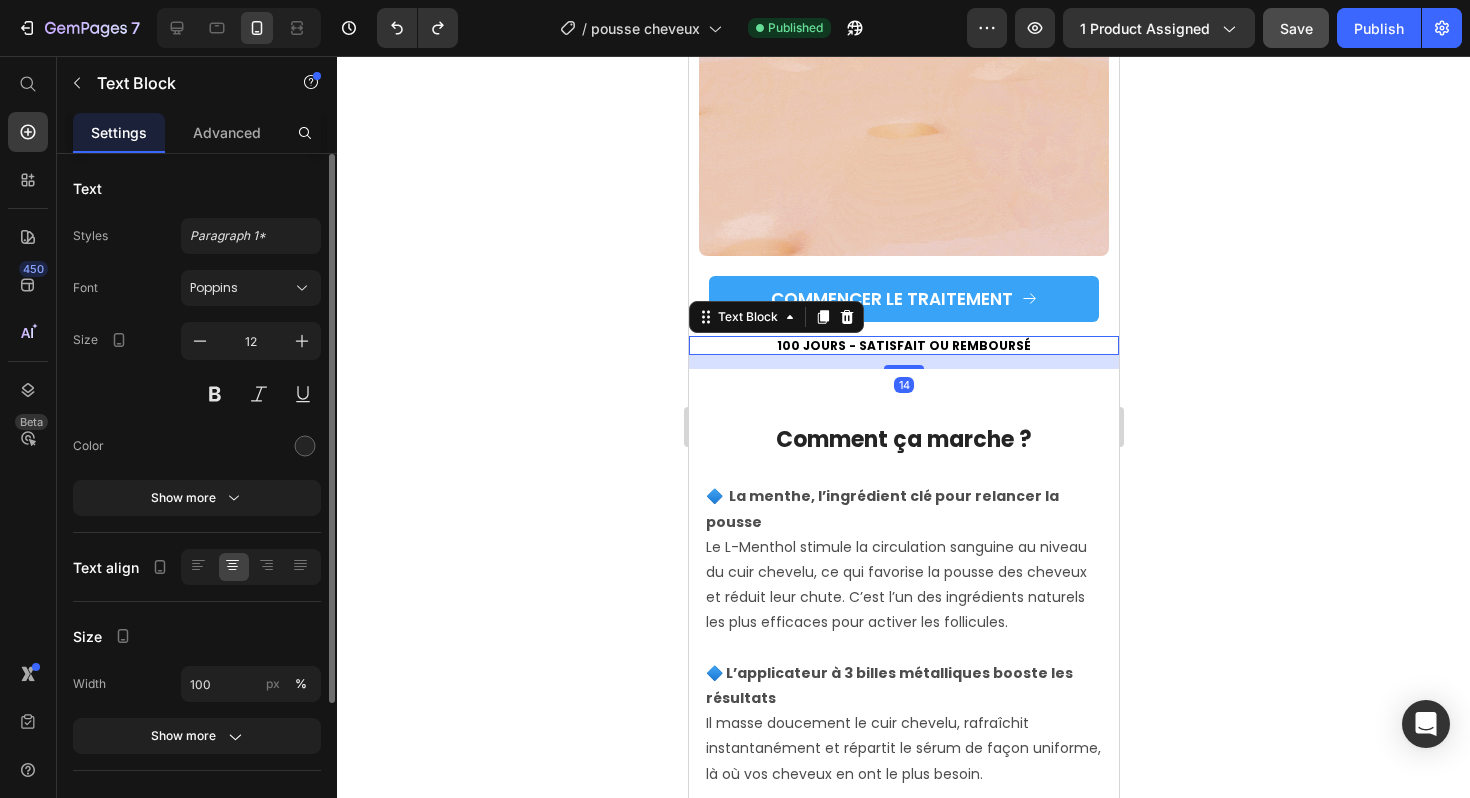 click on "100 JOURS - SATISFAIT OU REMBOURSÉ" at bounding box center [903, 345] 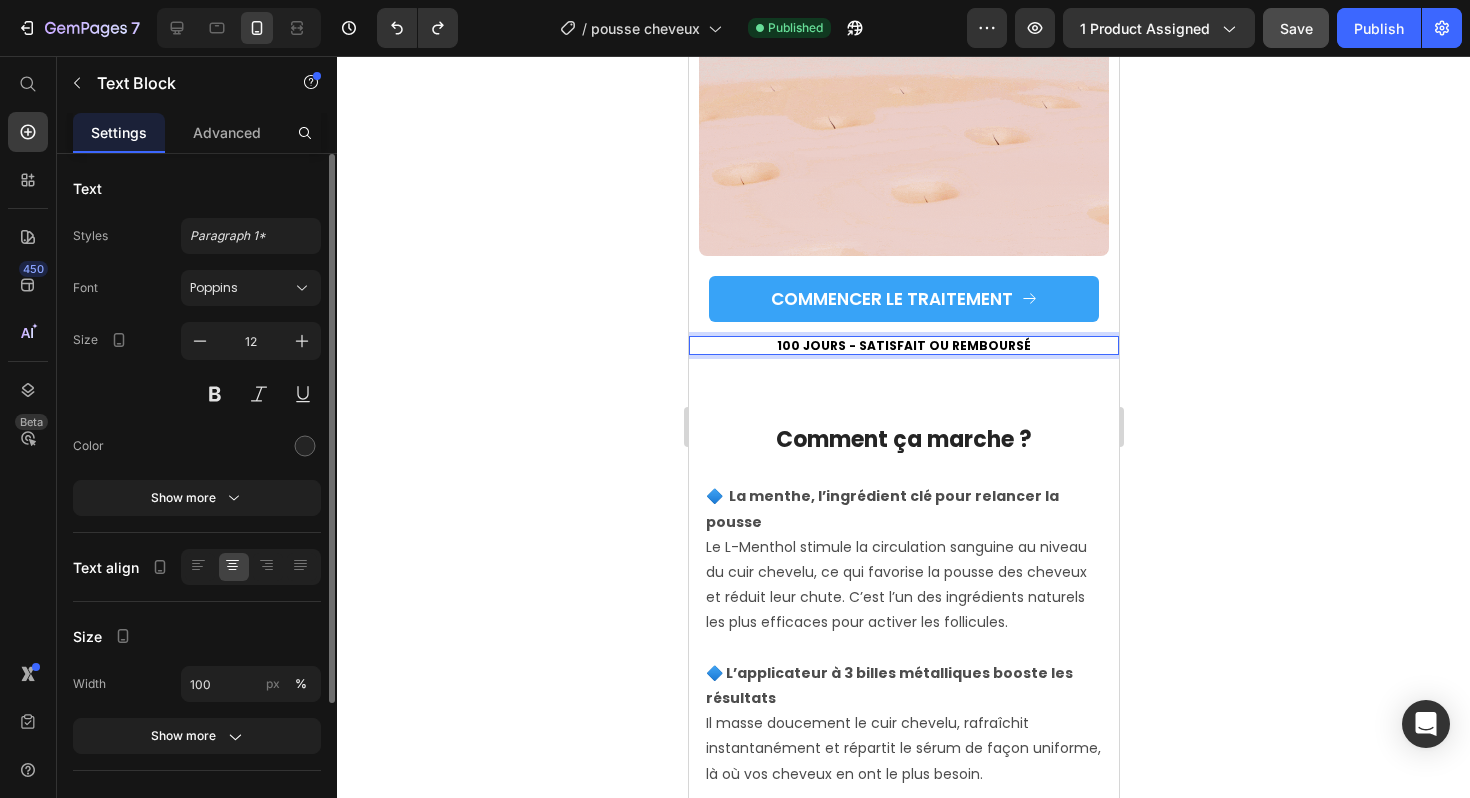 click on "100 JOURS - SATISFAIT OU REMBOURSÉ" at bounding box center [903, 345] 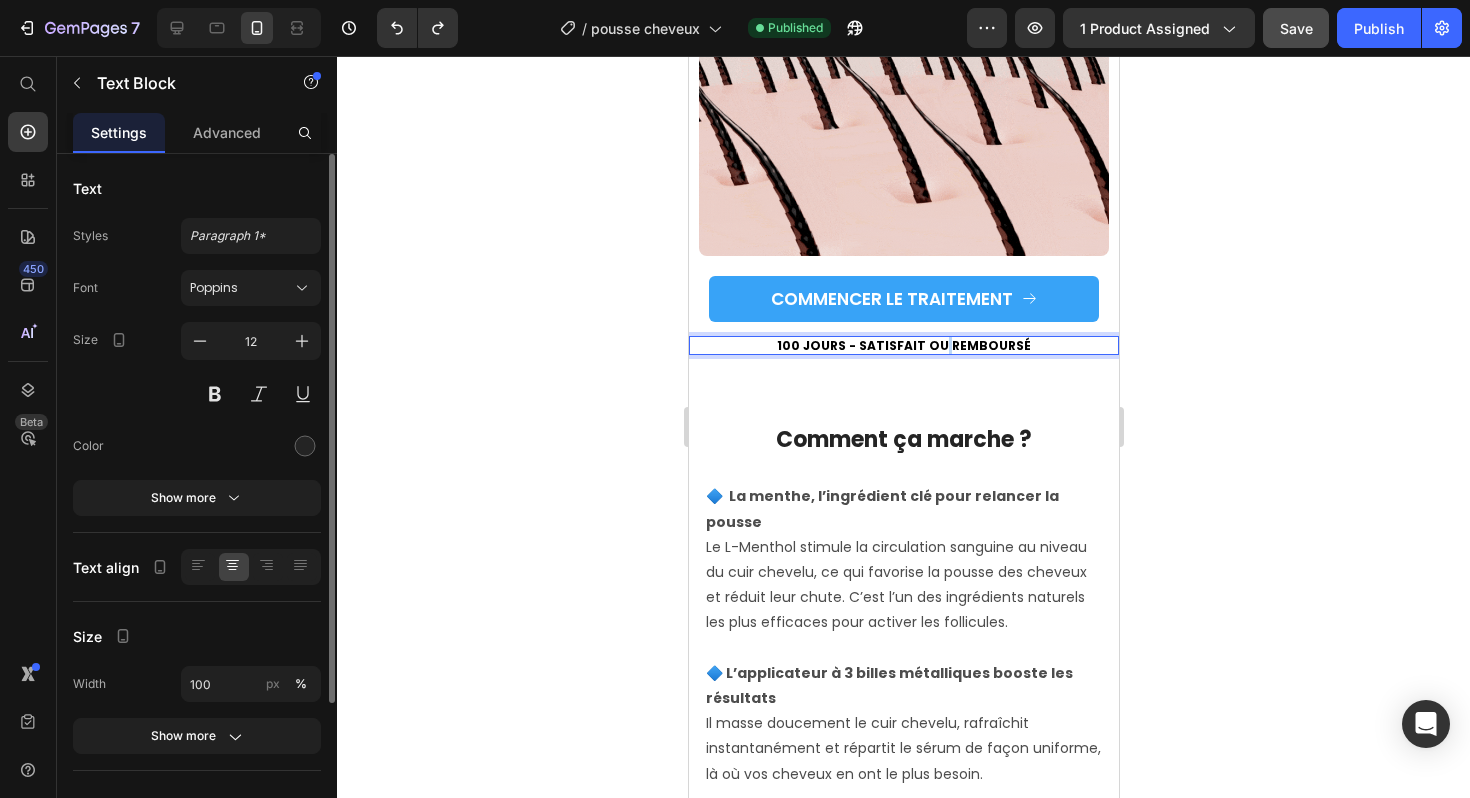 click on "100 JOURS - SATISFAIT OU REMBOURSÉ" at bounding box center (903, 345) 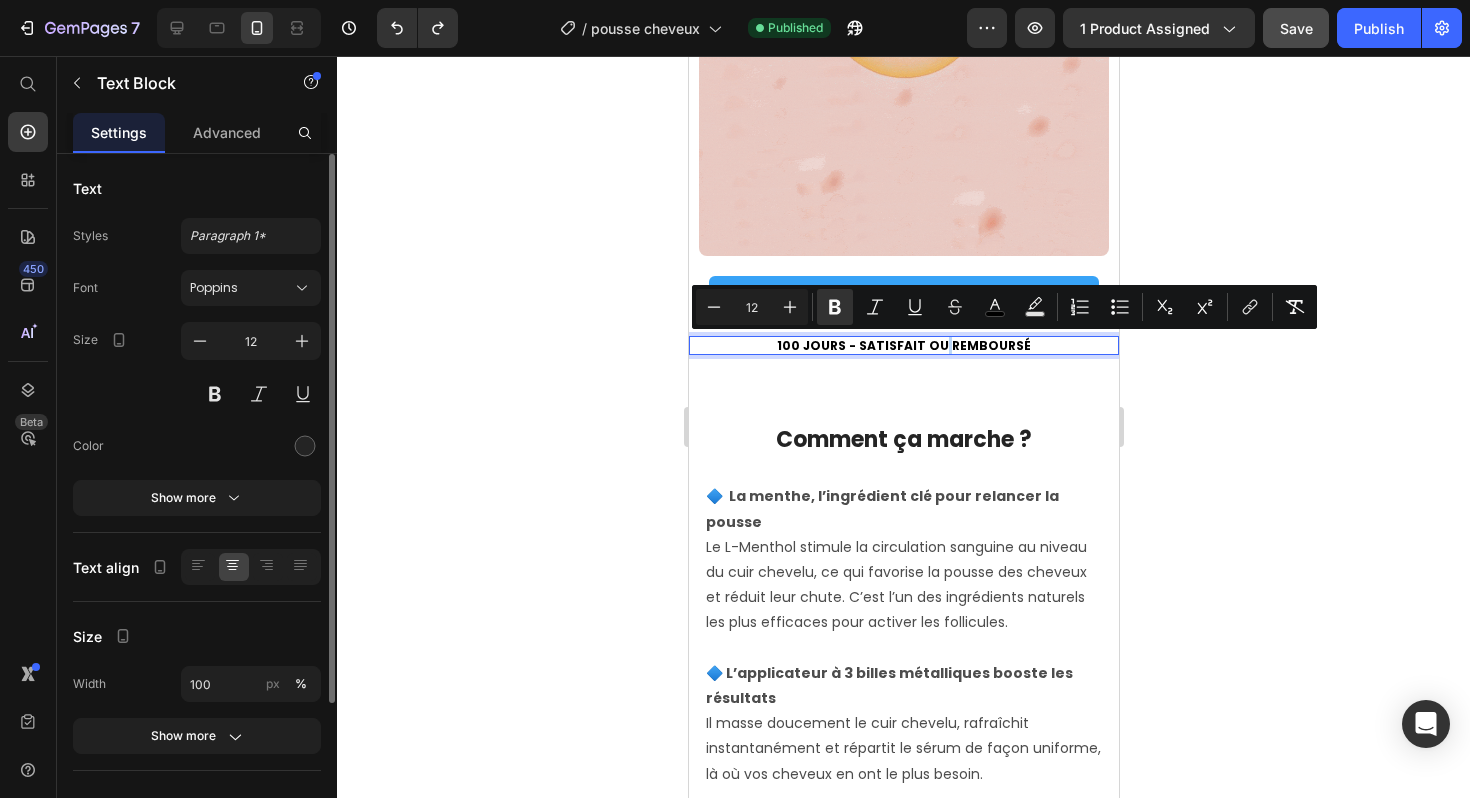 click on "100 JOURS - SATISFAIT OU REMBOURSÉ" at bounding box center [903, 345] 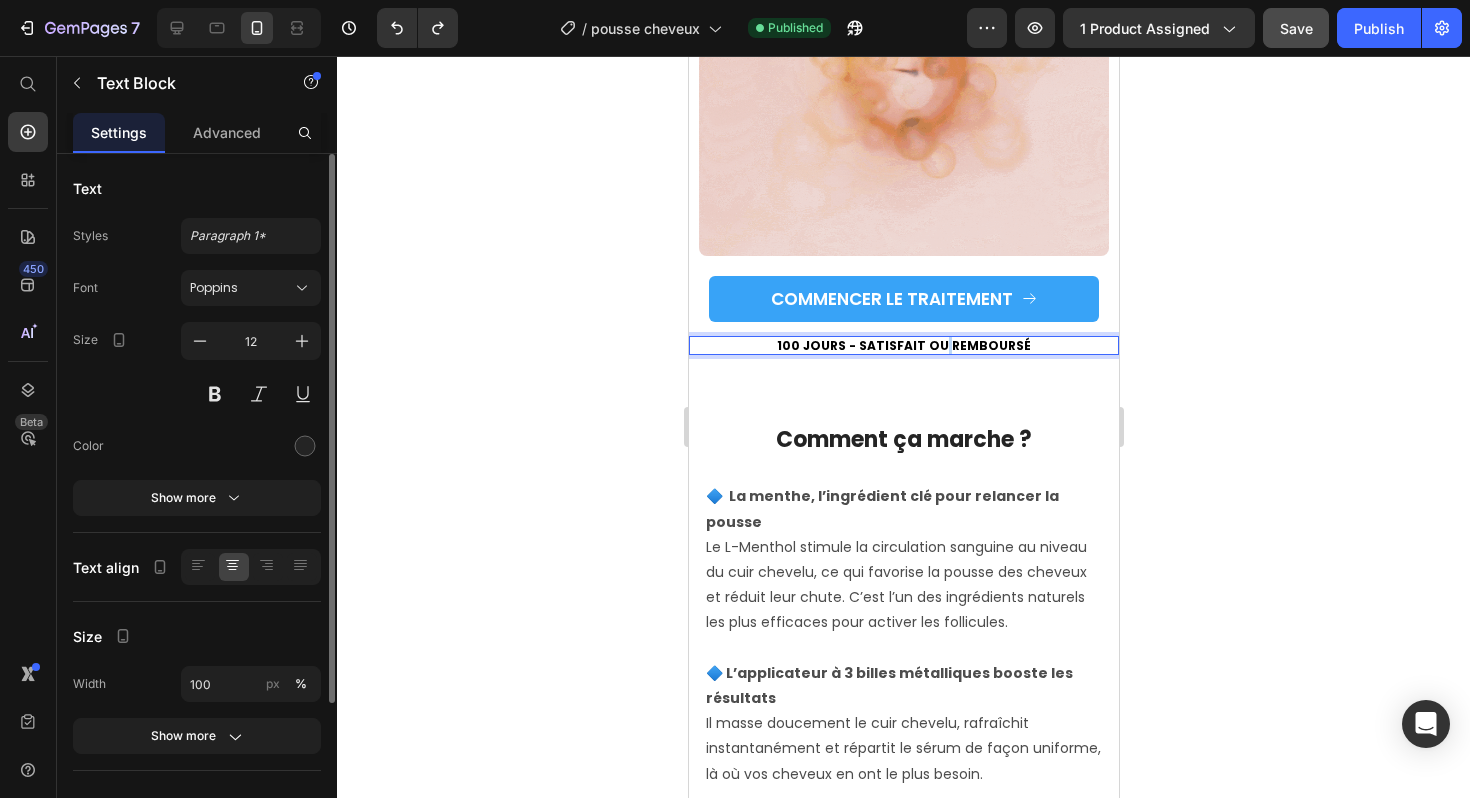click on "100 JOURS - SATISFAIT OU REMBOURSÉ" at bounding box center [903, 345] 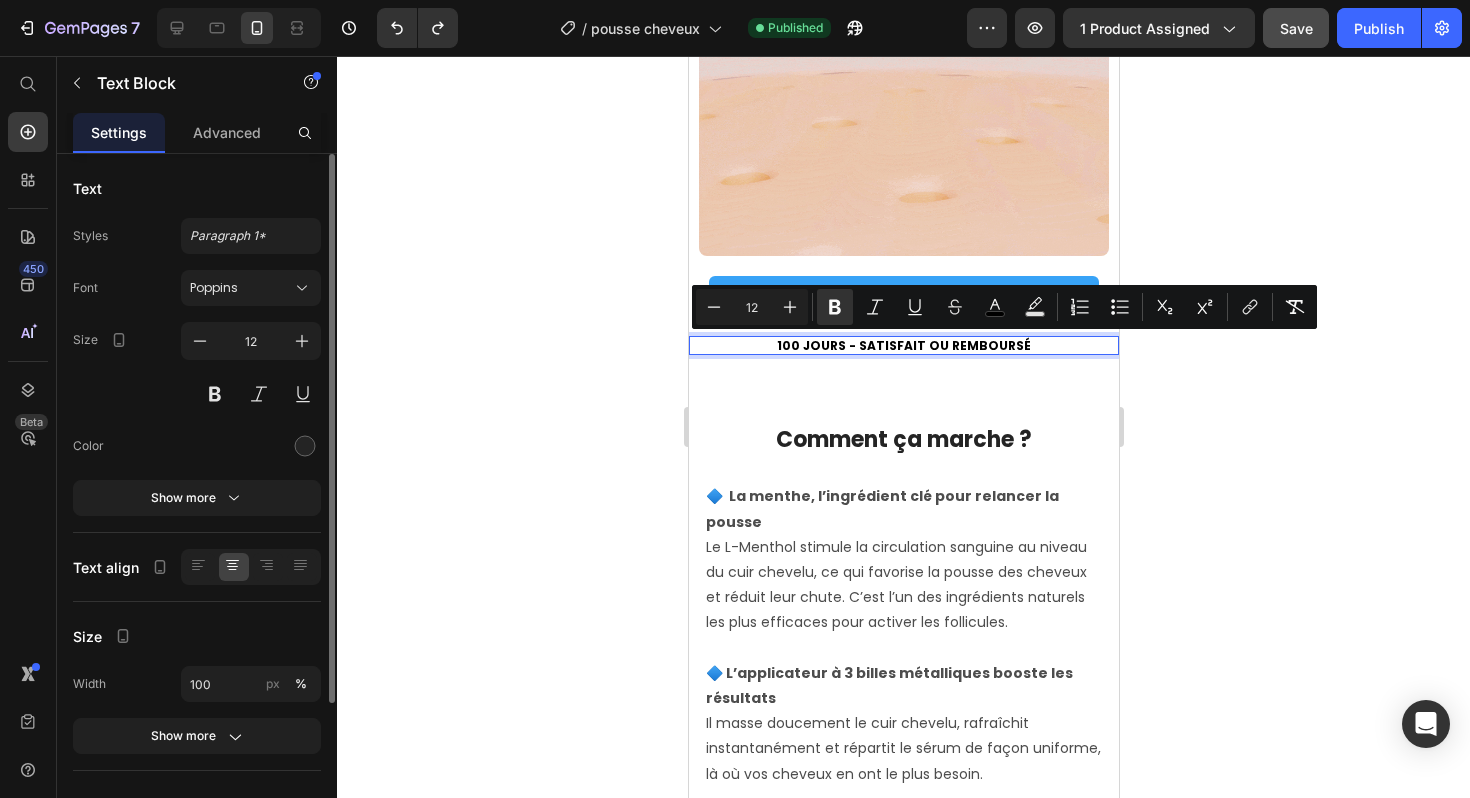 click on "100 JOURS - SATISFAIT OU REMBOURSÉ" at bounding box center (903, 345) 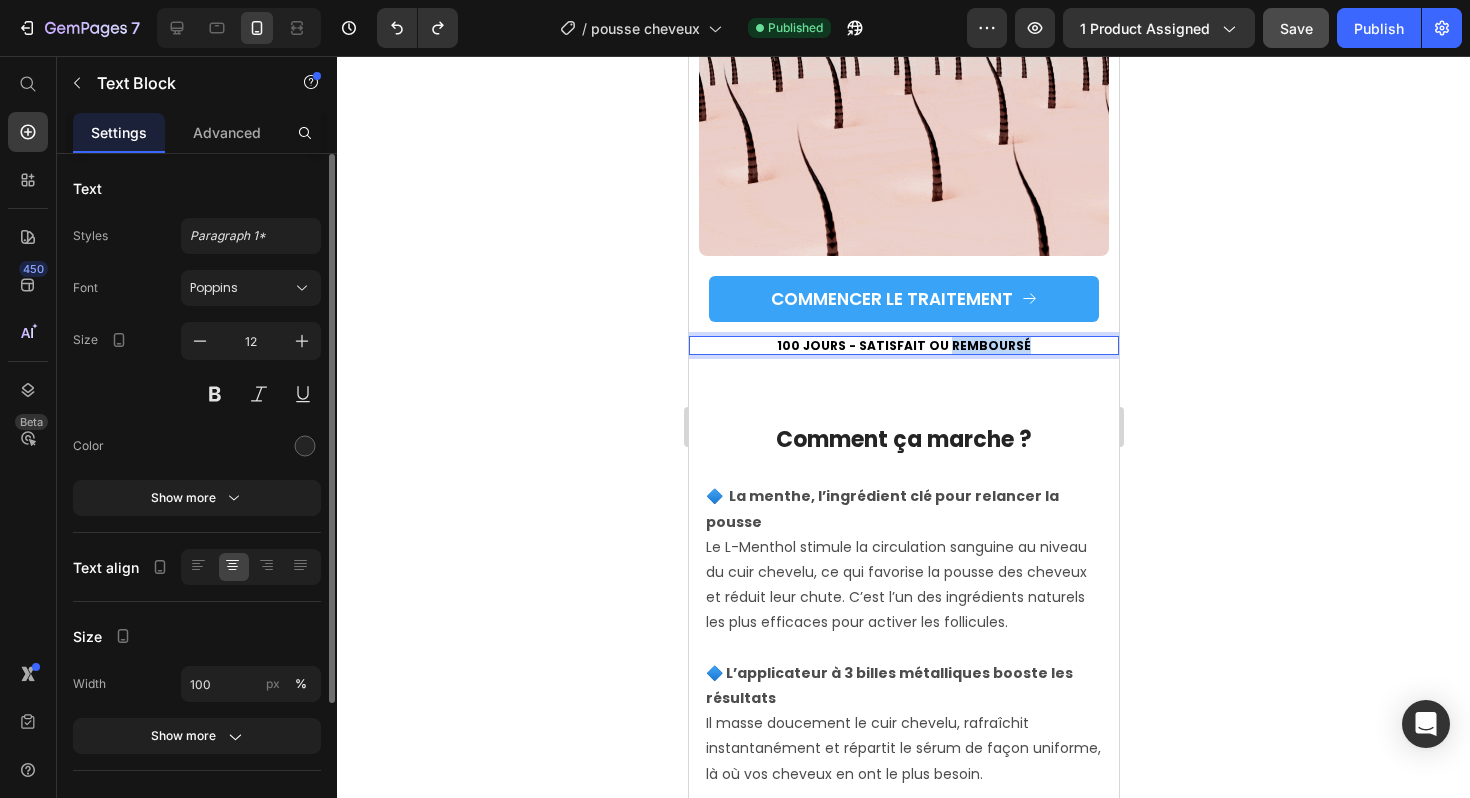 click on "100 JOURS - SATISFAIT OU REMBOURSÉ" at bounding box center (903, 345) 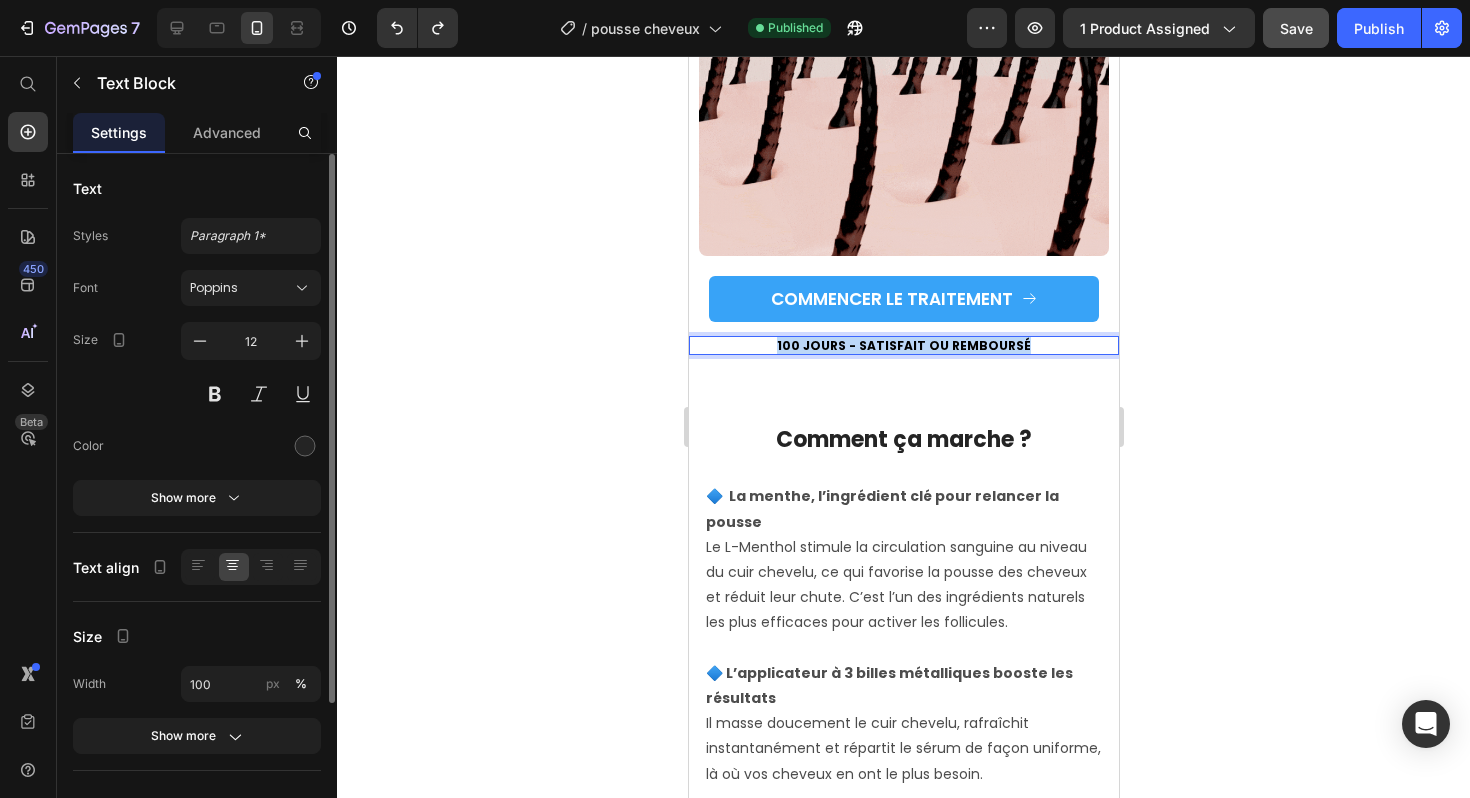 click on "100 JOURS - SATISFAIT OU REMBOURSÉ" at bounding box center [903, 345] 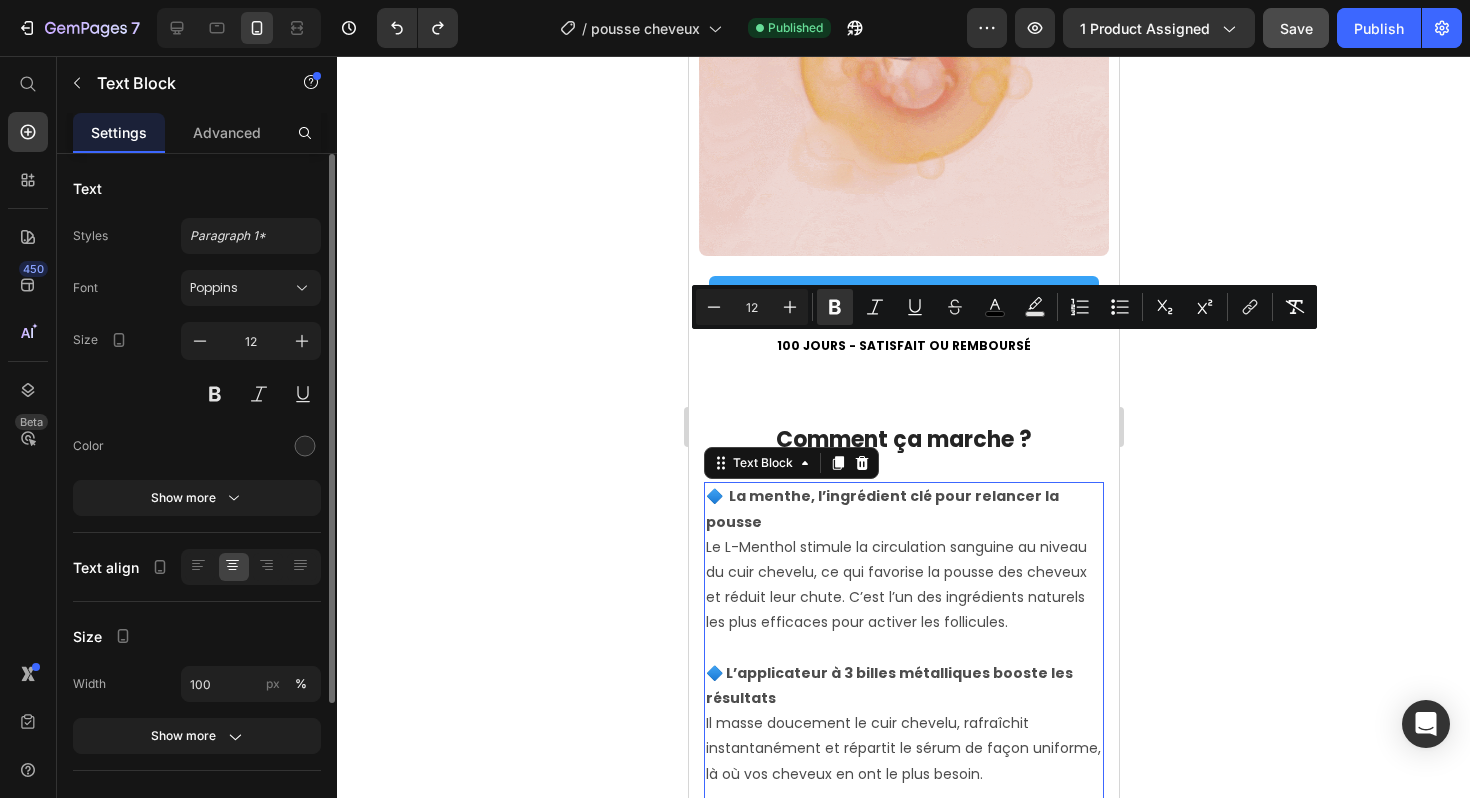 click on "🔷  La menthe, l’ingrédient clé pour relancer la pousse Le L-Menthol stimule la circulation sanguine au niveau du cuir chevelu, ce qui favorise la pousse des cheveux et réduit leur chute. C’est l’un des ingrédients naturels les plus efficaces pour activer les follicules." at bounding box center (903, 559) 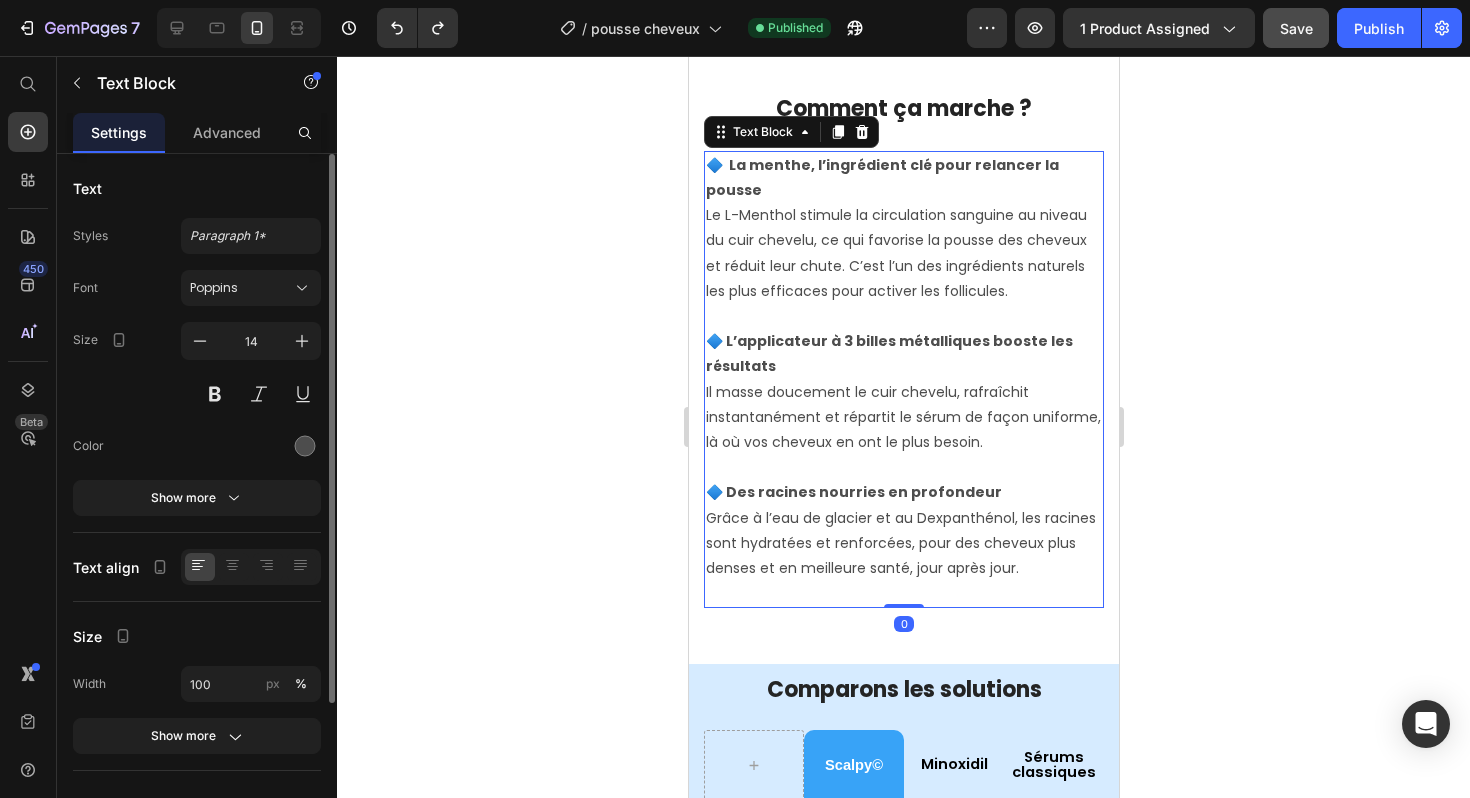 scroll, scrollTop: 4763, scrollLeft: 0, axis: vertical 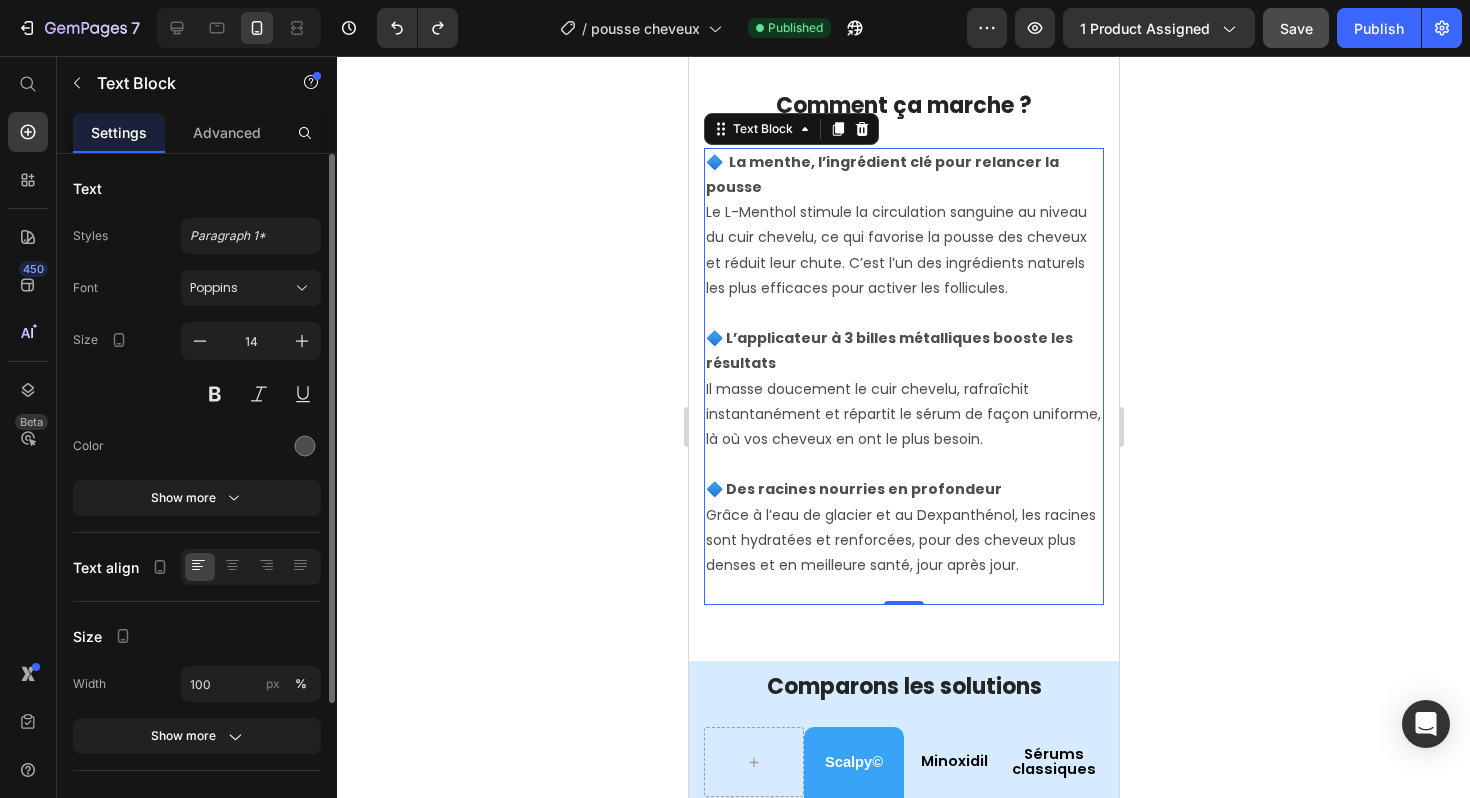 click on "🔷 Des racines nourries en profondeur" at bounding box center [853, 489] 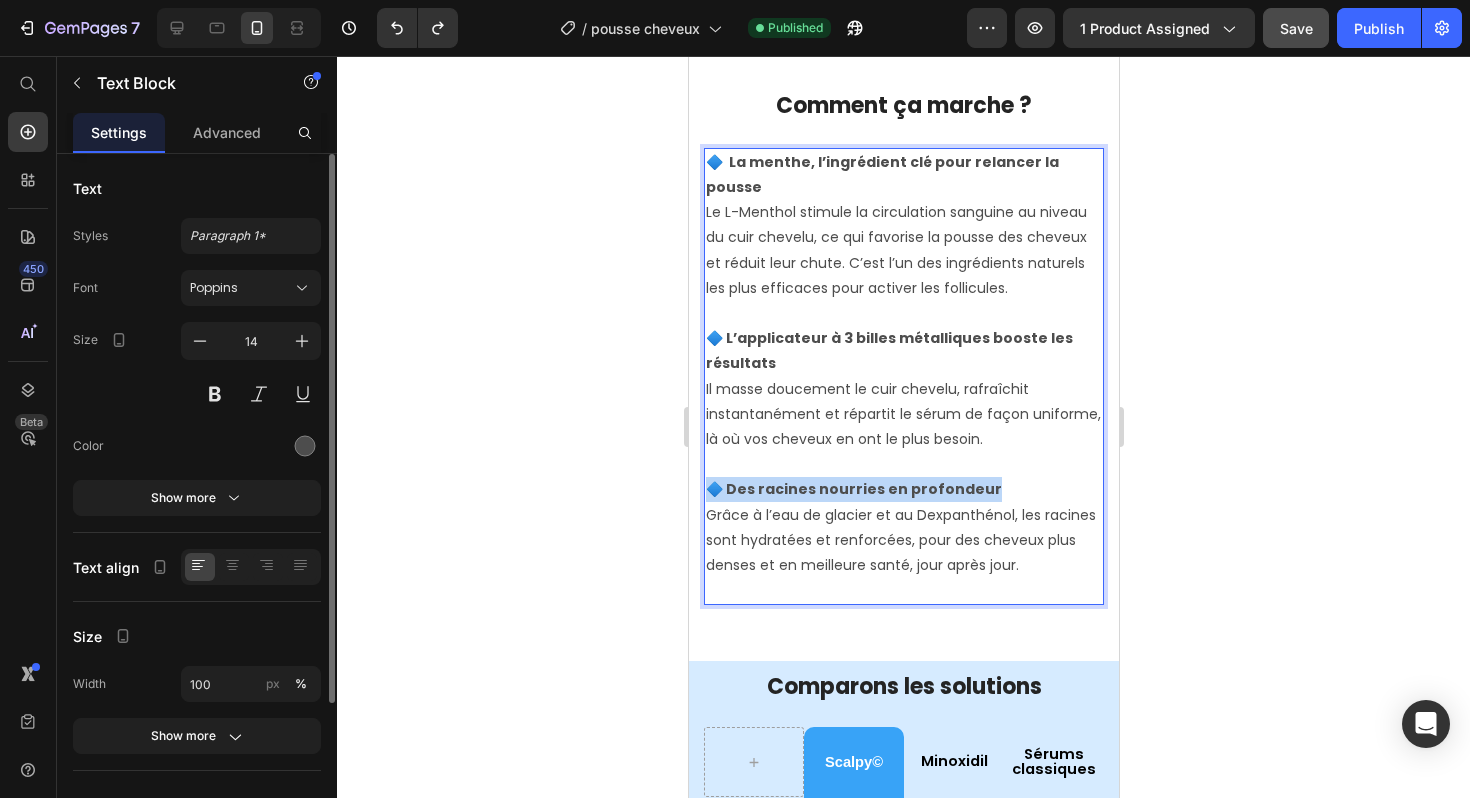 drag, startPoint x: 973, startPoint y: 461, endPoint x: 707, endPoint y: 464, distance: 266.0169 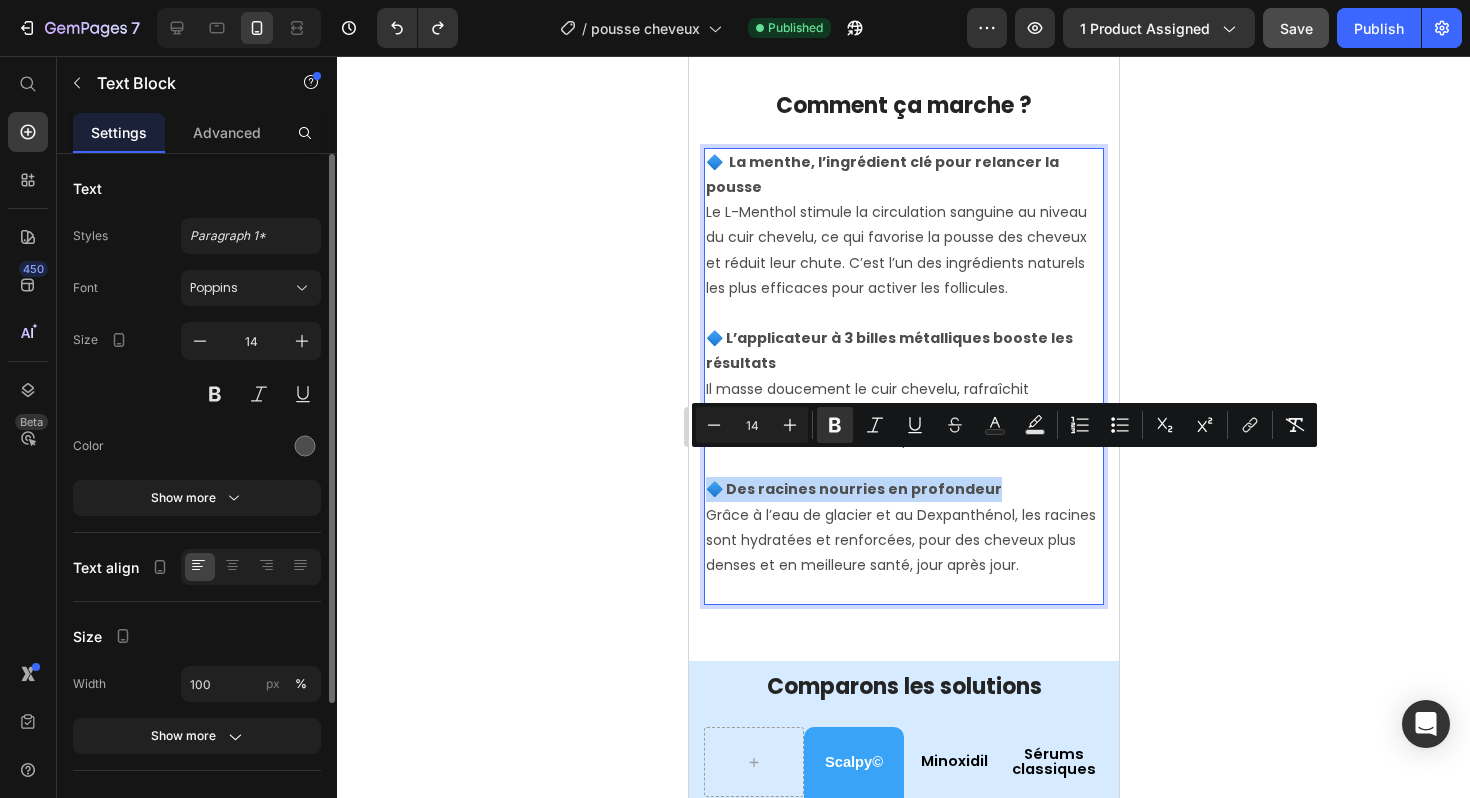 click on "🔷 Des racines nourries en profondeur" at bounding box center [853, 489] 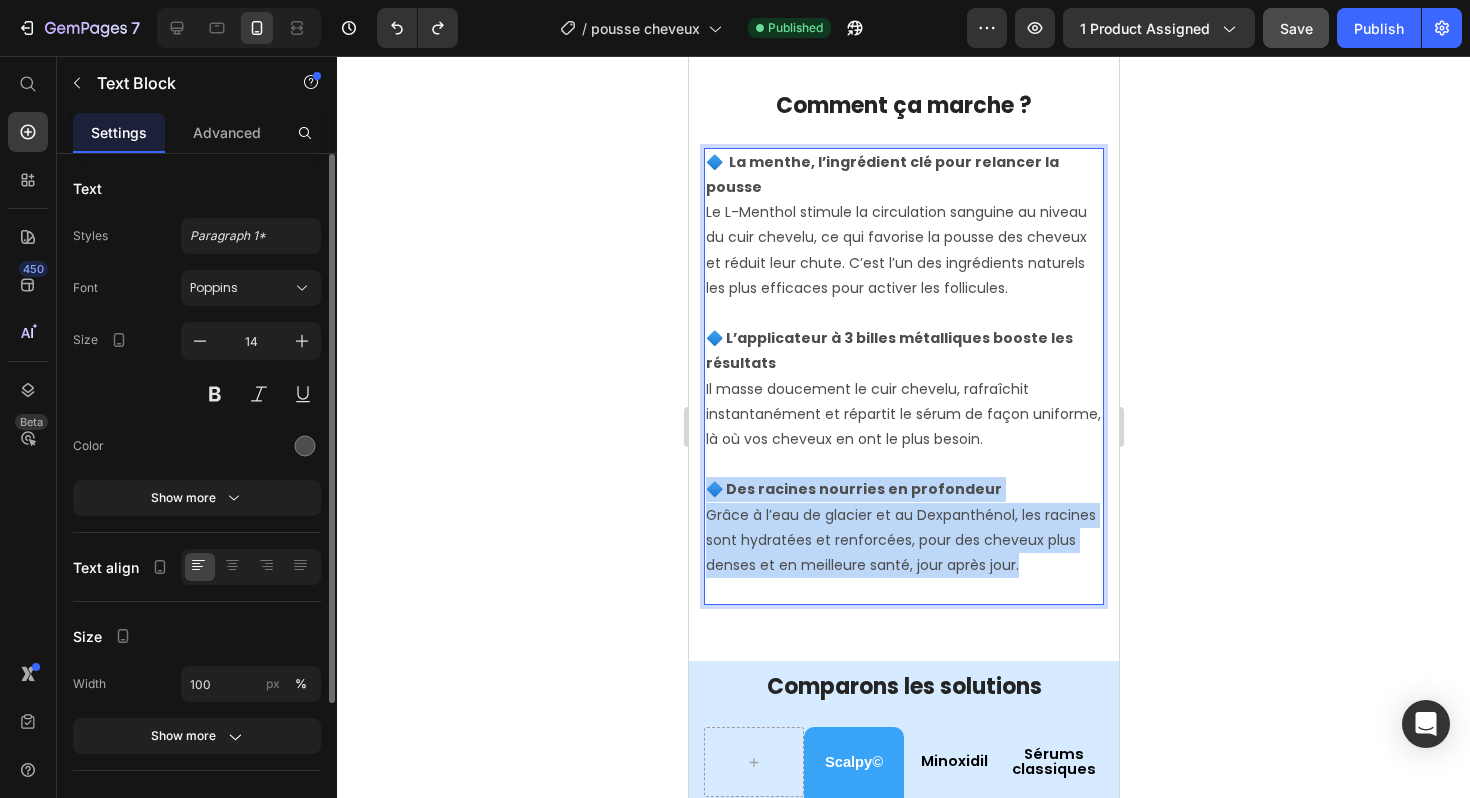 drag, startPoint x: 709, startPoint y: 465, endPoint x: 1030, endPoint y: 547, distance: 331.308 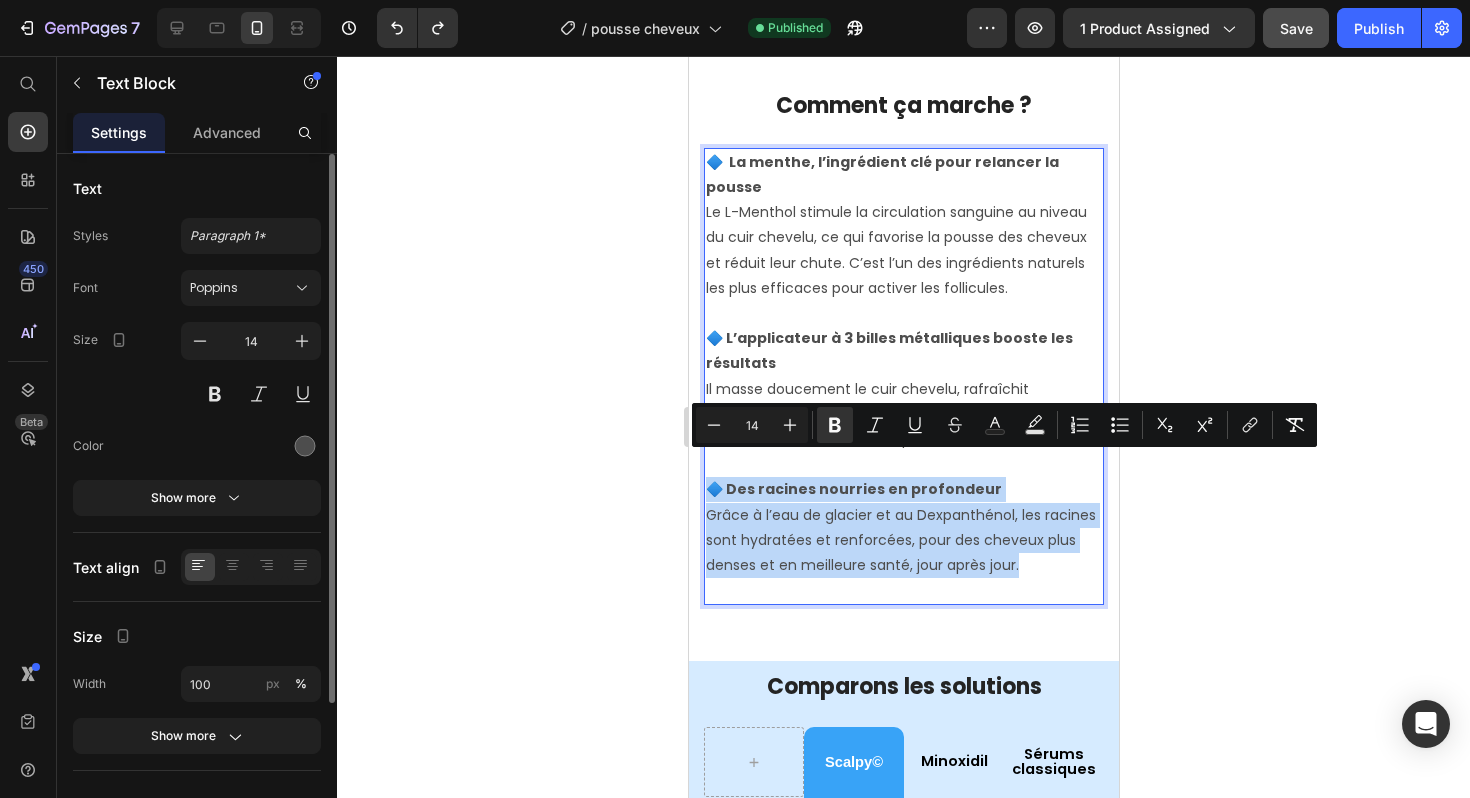 click on "🔷 Des racines nourries en profondeur Grâce à l’eau de glacier et au Dexpanthénol, les racines sont hydratées et renforcées, pour des cheveux plus denses et en meilleure santé, jour après jour." at bounding box center (903, 527) 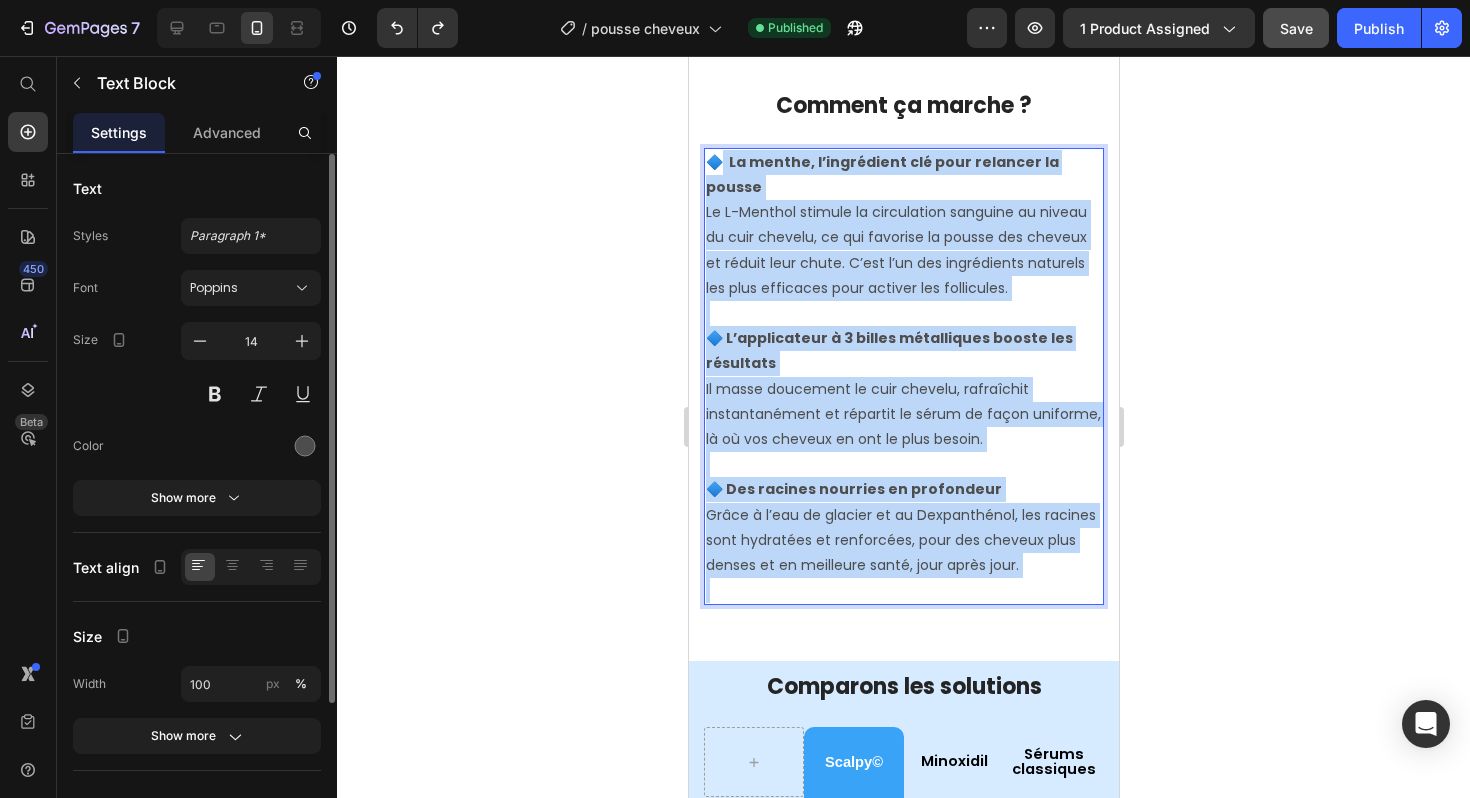 drag, startPoint x: 1030, startPoint y: 547, endPoint x: 720, endPoint y: 161, distance: 495.07172 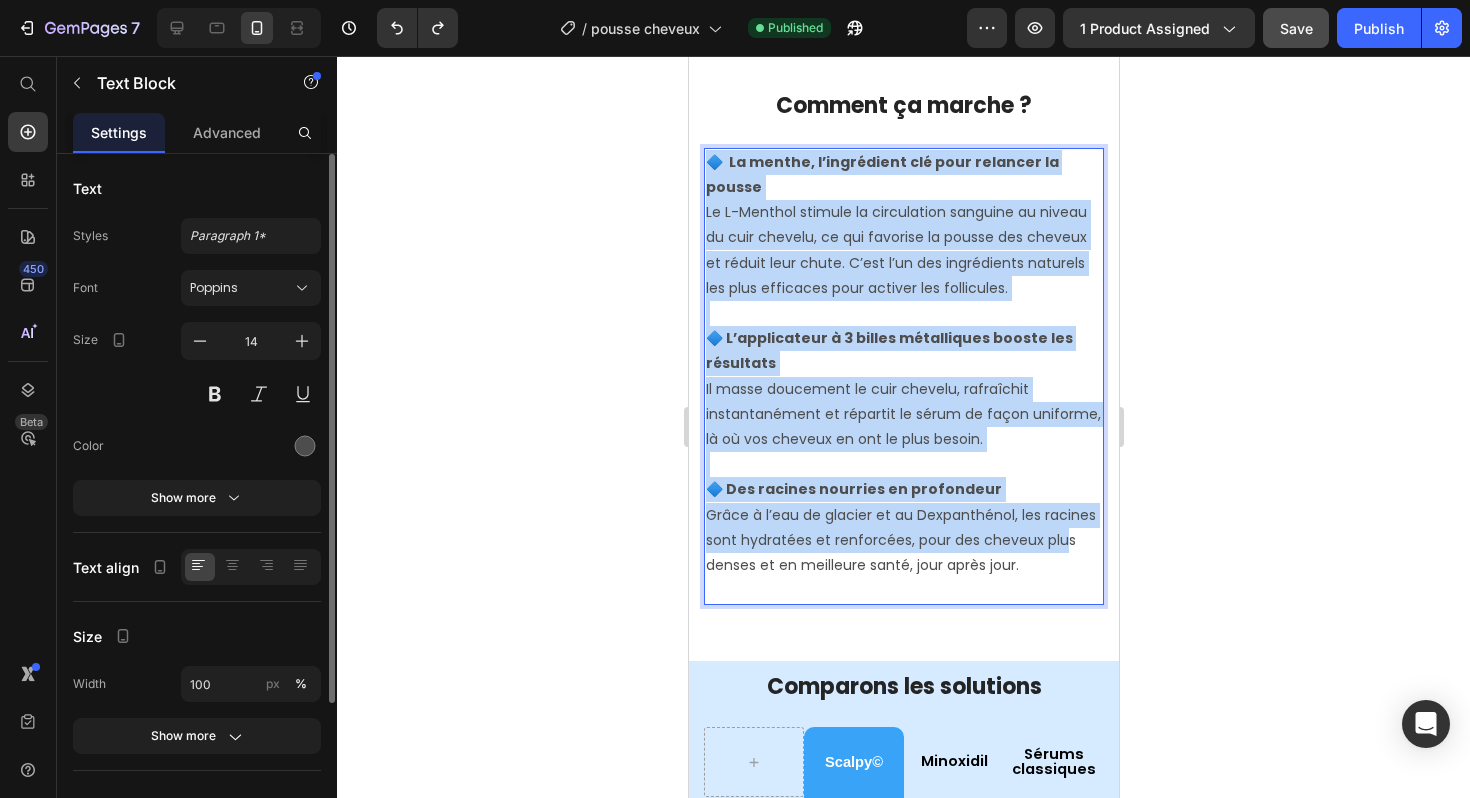 drag, startPoint x: 707, startPoint y: 161, endPoint x: 1060, endPoint y: 518, distance: 502.05377 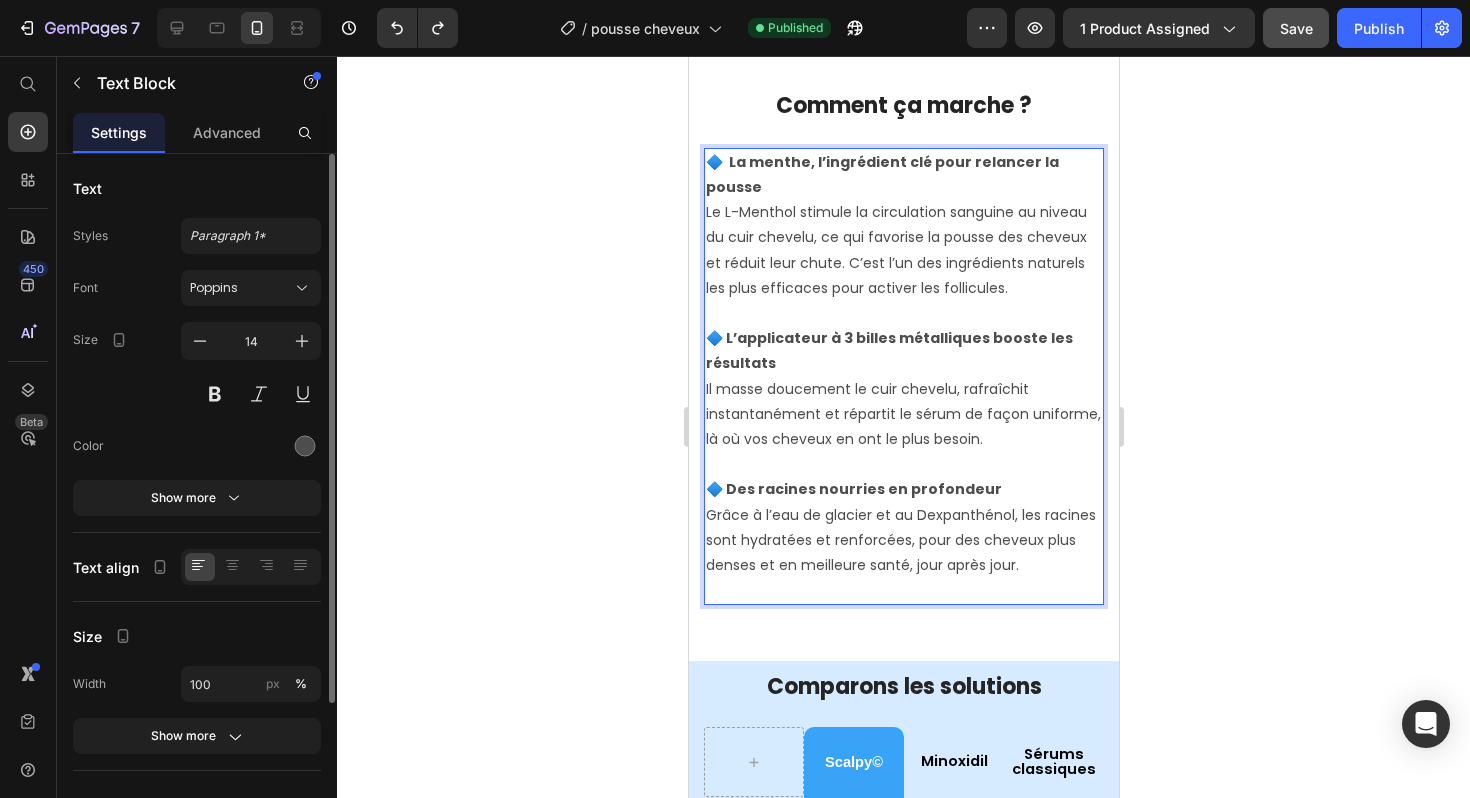 click on "🔷 Des racines nourries en profondeur Grâce à l’eau de glacier et au Dexpanthénol, les racines sont hydratées et renforcées, pour des cheveux plus denses et en meilleure santé, jour après jour." at bounding box center [903, 527] 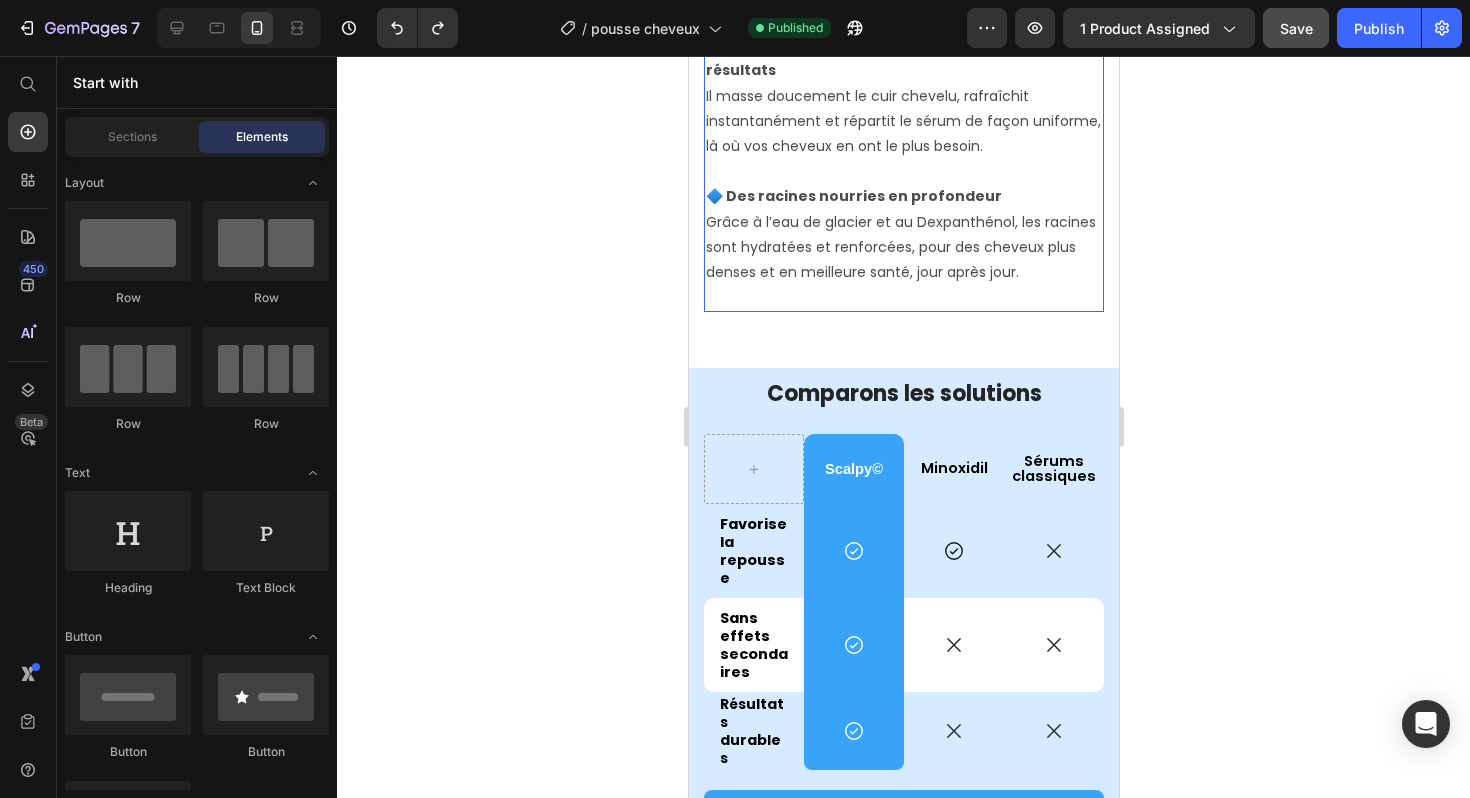 scroll, scrollTop: 5137, scrollLeft: 0, axis: vertical 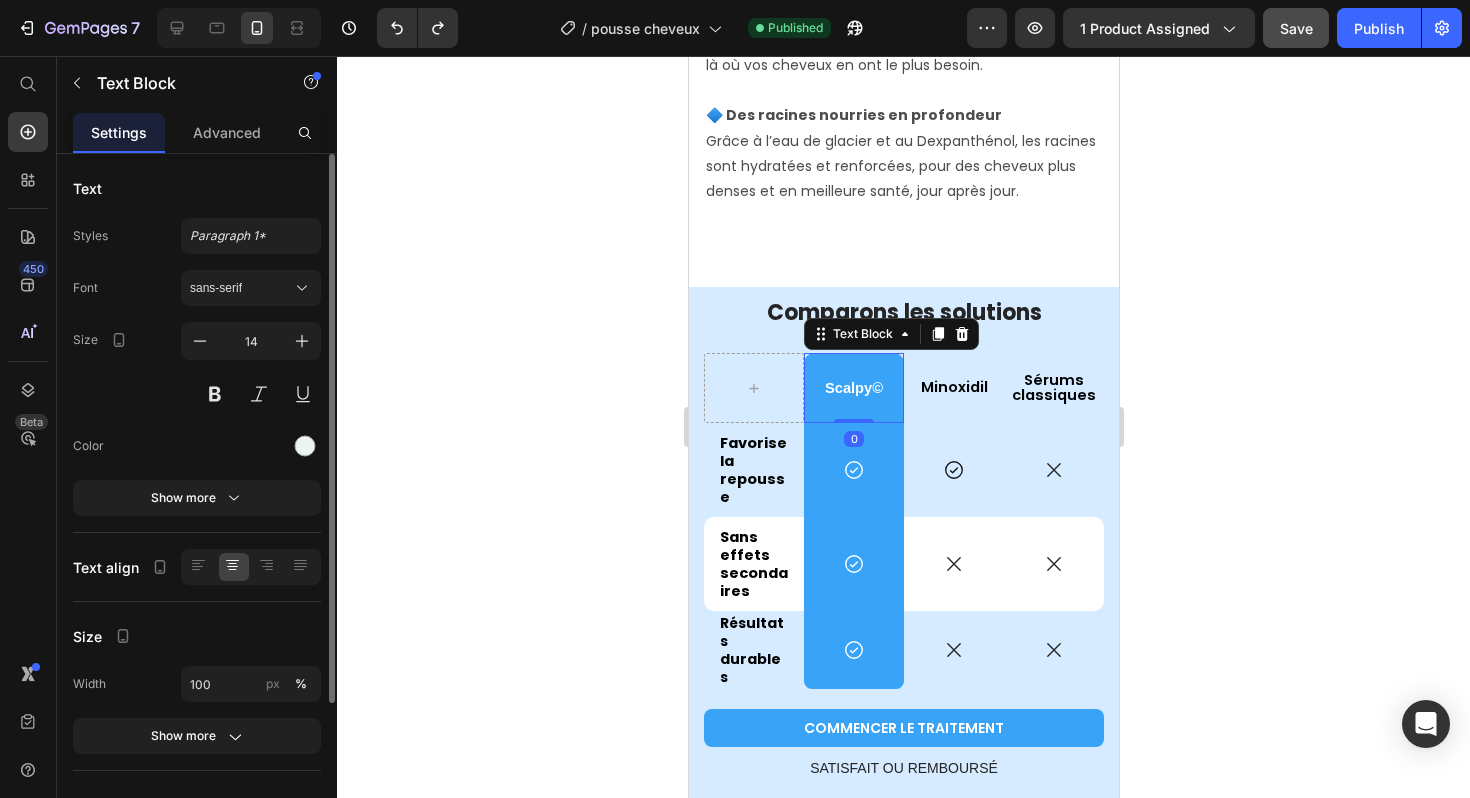 click on "Scalpy©" at bounding box center (853, 388) 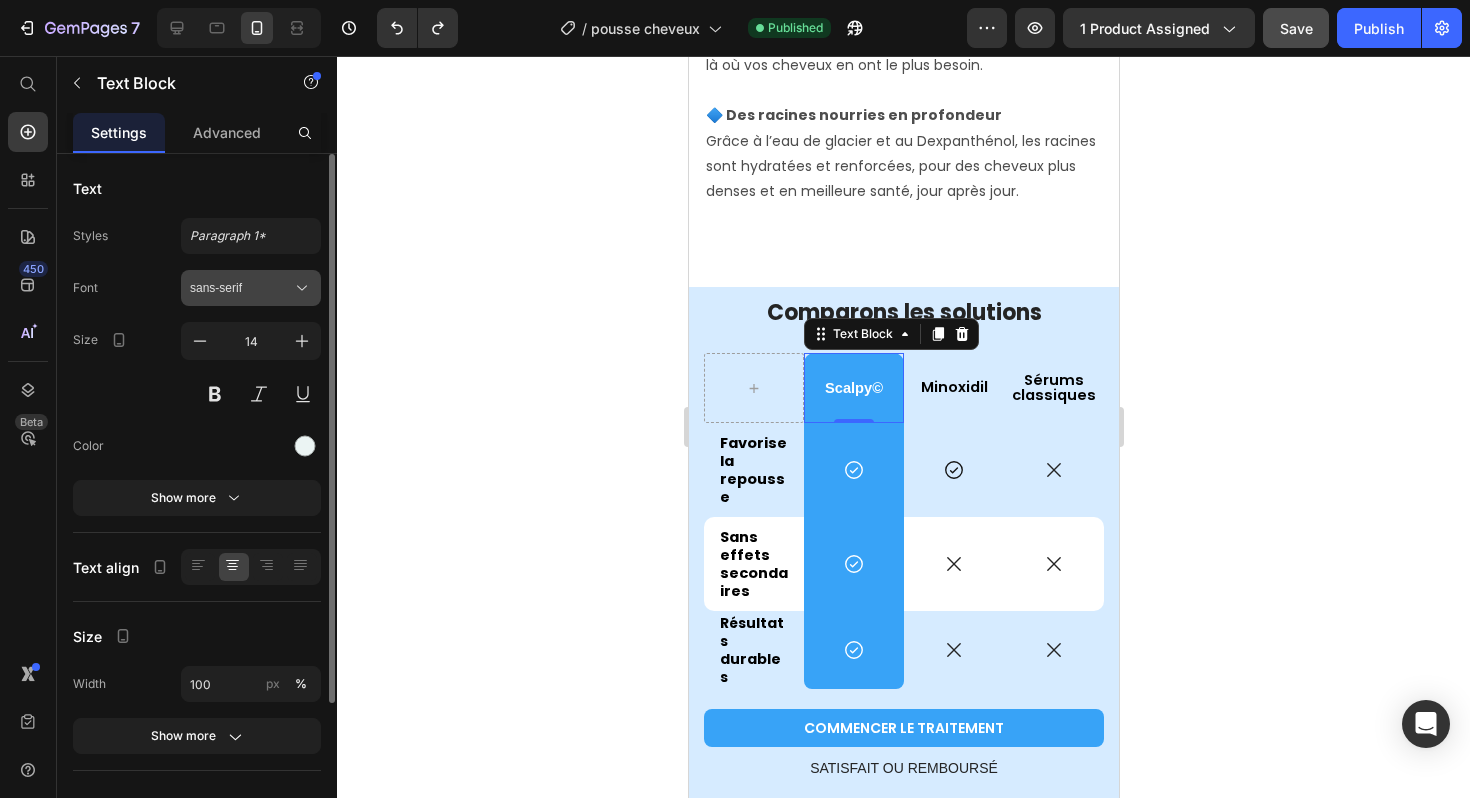 click on "sans-serif" at bounding box center [251, 288] 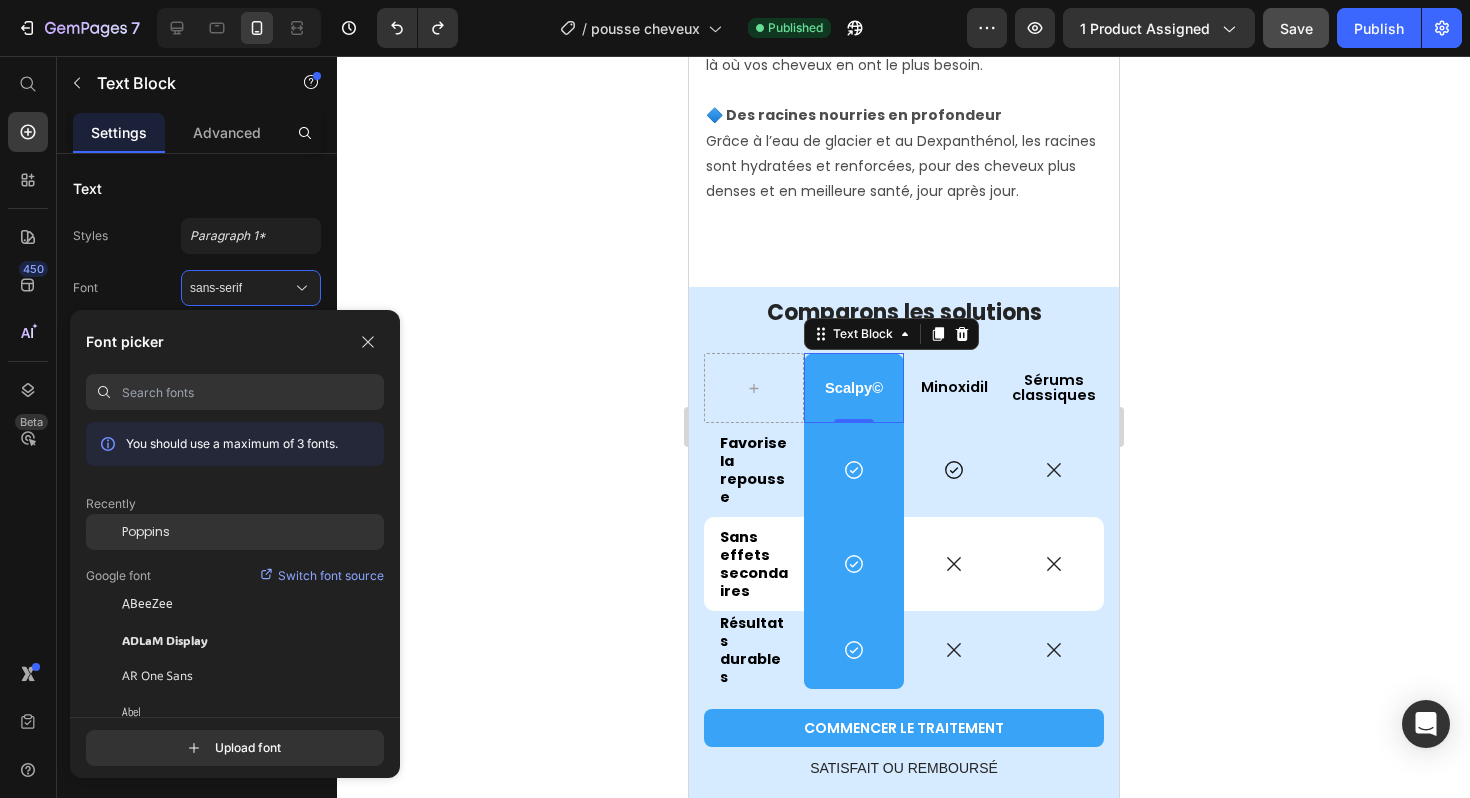 click on "Poppins" 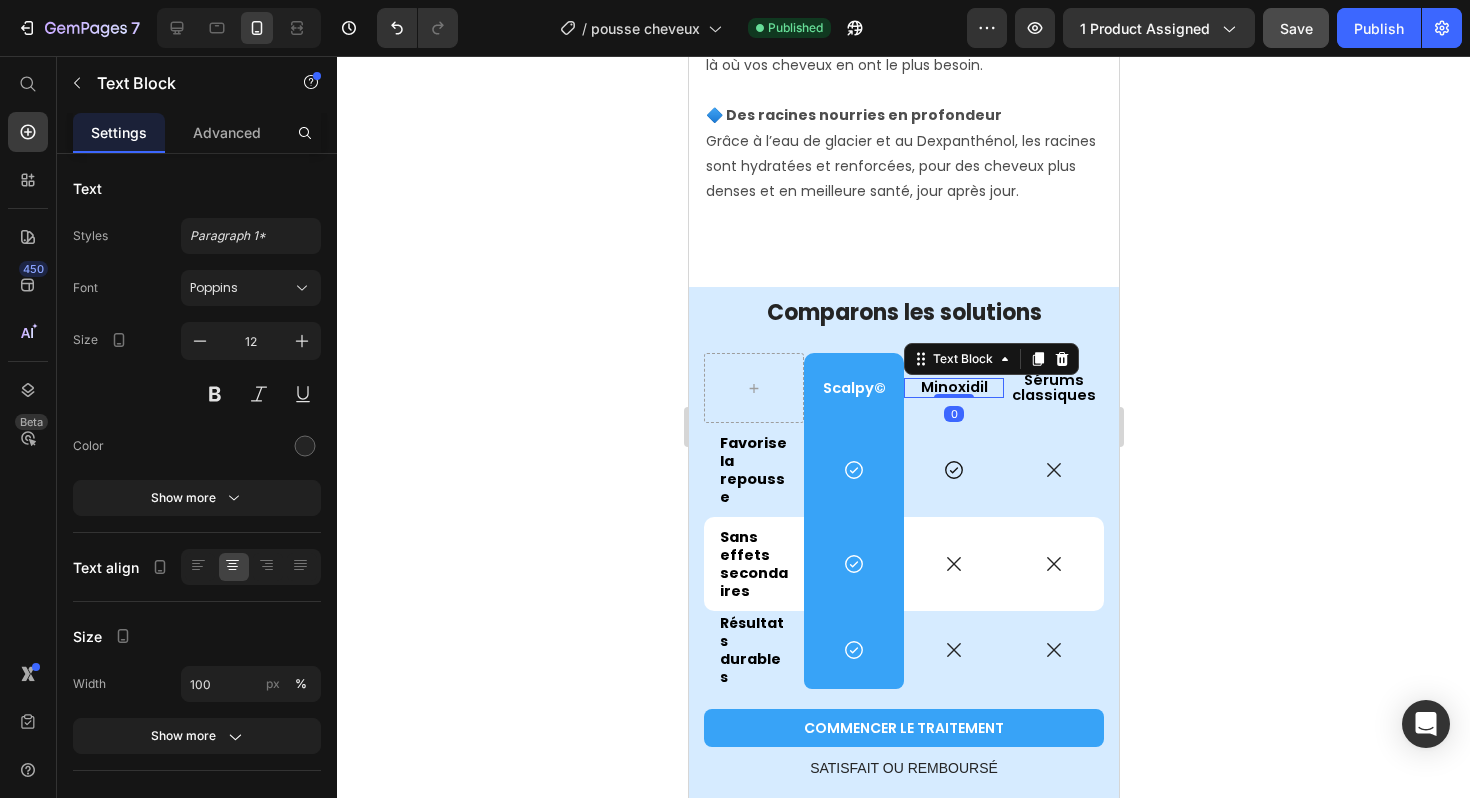 click on "Minoxidil" at bounding box center [953, 388] 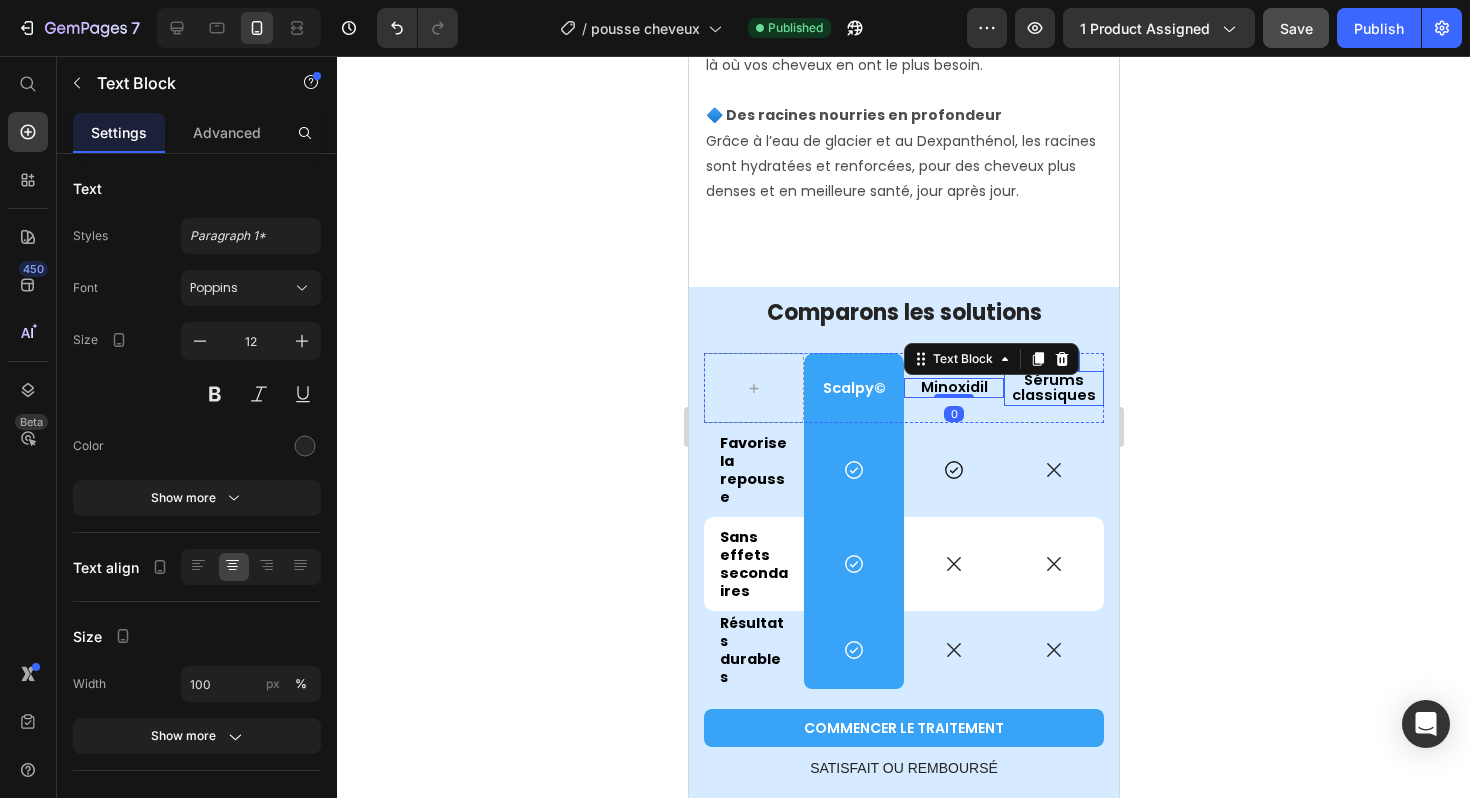 click on "Sérums classiques" at bounding box center [1053, 388] 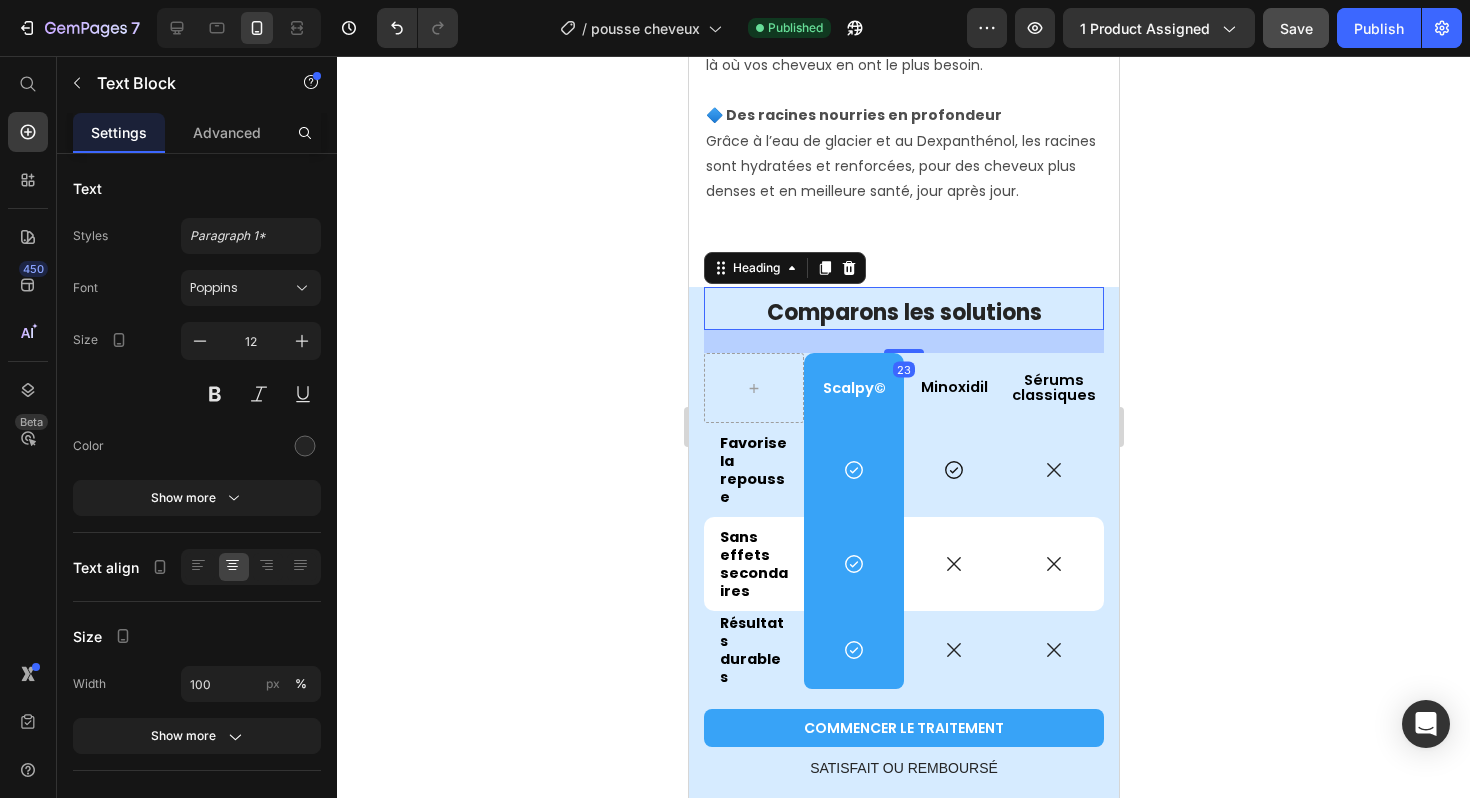 click on "Comparons les solutions" at bounding box center [903, 313] 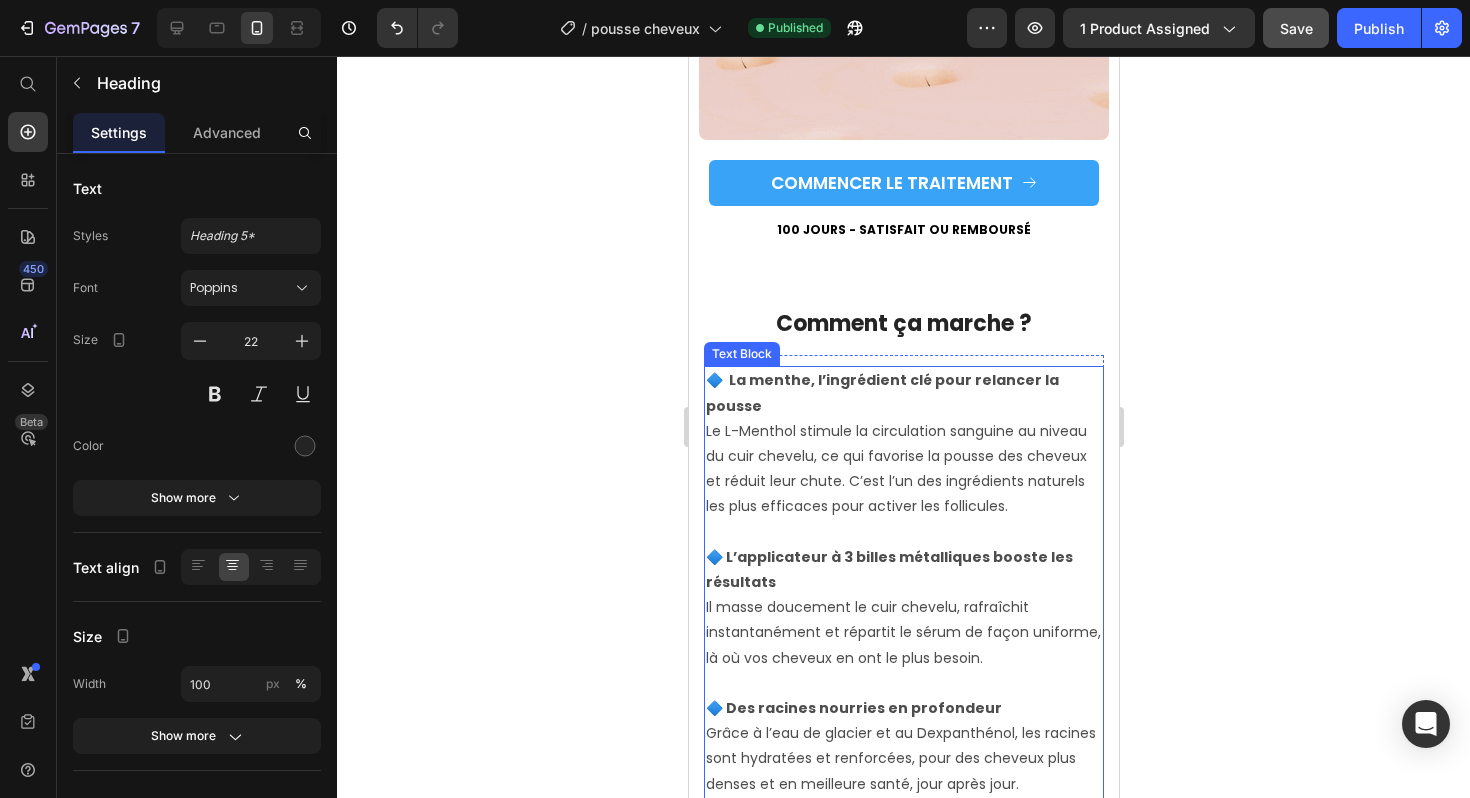 scroll, scrollTop: 4545, scrollLeft: 0, axis: vertical 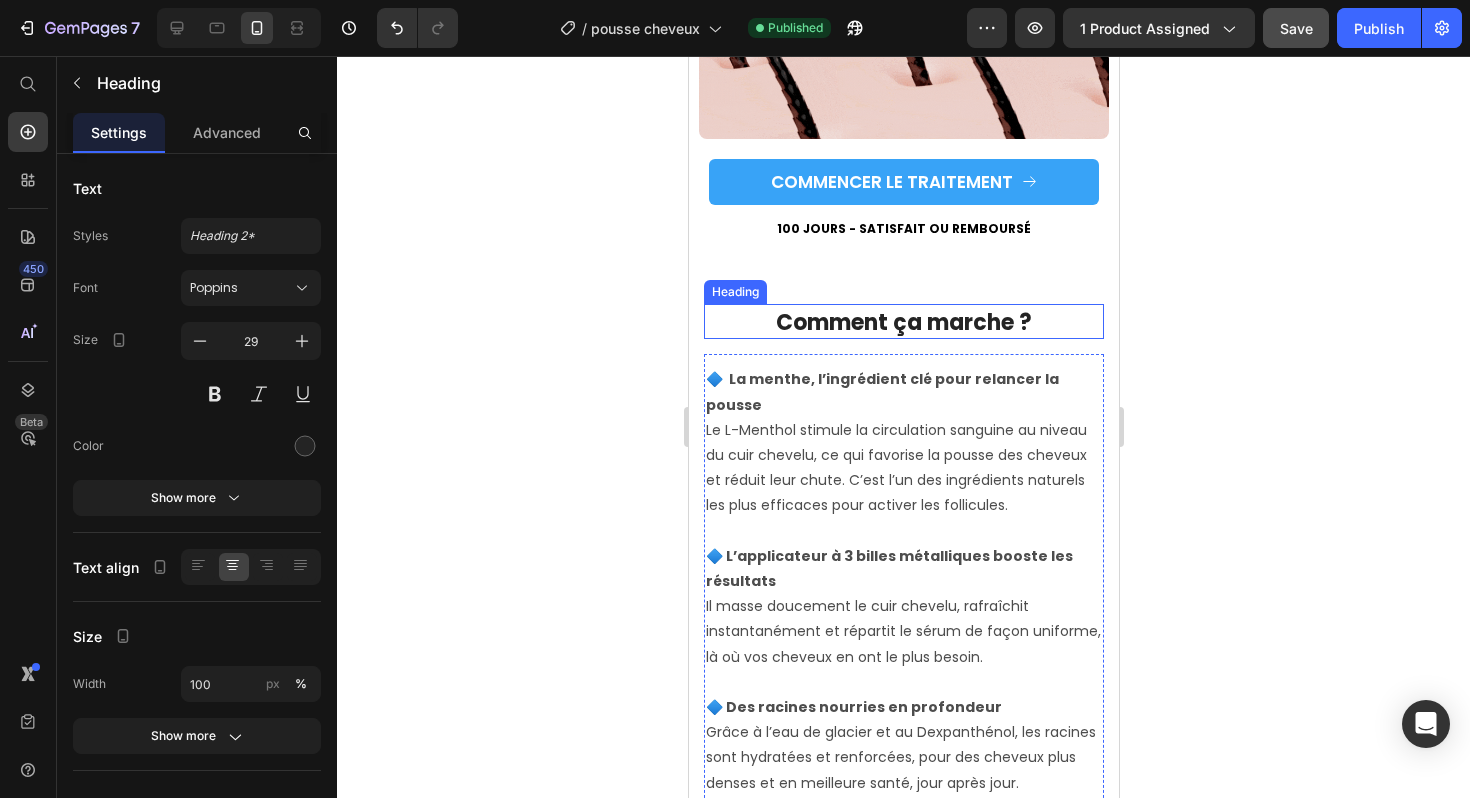 click on "Comment ça marche ?" at bounding box center (903, 322) 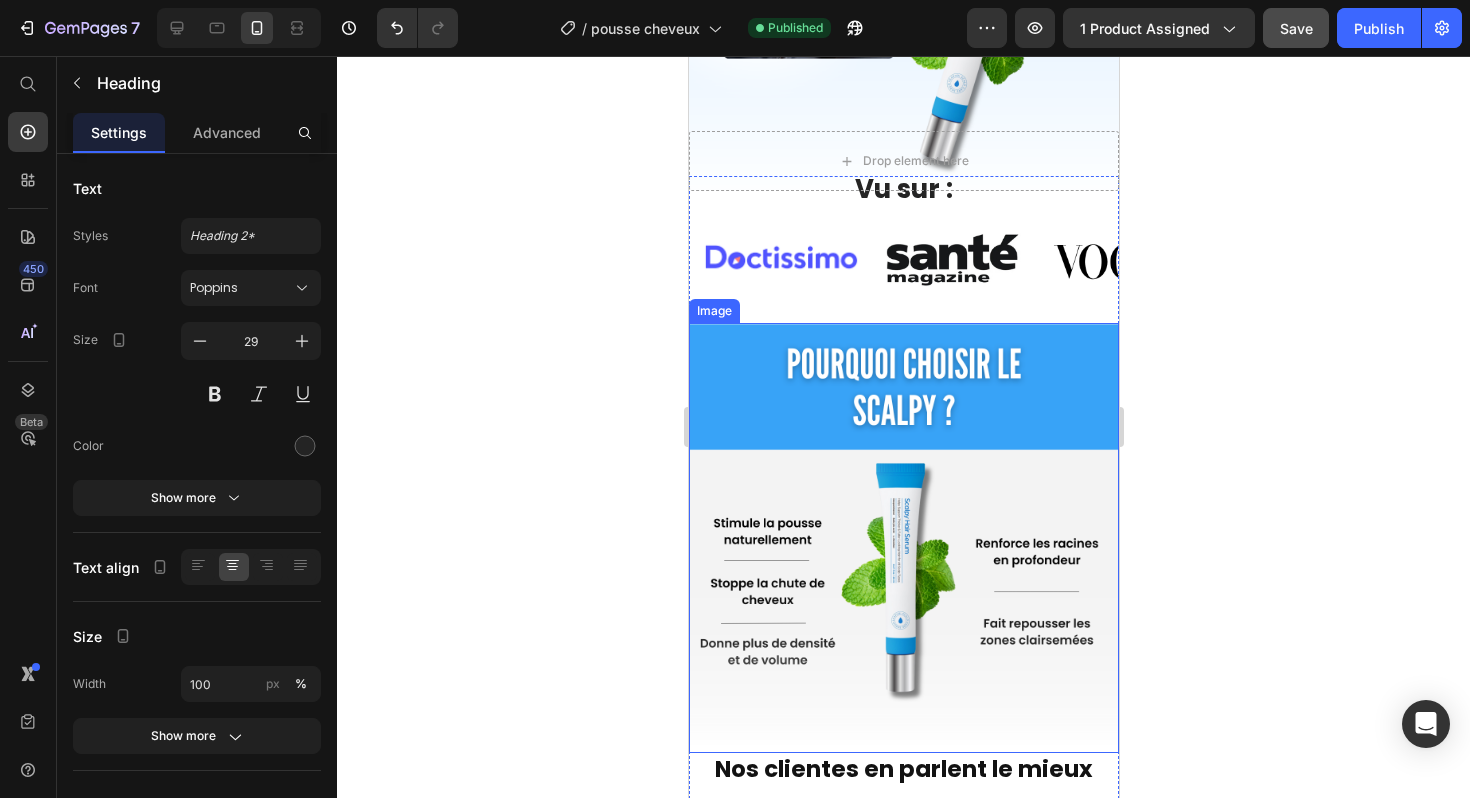 scroll, scrollTop: 574, scrollLeft: 0, axis: vertical 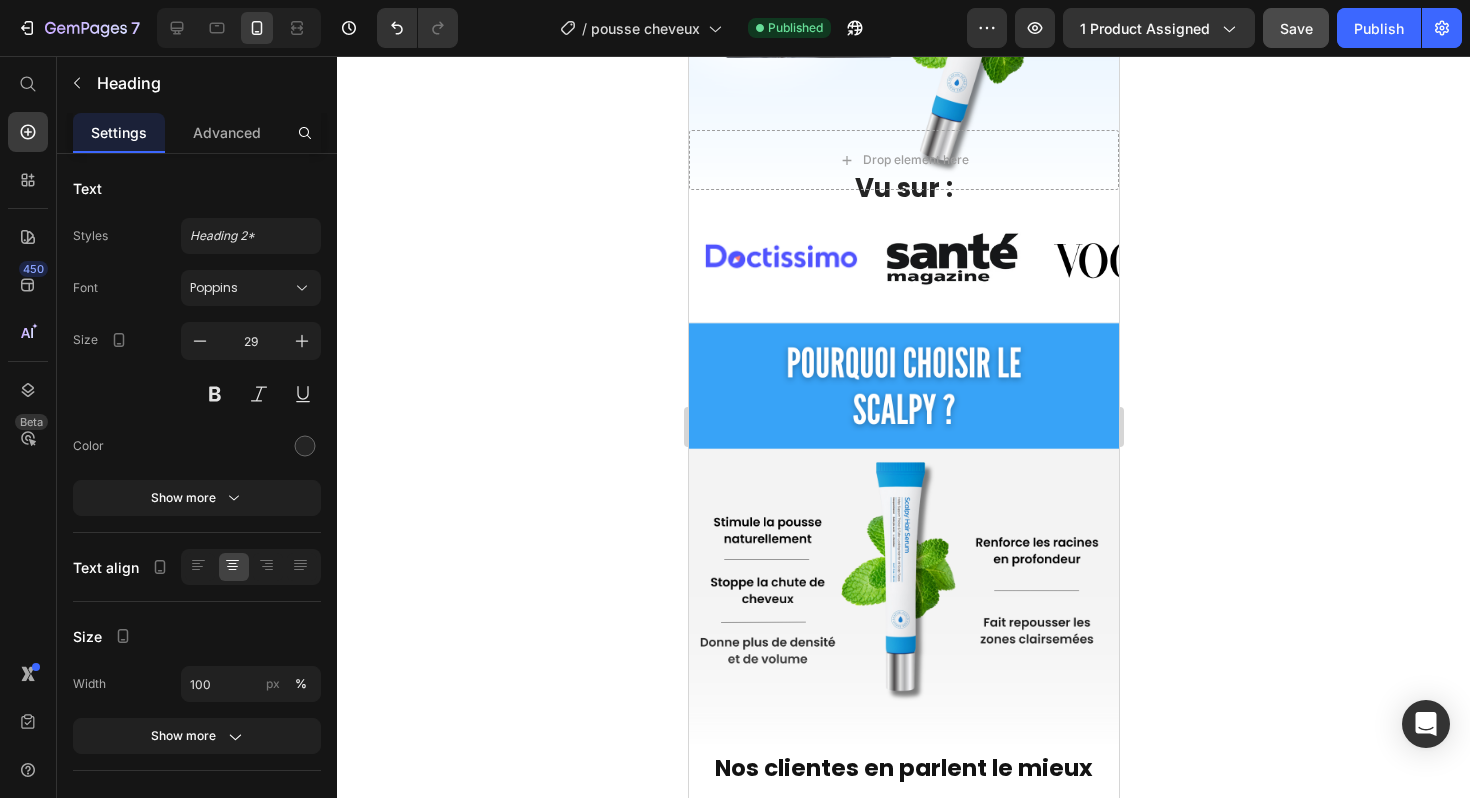 click 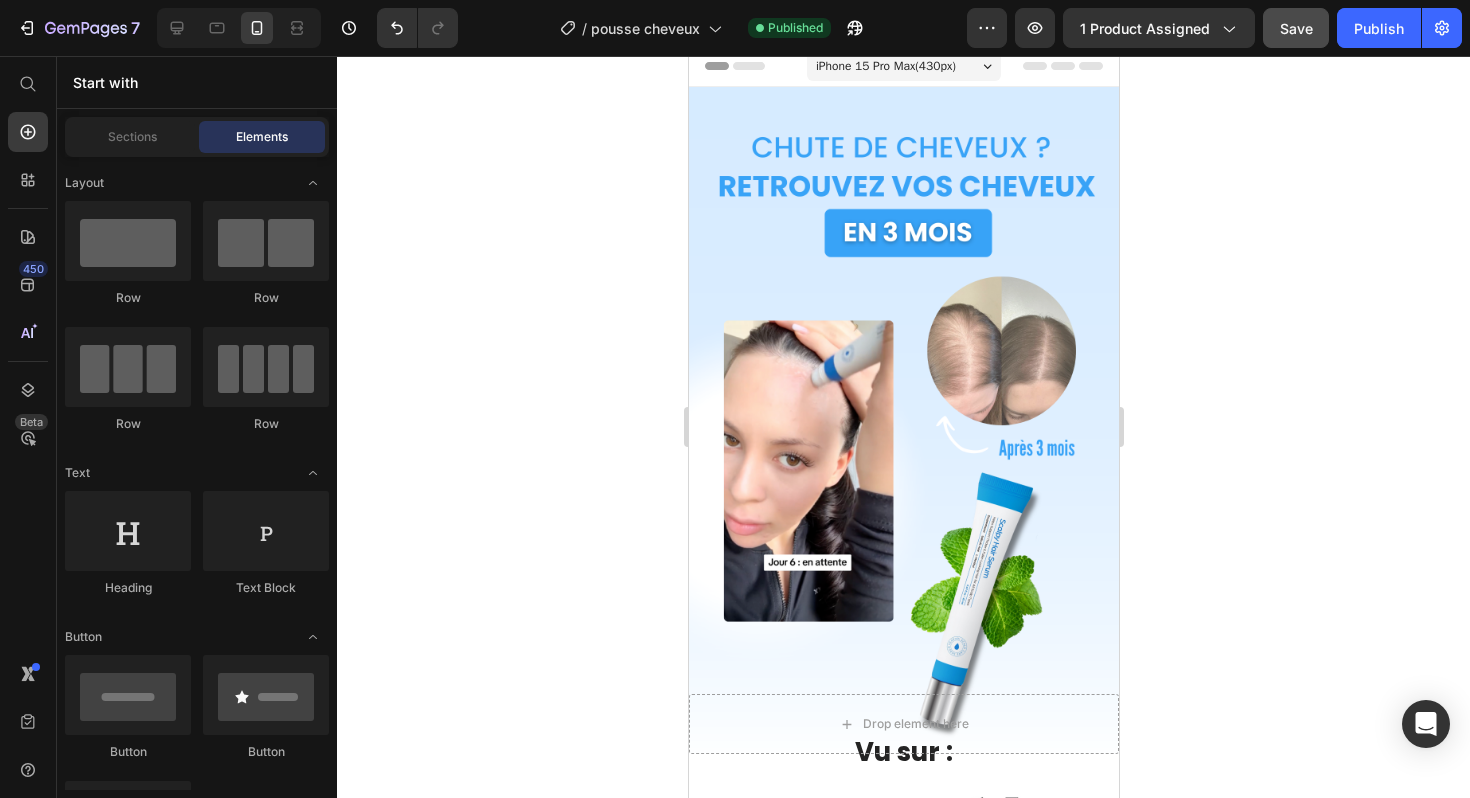 scroll, scrollTop: 0, scrollLeft: 0, axis: both 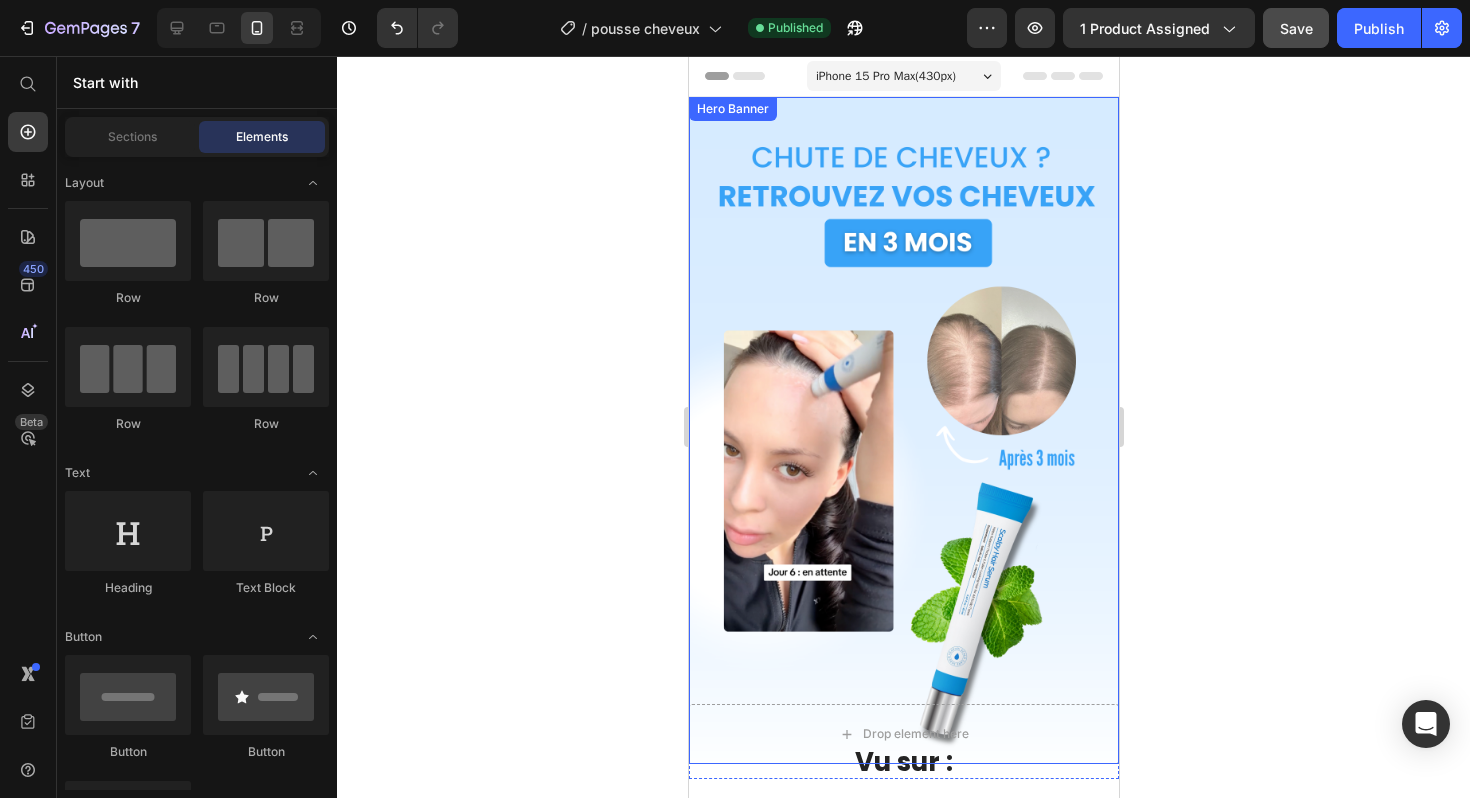 click at bounding box center (903, 430) 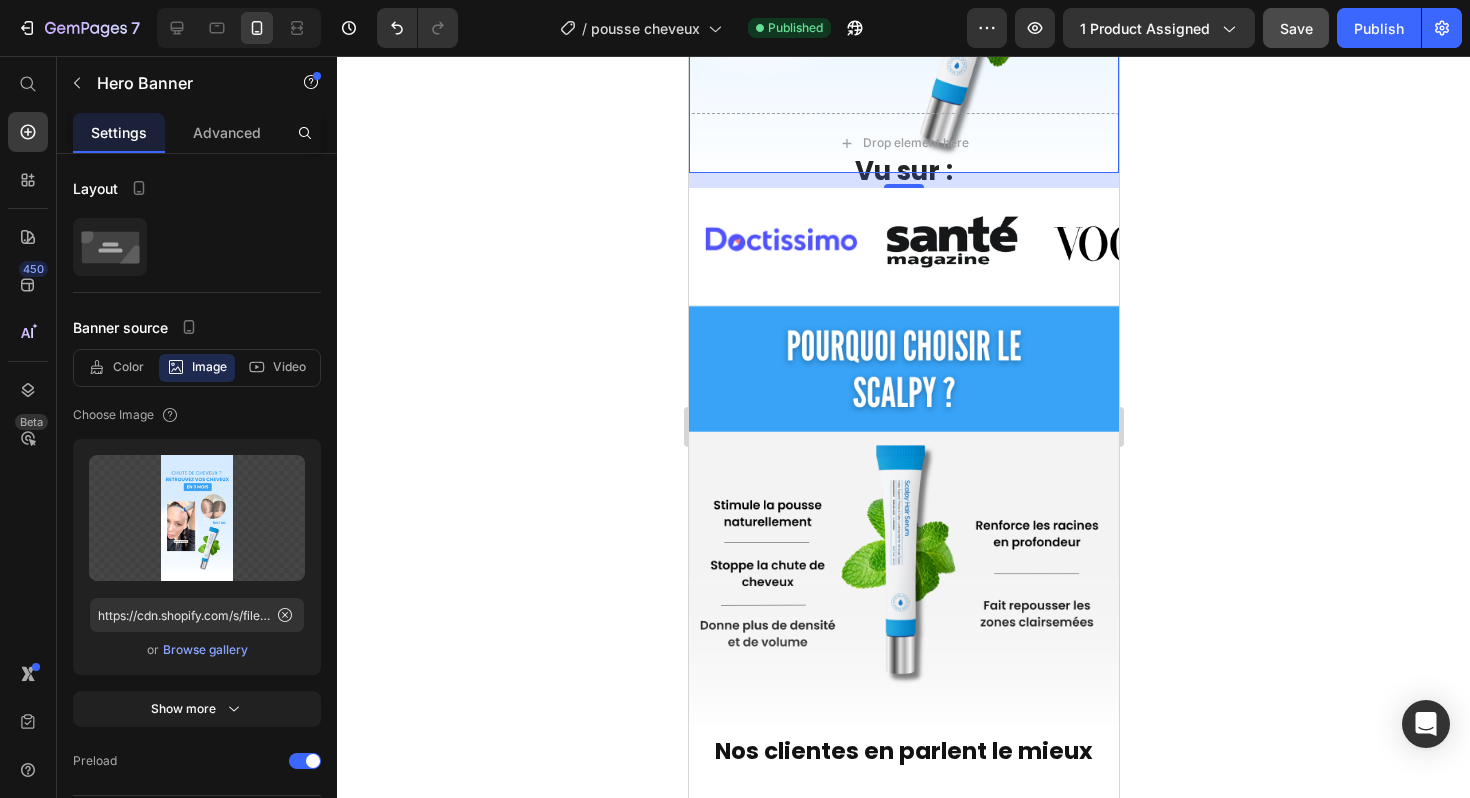 scroll, scrollTop: 0, scrollLeft: 0, axis: both 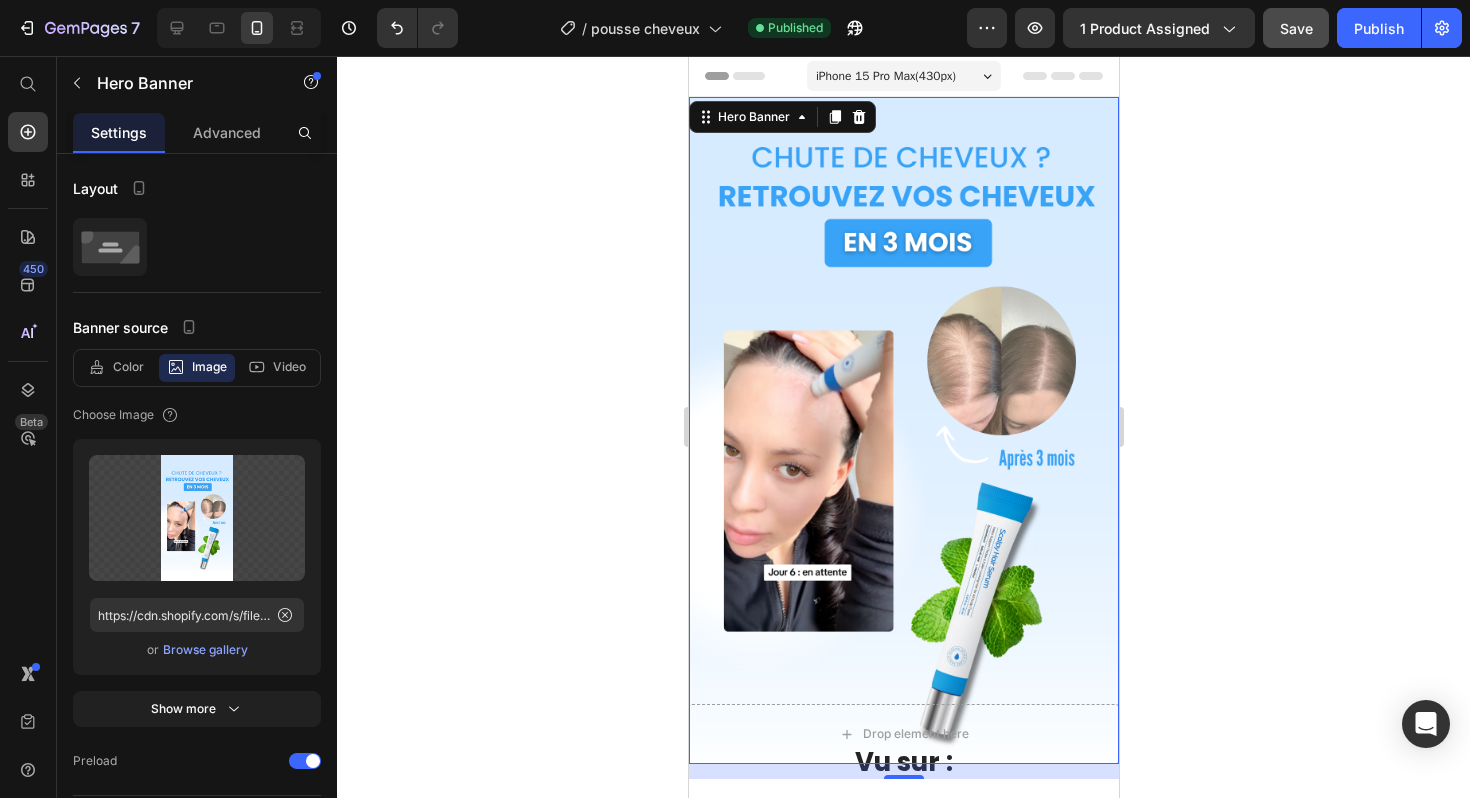 click at bounding box center (903, 430) 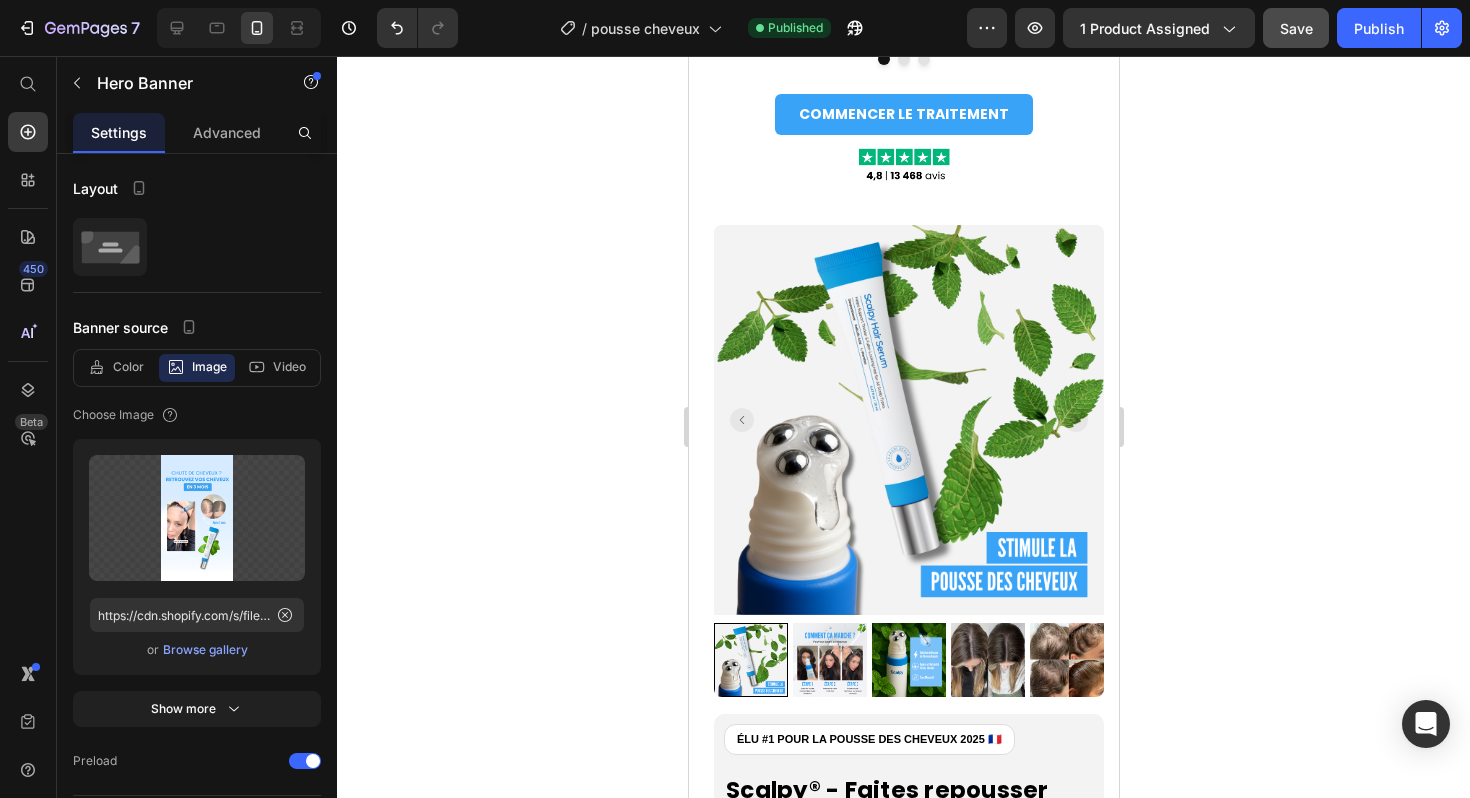 scroll, scrollTop: 1960, scrollLeft: 0, axis: vertical 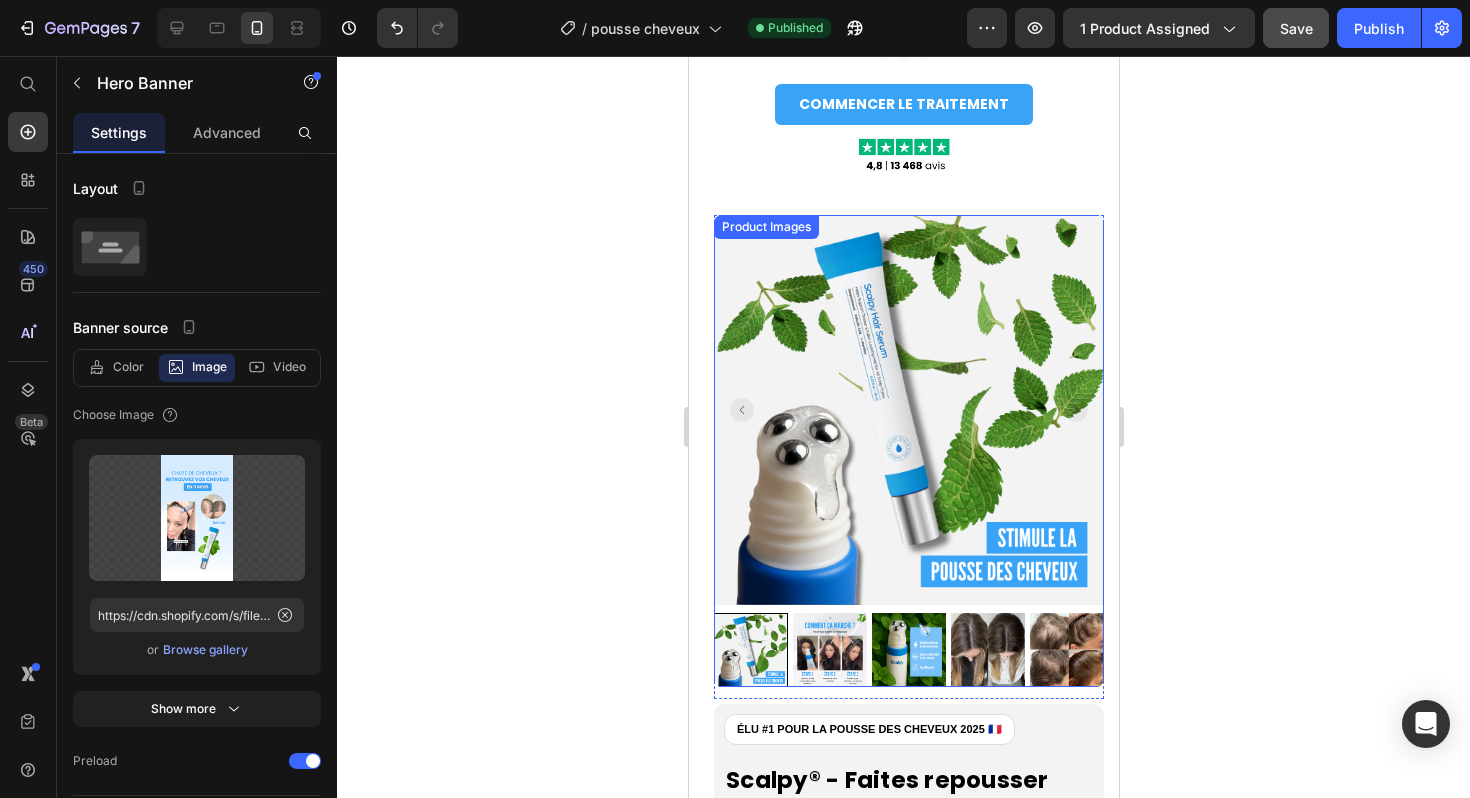 click at bounding box center (908, 451) 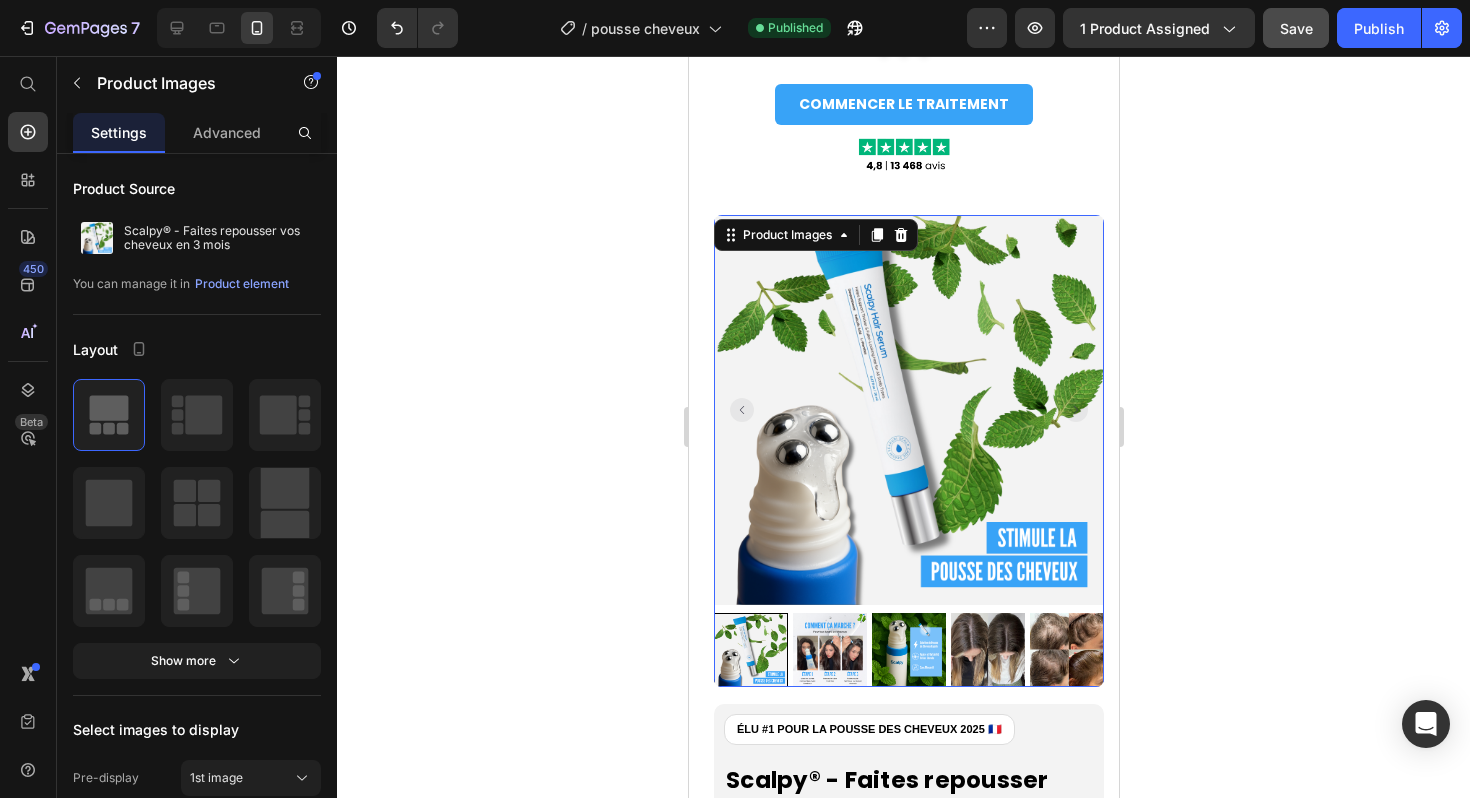 click at bounding box center [908, 650] 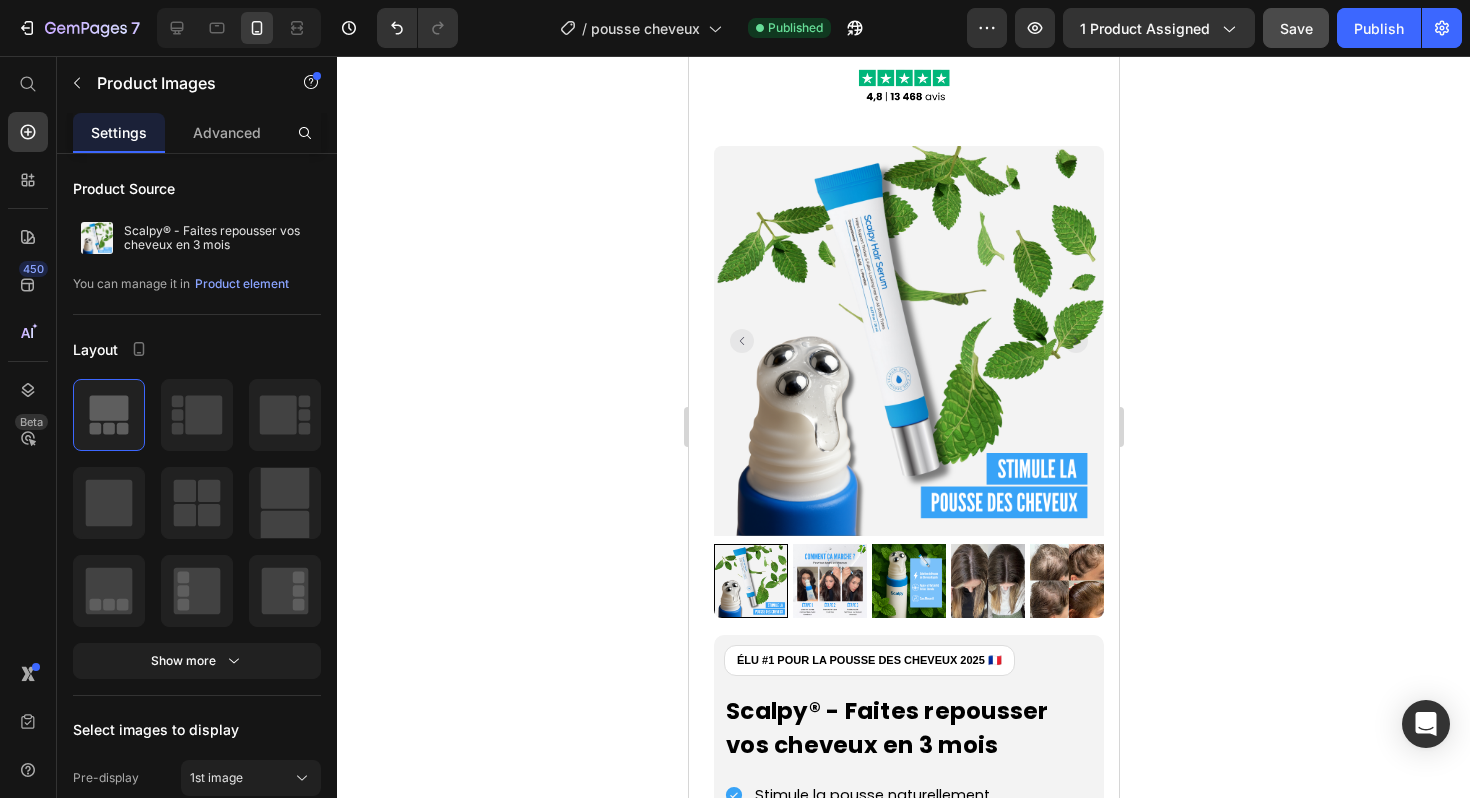 scroll, scrollTop: 2031, scrollLeft: 0, axis: vertical 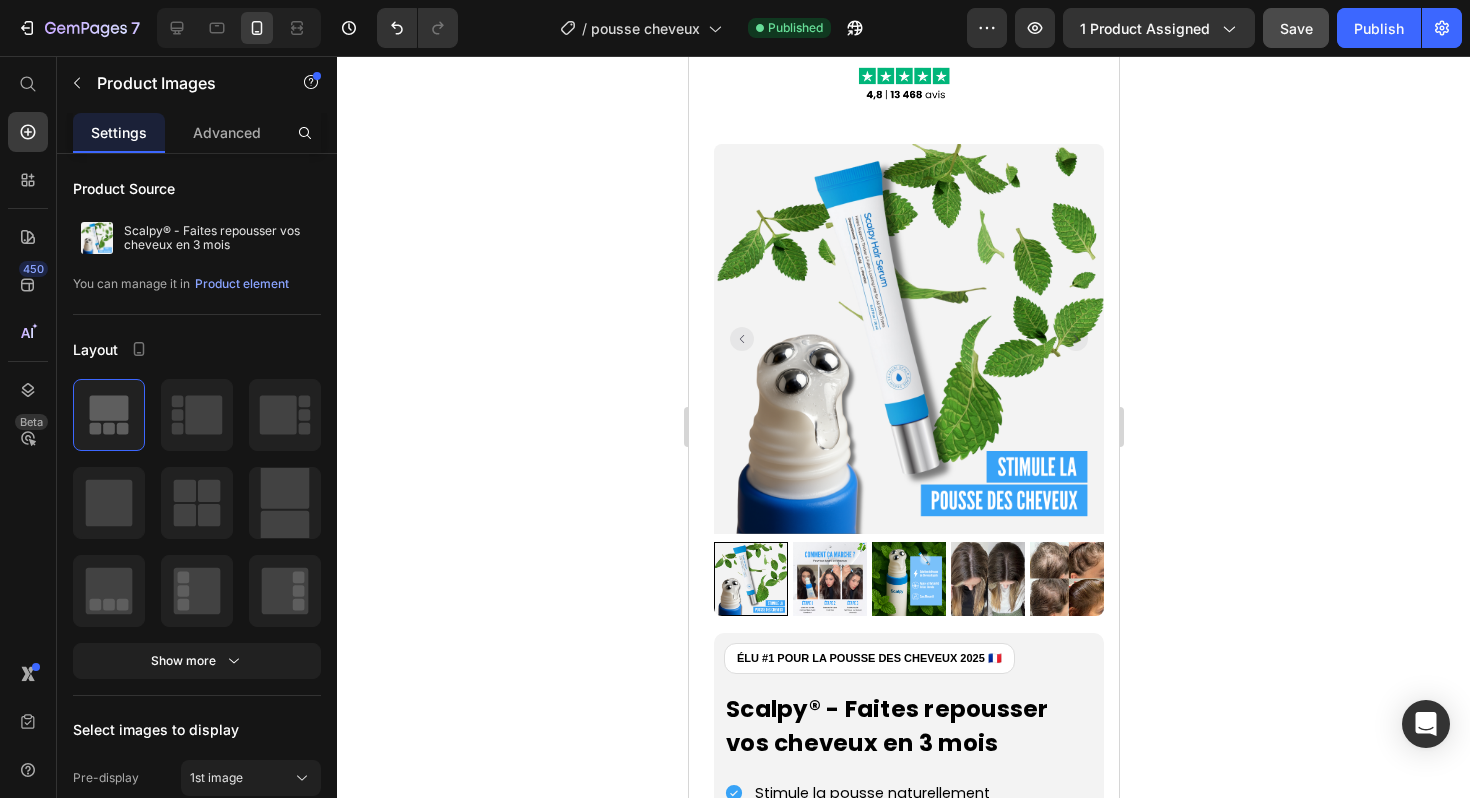 click at bounding box center (908, 579) 